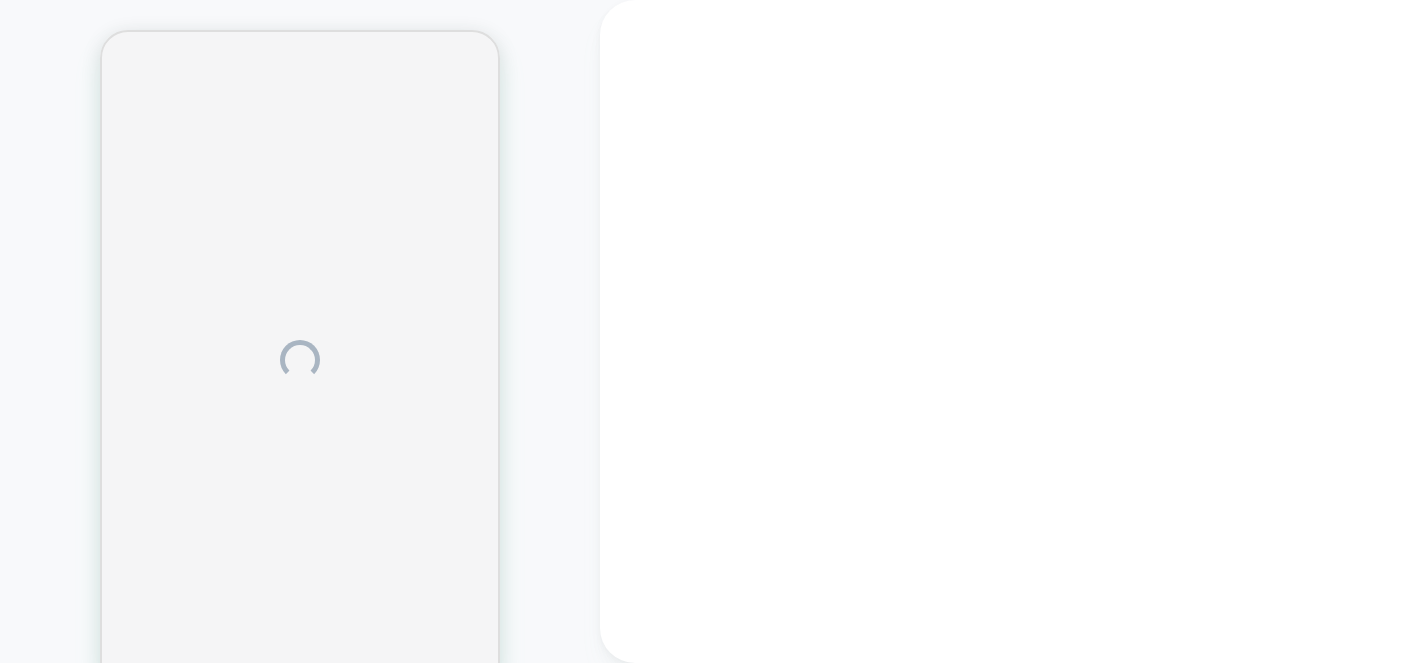scroll, scrollTop: 0, scrollLeft: 0, axis: both 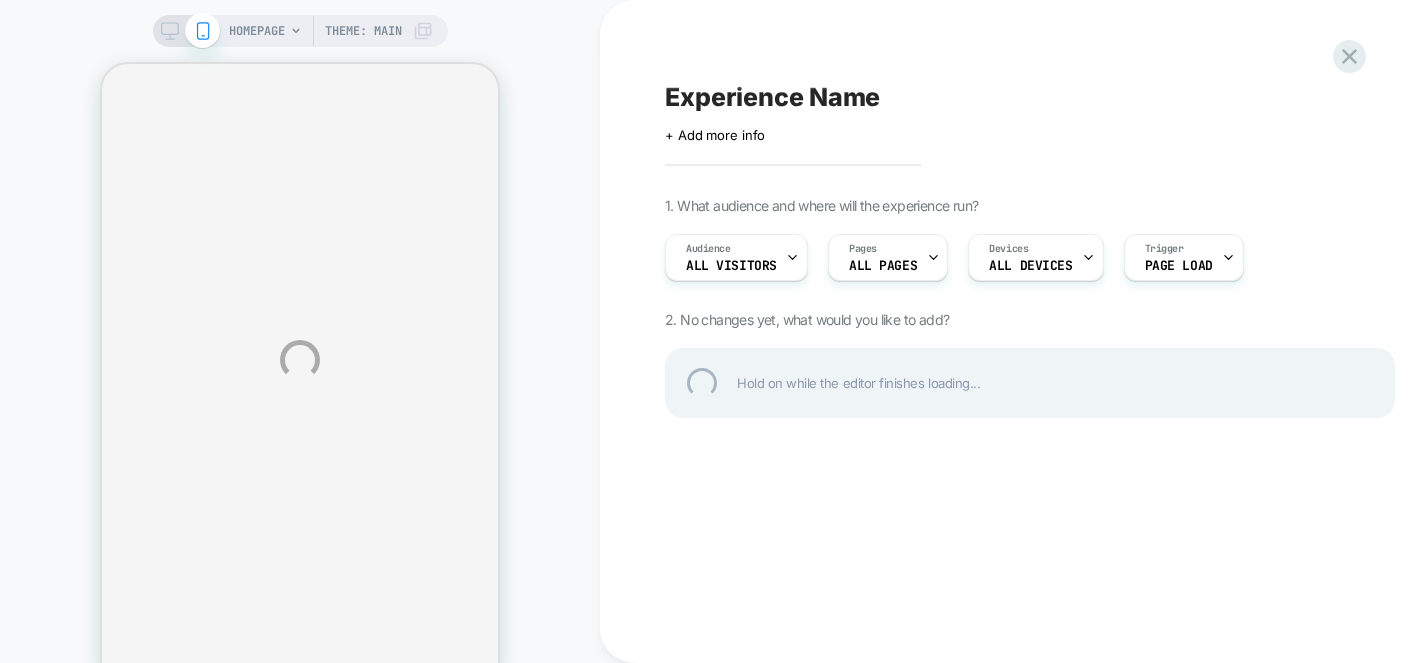 click on "HOMEPAGE Theme: MAIN Experience Name Click to edit experience details + Add more info 1. What audience and where will the experience run? Audience All Visitors Pages ALL PAGES Devices ALL DEVICES Trigger Page Load 2. No changes yet, what would you like to add? Hold on while the editor finishes loading..." at bounding box center [708, 360] 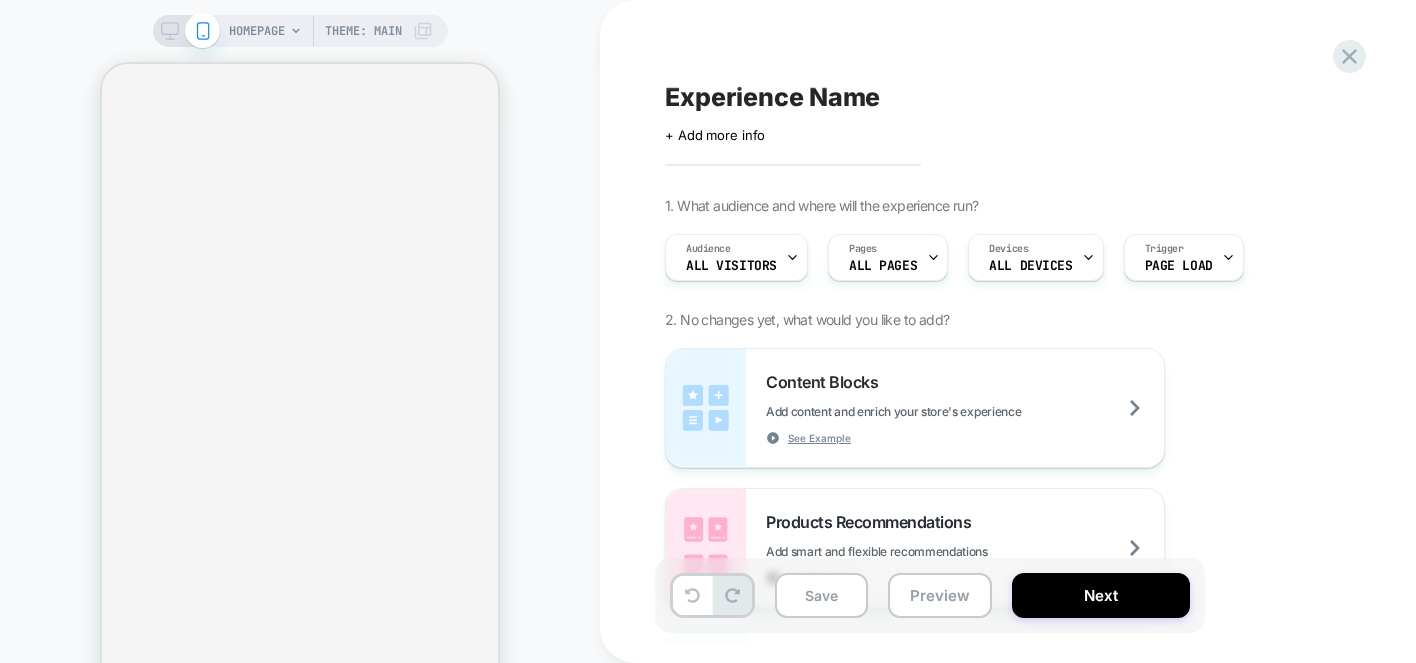 click 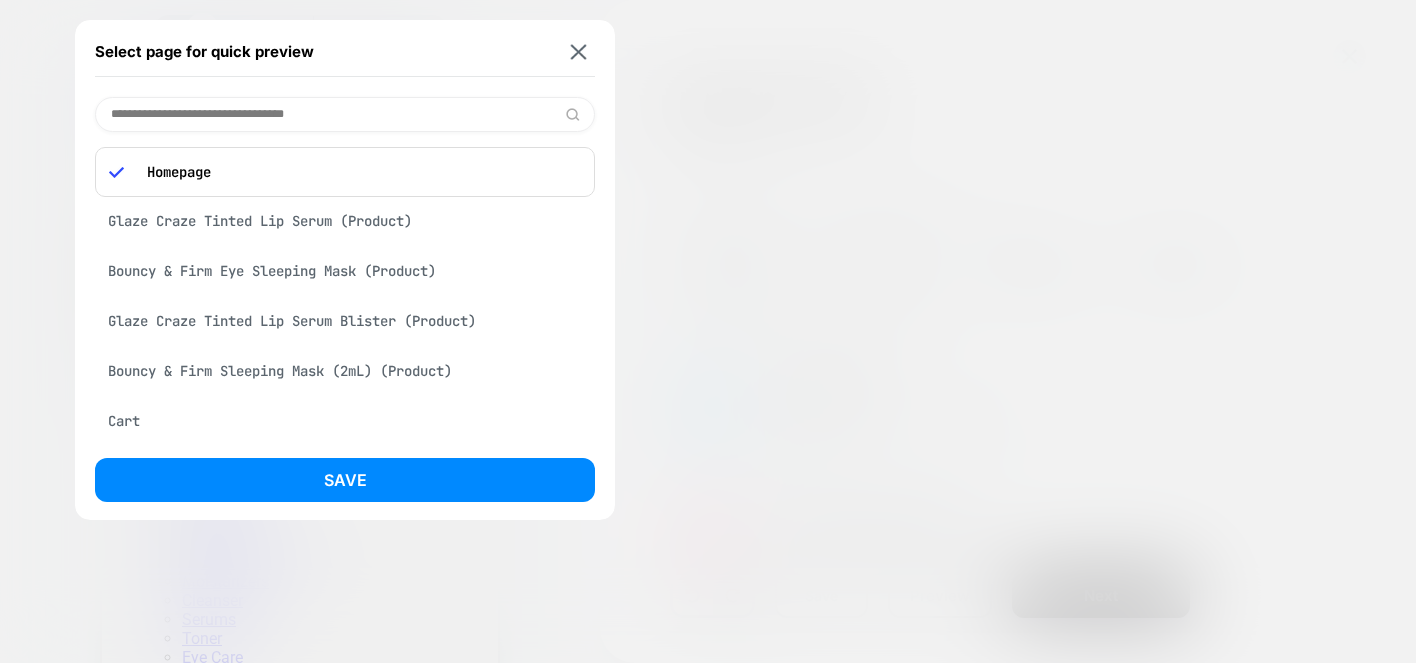 scroll, scrollTop: 0, scrollLeft: 0, axis: both 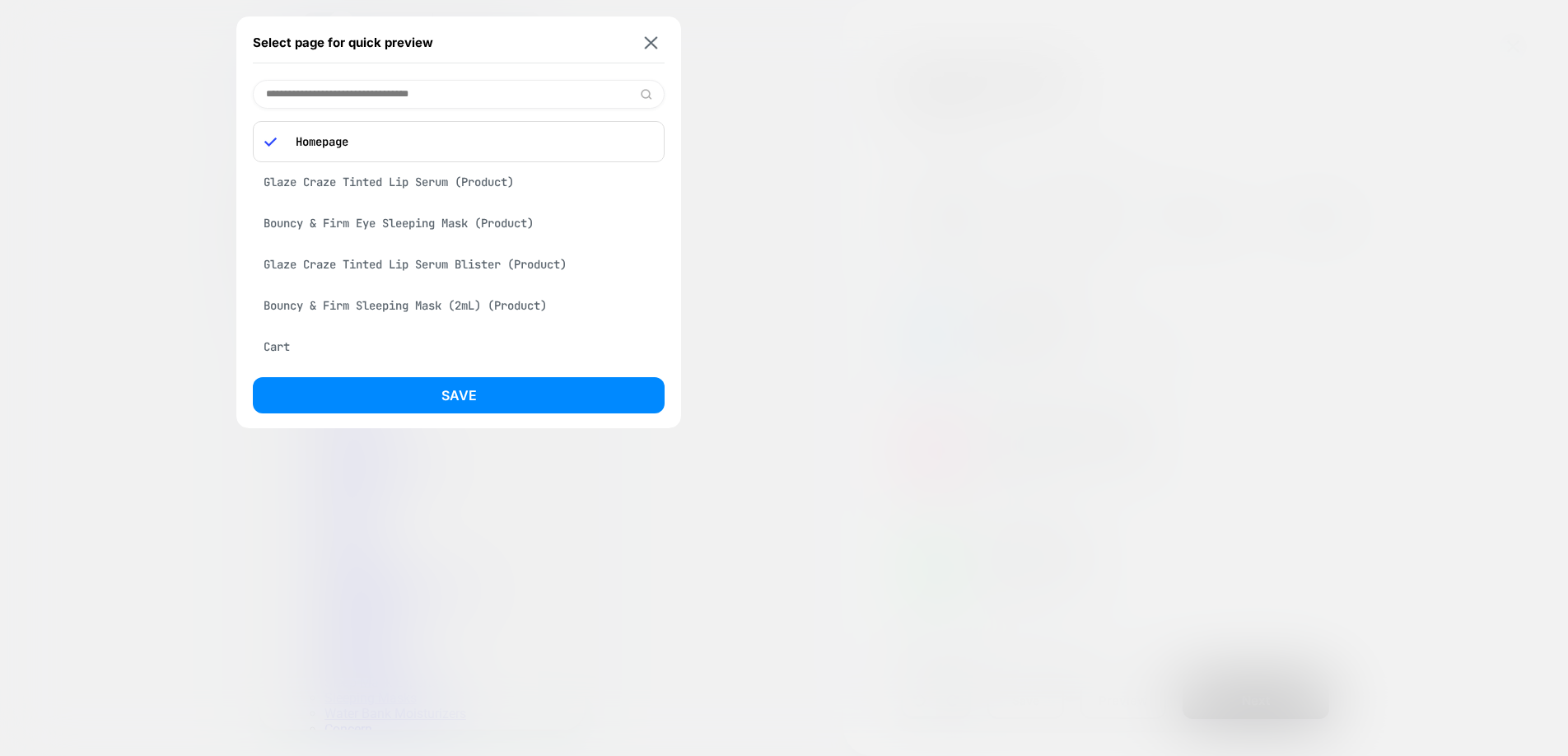 click on "Homepage" at bounding box center [459, 142] 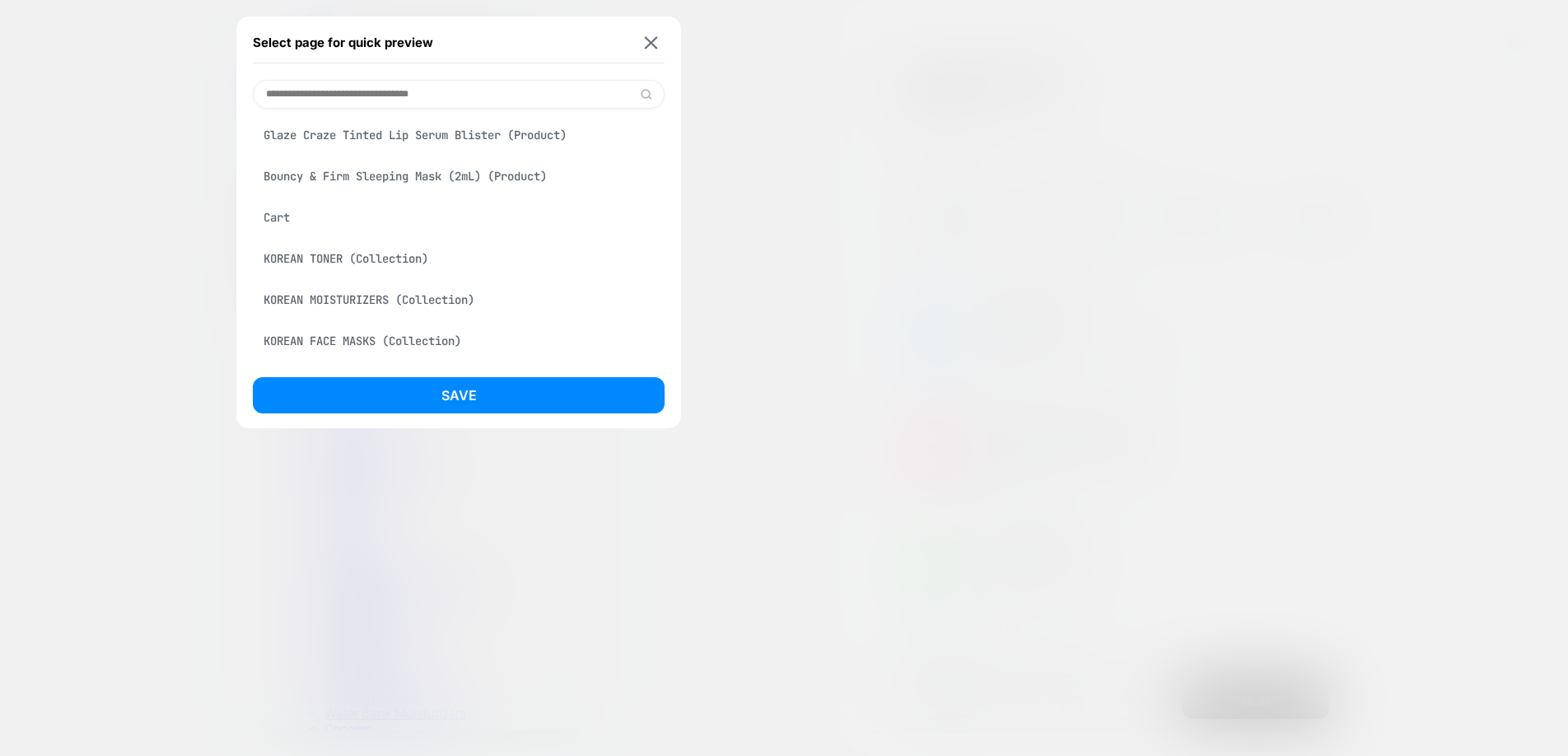 scroll, scrollTop: 0, scrollLeft: 0, axis: both 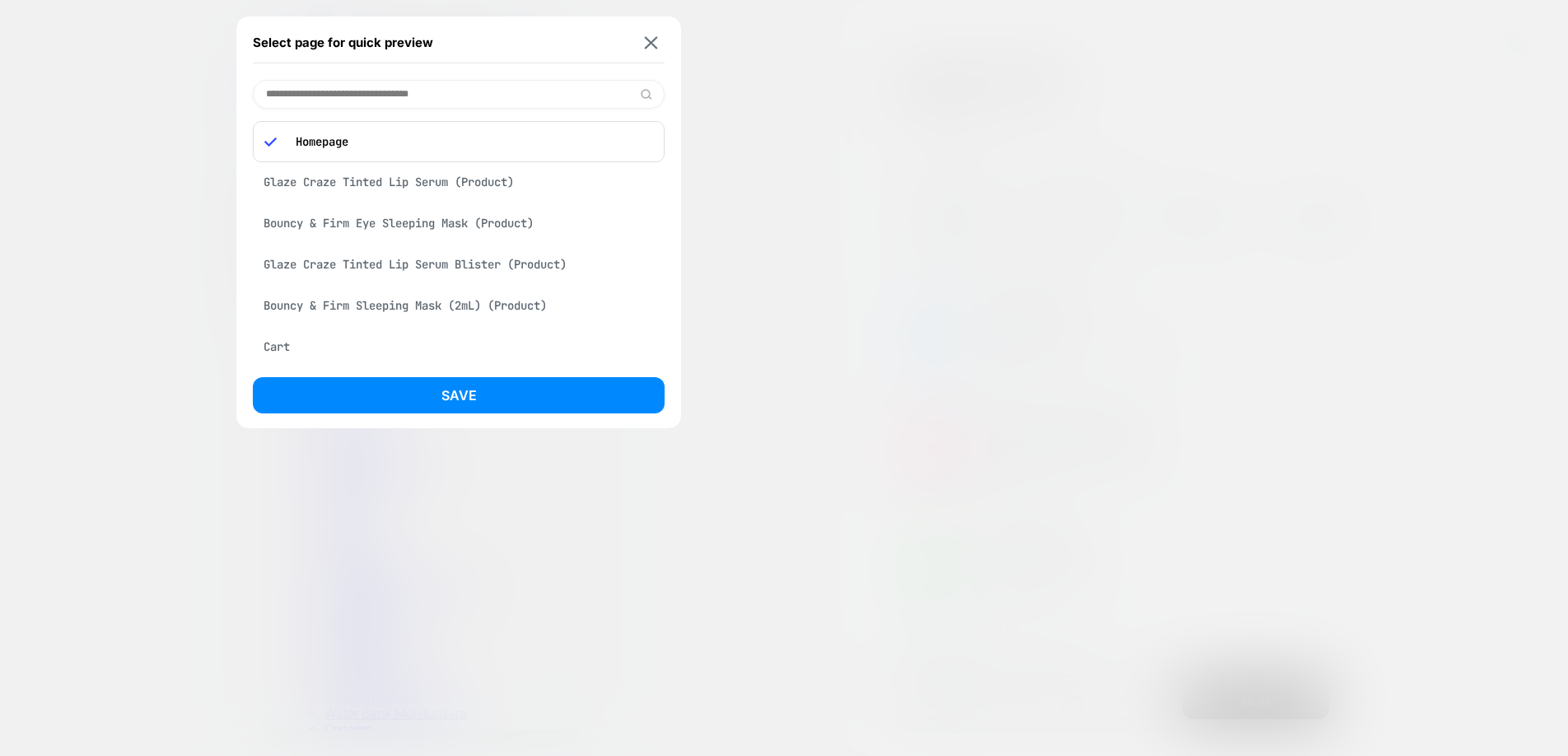 click on "Cart" at bounding box center [459, 347] 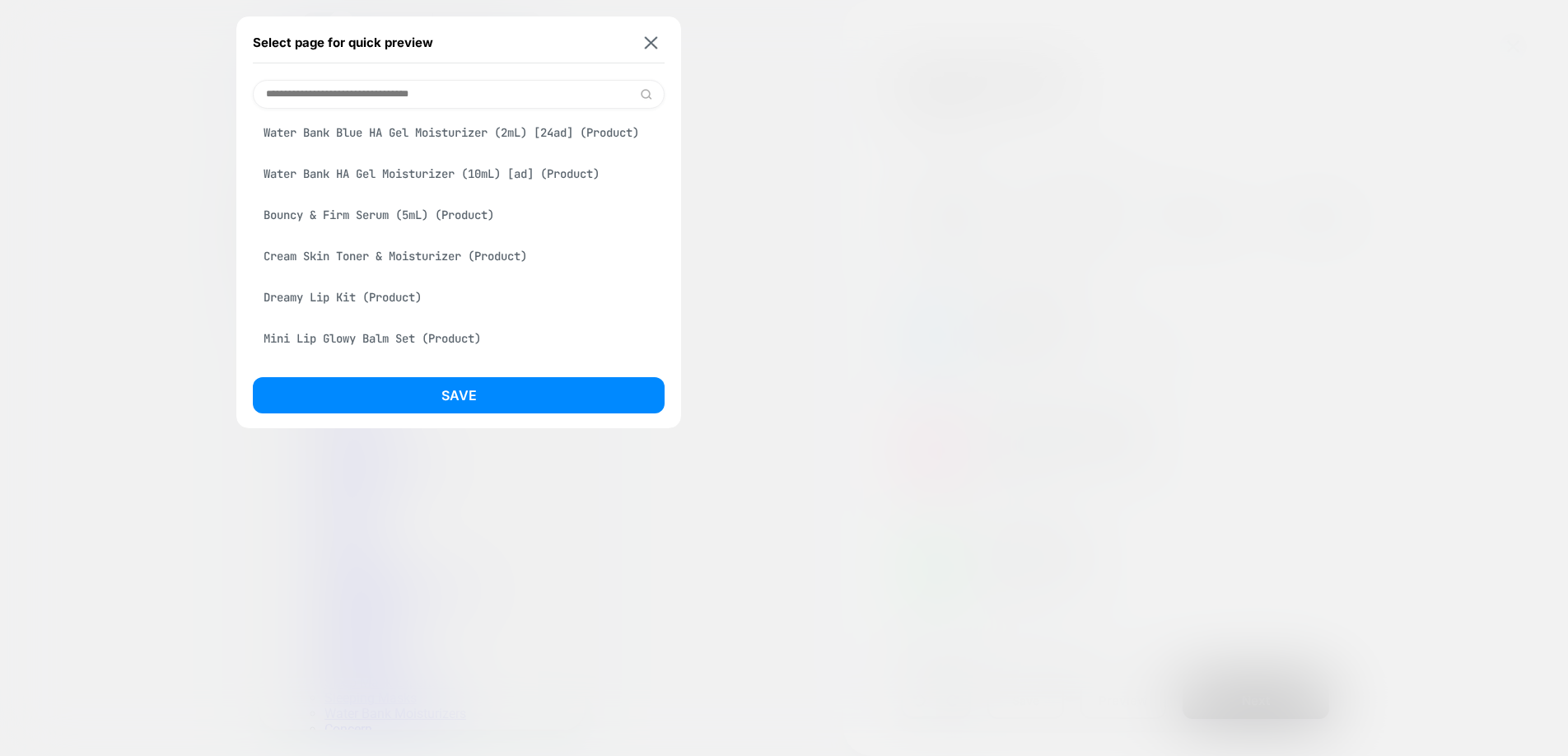 scroll, scrollTop: 1101, scrollLeft: 0, axis: vertical 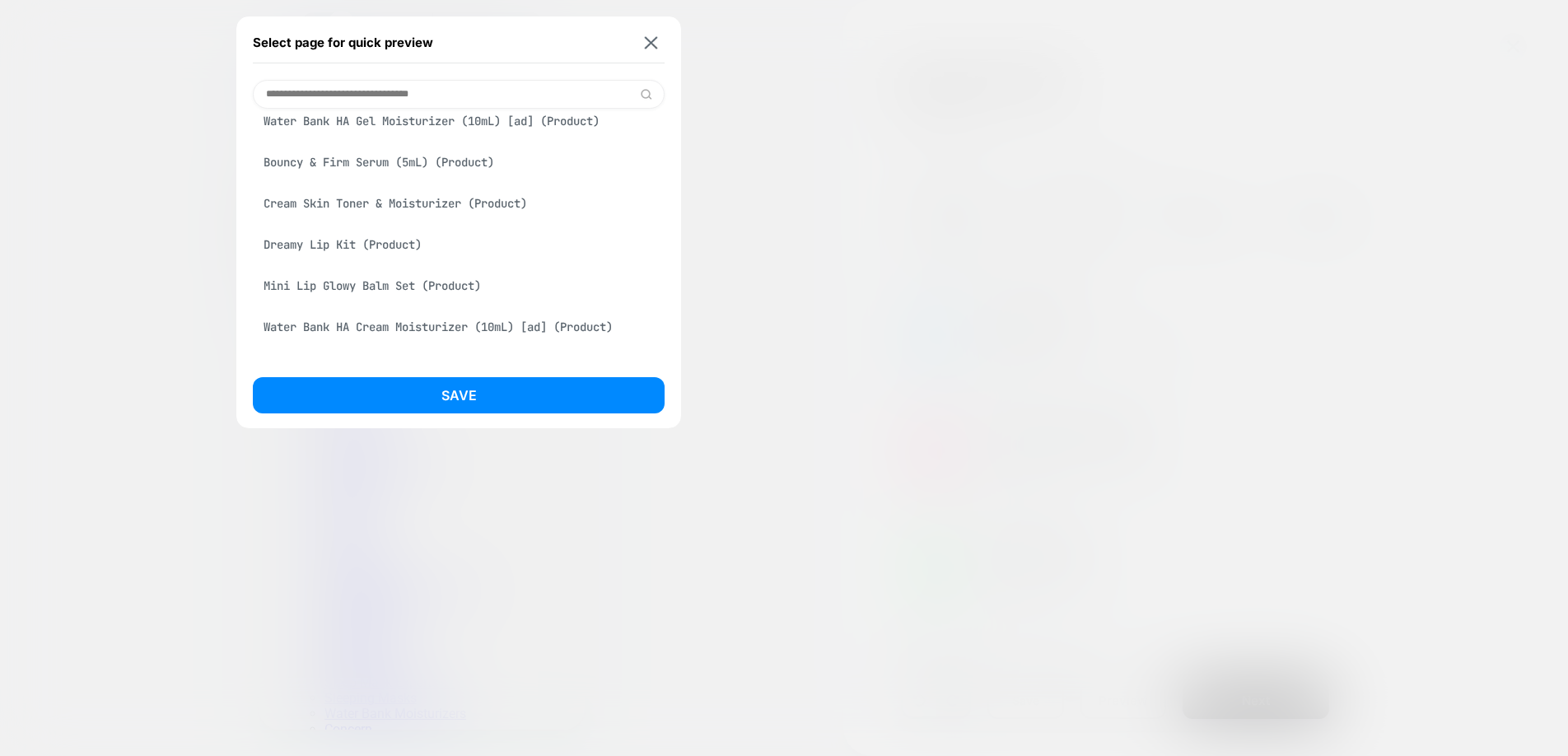 click at bounding box center (459, 94) 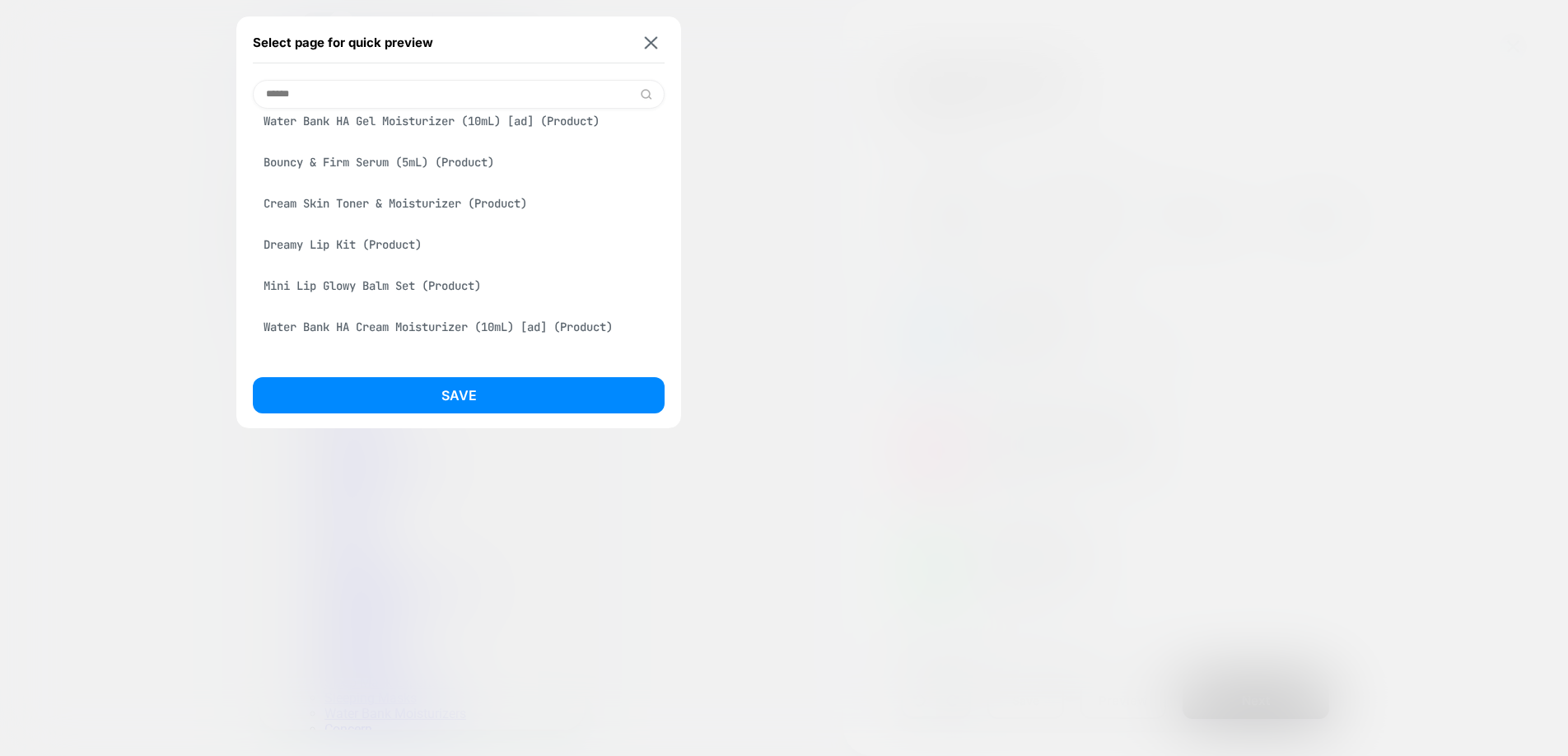 scroll, scrollTop: 0, scrollLeft: 0, axis: both 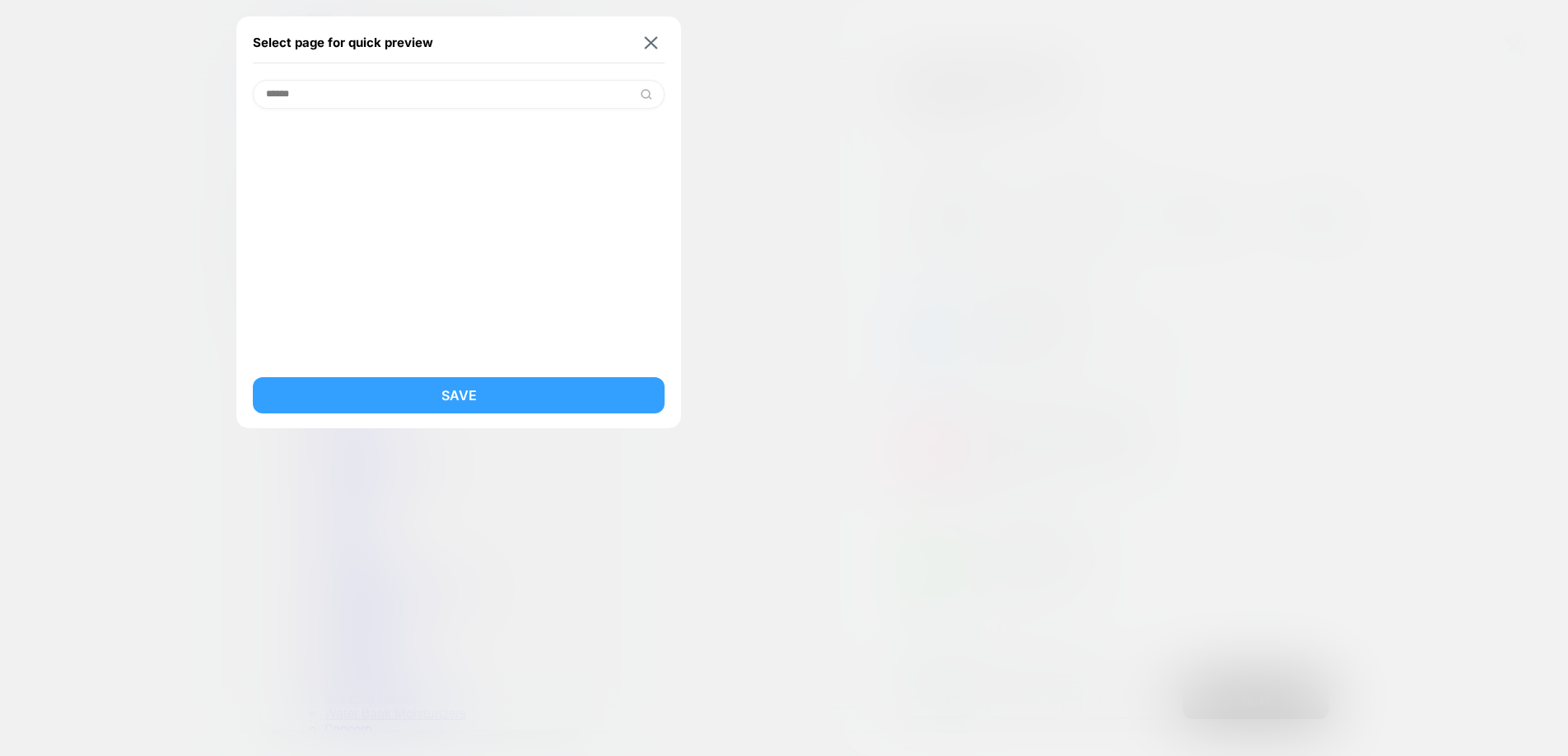 type on "******" 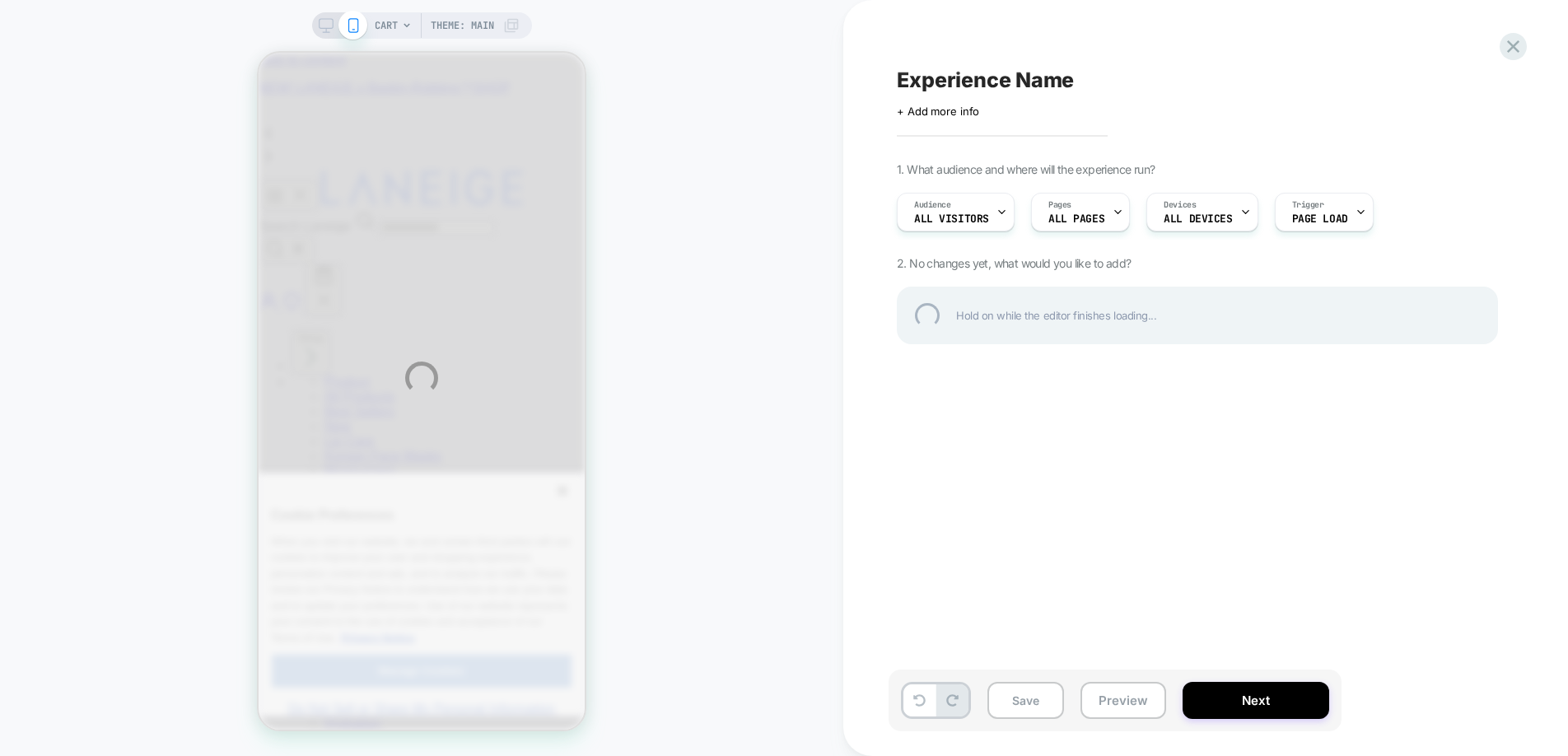 scroll, scrollTop: 0, scrollLeft: 0, axis: both 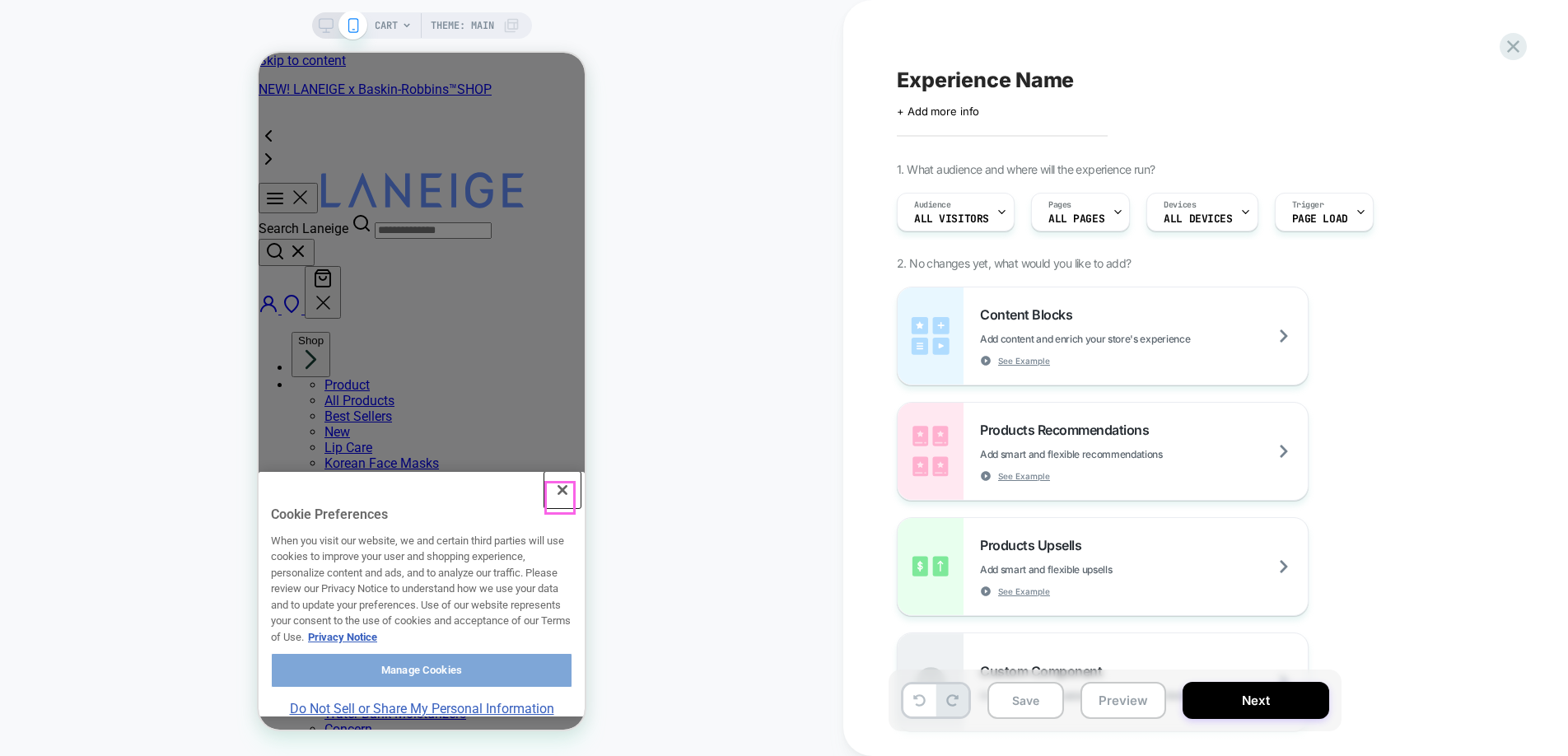 click at bounding box center [562, 490] 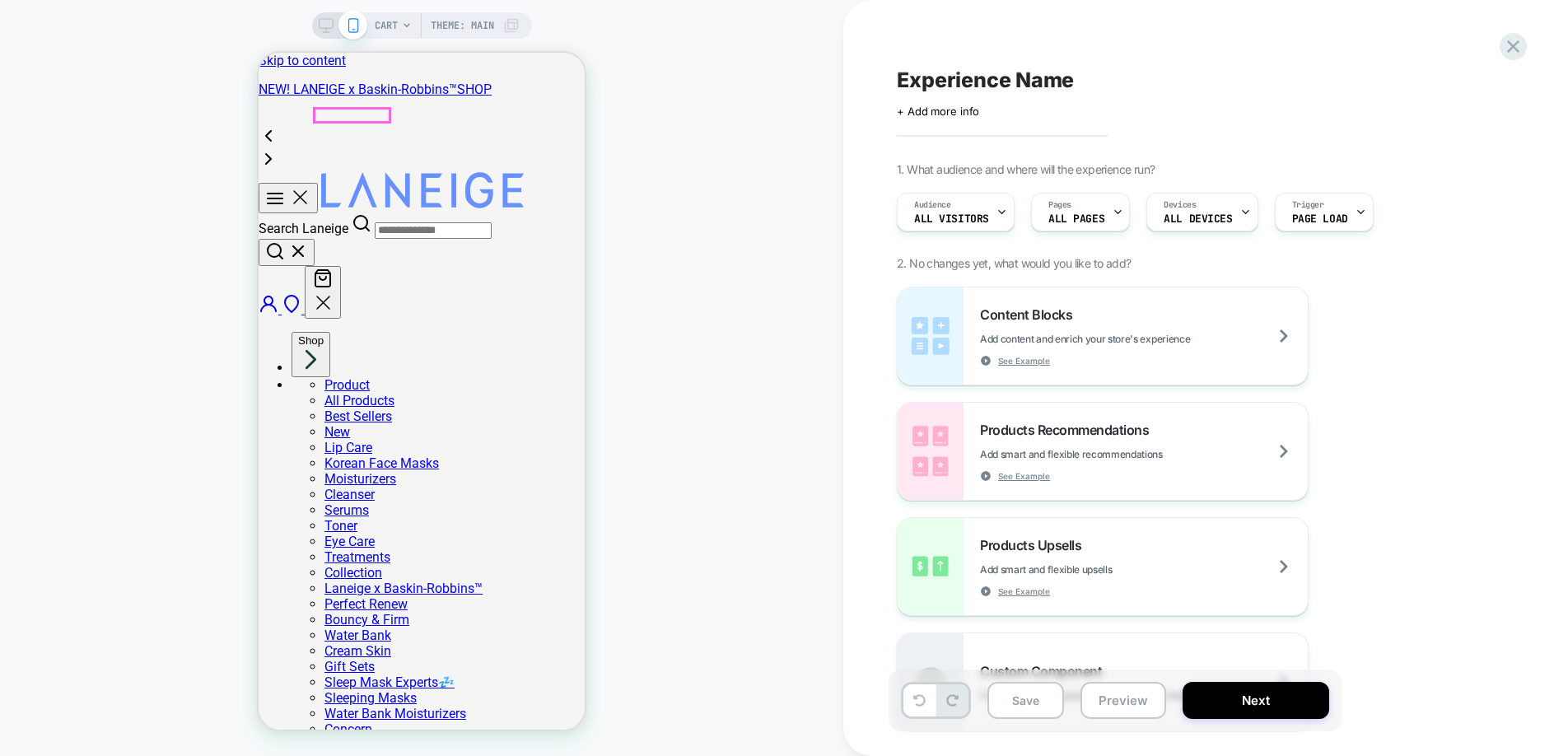 click at bounding box center [422, 190] 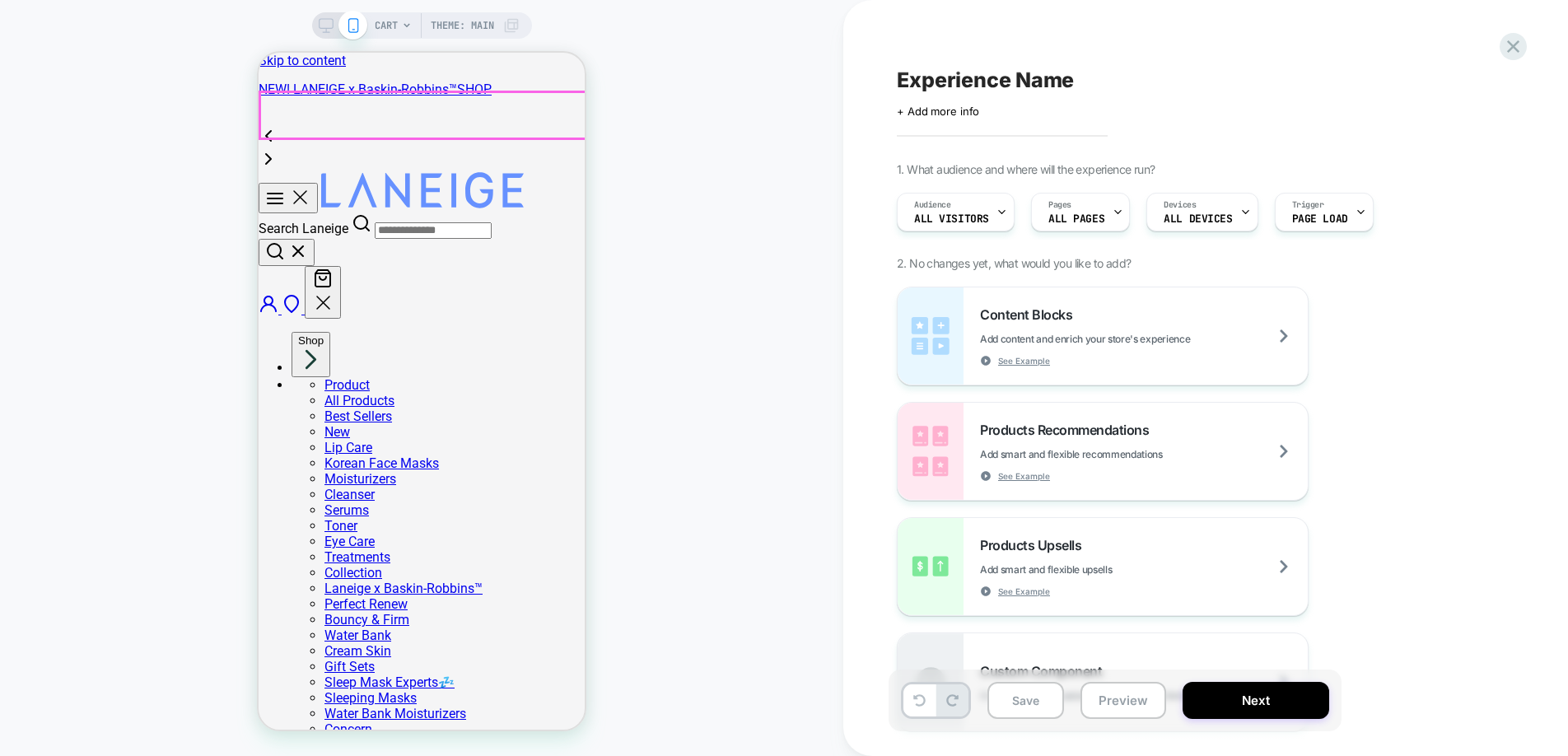 click on "Close
Search Laneige
Account
Close" at bounding box center (422, 245) 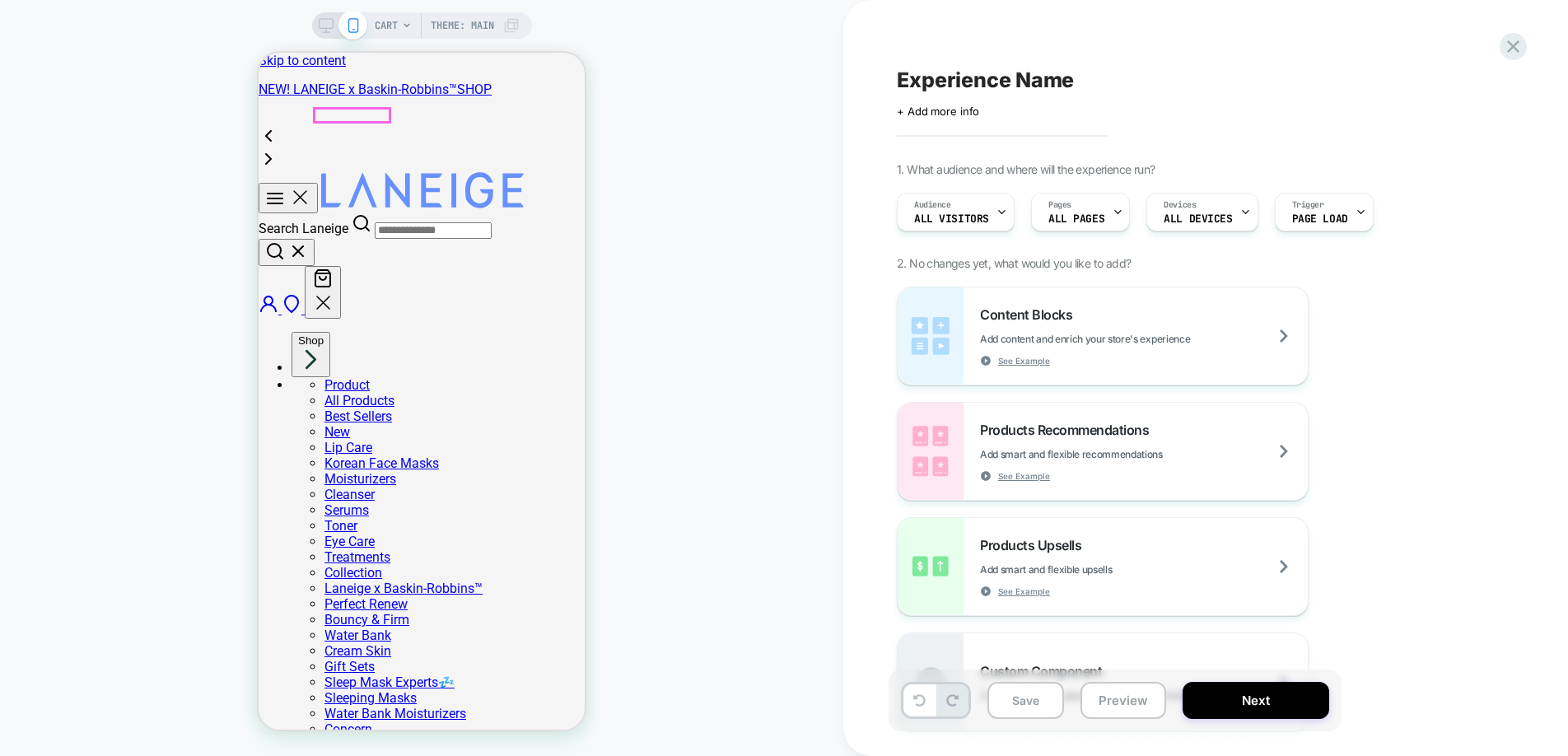 click at bounding box center (422, 190) 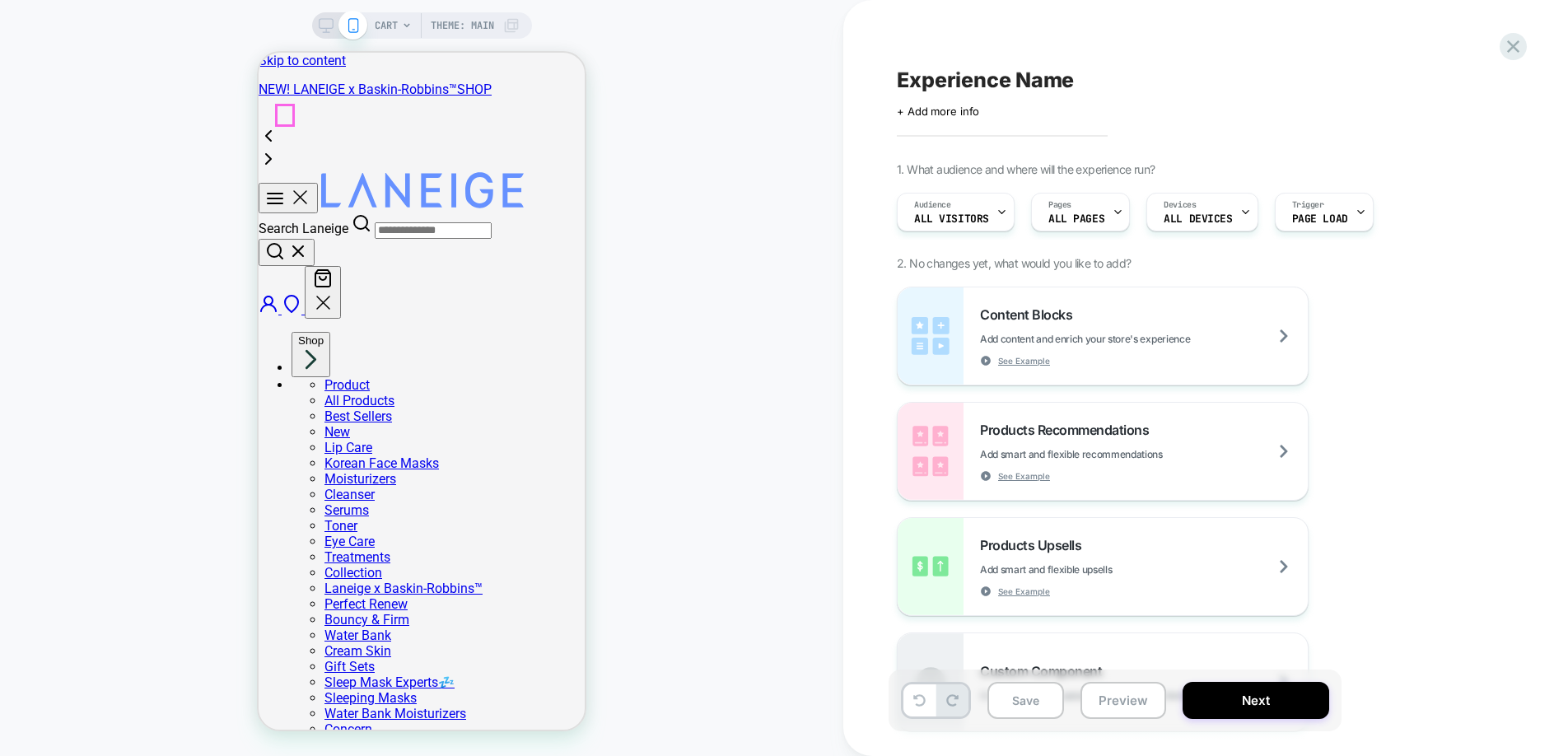 click 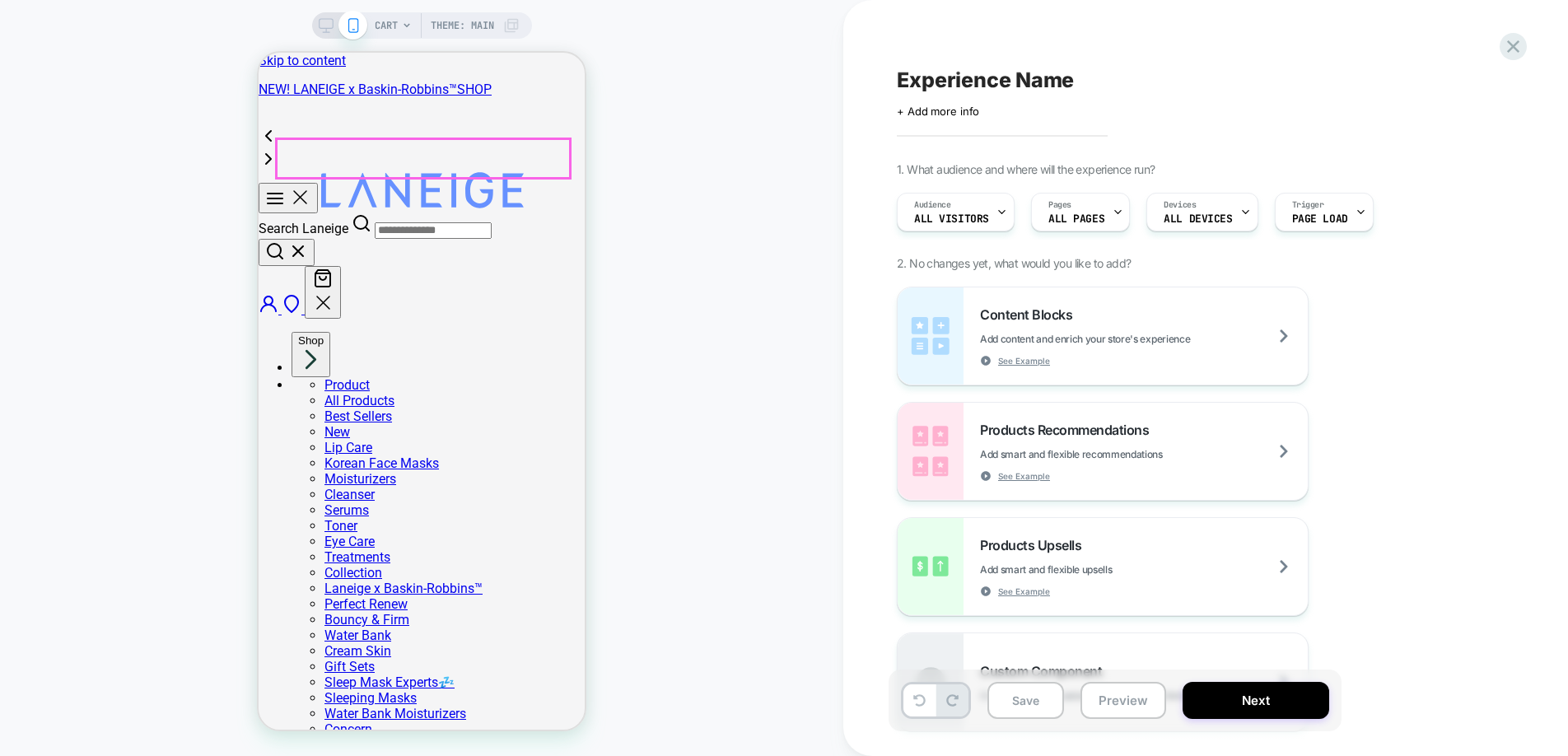 click on "Shop" at bounding box center [310, 354] 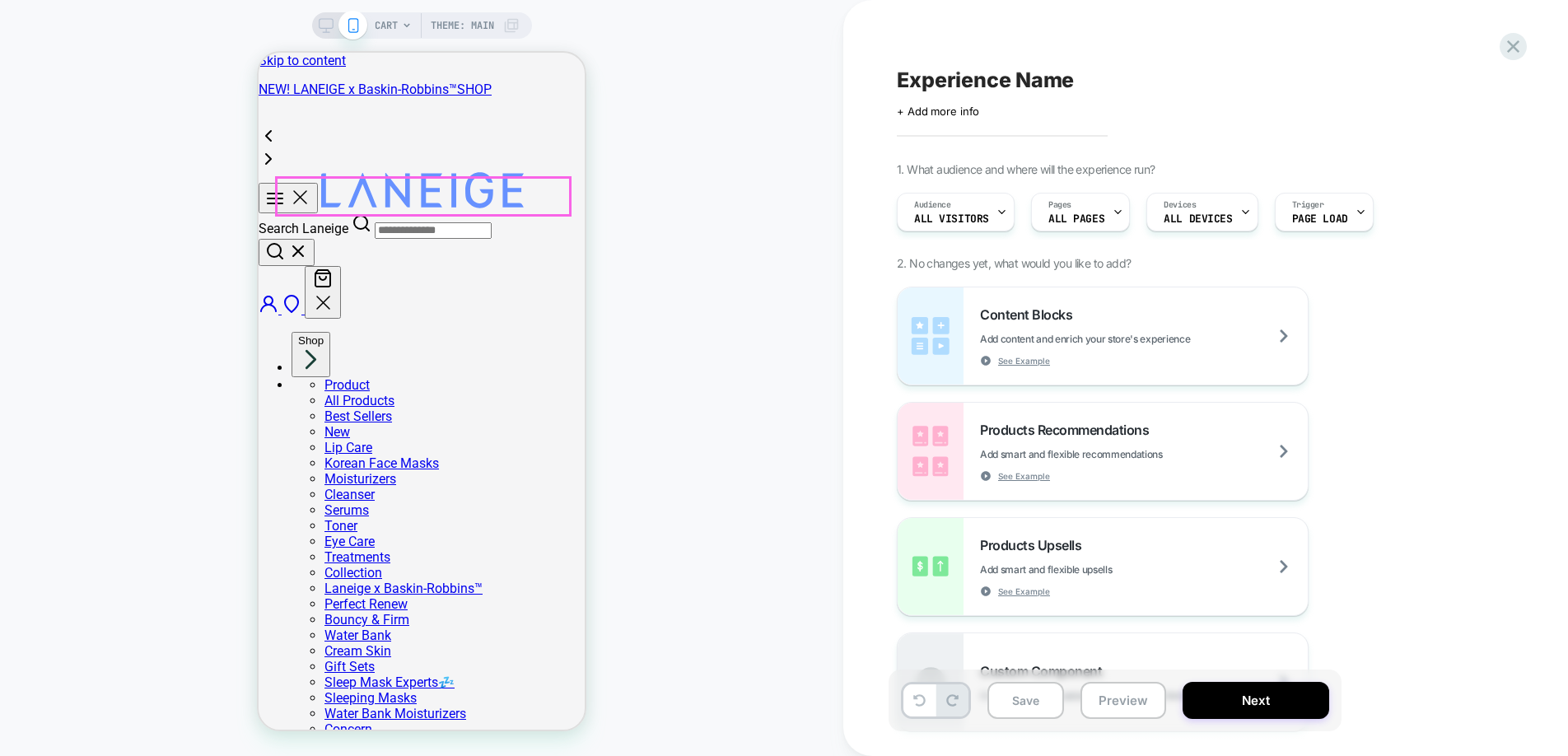 click on "Product" at bounding box center [327, 9501] 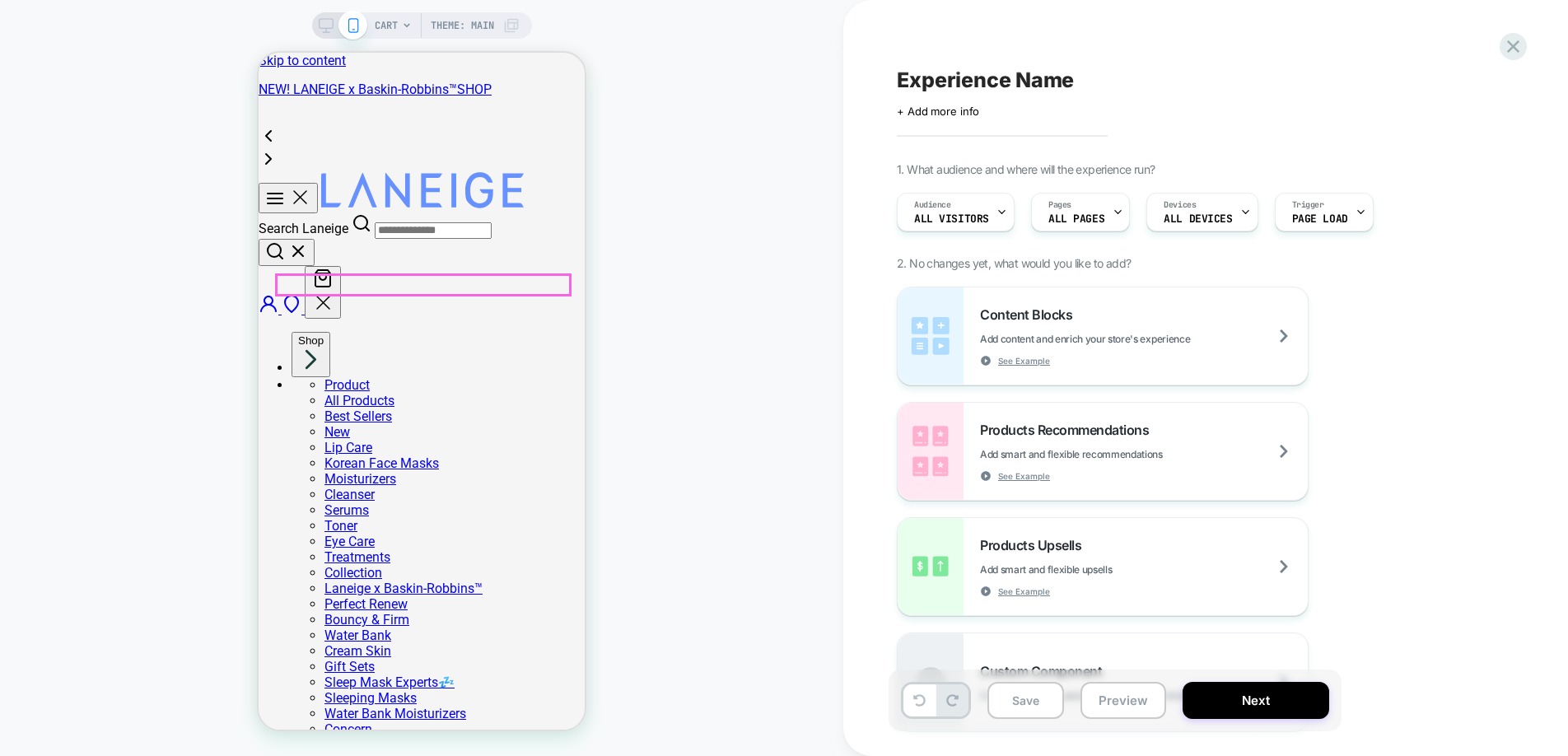 click on "Lip Care" at bounding box center [348, 9569] 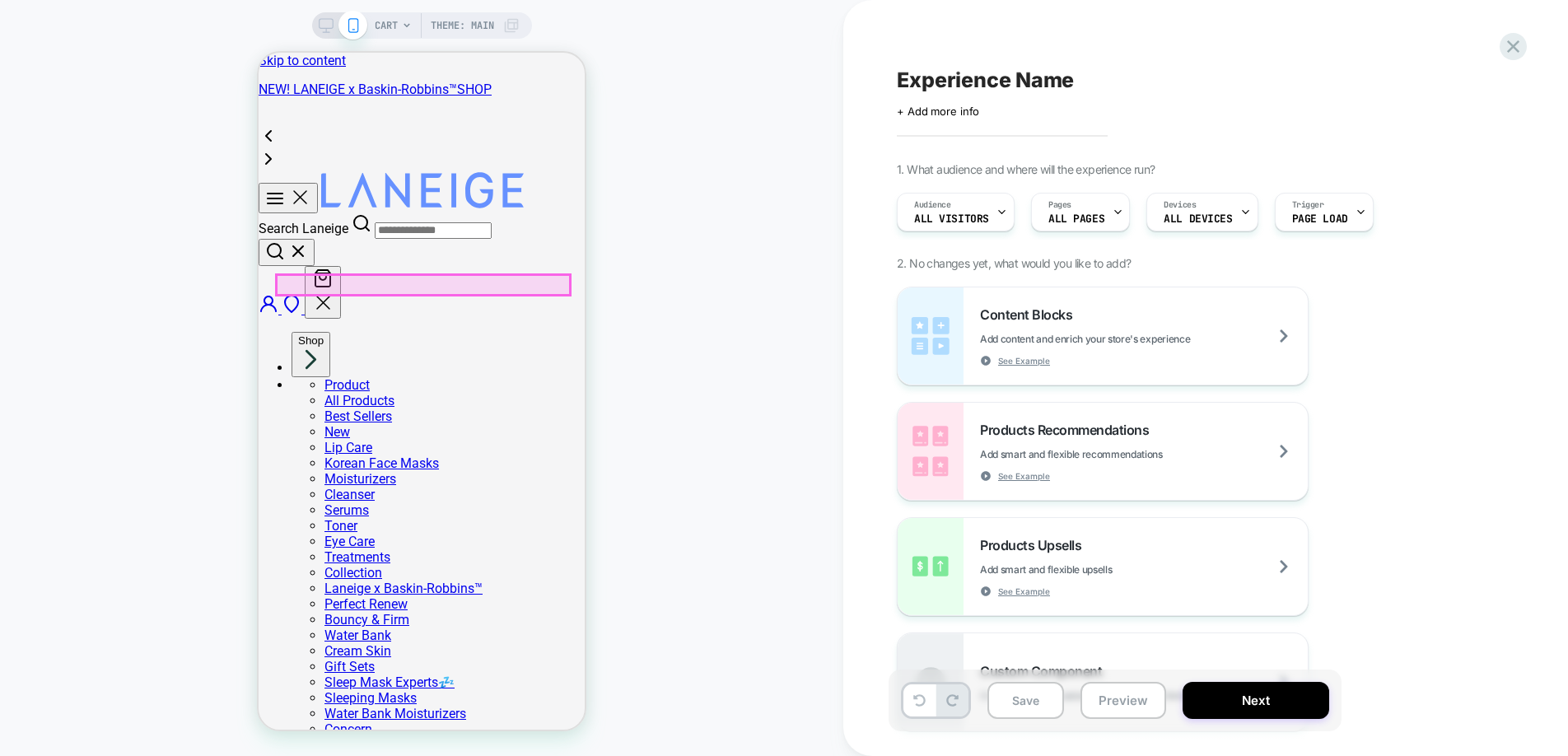 click on "Lip Care" at bounding box center (348, 9569) 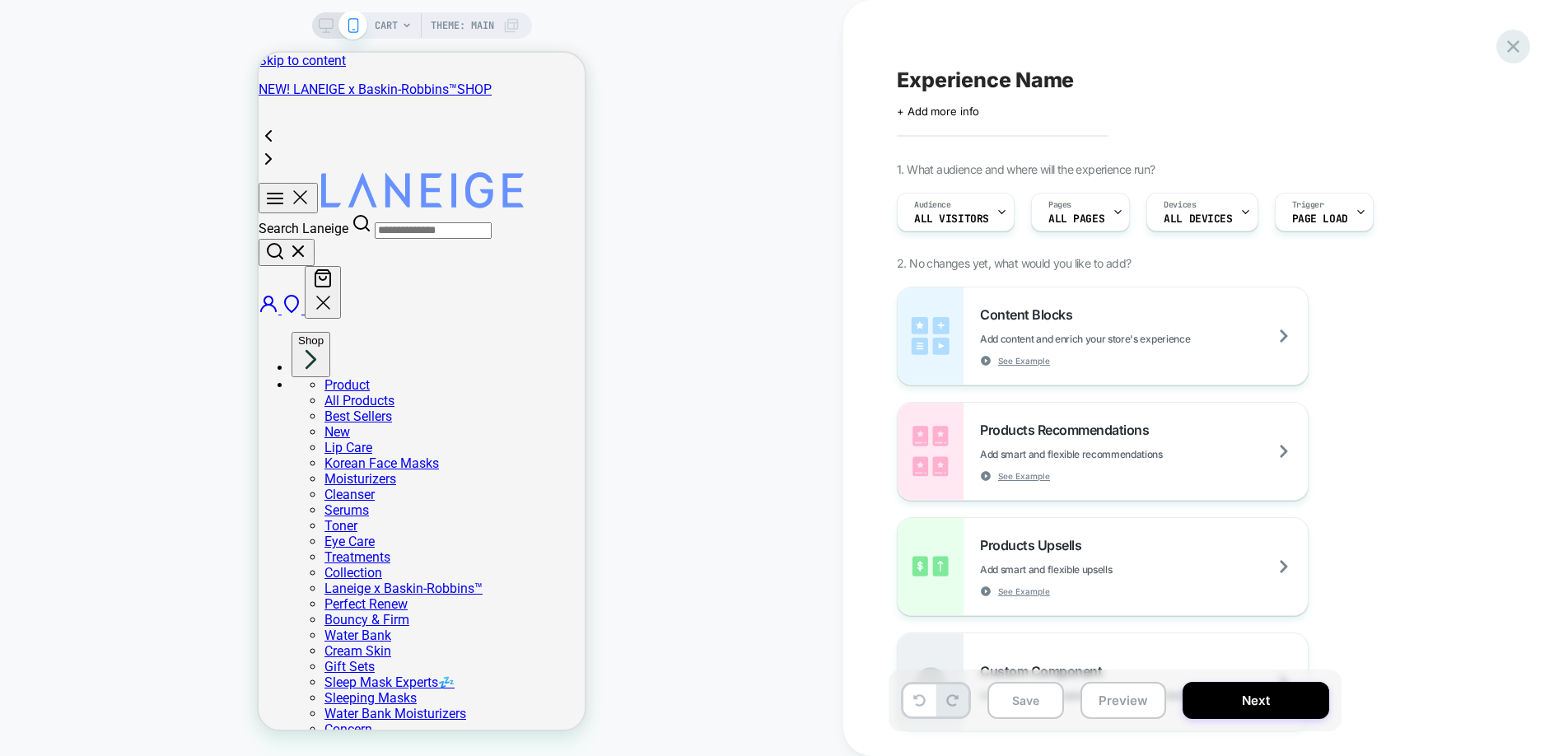 click 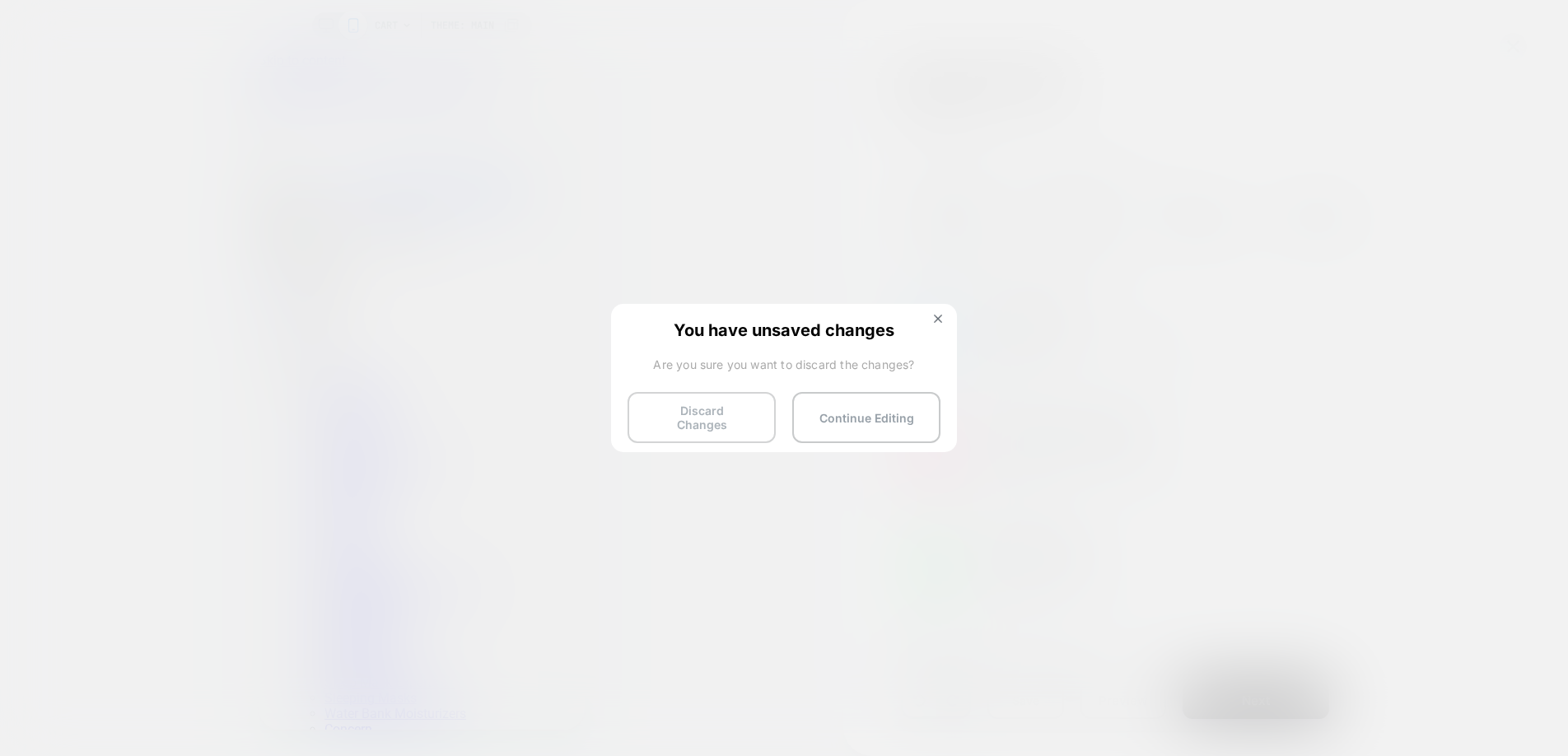 click on "Discard Changes" at bounding box center (702, 418) 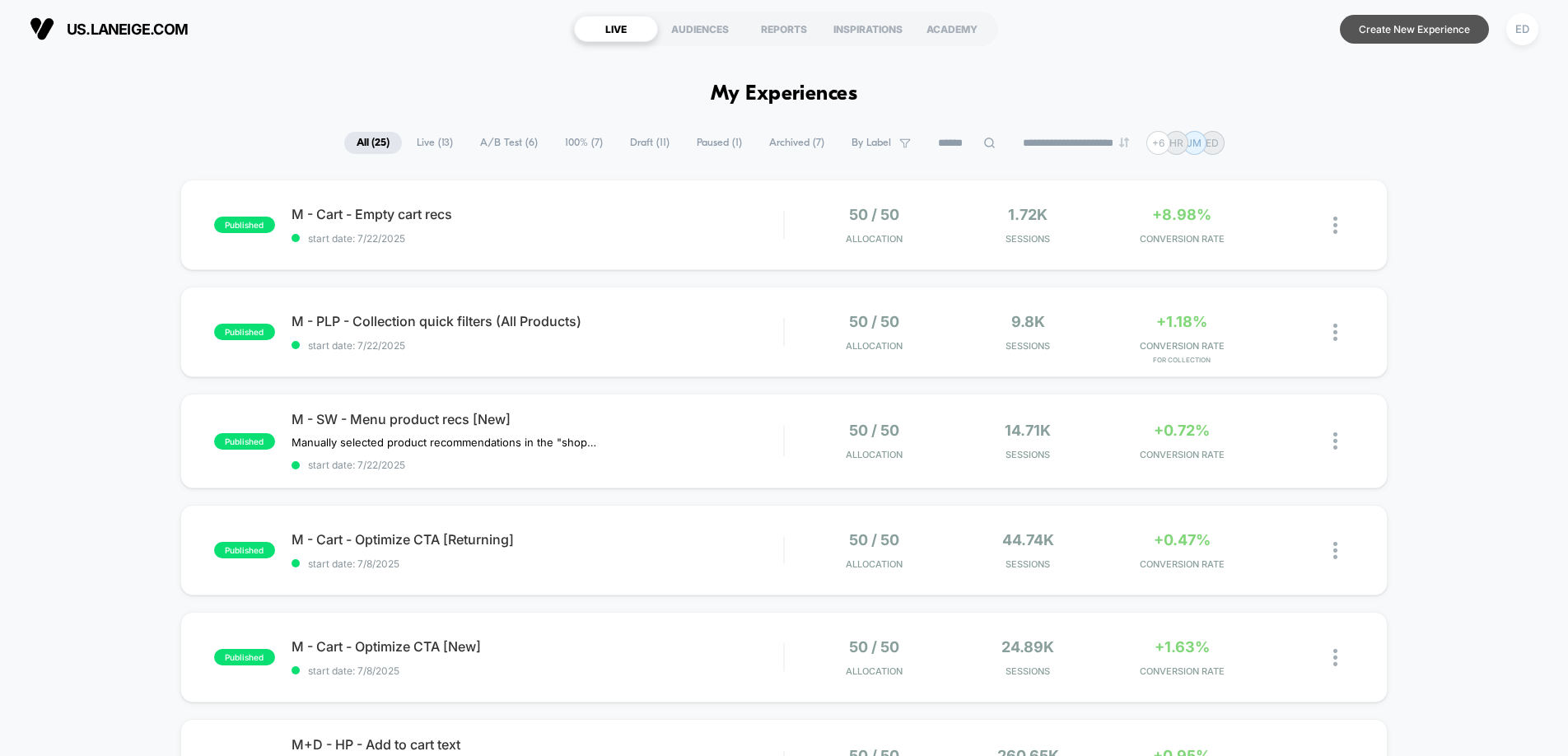 click on "Create New Experience" at bounding box center [1414, 29] 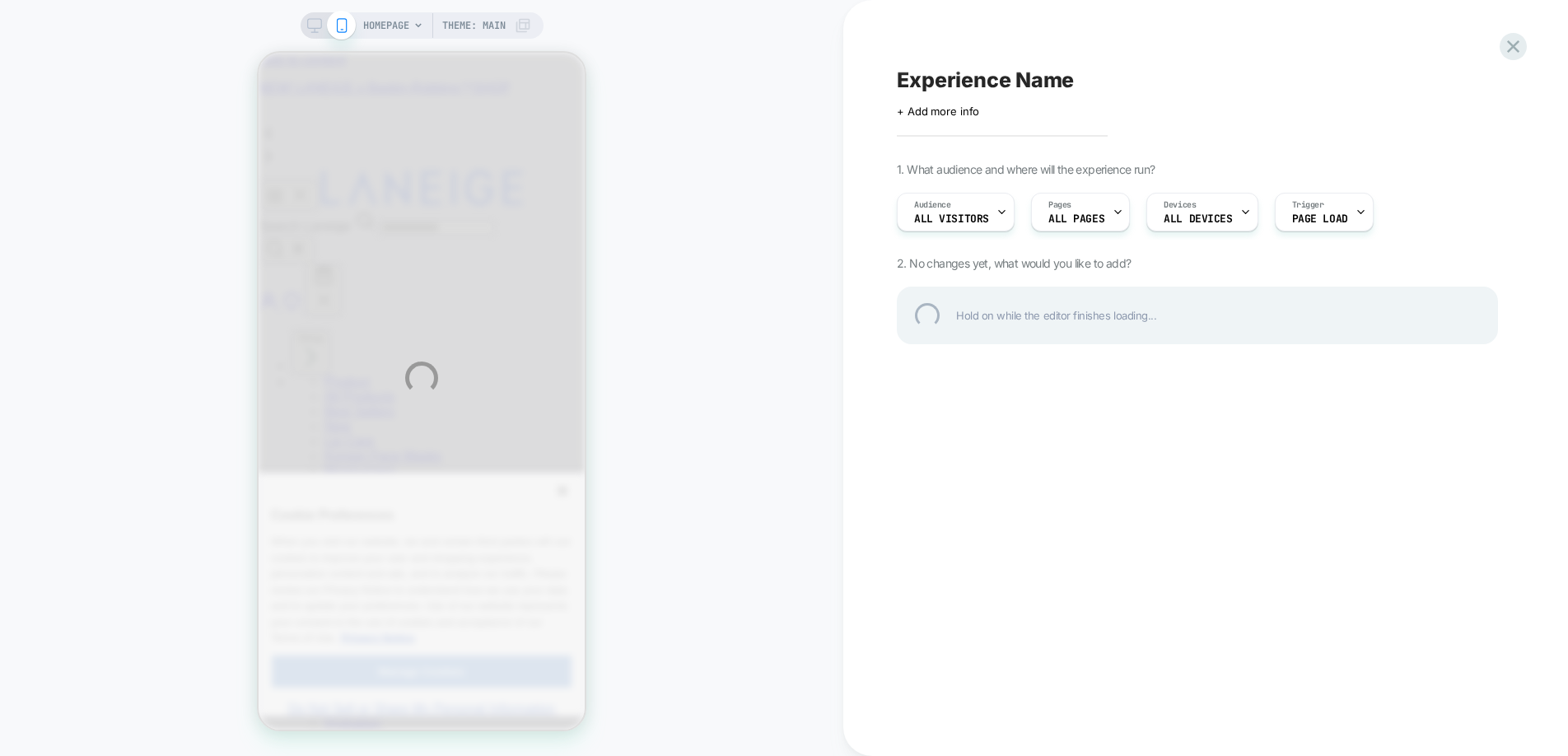 scroll, scrollTop: 0, scrollLeft: 0, axis: both 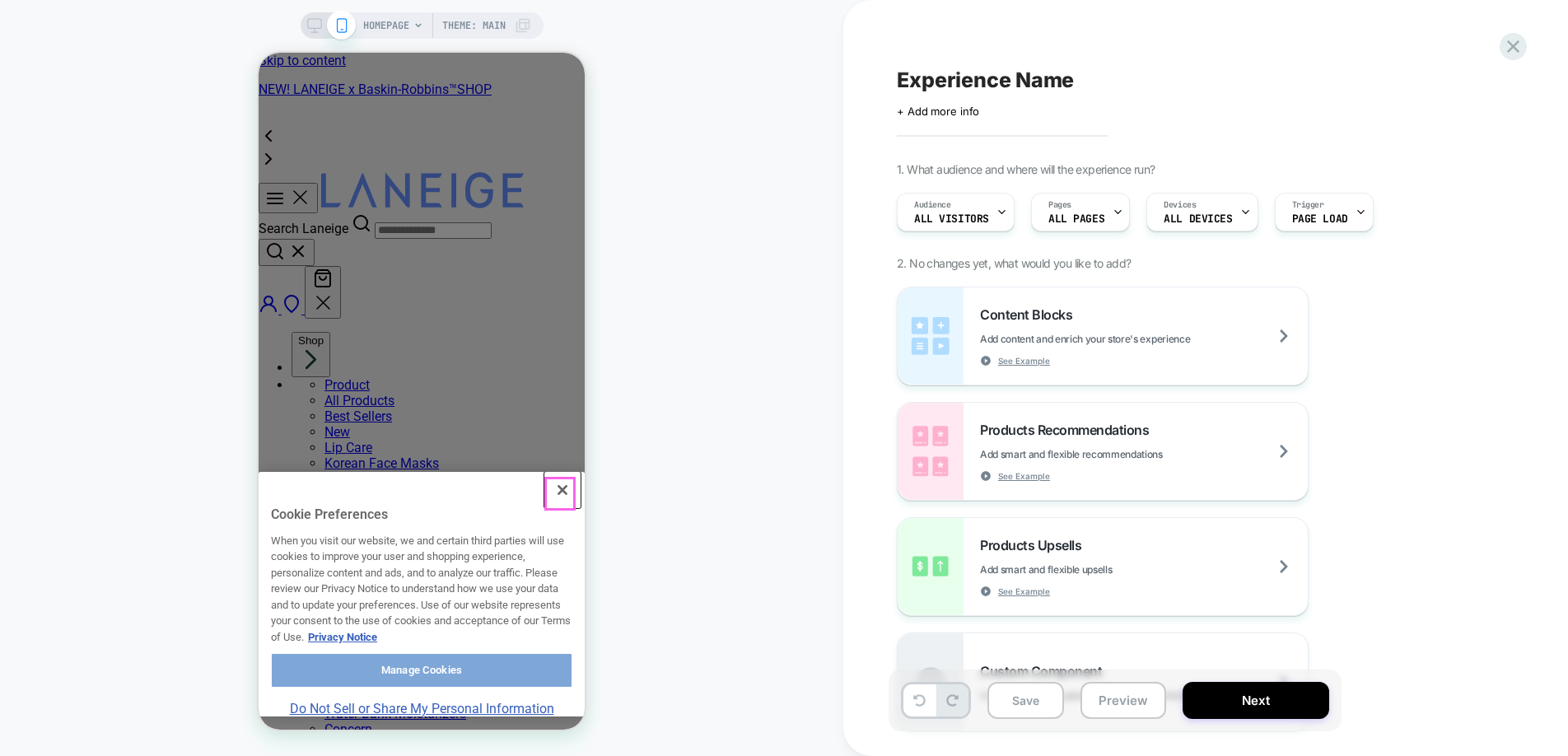 click at bounding box center [562, 490] 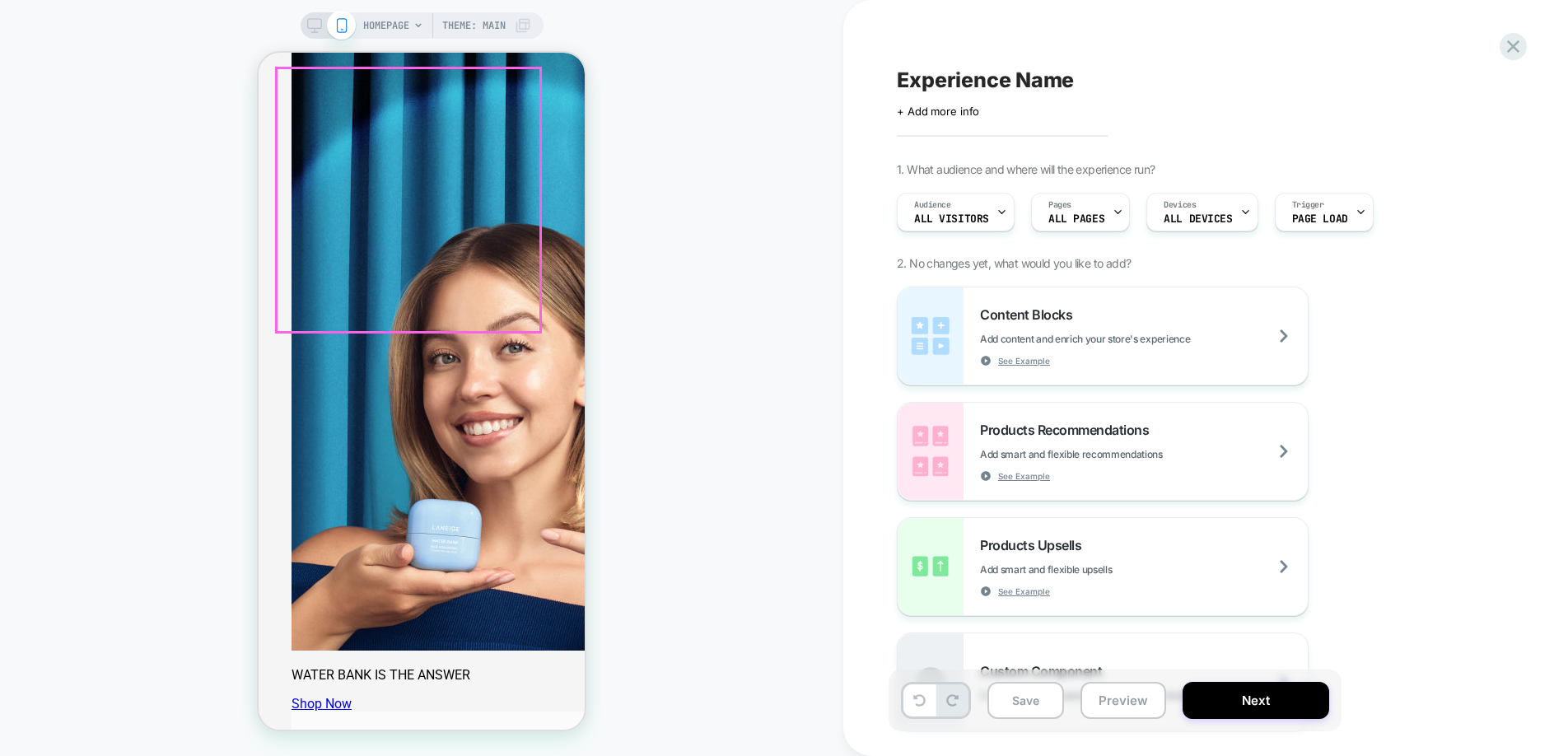 scroll, scrollTop: 786, scrollLeft: 0, axis: vertical 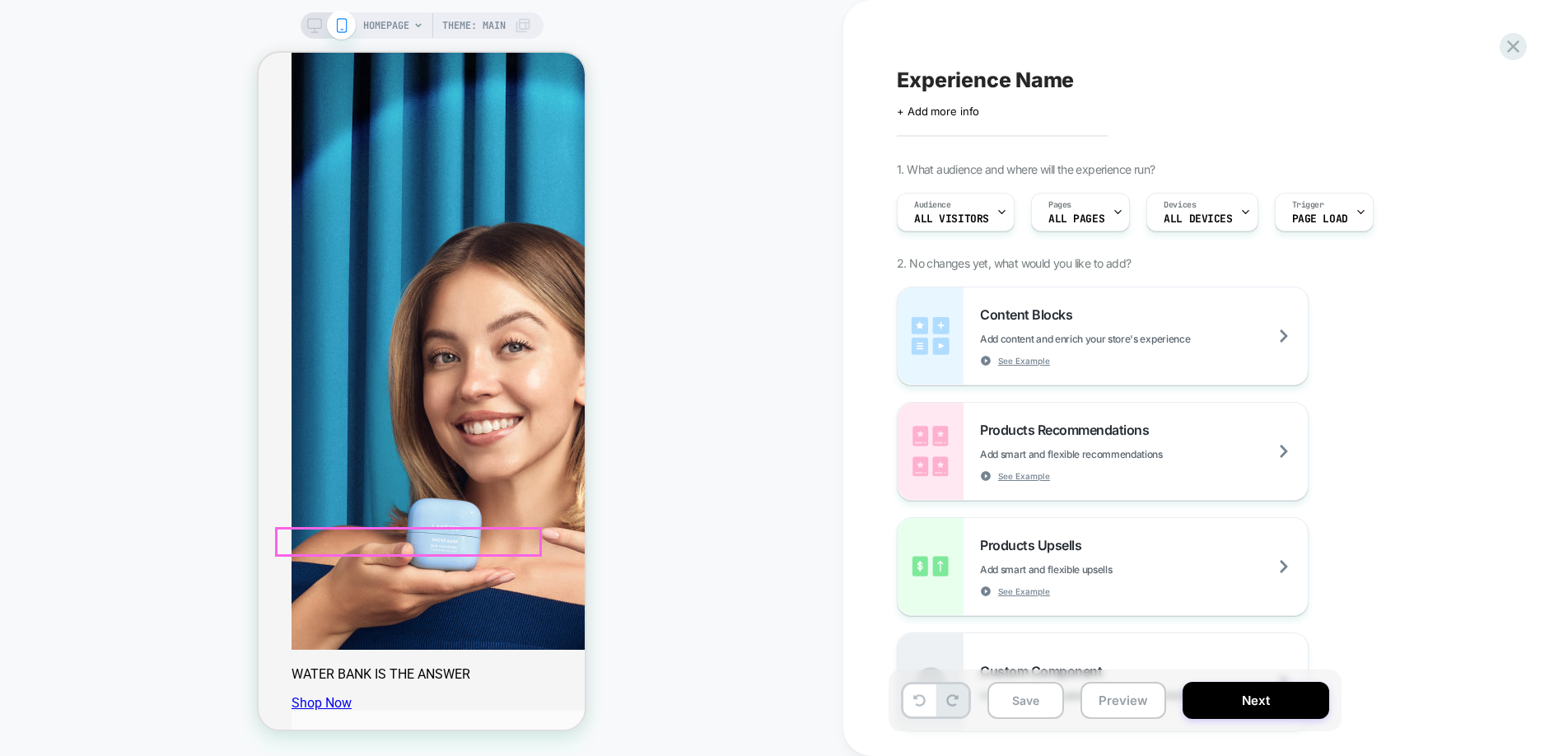 click on "SHOP" at bounding box center (390, 15157) 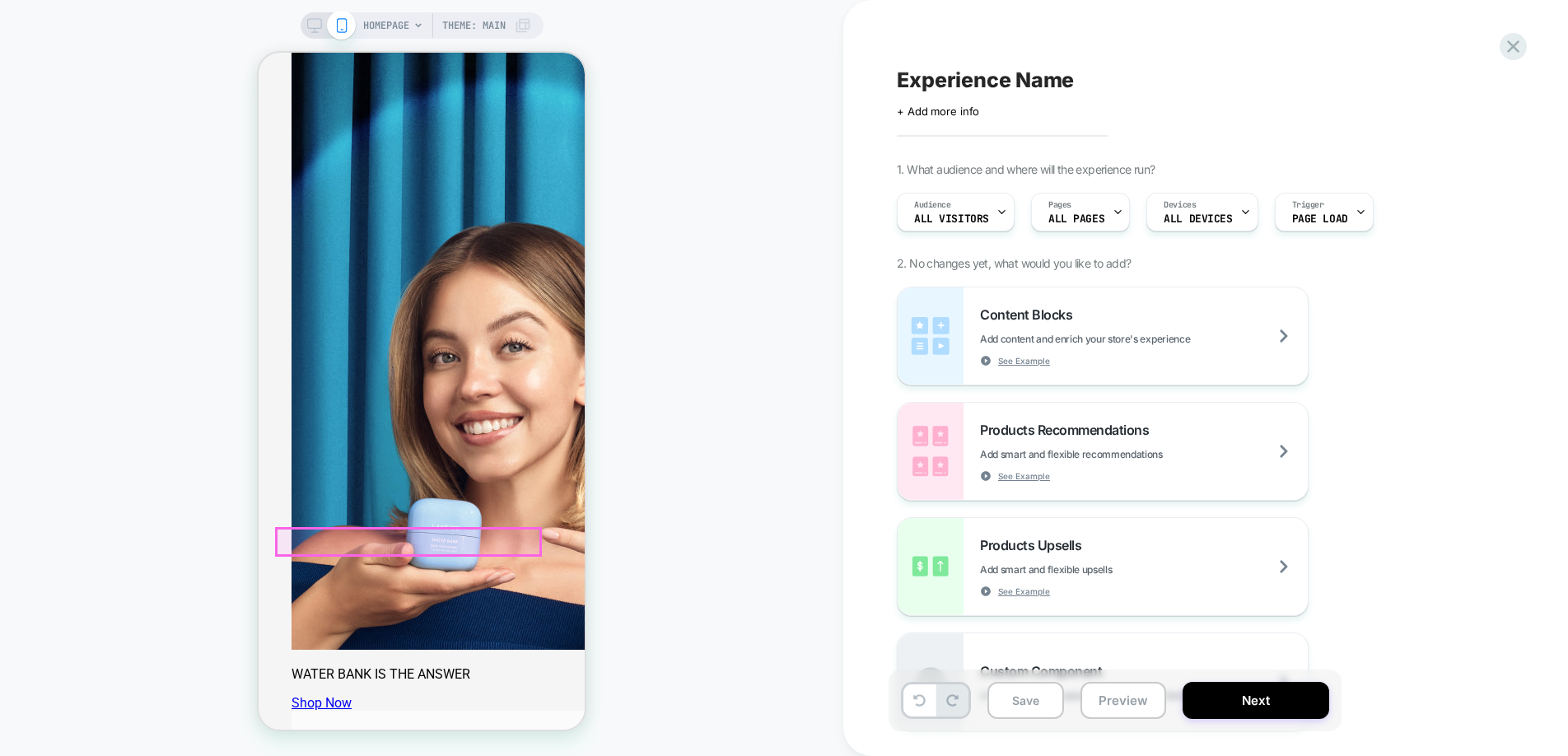 click on "SHOP" at bounding box center (390, 15157) 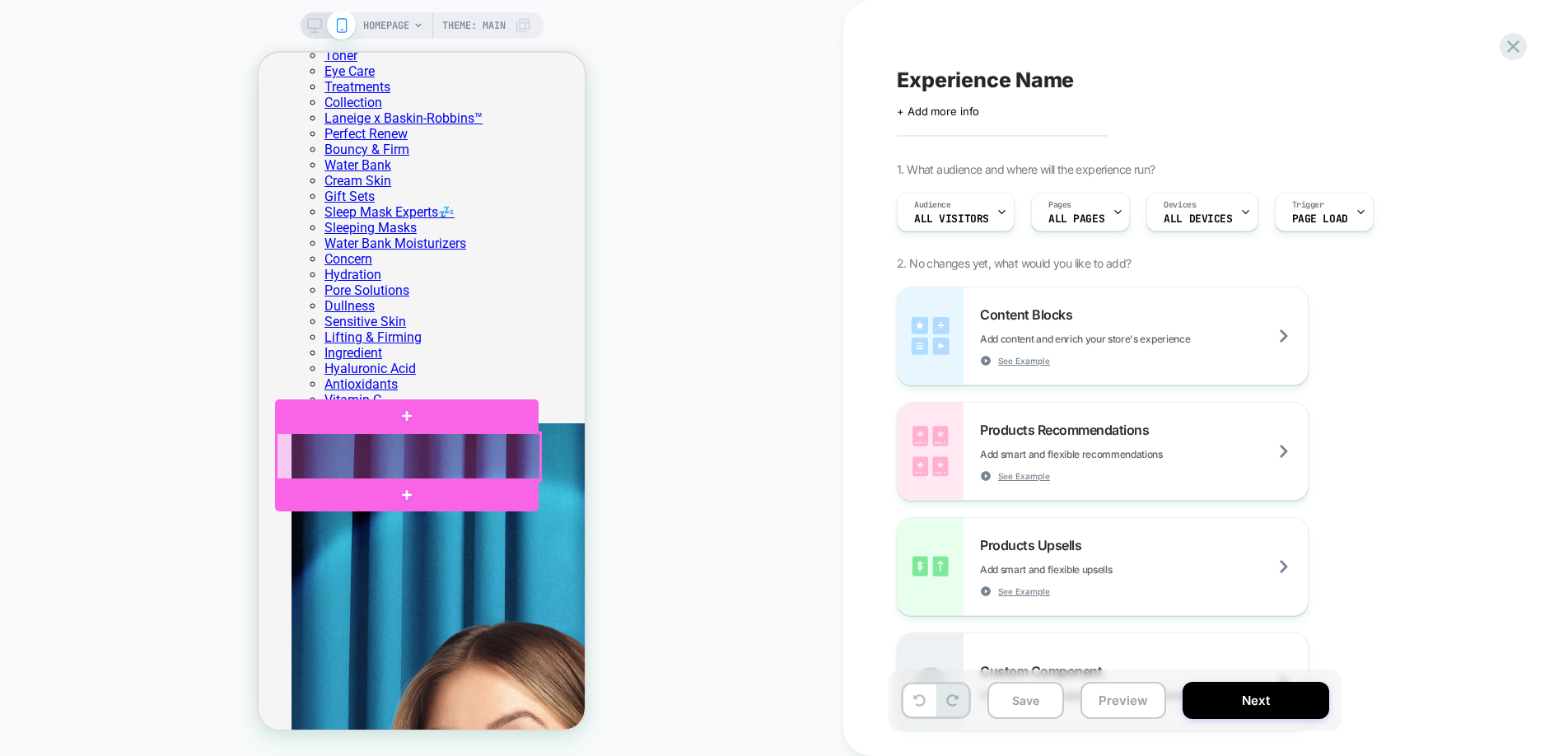 scroll, scrollTop: 469, scrollLeft: 0, axis: vertical 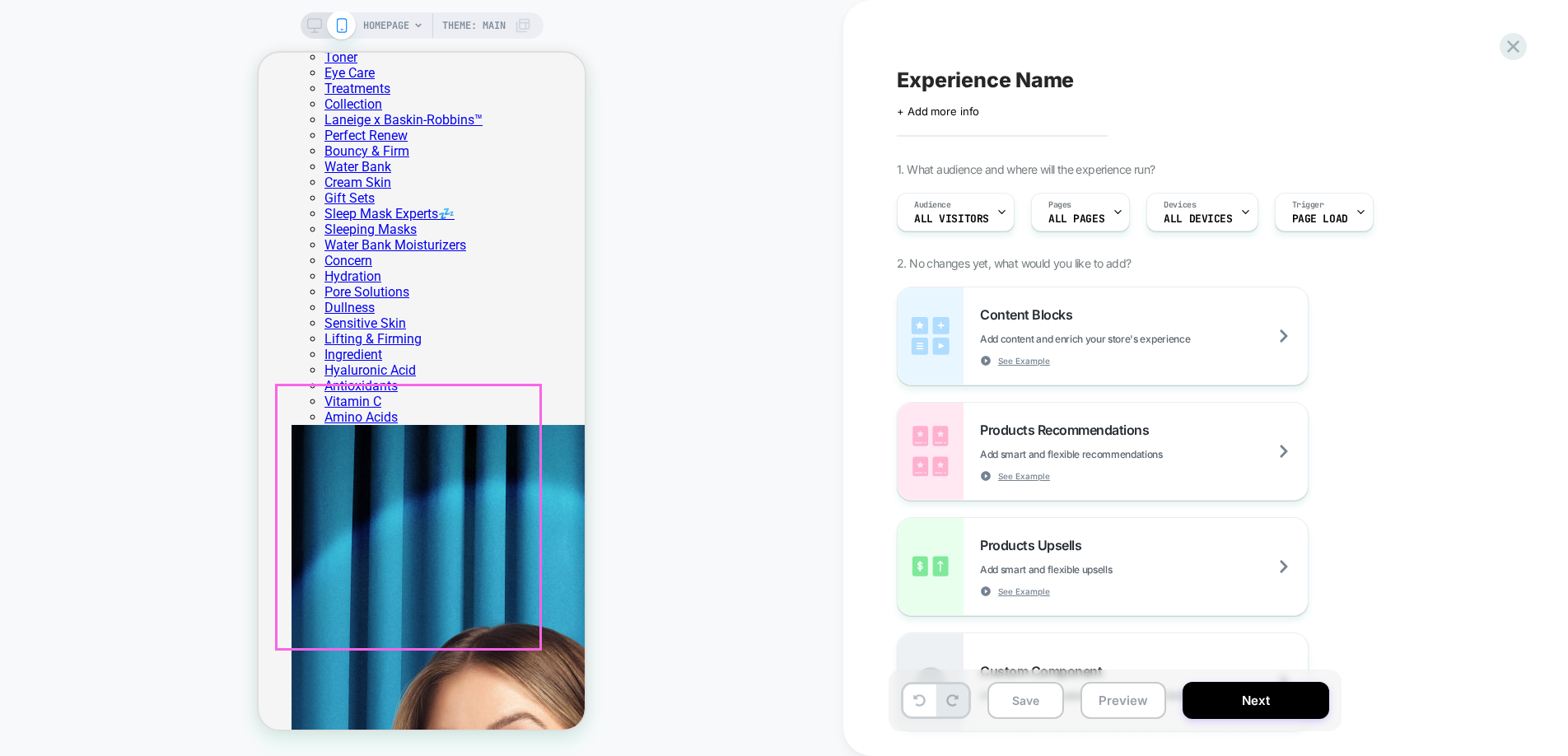 click at bounding box center [703, 14923] 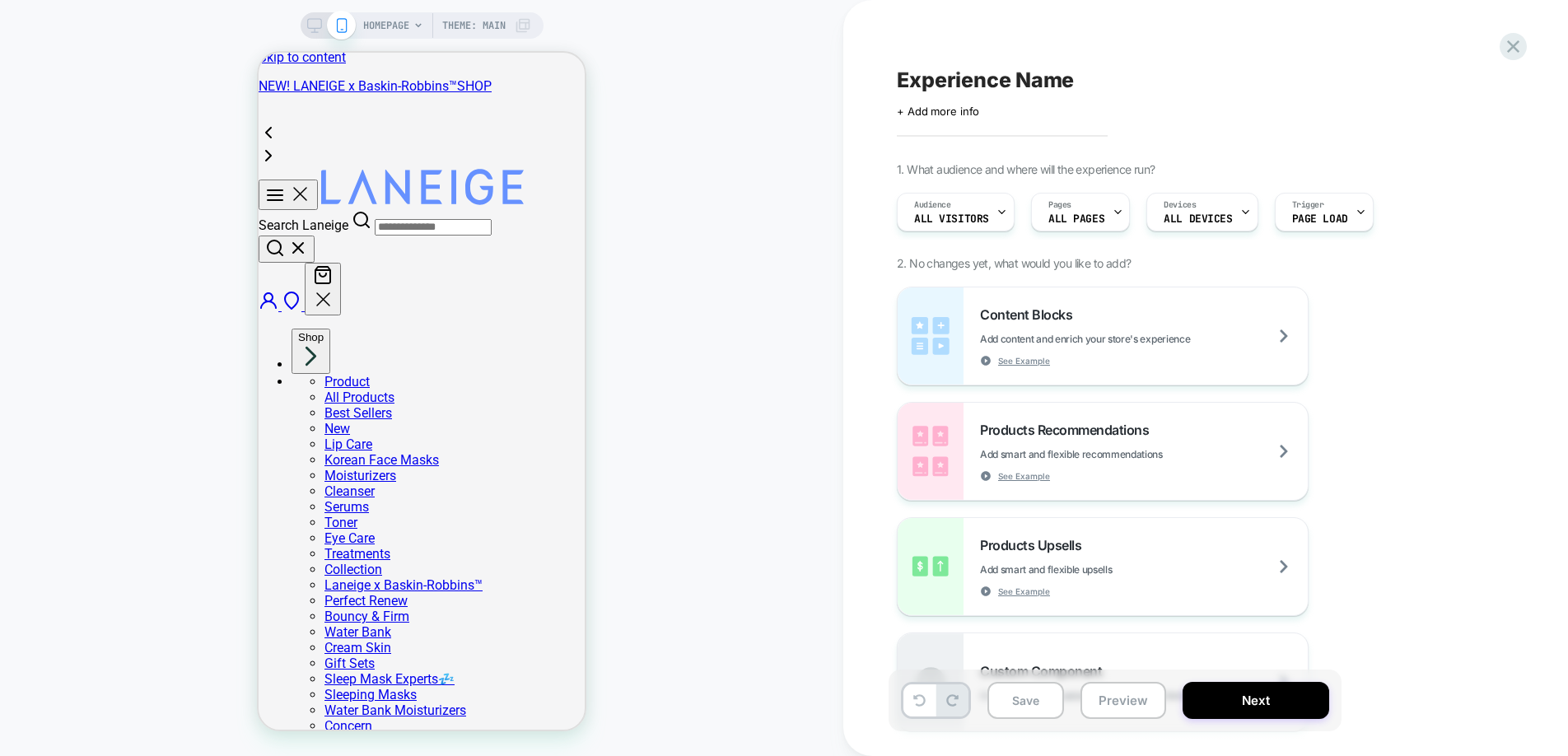 scroll, scrollTop: 0, scrollLeft: 0, axis: both 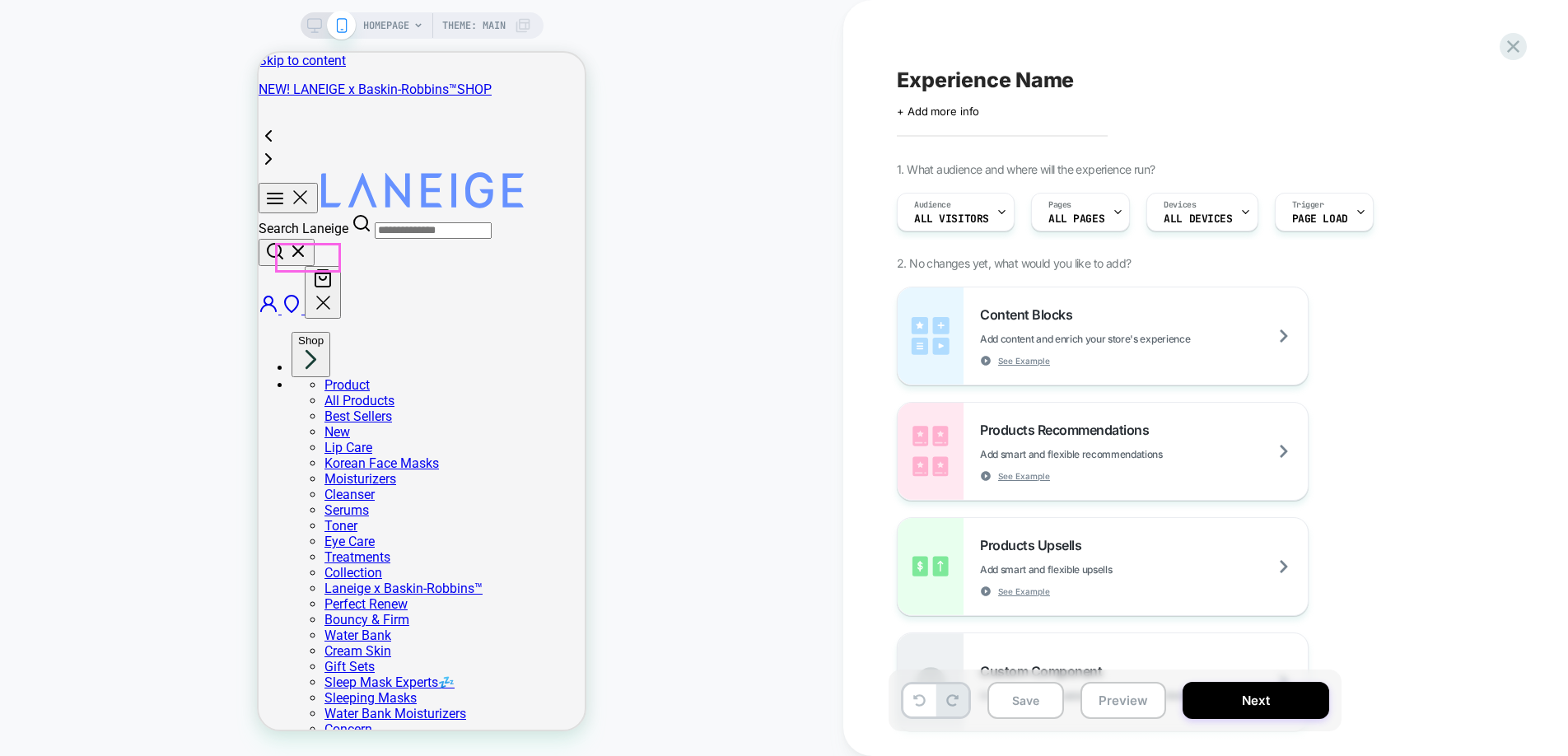 click on "SHOP" at bounding box center [276, 14399] 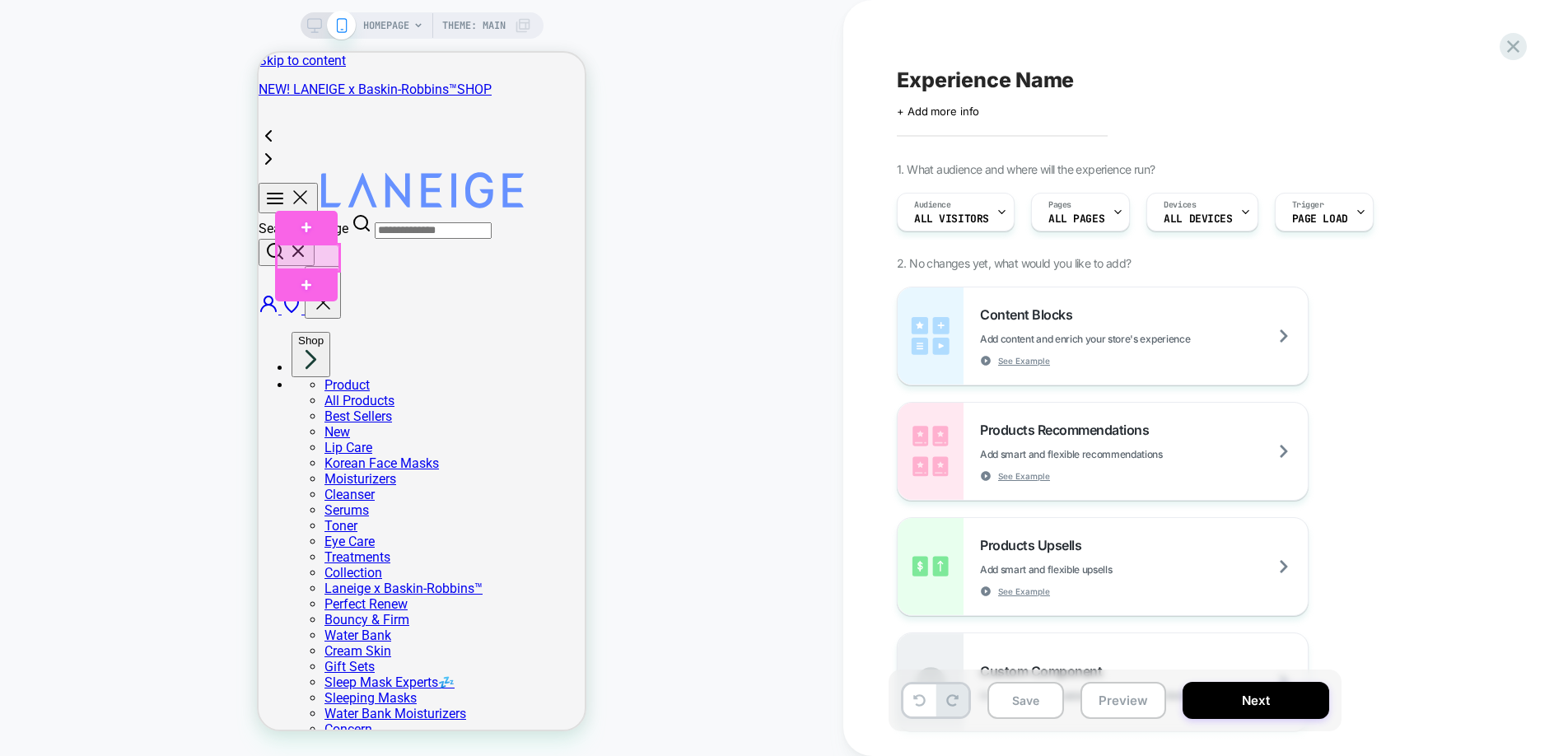 click at bounding box center (308, 258) 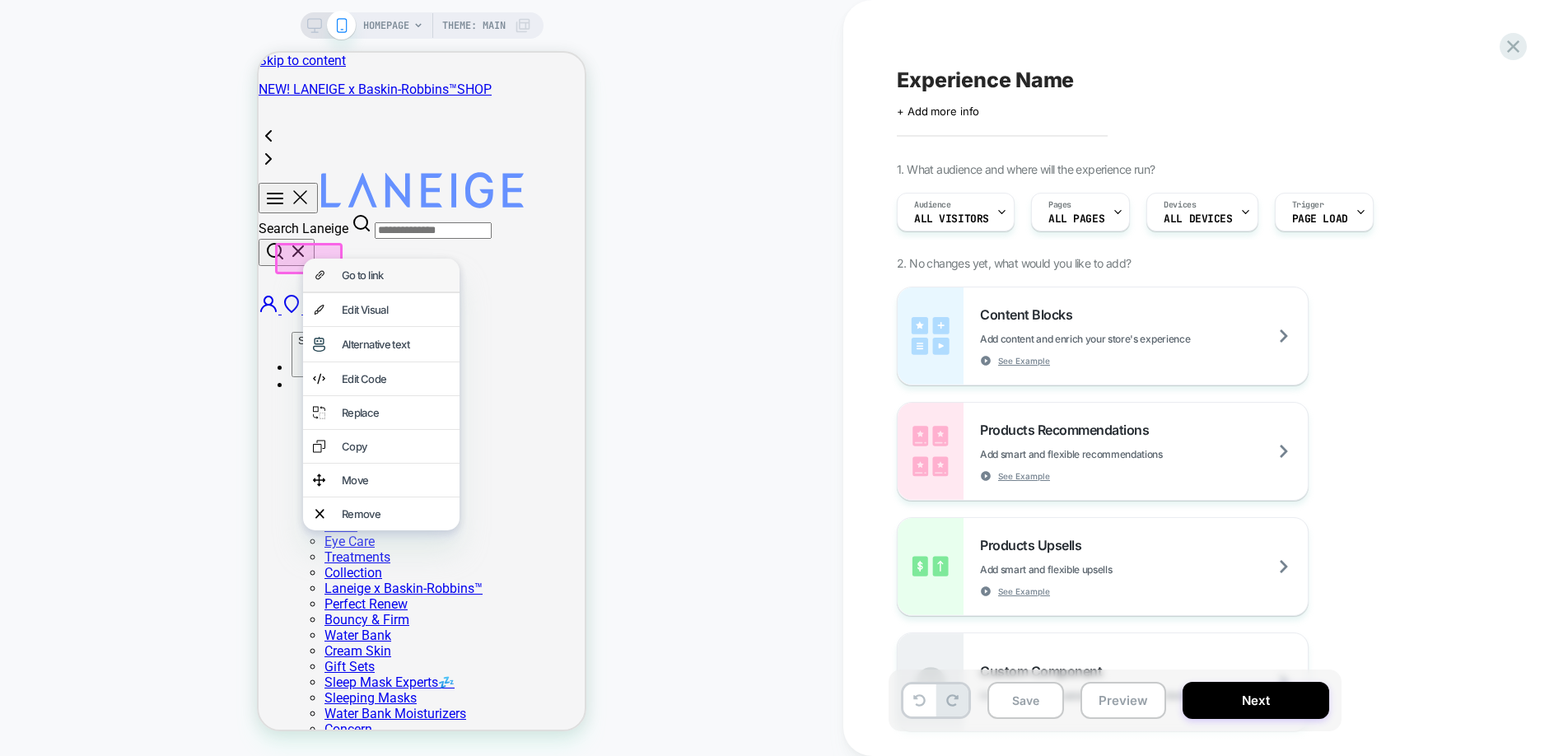 click on "Go to link" at bounding box center (381, 275) 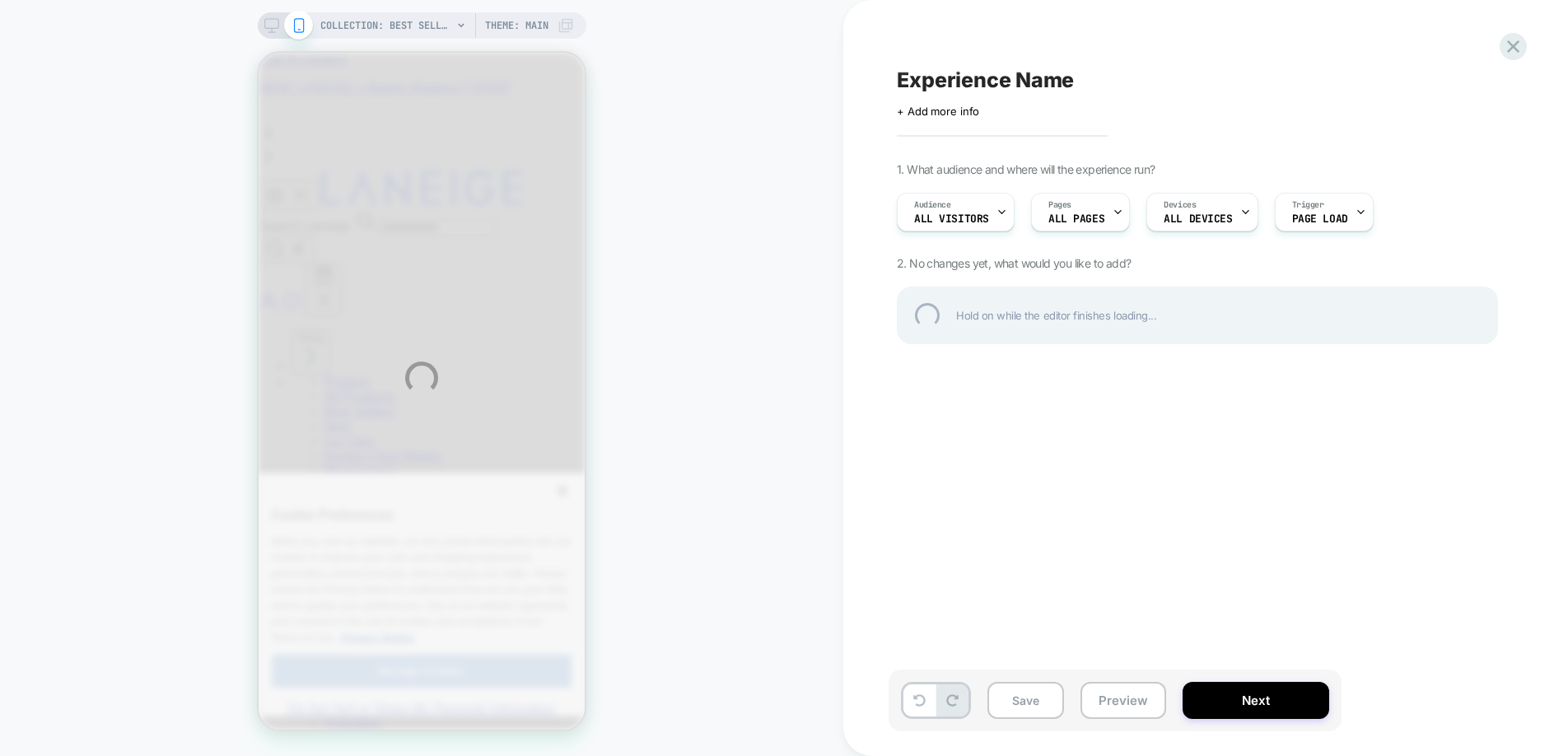 scroll, scrollTop: 0, scrollLeft: 0, axis: both 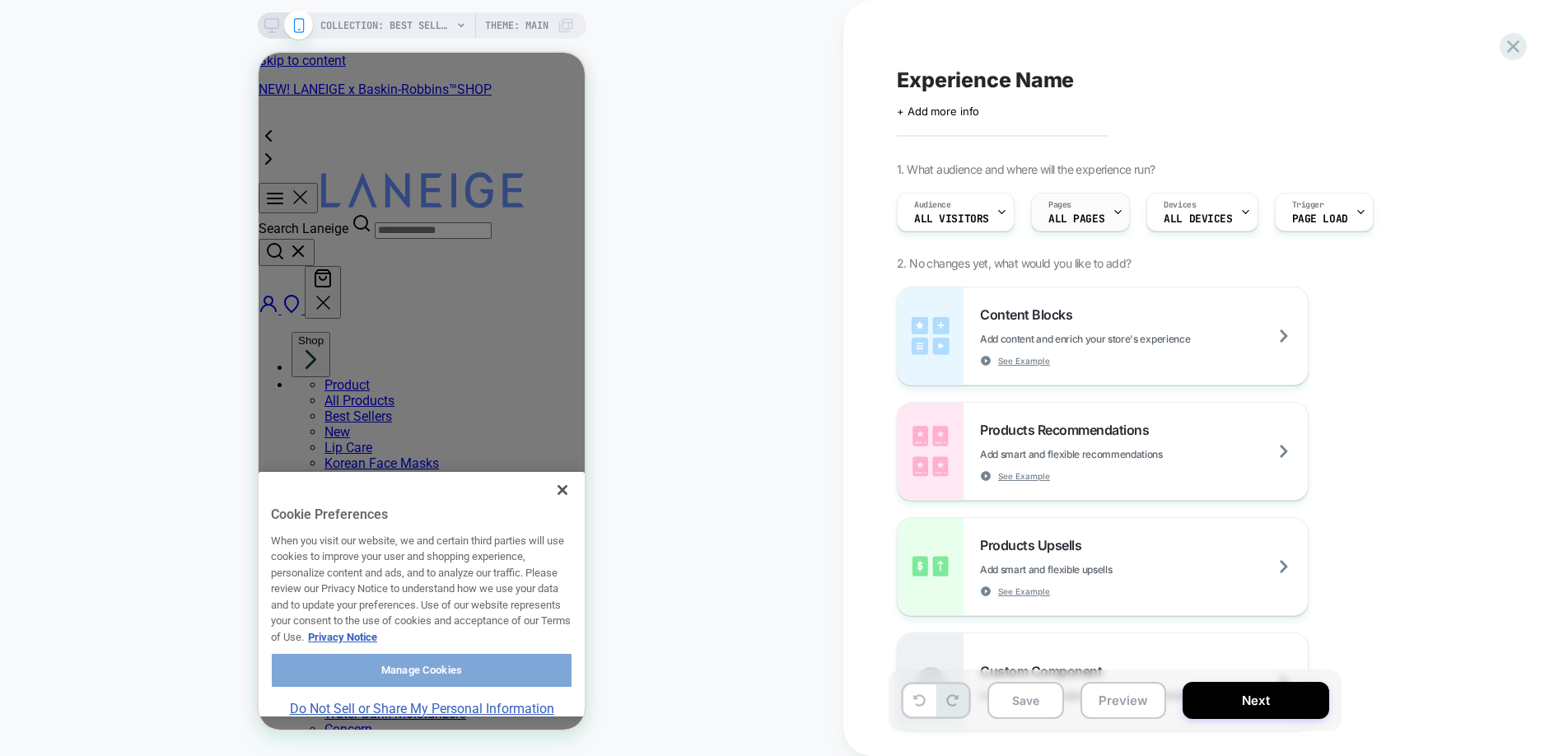 click on "Pages ALL PAGES" at bounding box center (1076, 212) 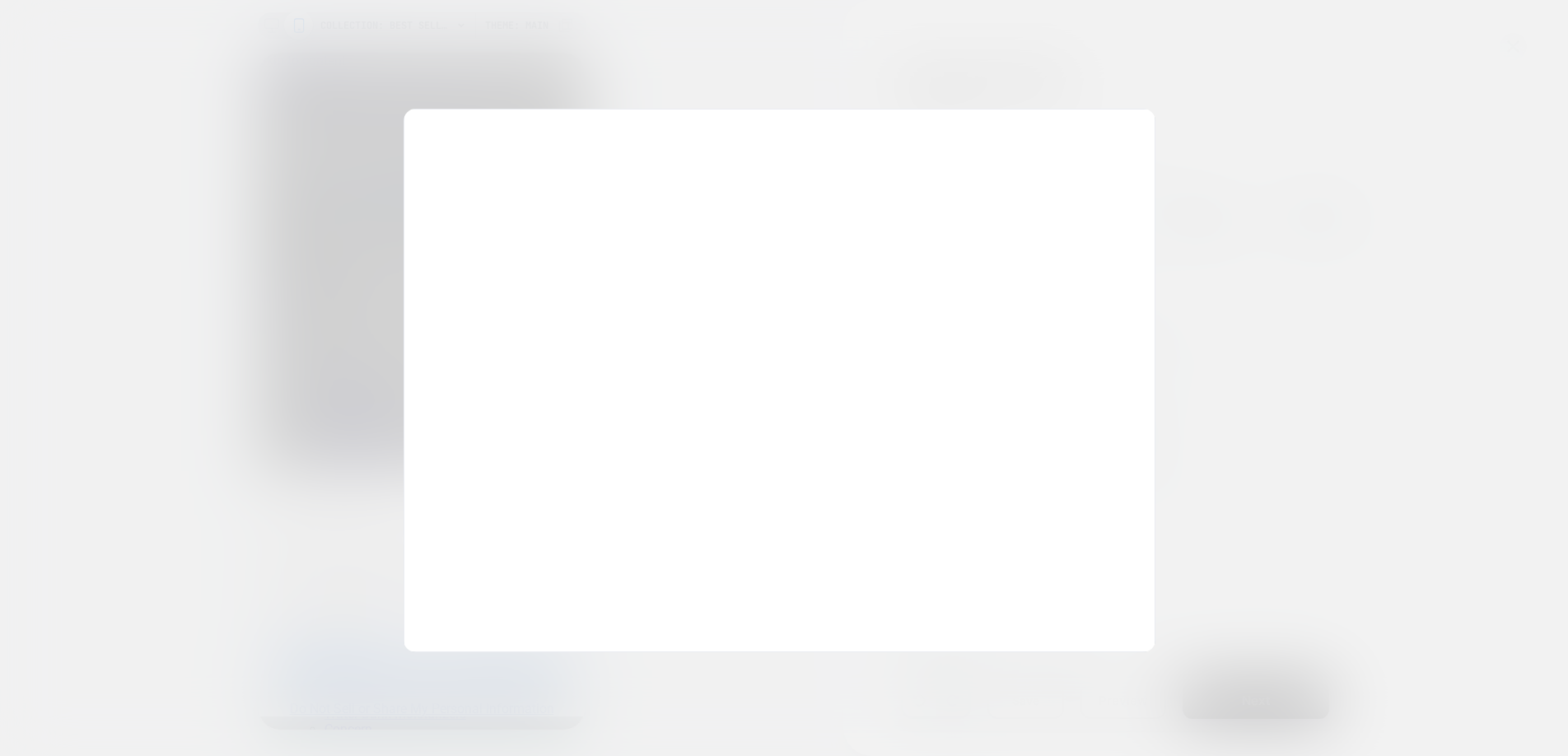 scroll, scrollTop: 0, scrollLeft: 0, axis: both 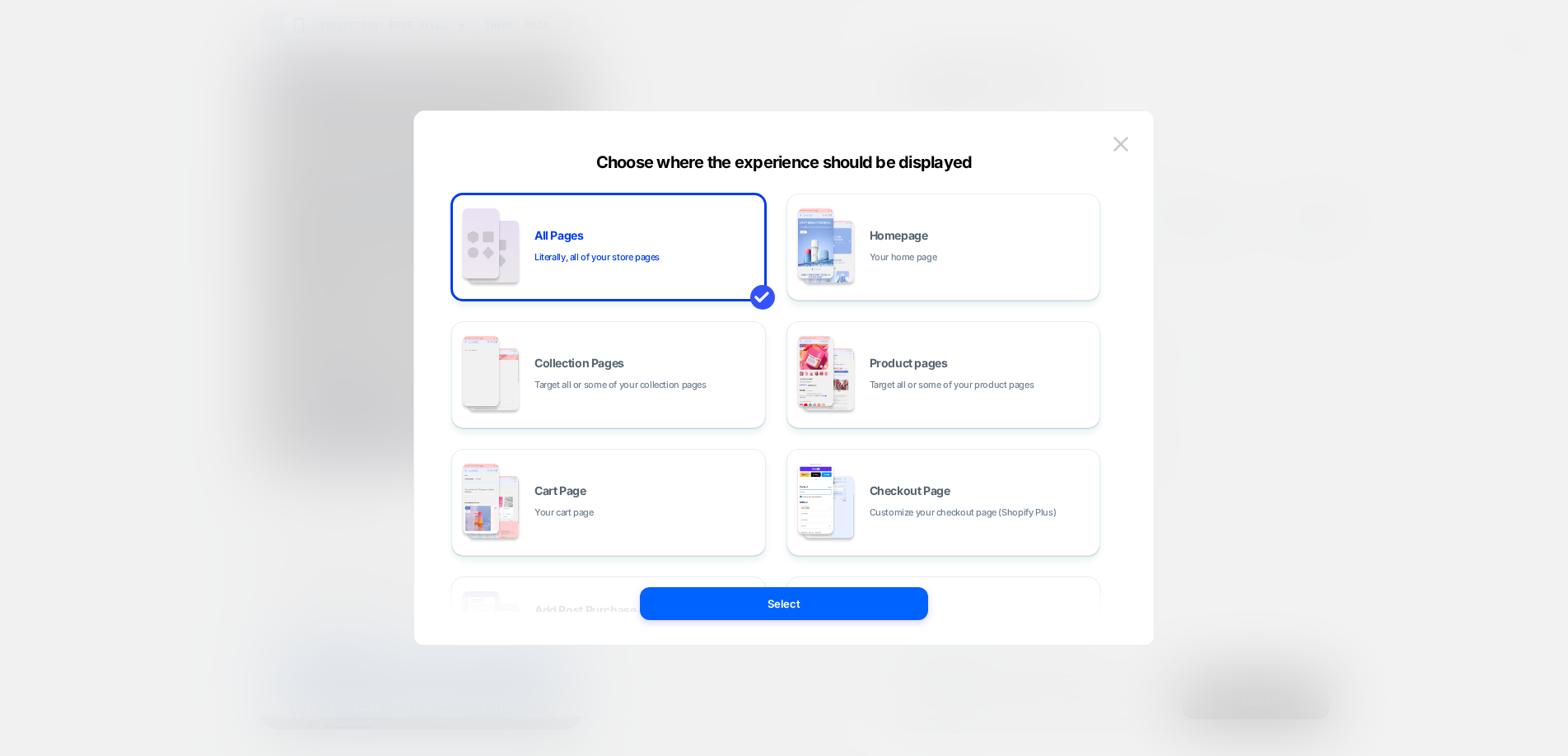 click at bounding box center [784, 378] 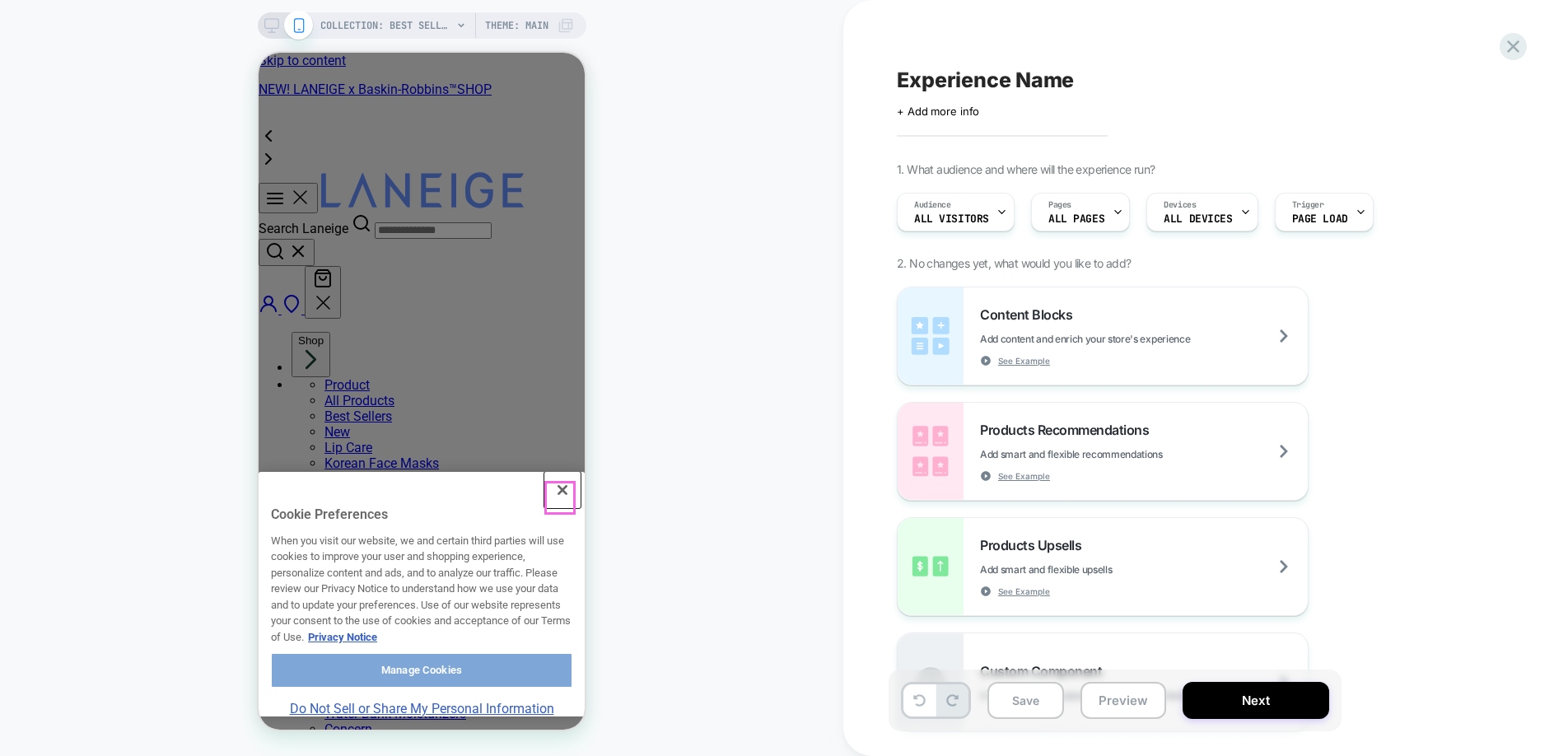 click at bounding box center (562, 490) 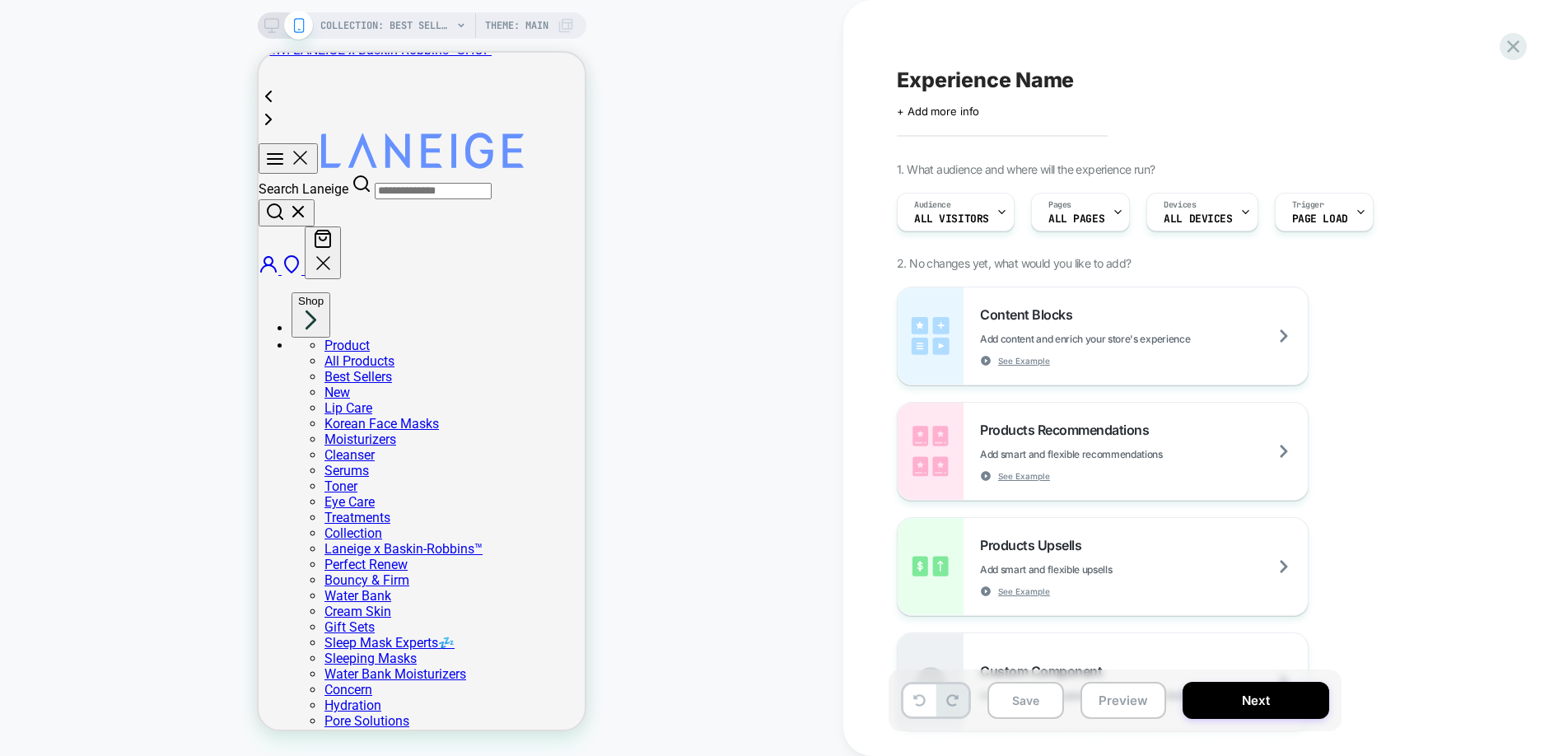 scroll, scrollTop: 0, scrollLeft: 0, axis: both 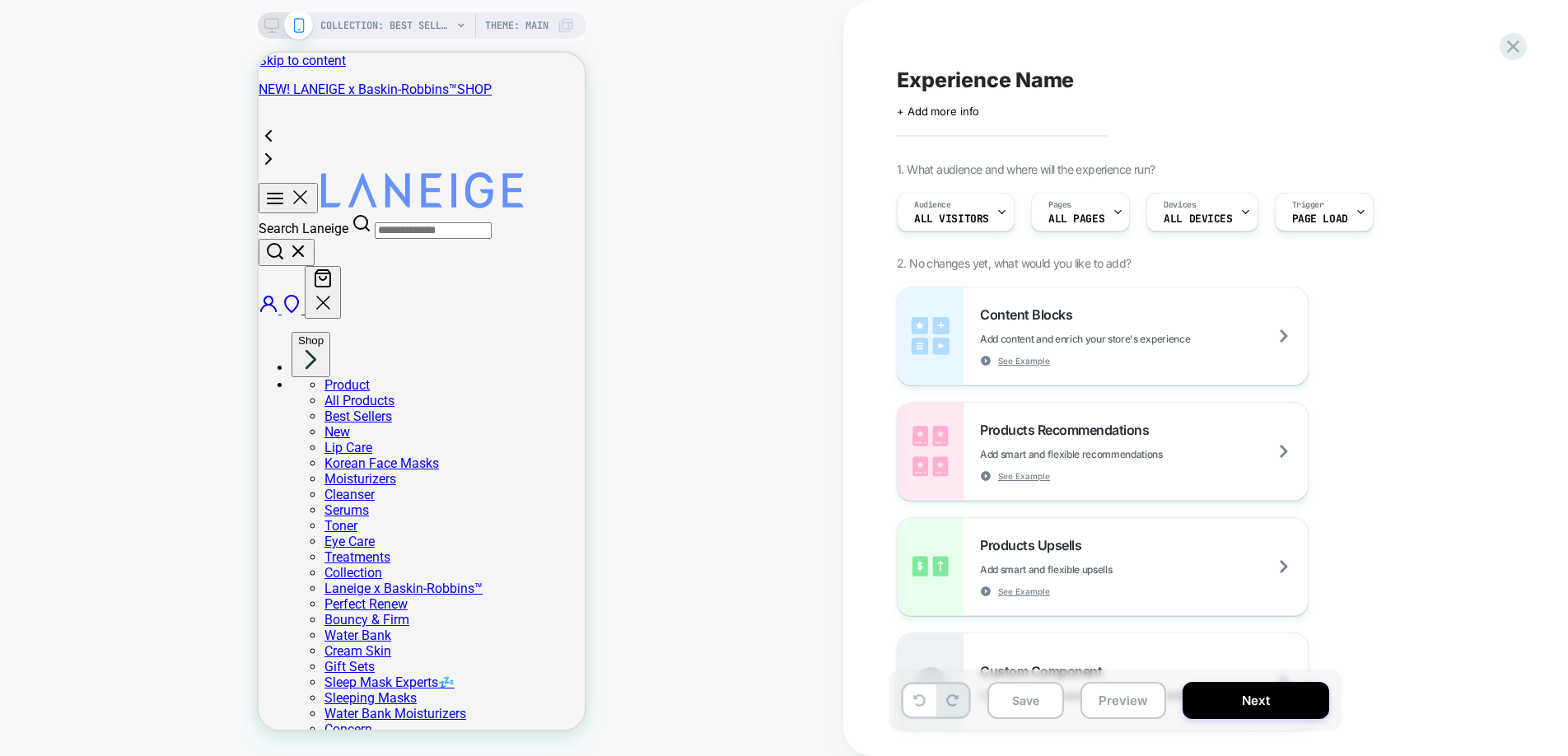 click 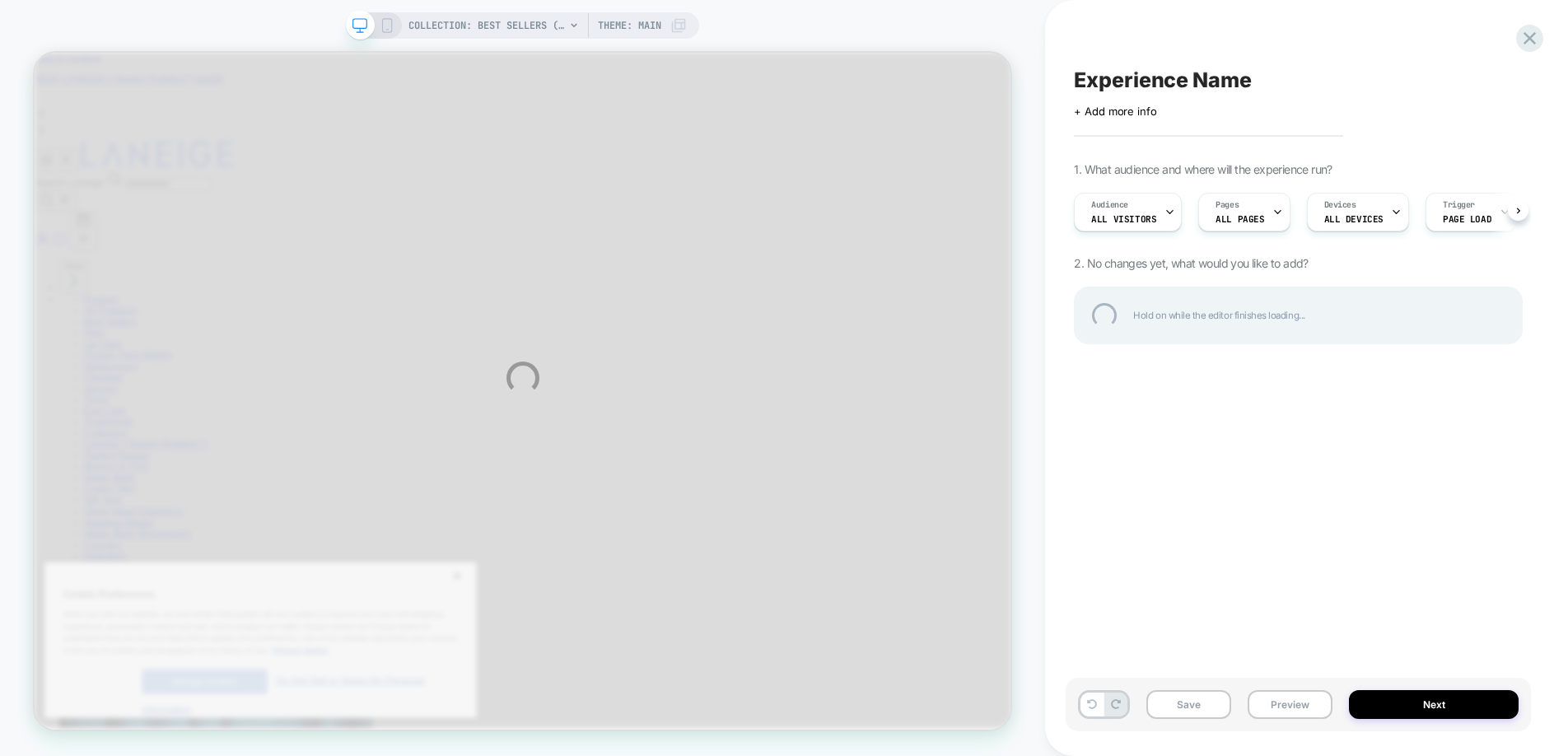 scroll, scrollTop: 0, scrollLeft: 0, axis: both 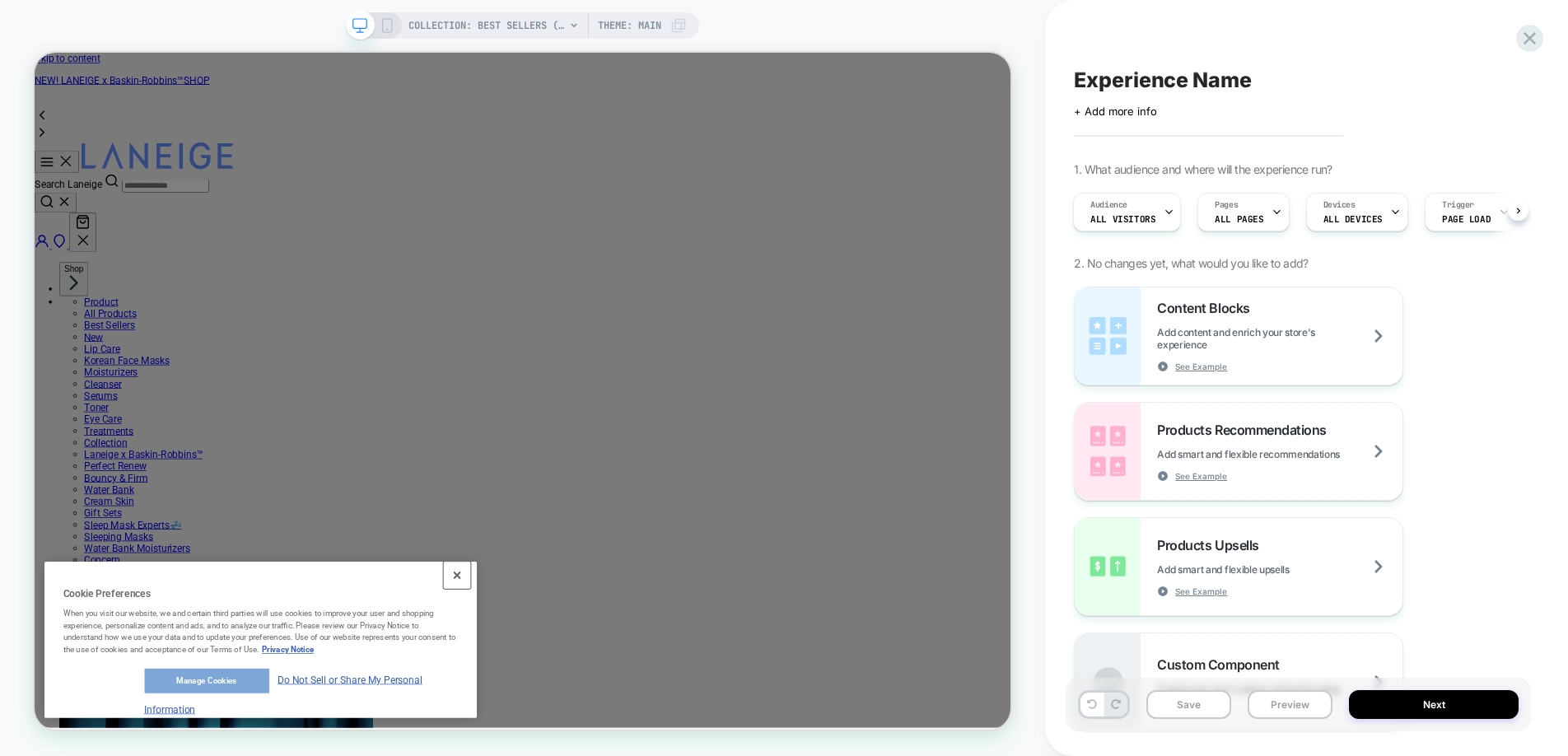click at bounding box center (598, 749) 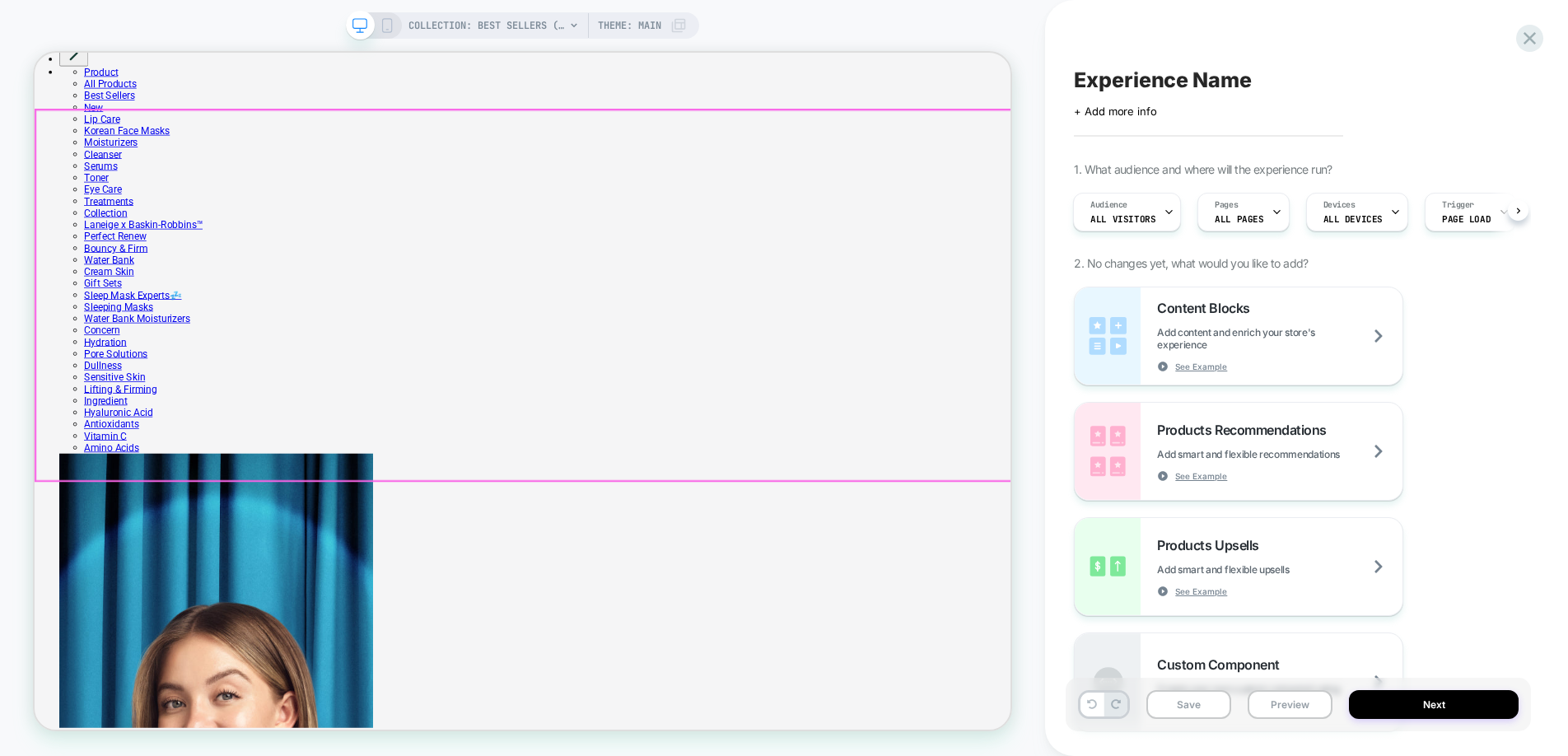 scroll, scrollTop: 0, scrollLeft: 0, axis: both 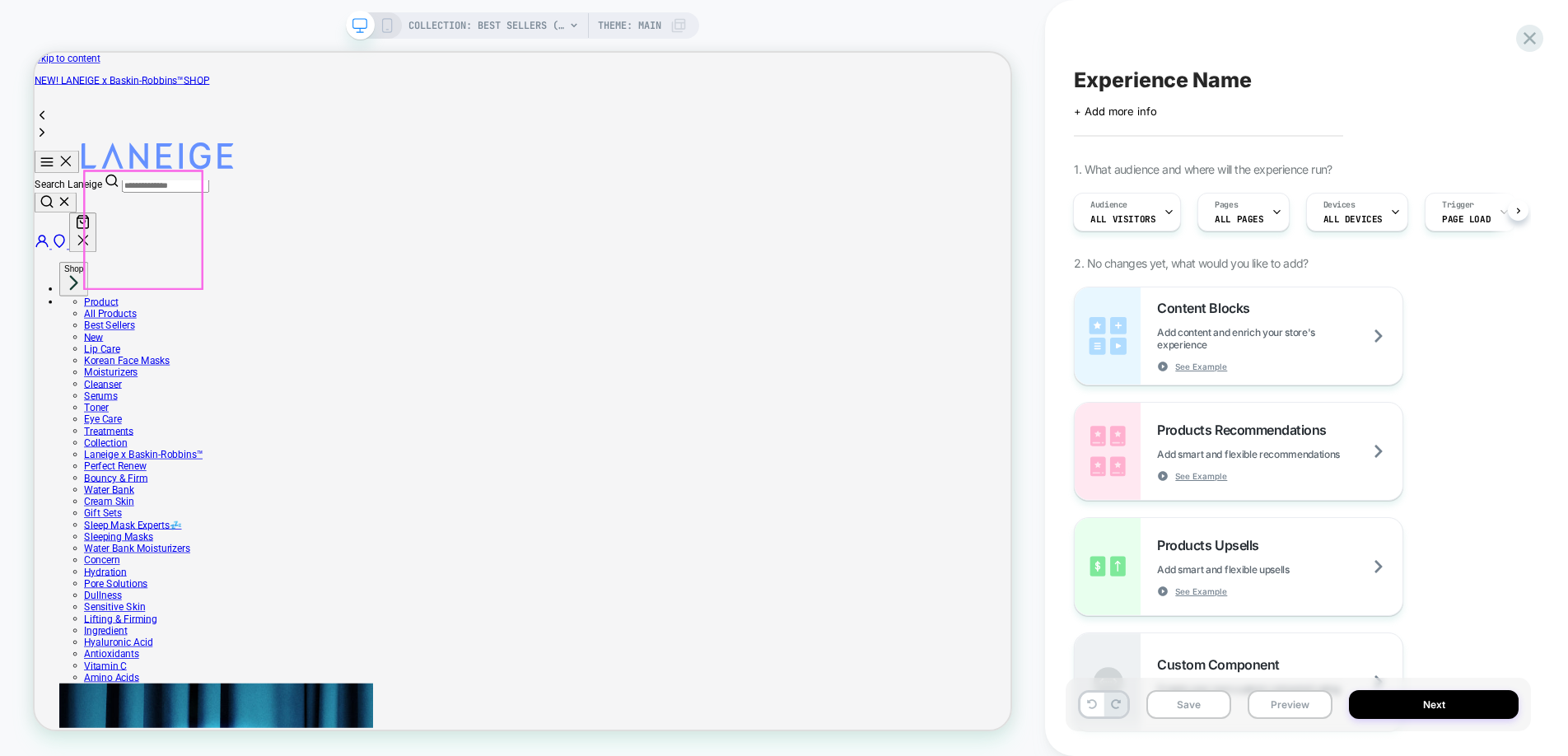 click at bounding box center (282, 2527) 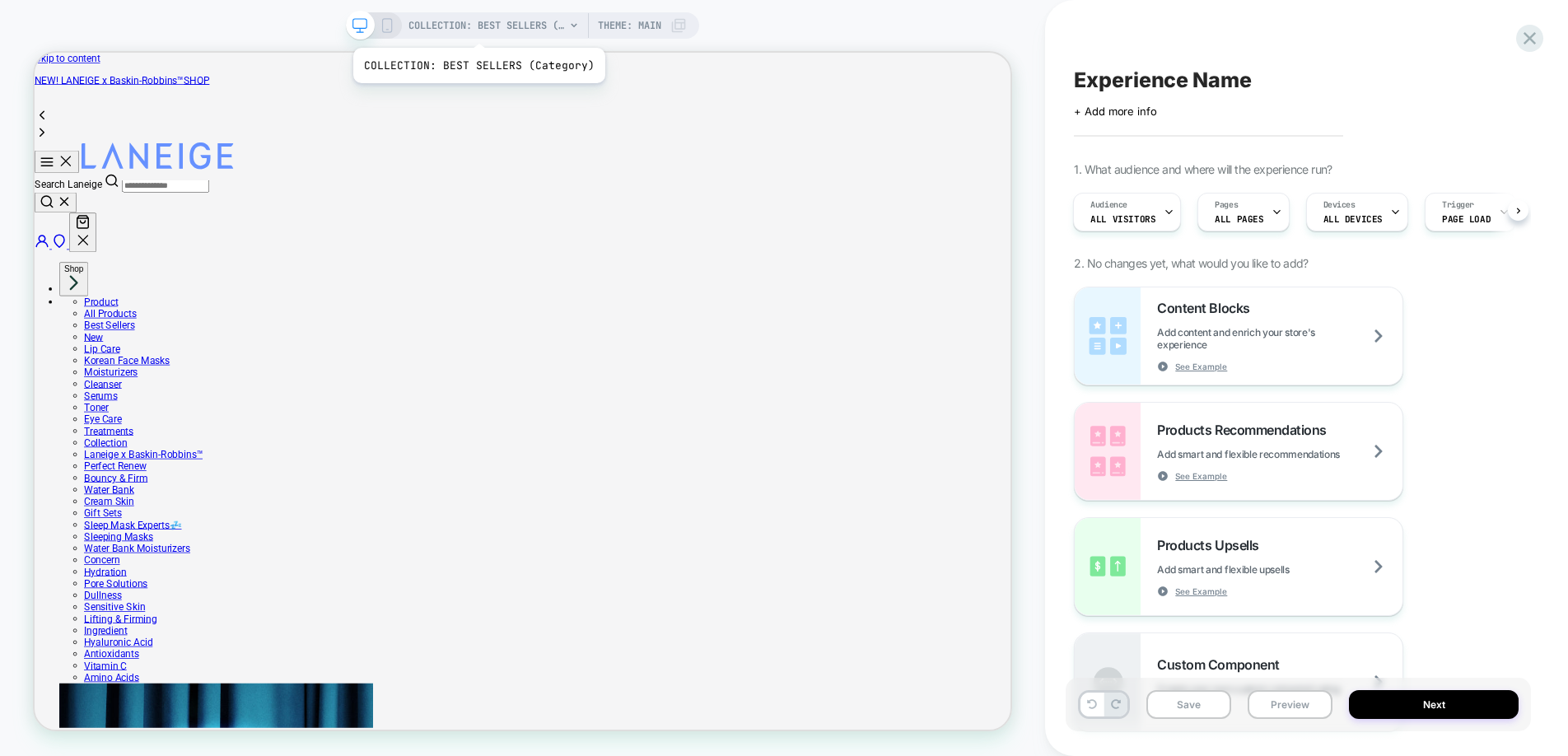 click on "COLLECTION: BEST SELLERS (Category)" at bounding box center [487, 26] 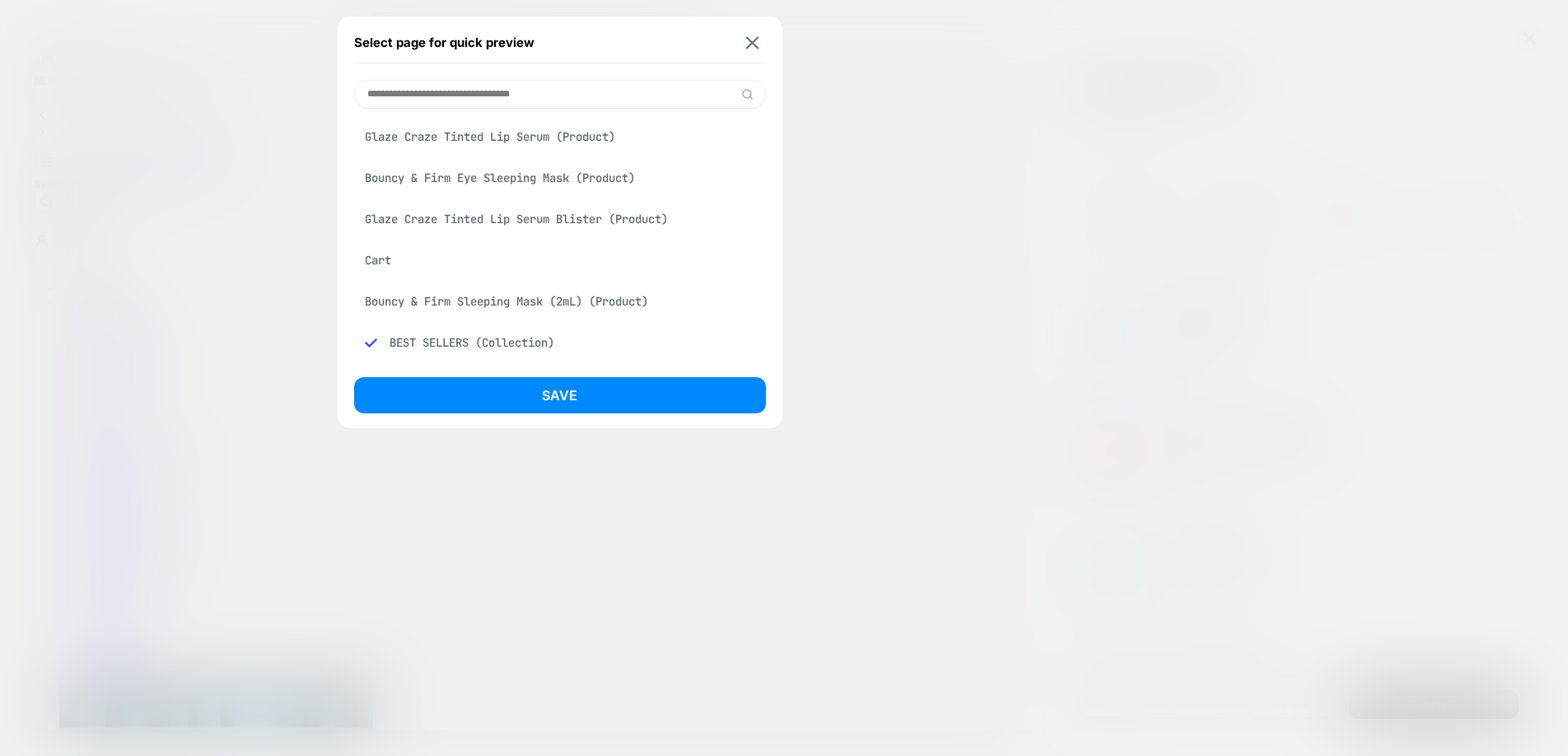 click on "Glaze Craze Tinted Lip Serum (Product)" at bounding box center [560, 137] 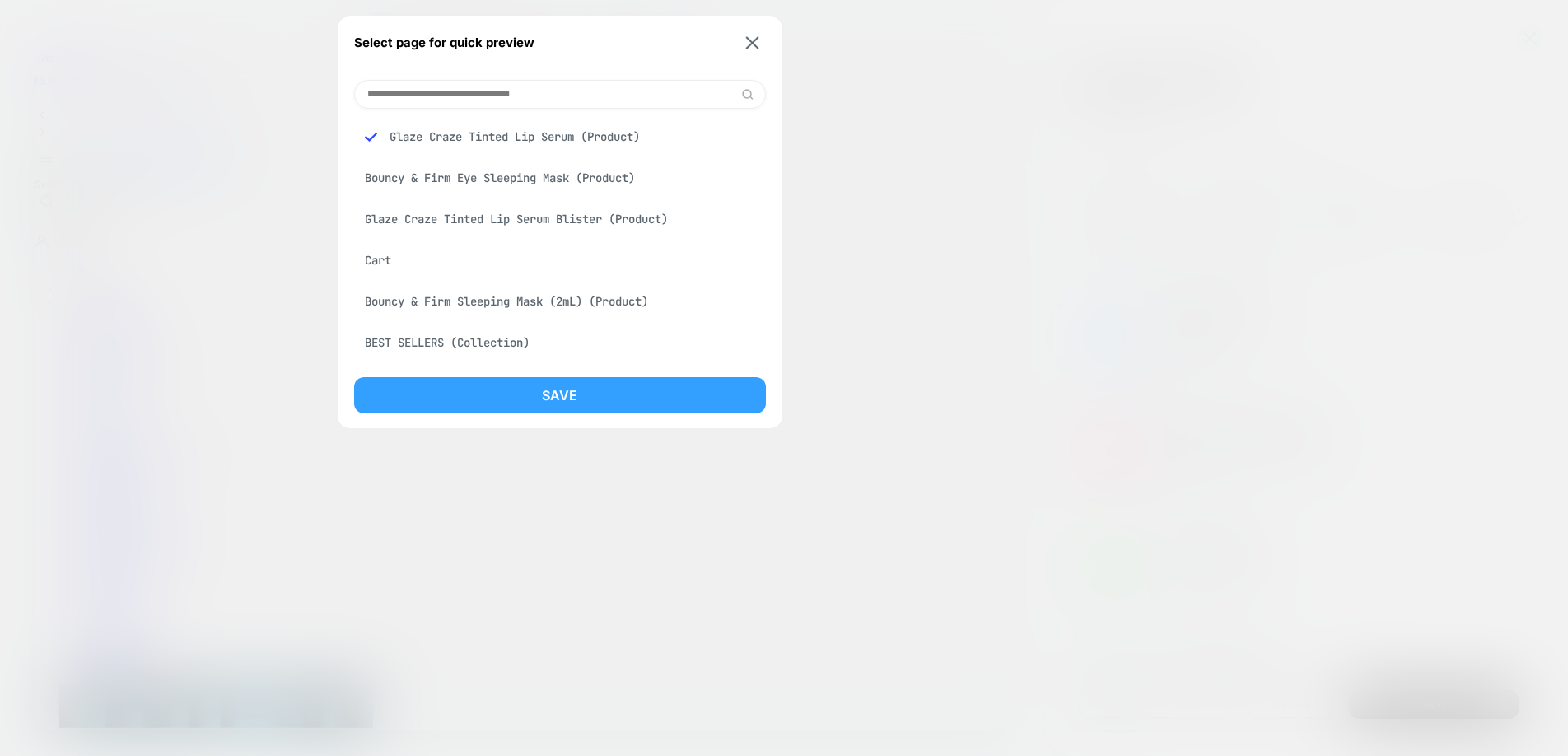 click on "Save" at bounding box center [560, 395] 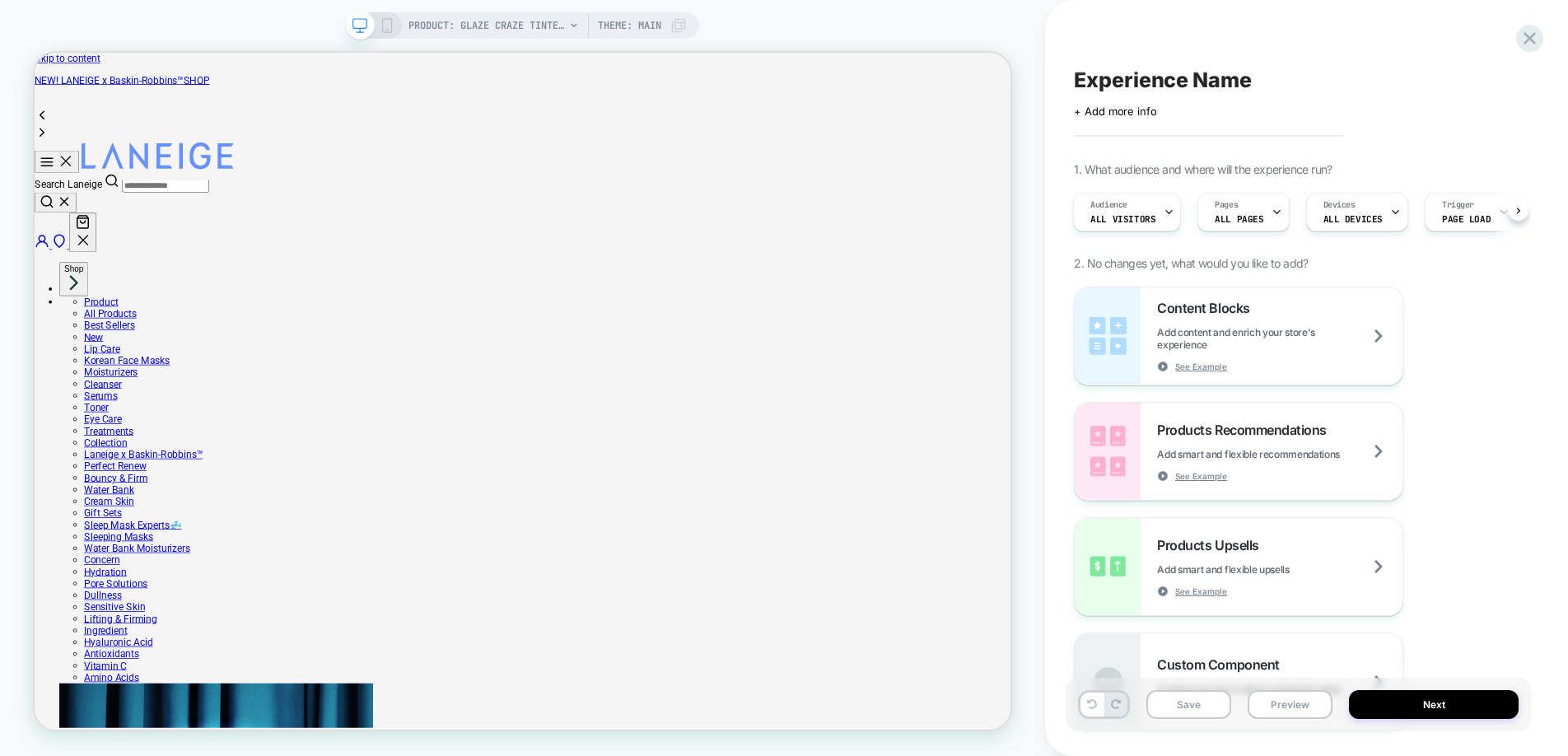 scroll, scrollTop: 0, scrollLeft: 2, axis: horizontal 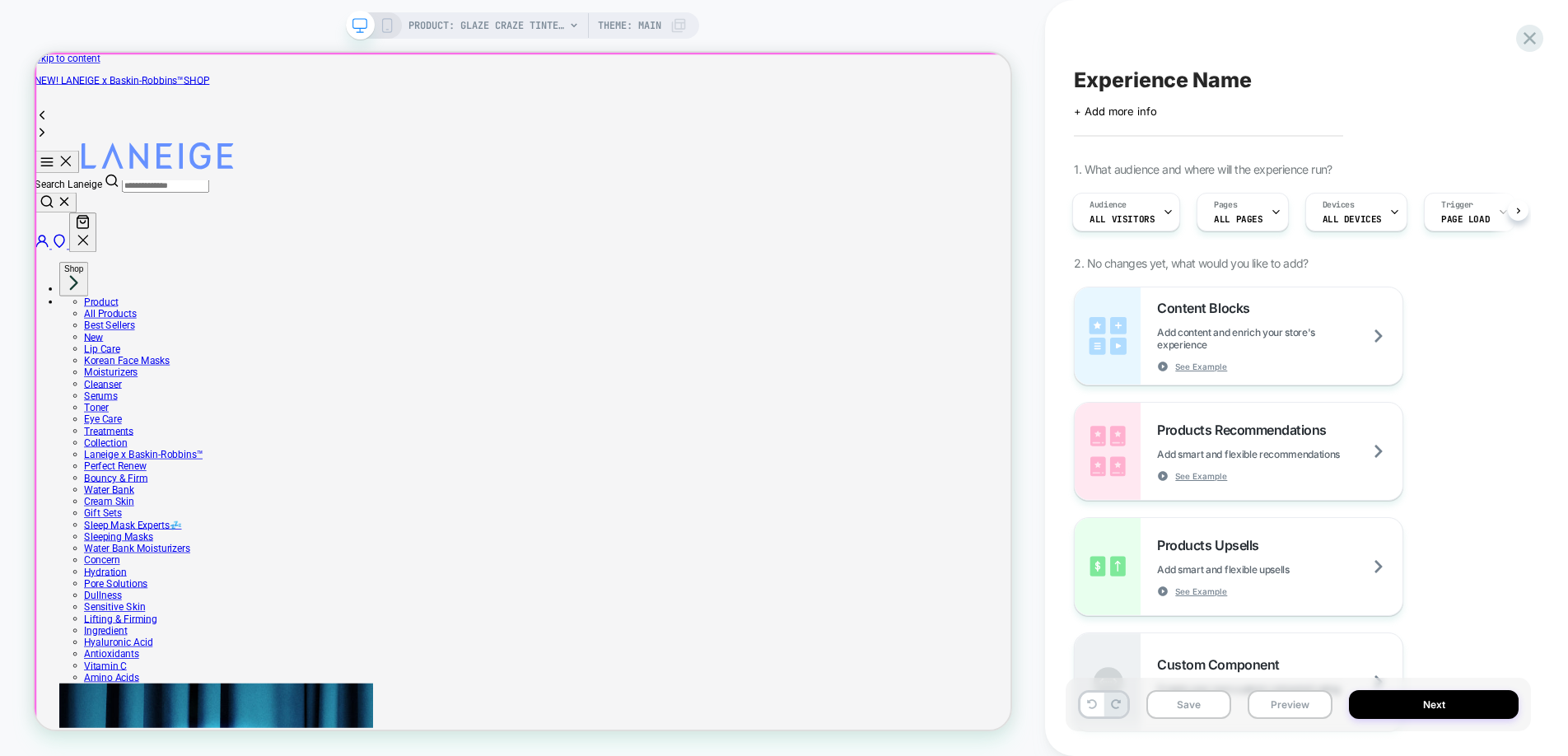click on "YOUR CART
2
ITEMS
Close
You are $28.00 away from a FREE Shipping!
,
,
,
Free Shipping
Free PM Duo
Free Set
Earn Rewards For Your Purchase
SIGN IN / JOIN
Your cart is empty. Click  here  to continue shopping.
1 item" at bounding box center (685, 12961) 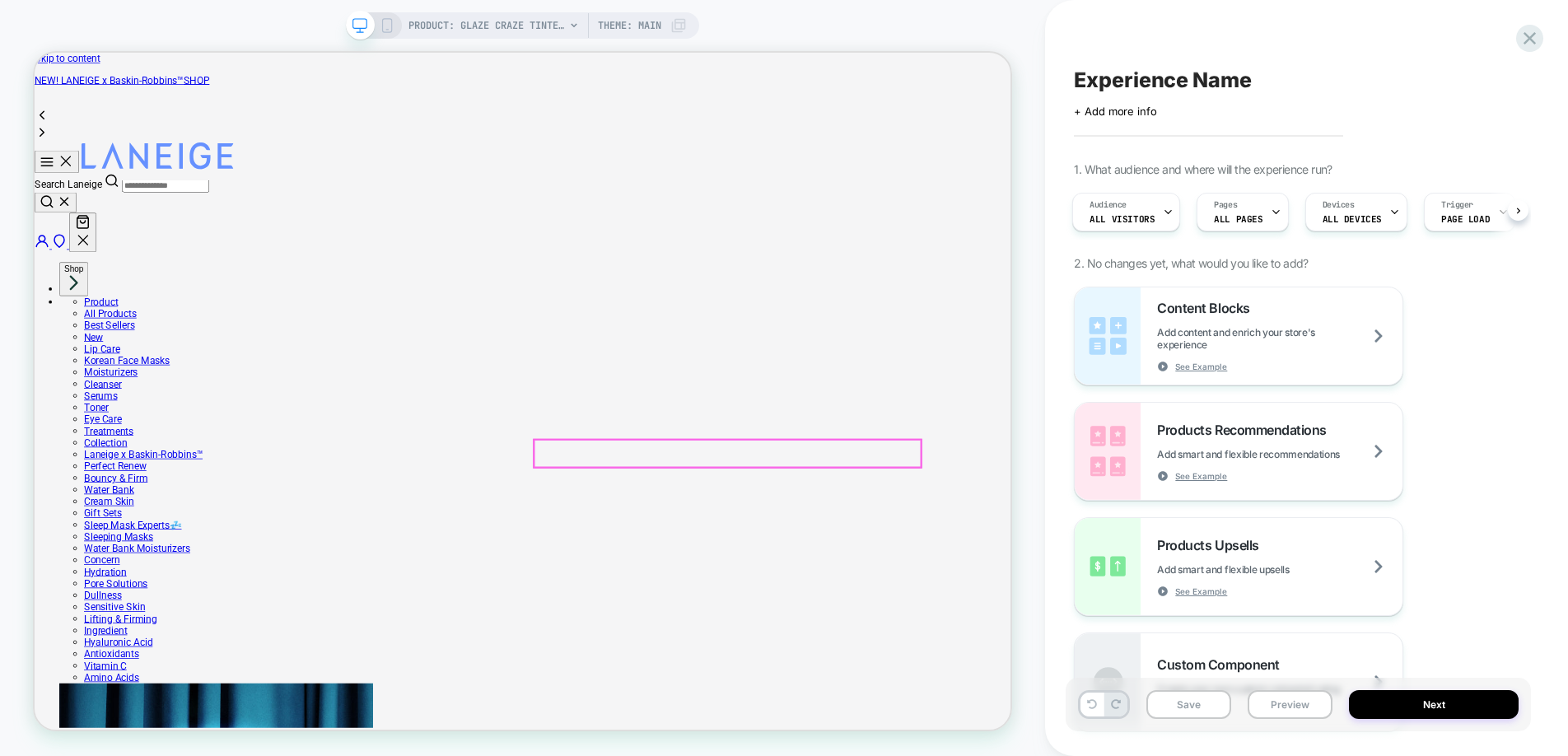 click on "$22  | Add to cart" at bounding box center (79, 17442) 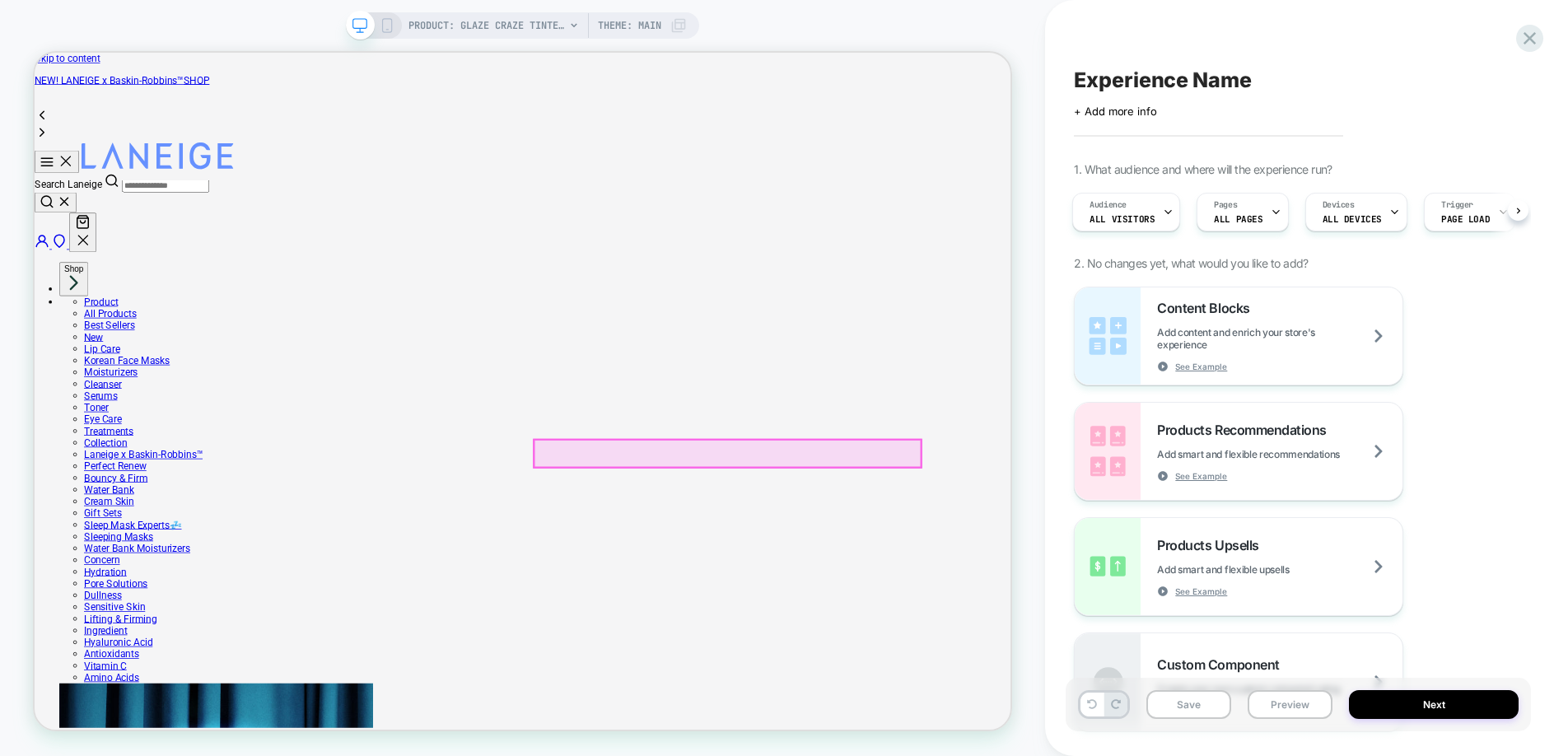 scroll, scrollTop: 0, scrollLeft: 120, axis: horizontal 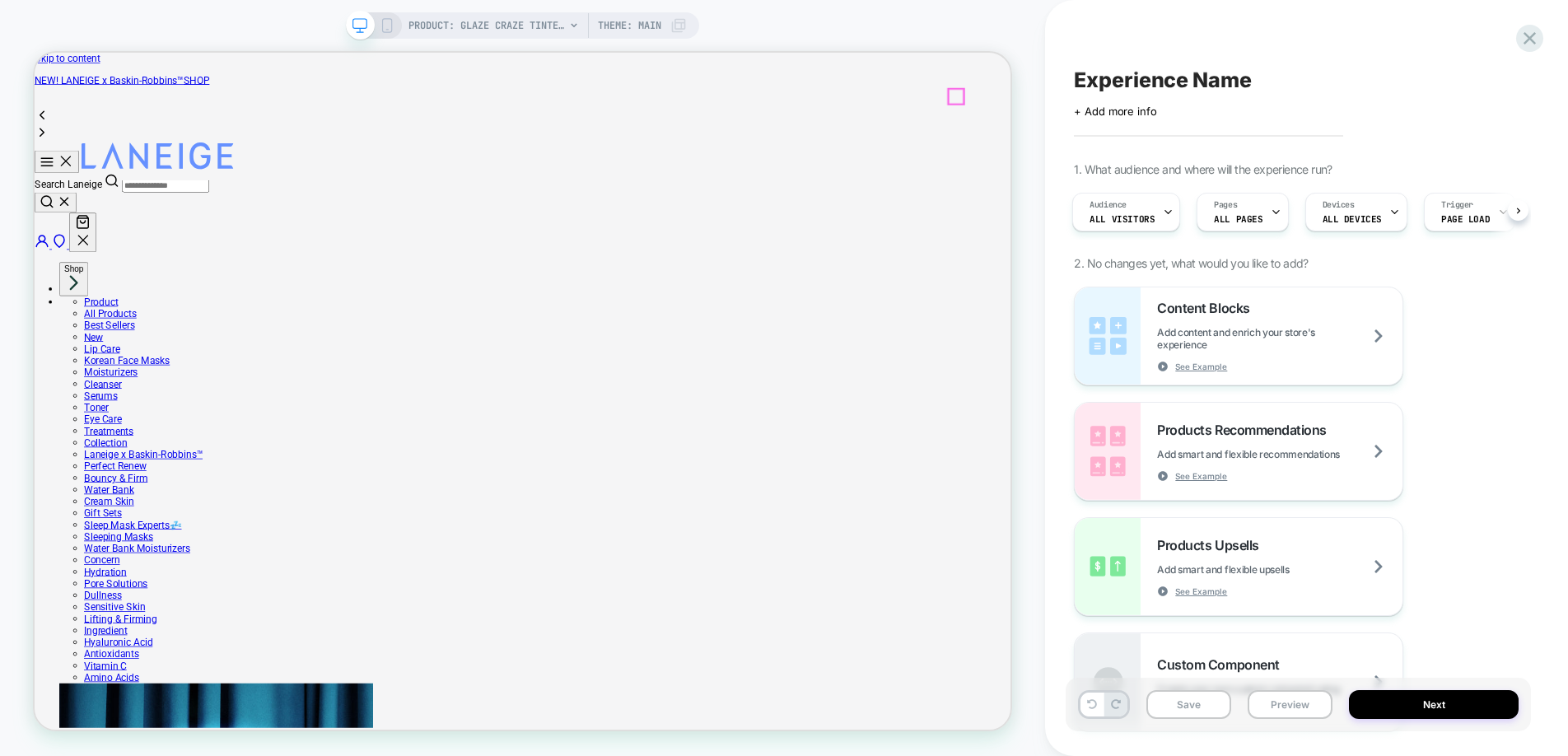 click 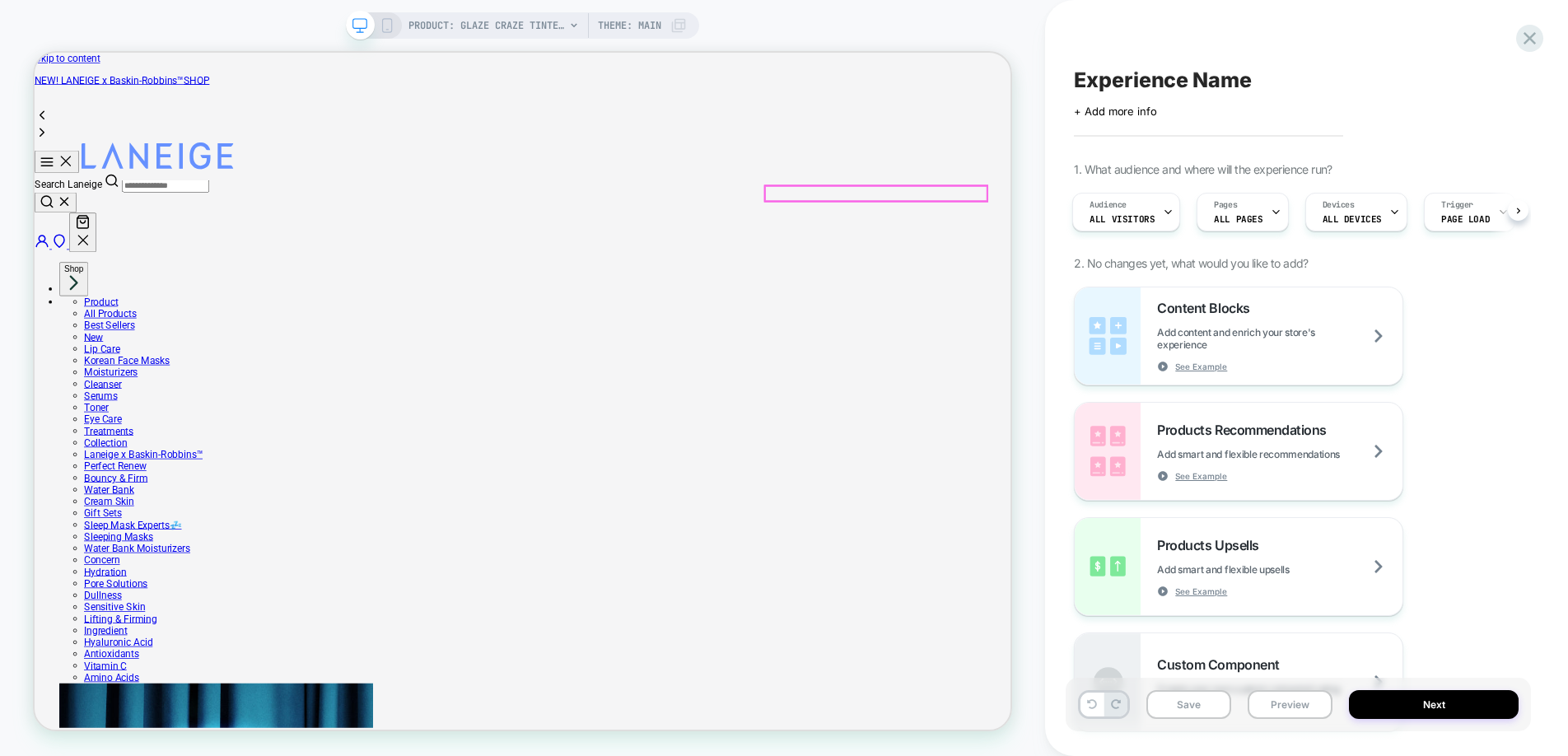 click on "YOUR FREE GIFTS
1
item" at bounding box center (130, 12613) 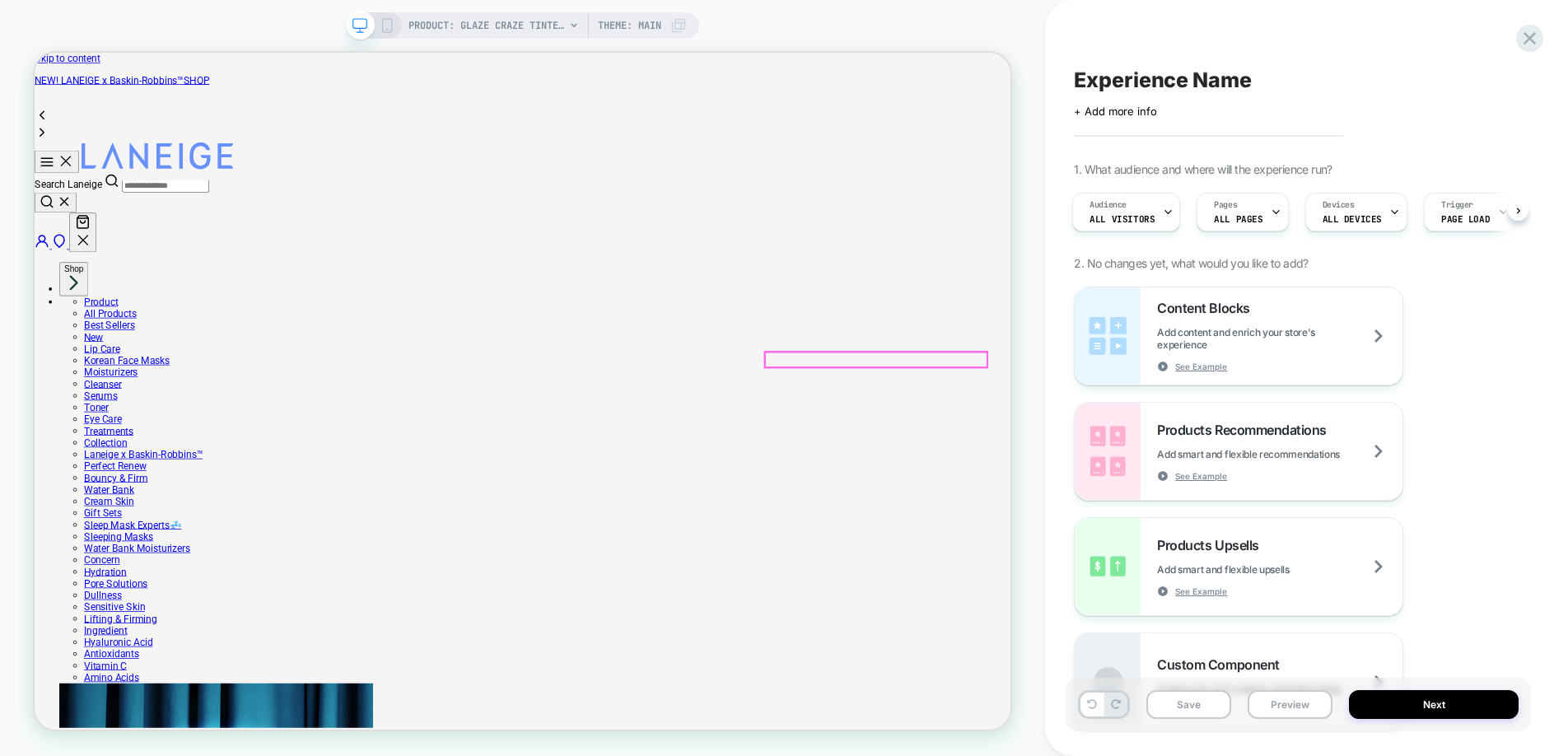 scroll, scrollTop: 0, scrollLeft: 281, axis: horizontal 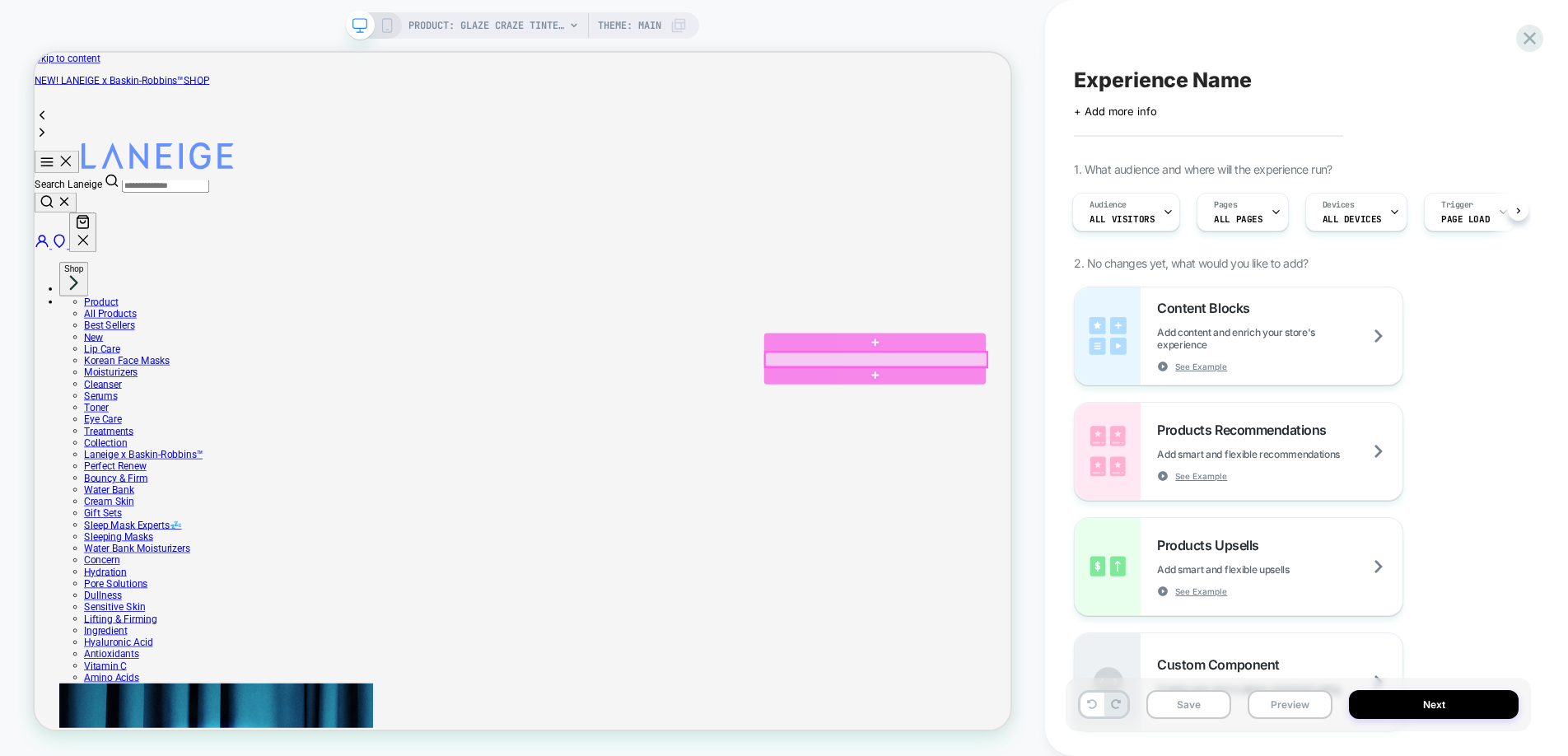 click at bounding box center [1156, 462] 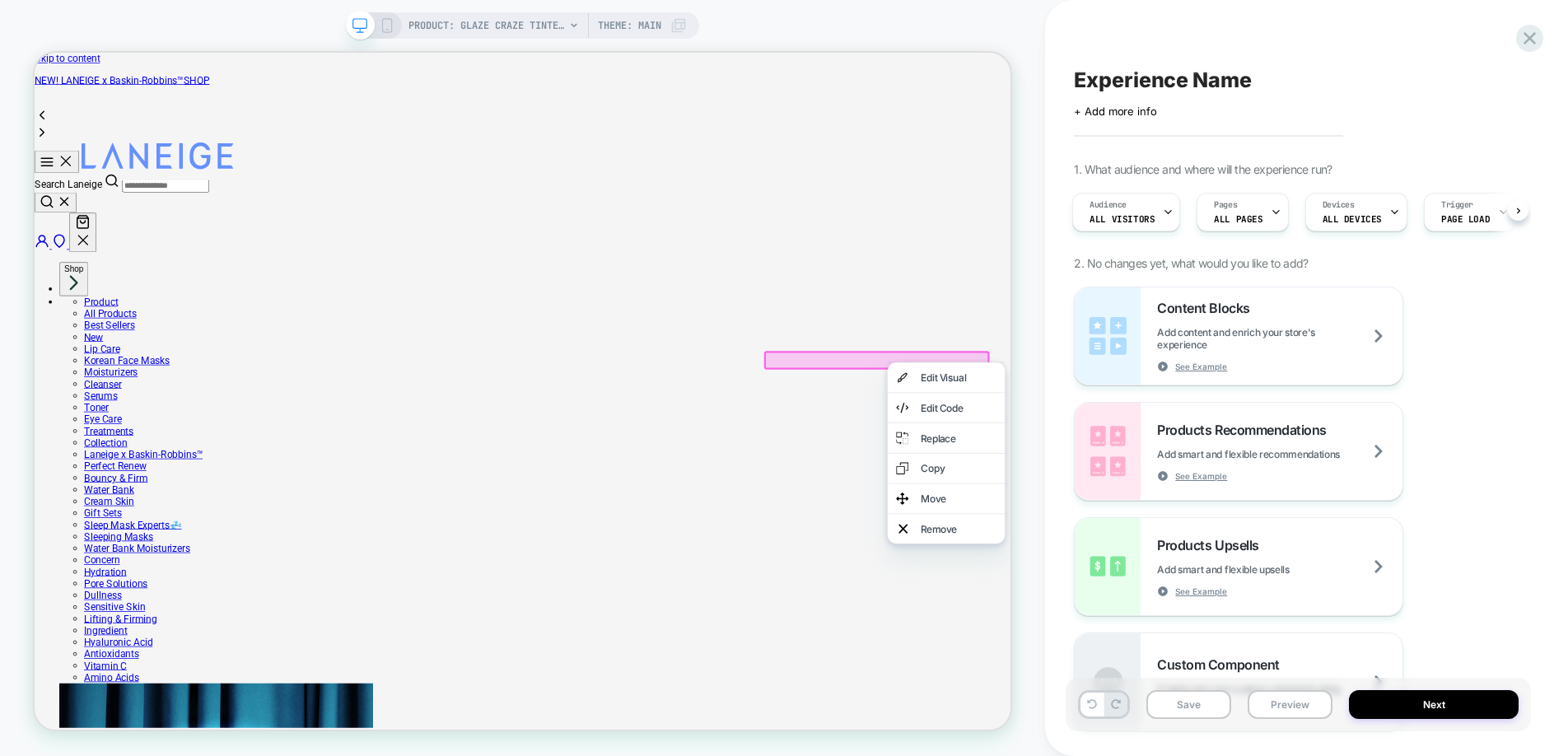 click on "Your cart is empty. Click  here  to continue shopping.
YOUR FREE GIFTS
1
item
Glaze Craze Tinted Lip Serum Blister
FREE
FREE SAMPLES
SELECT NOW
0/3 items" at bounding box center [685, 13081] 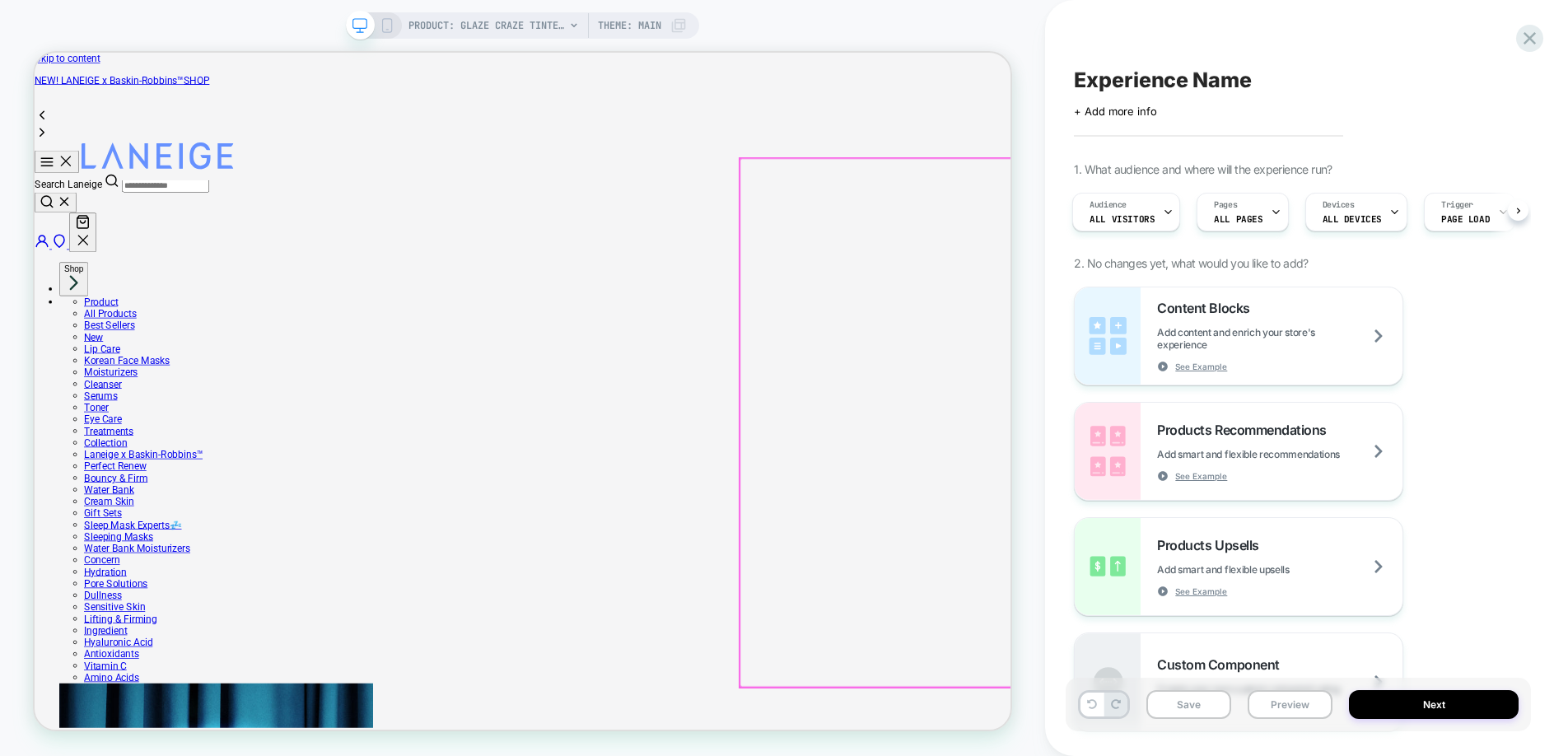click at bounding box center (1156, 546) 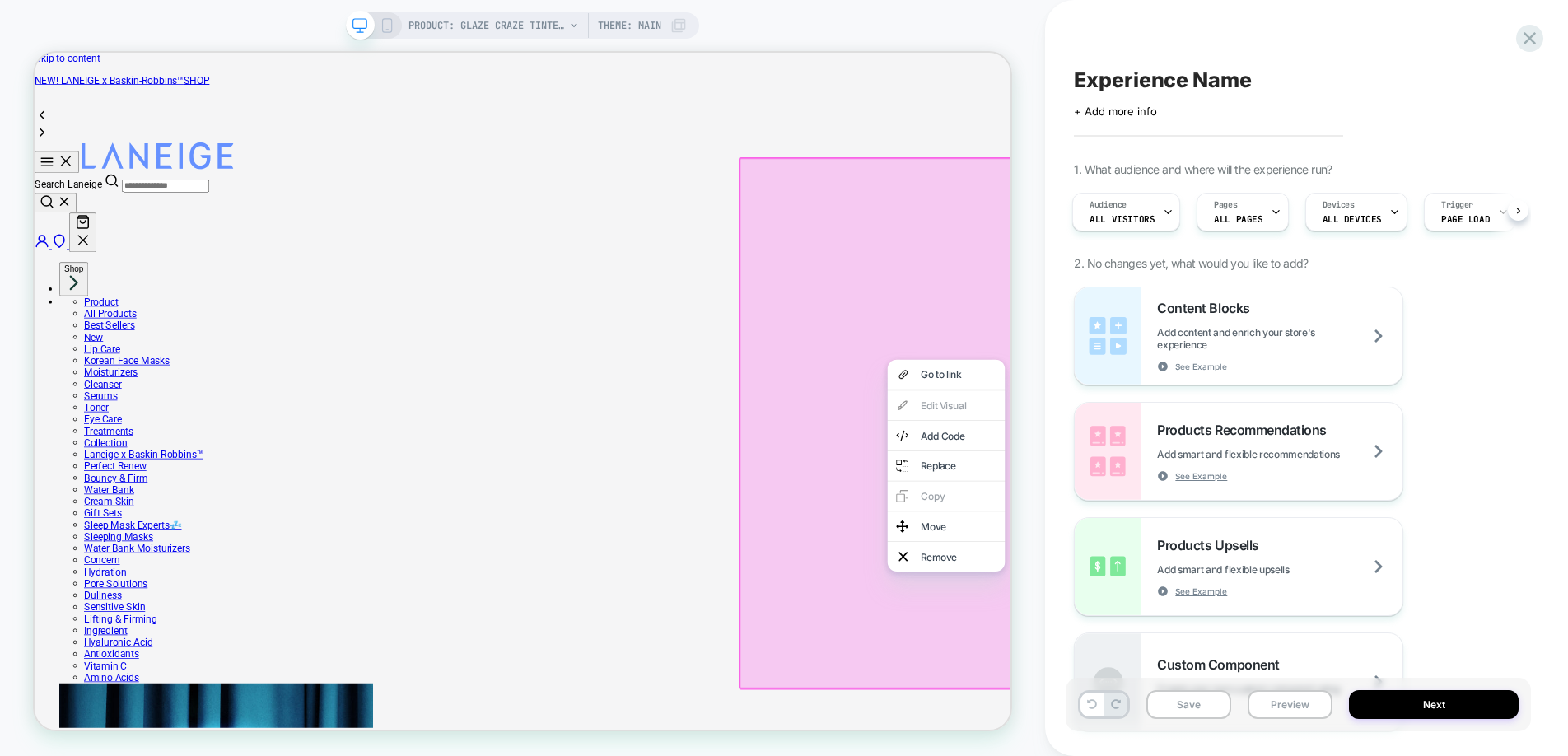 click at bounding box center [1157, 547] 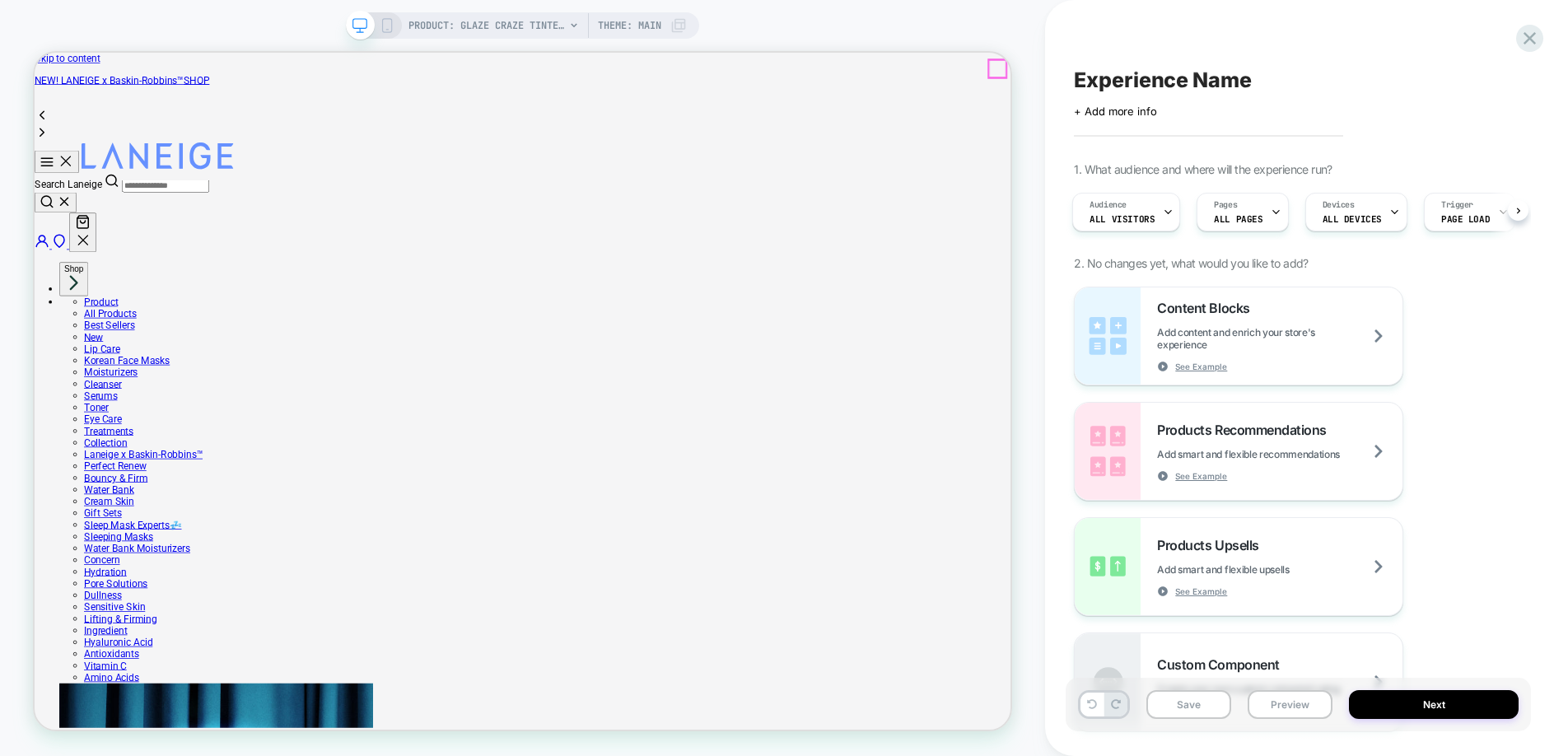 scroll, scrollTop: 0, scrollLeft: 71, axis: horizontal 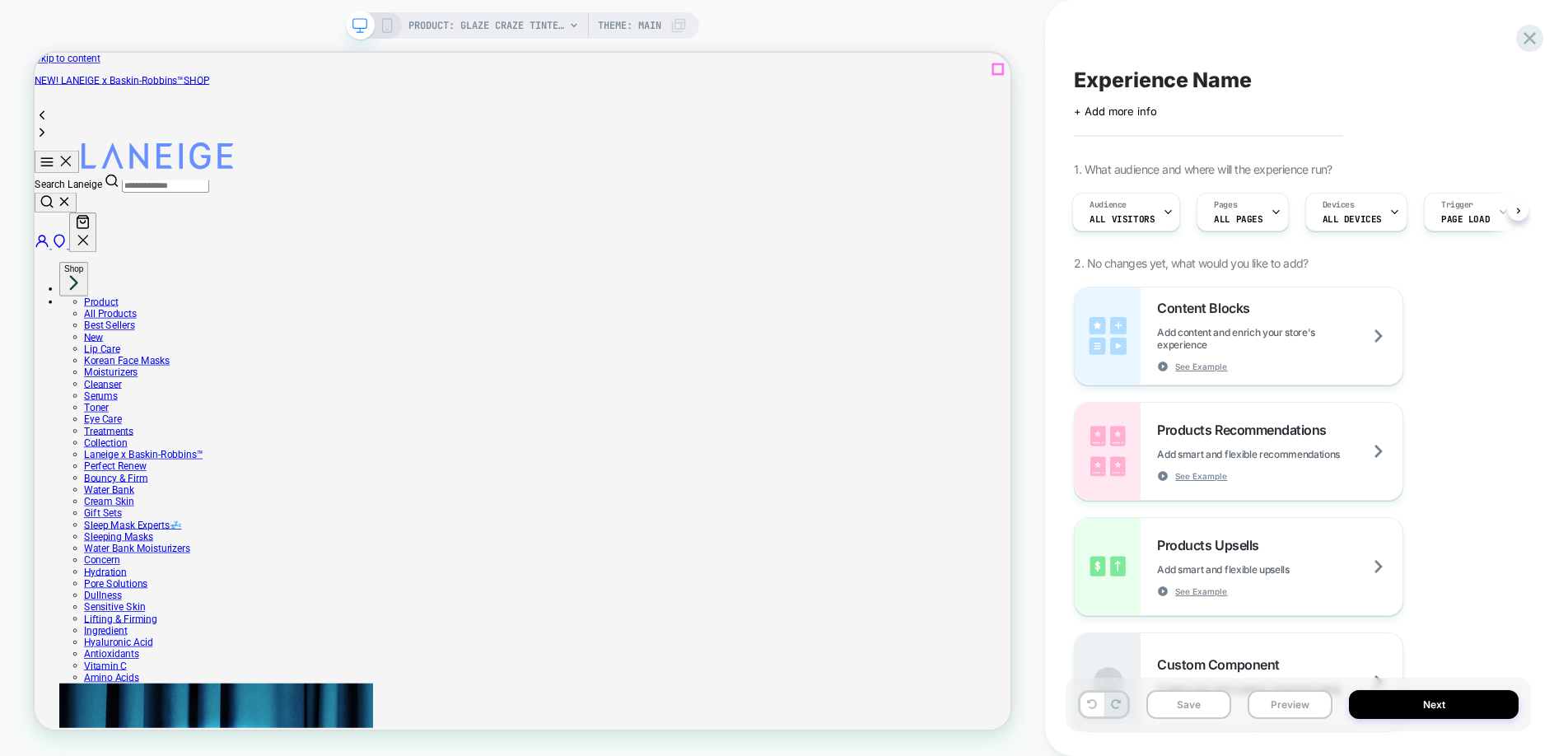 click on "Close" 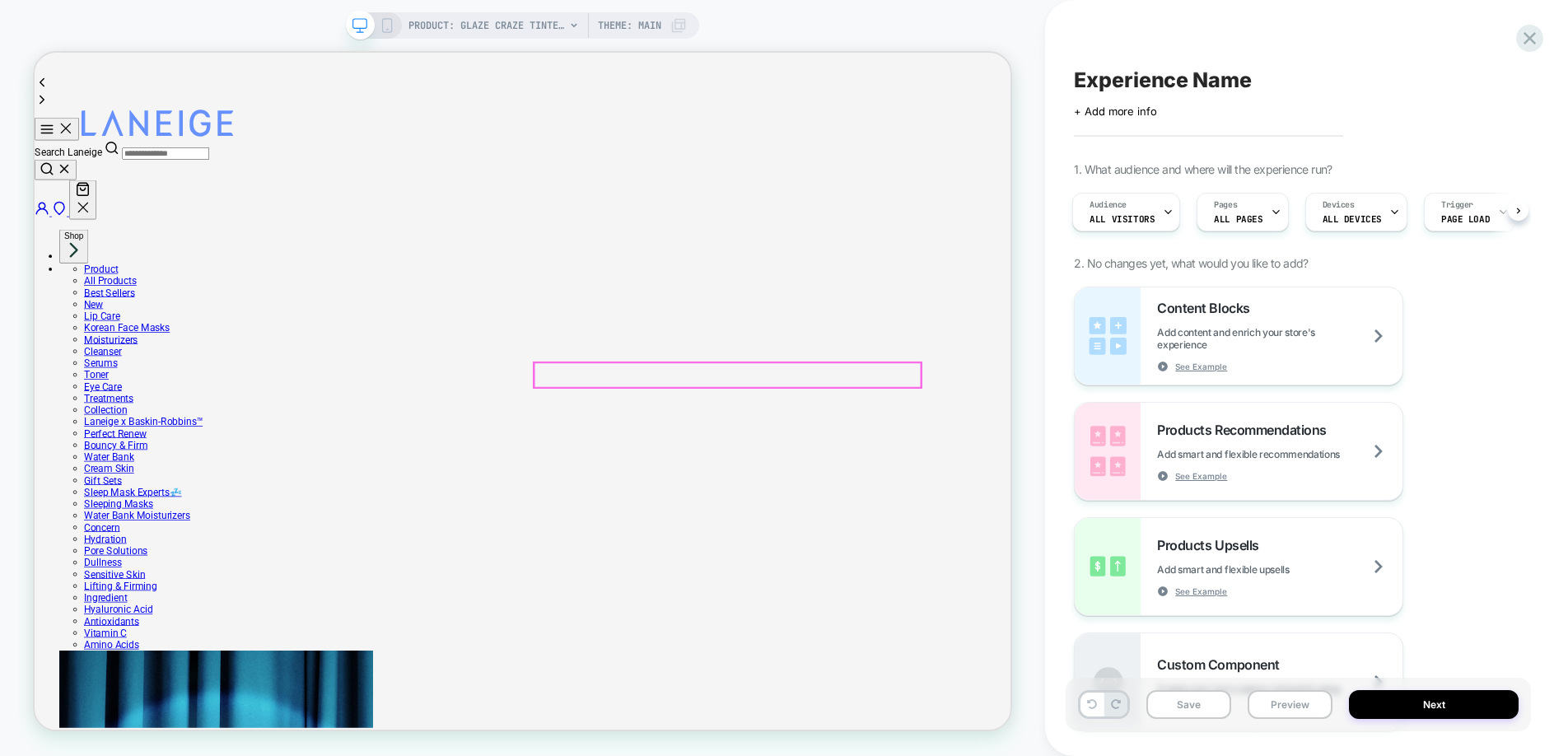 scroll, scrollTop: 45, scrollLeft: 0, axis: vertical 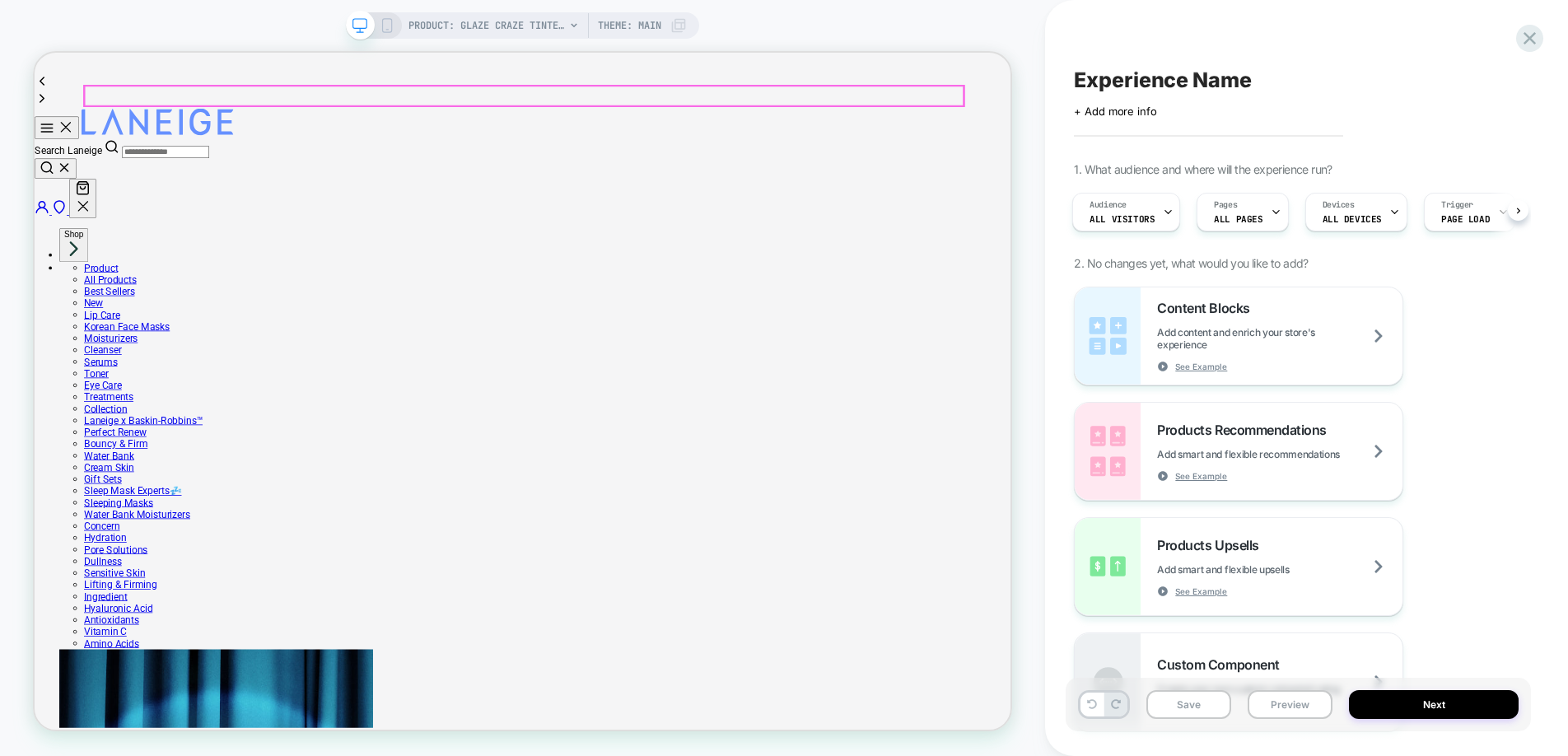 click on "Close" at bounding box center [99, 247] 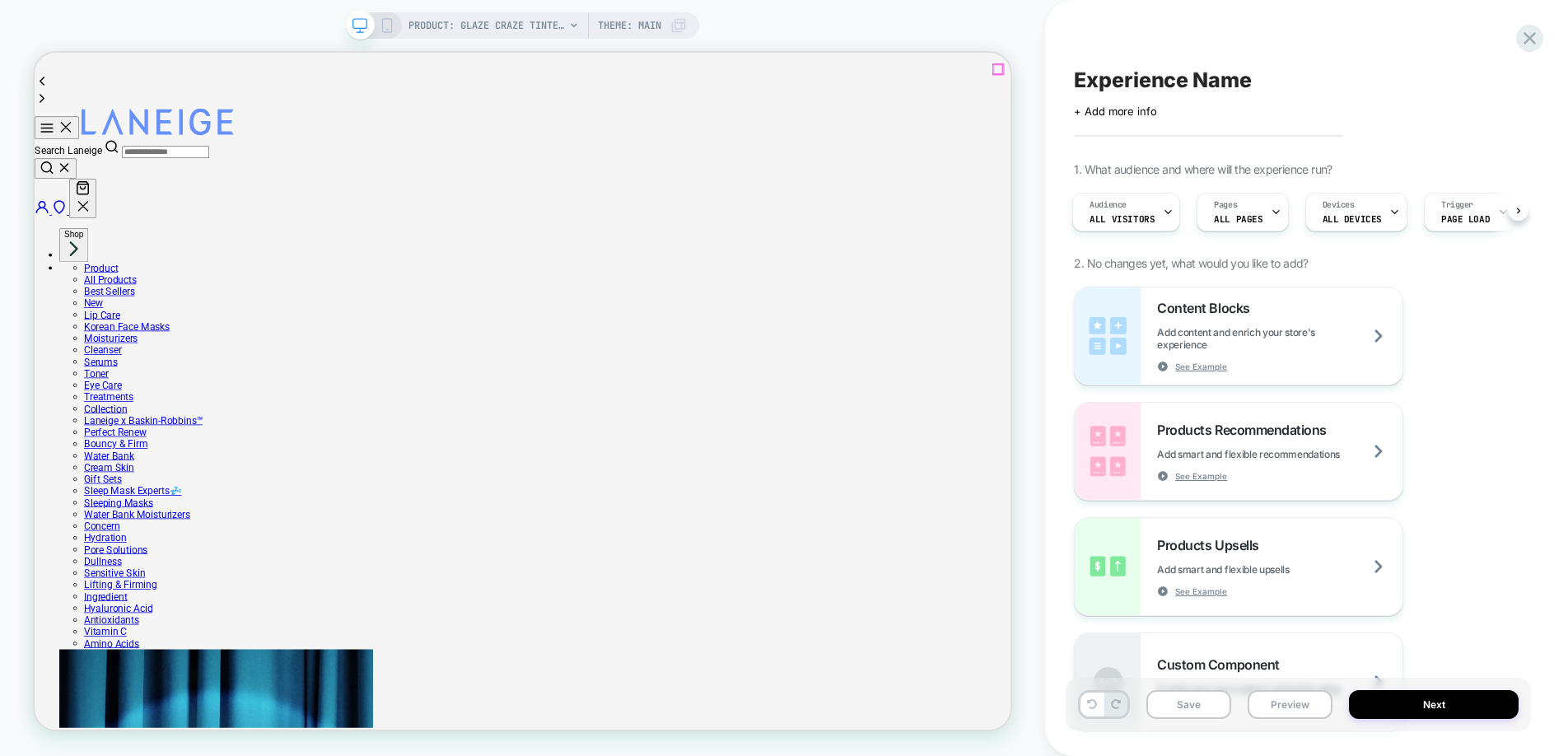 click 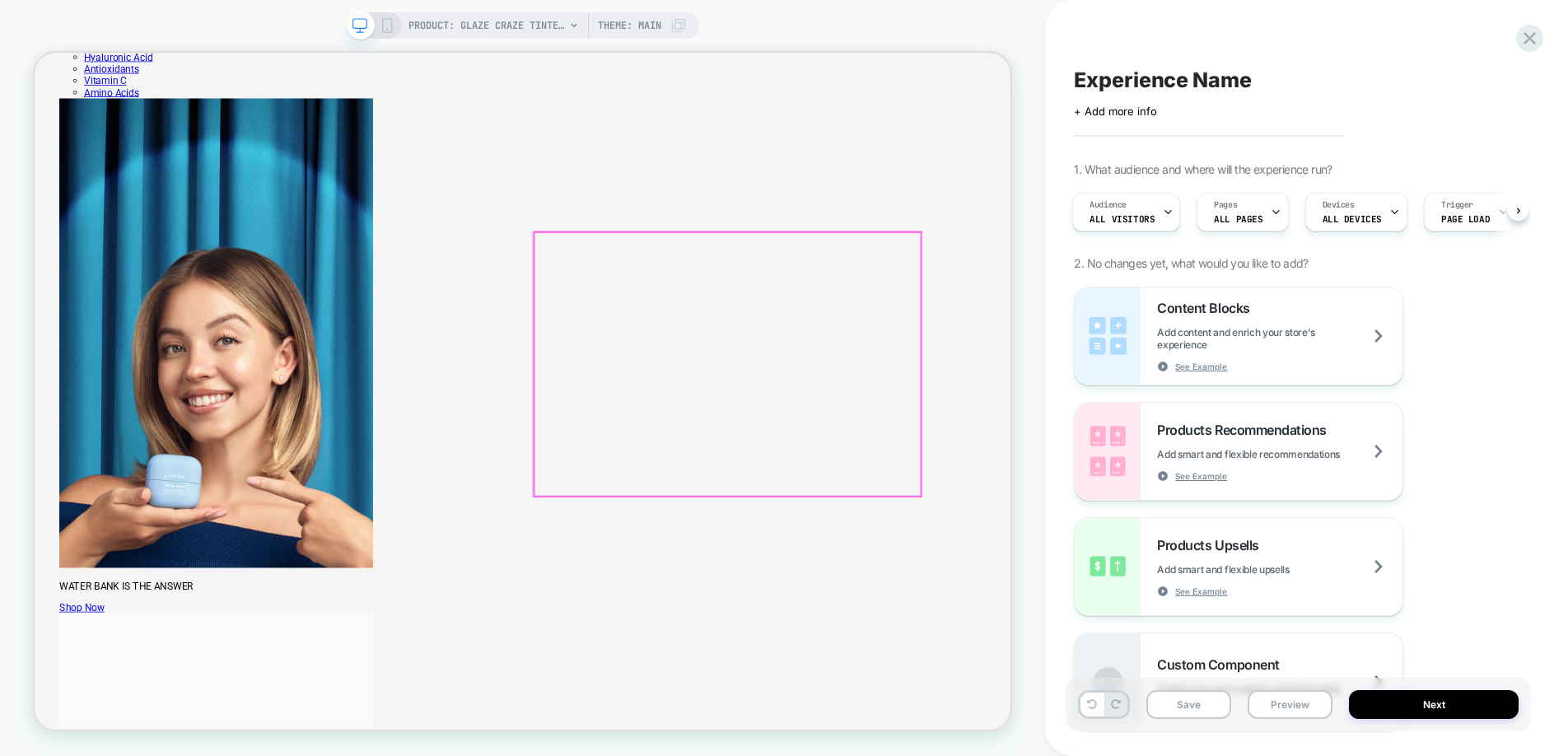 scroll, scrollTop: 732, scrollLeft: 0, axis: vertical 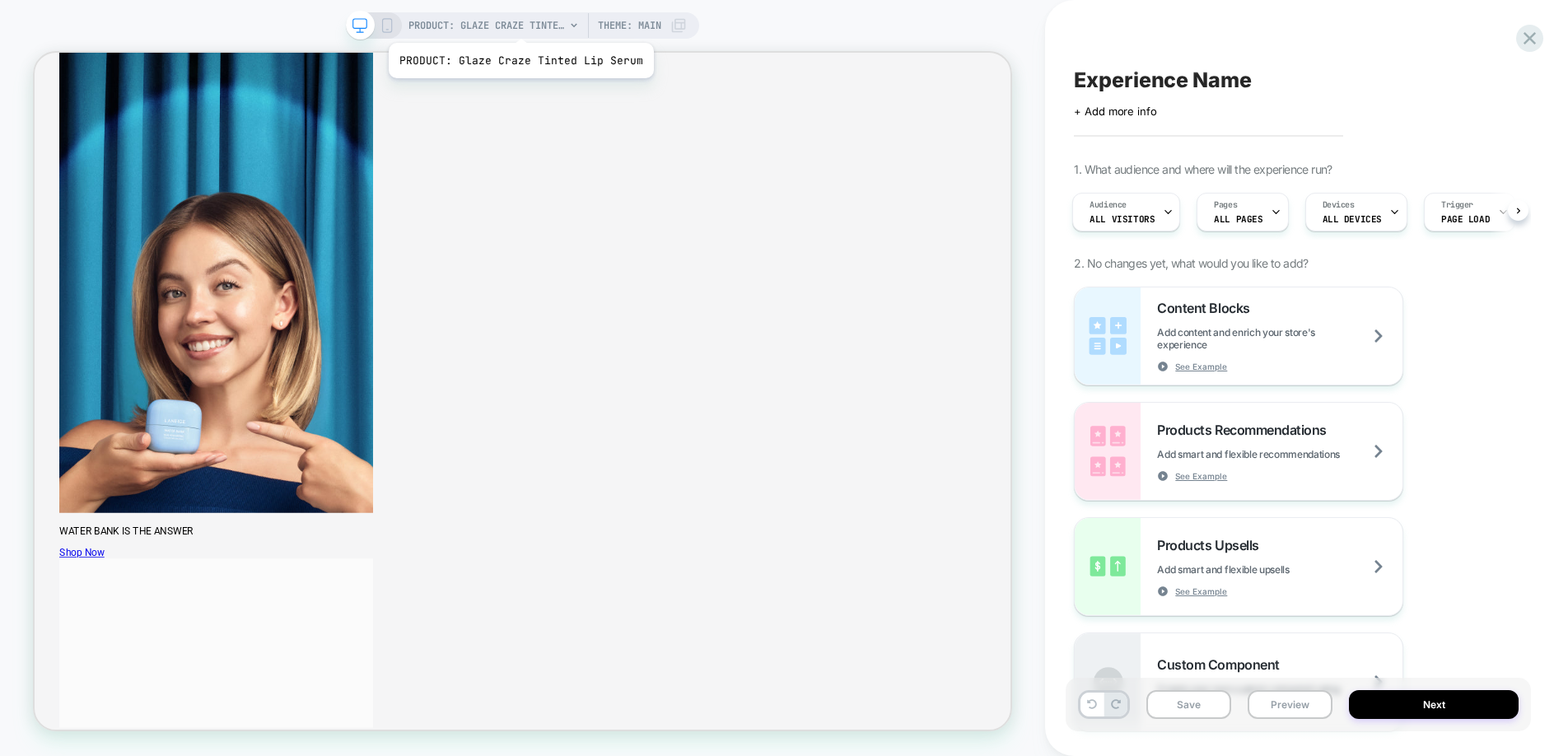 click on "PRODUCT: Glaze Craze Tinted Lip Serum" at bounding box center [487, 26] 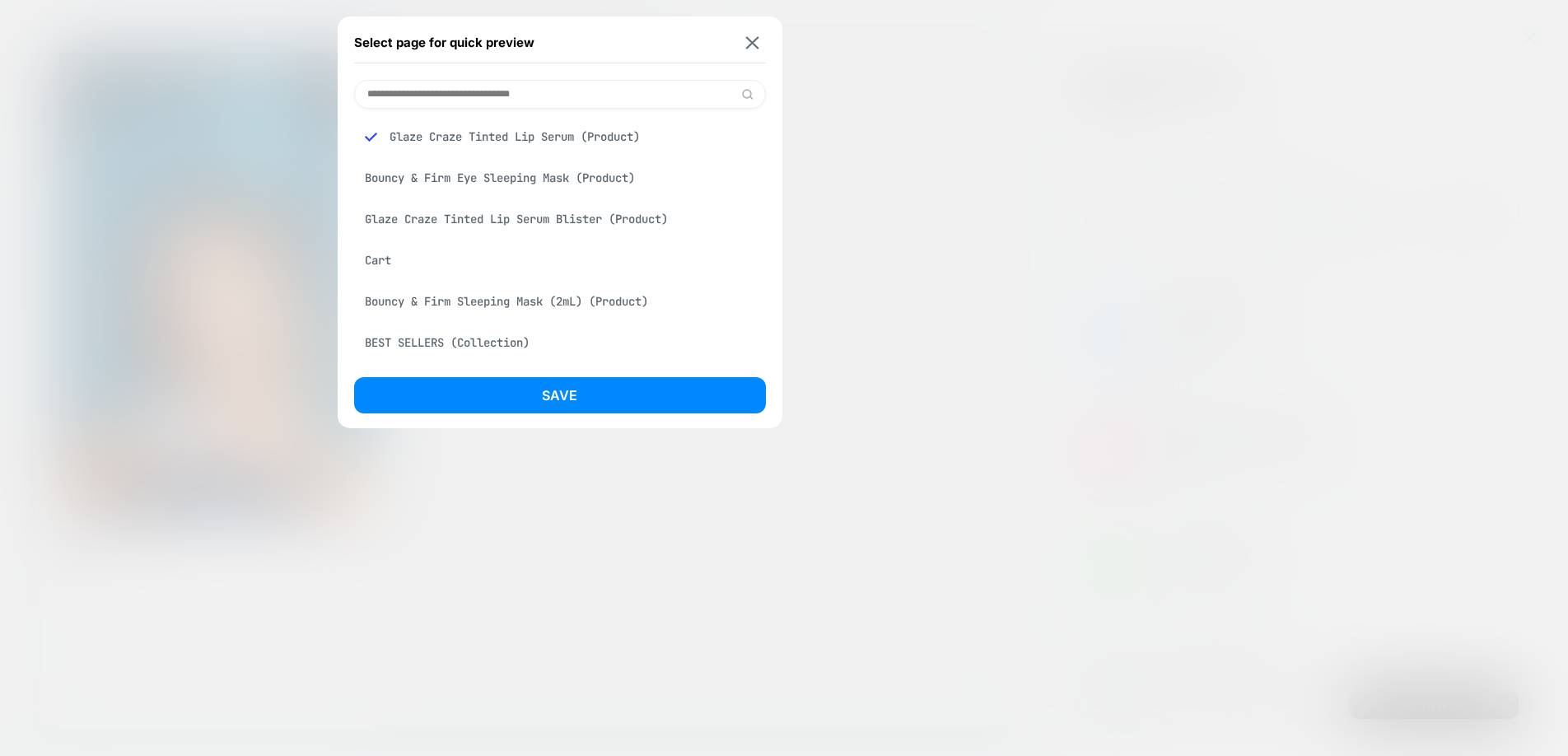 click on "Cart" at bounding box center (560, 260) 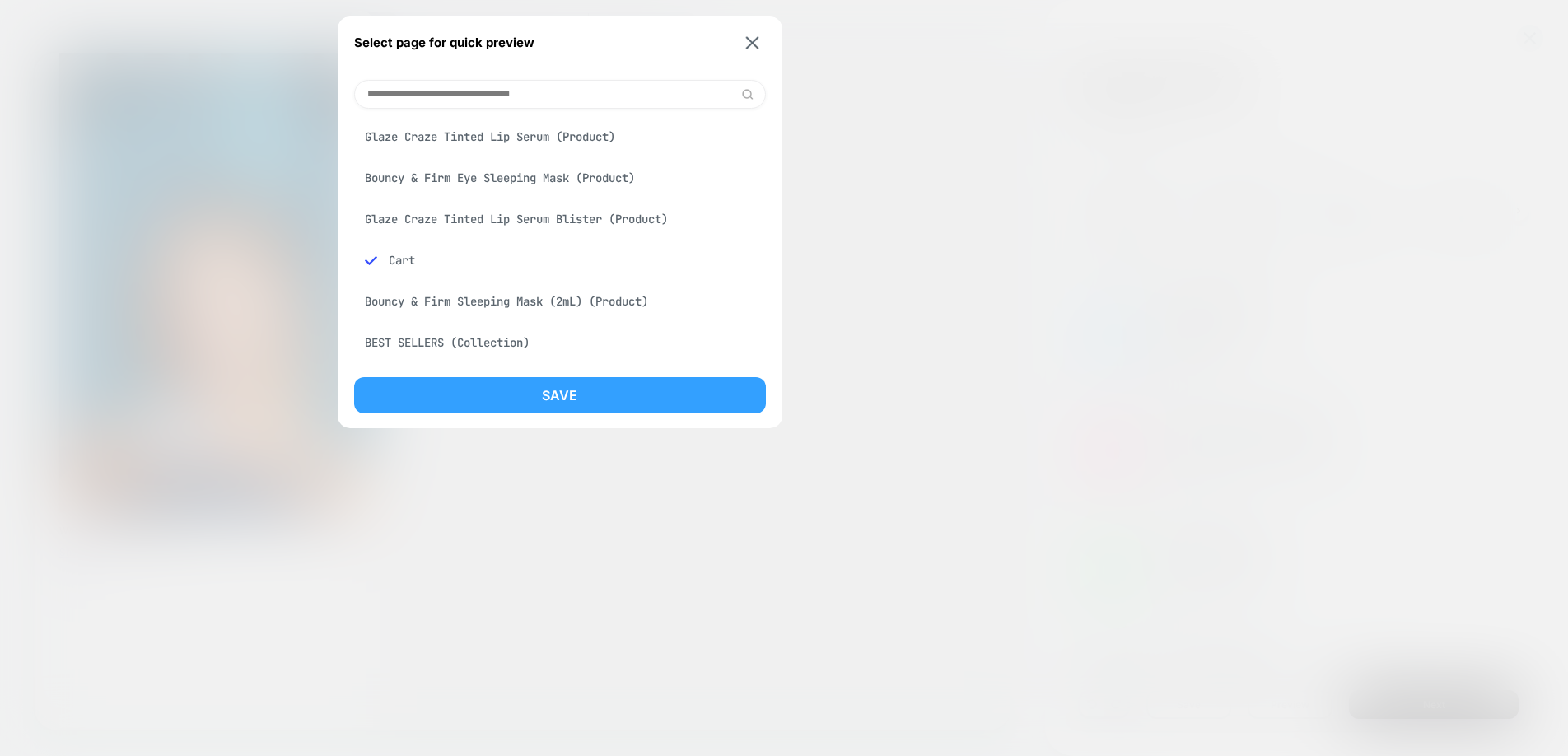 click on "Save" at bounding box center (560, 395) 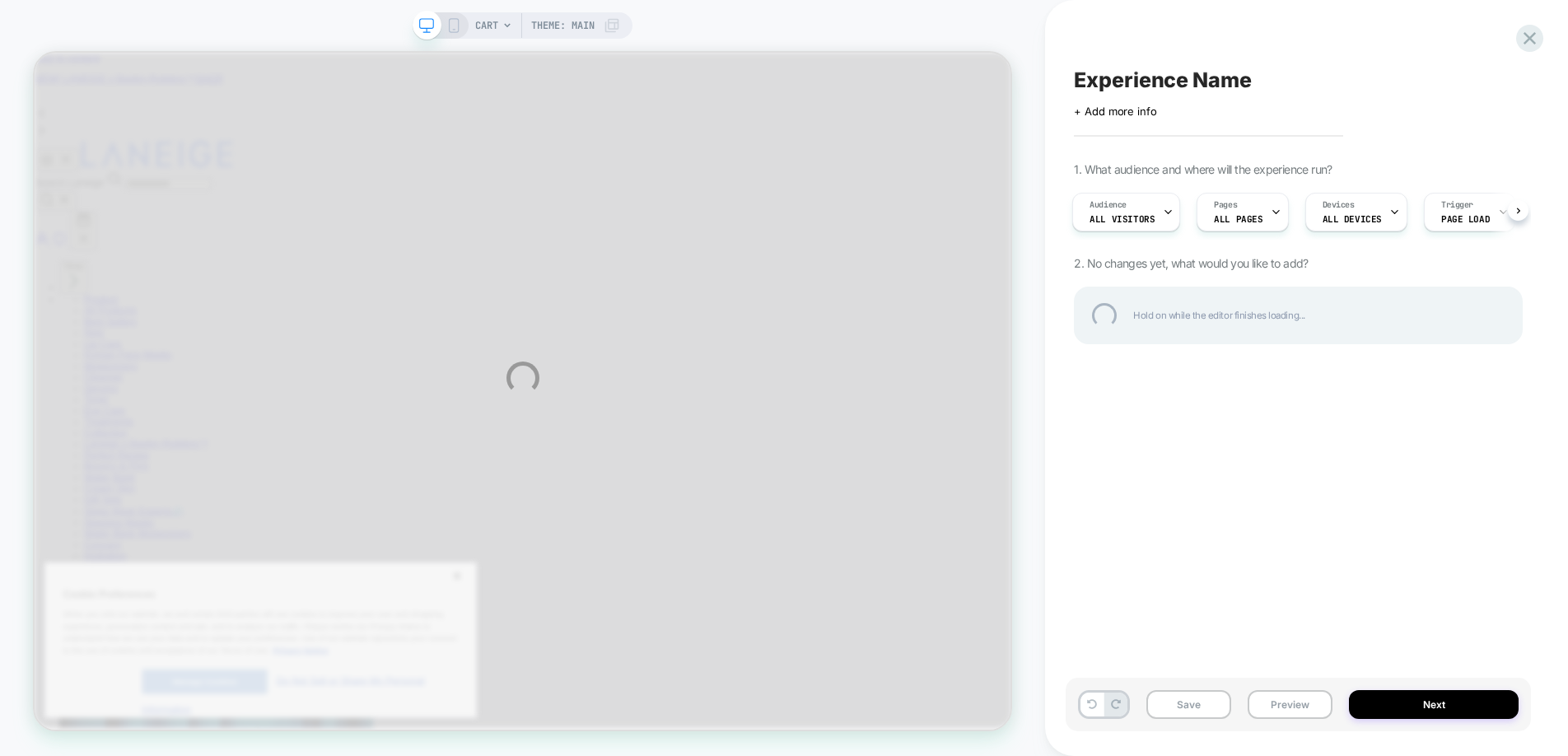 scroll, scrollTop: 0, scrollLeft: 0, axis: both 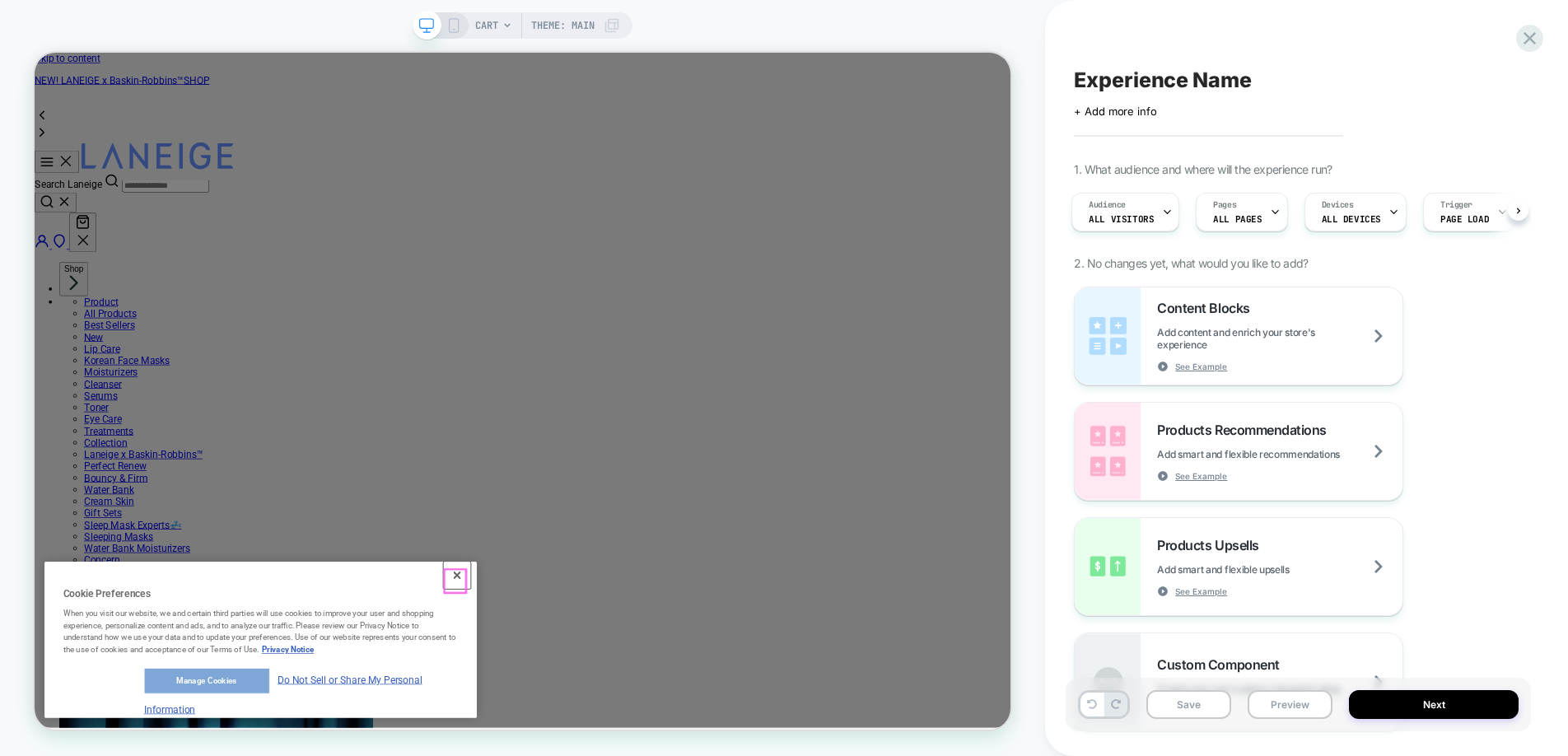 click at bounding box center (598, 749) 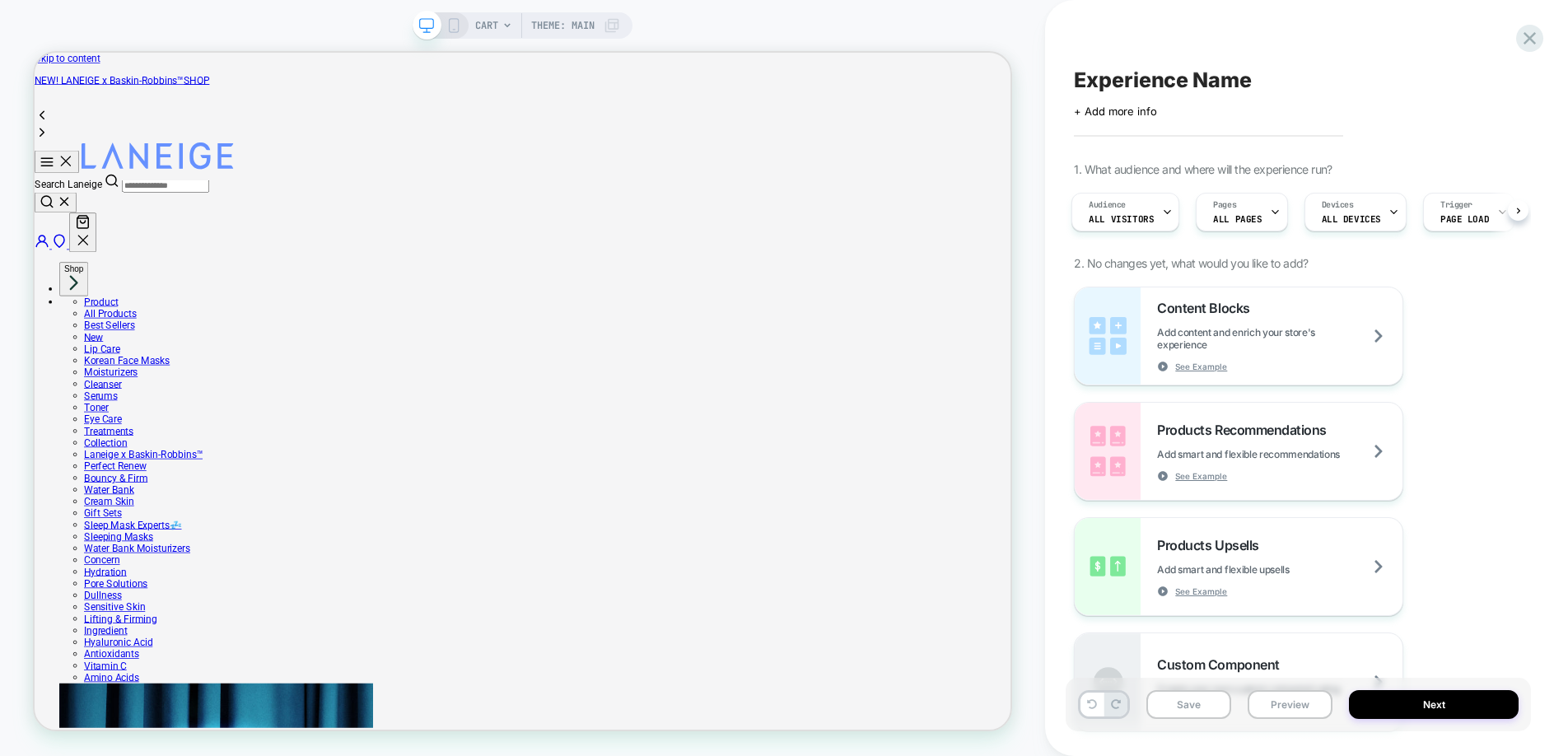 click on "CART" at bounding box center [487, 26] 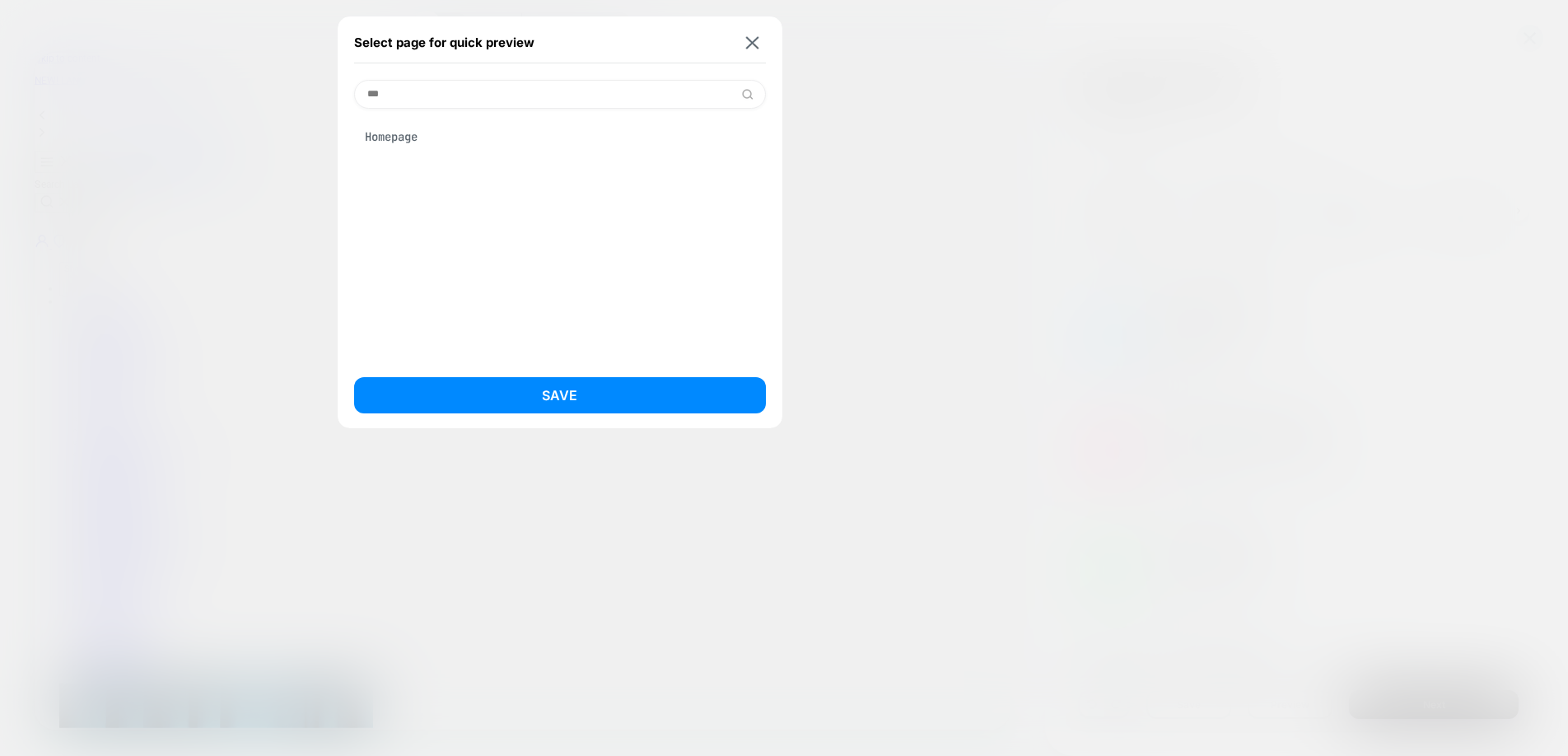 type on "***" 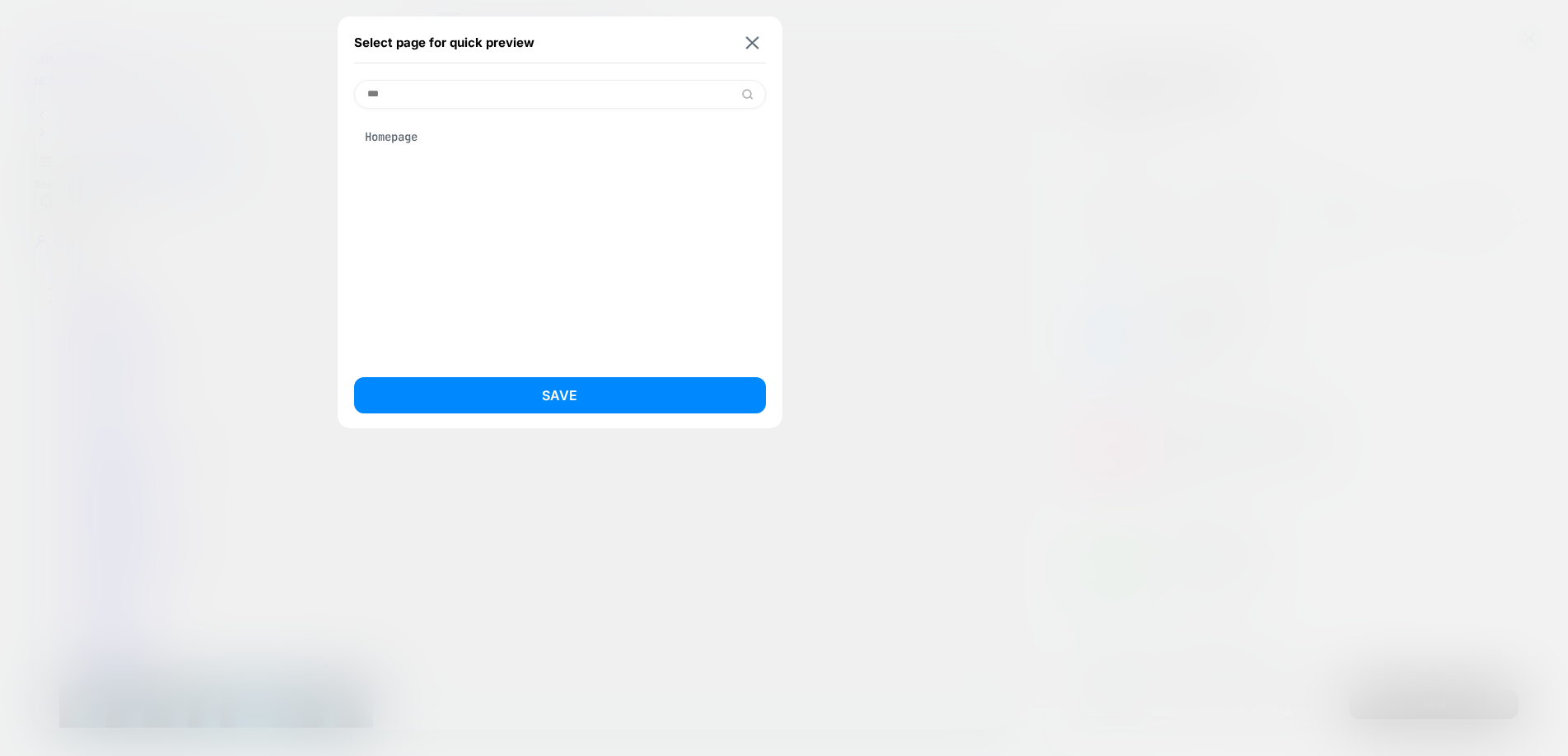 click on "Homepage" at bounding box center [560, 137] 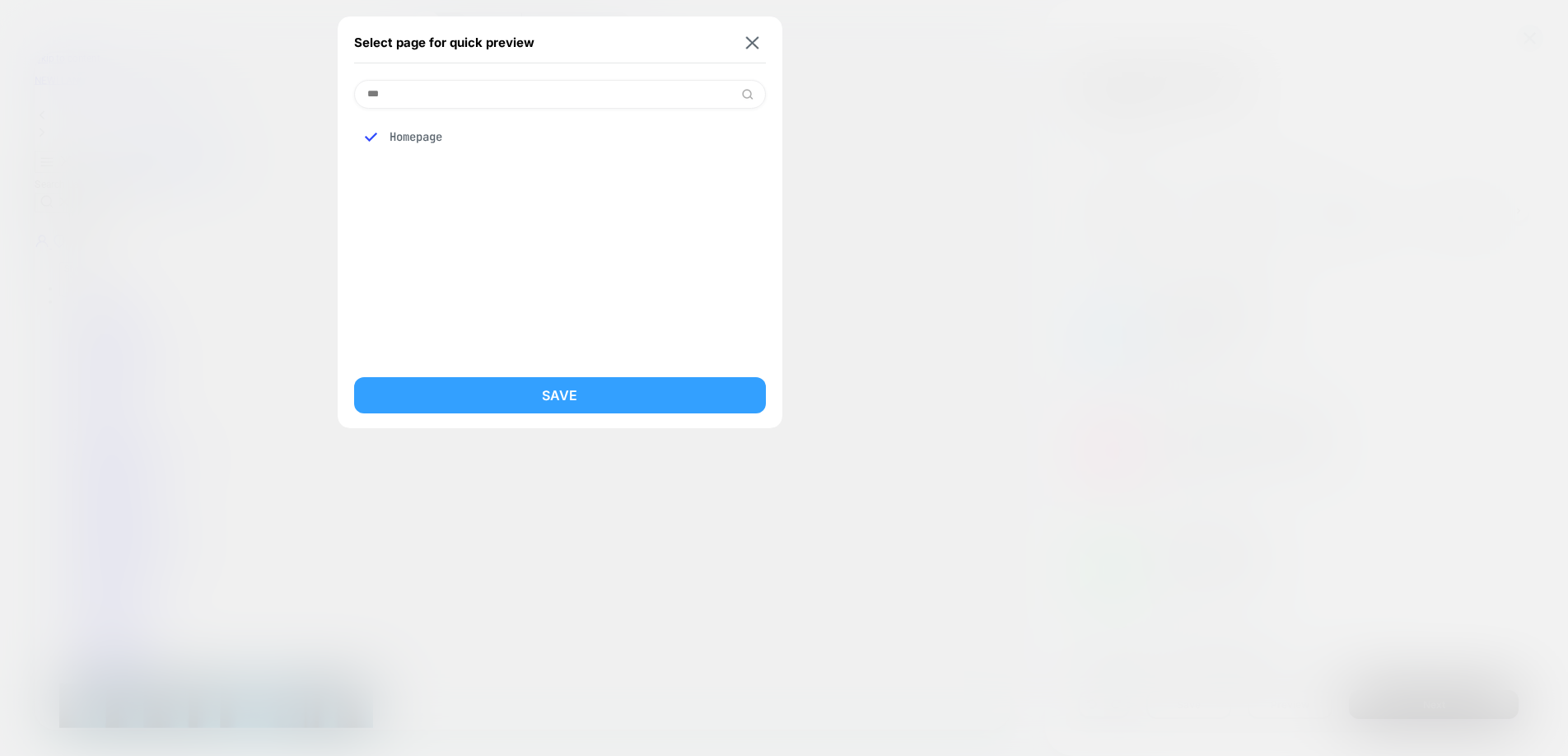 click on "Save" at bounding box center (560, 395) 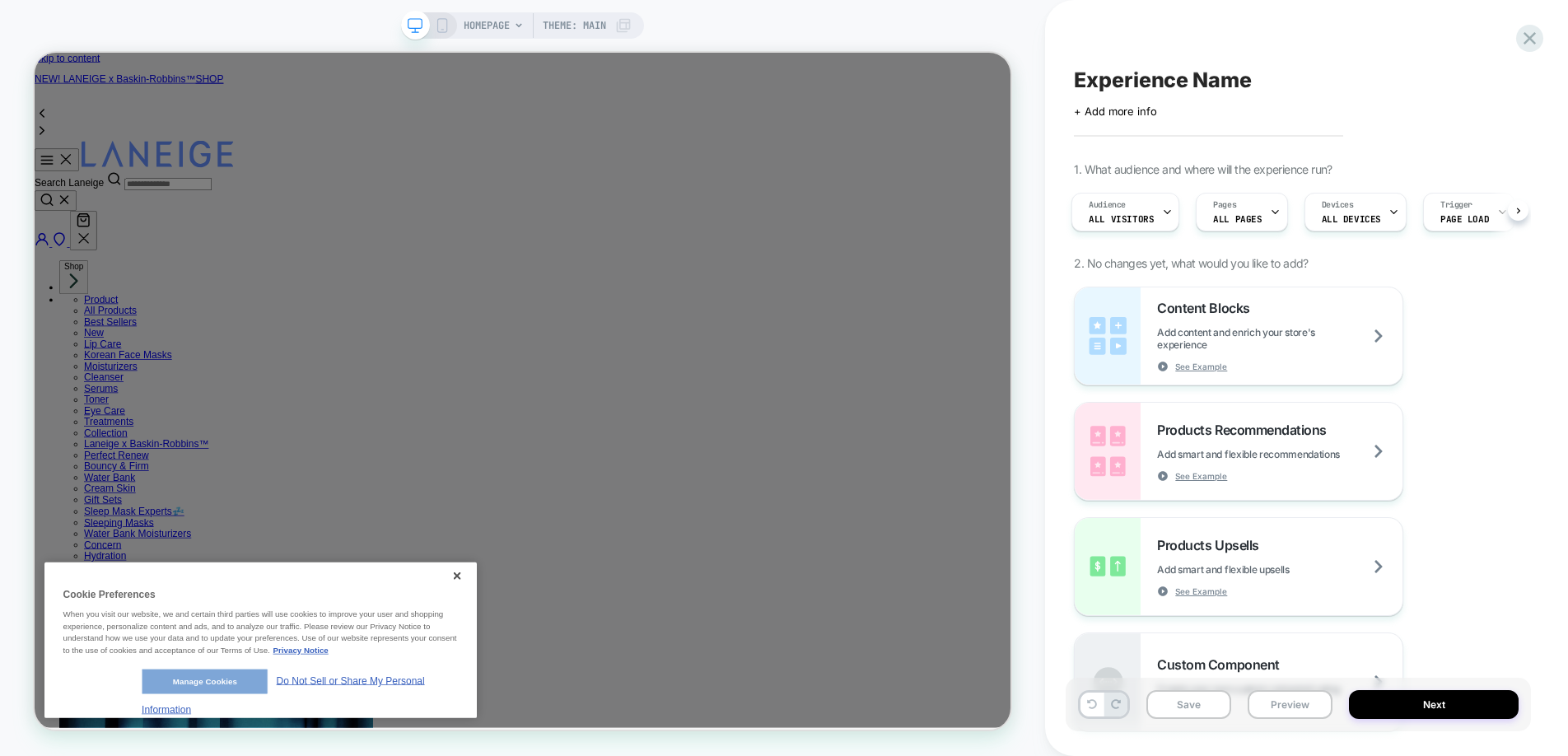 scroll, scrollTop: 0, scrollLeft: 0, axis: both 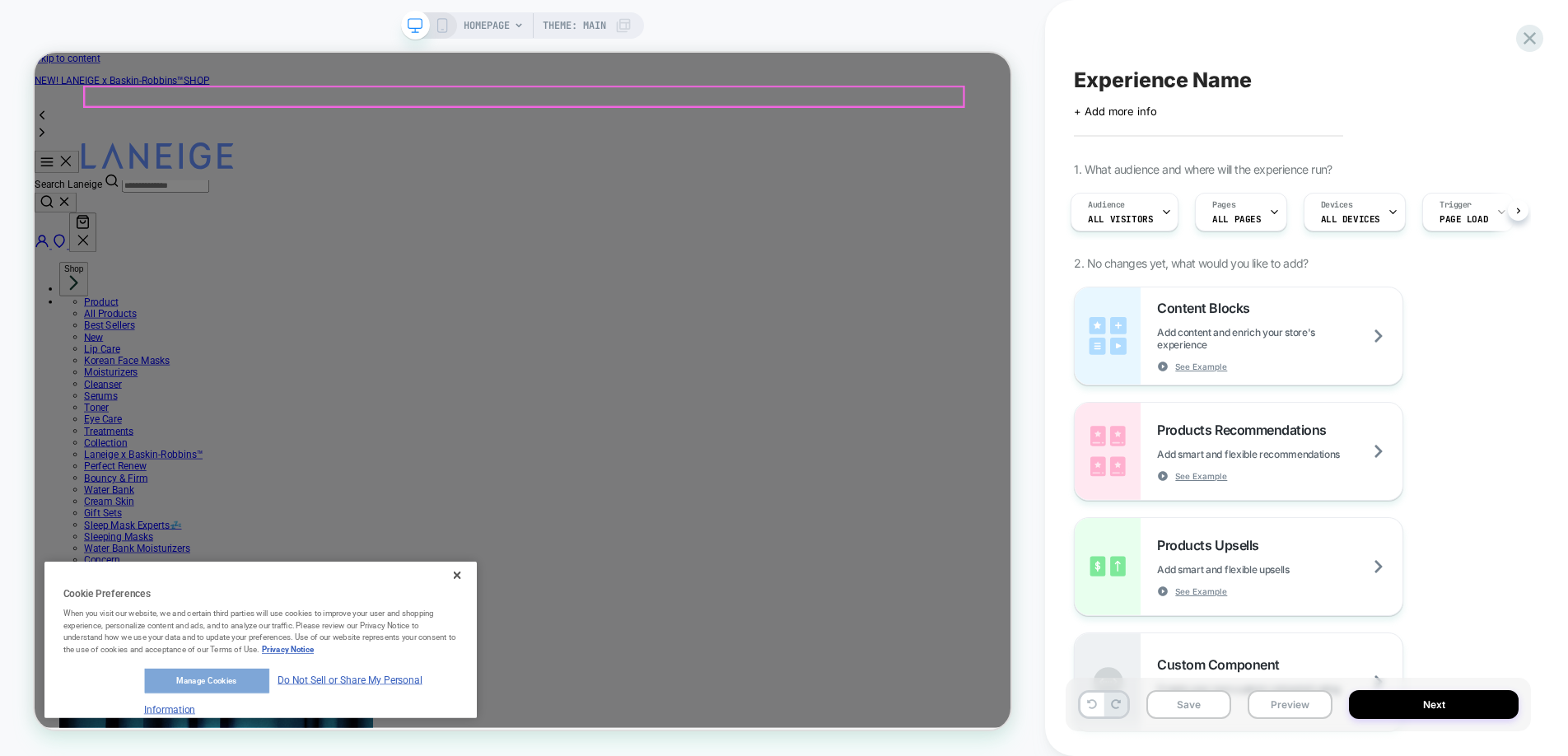 click 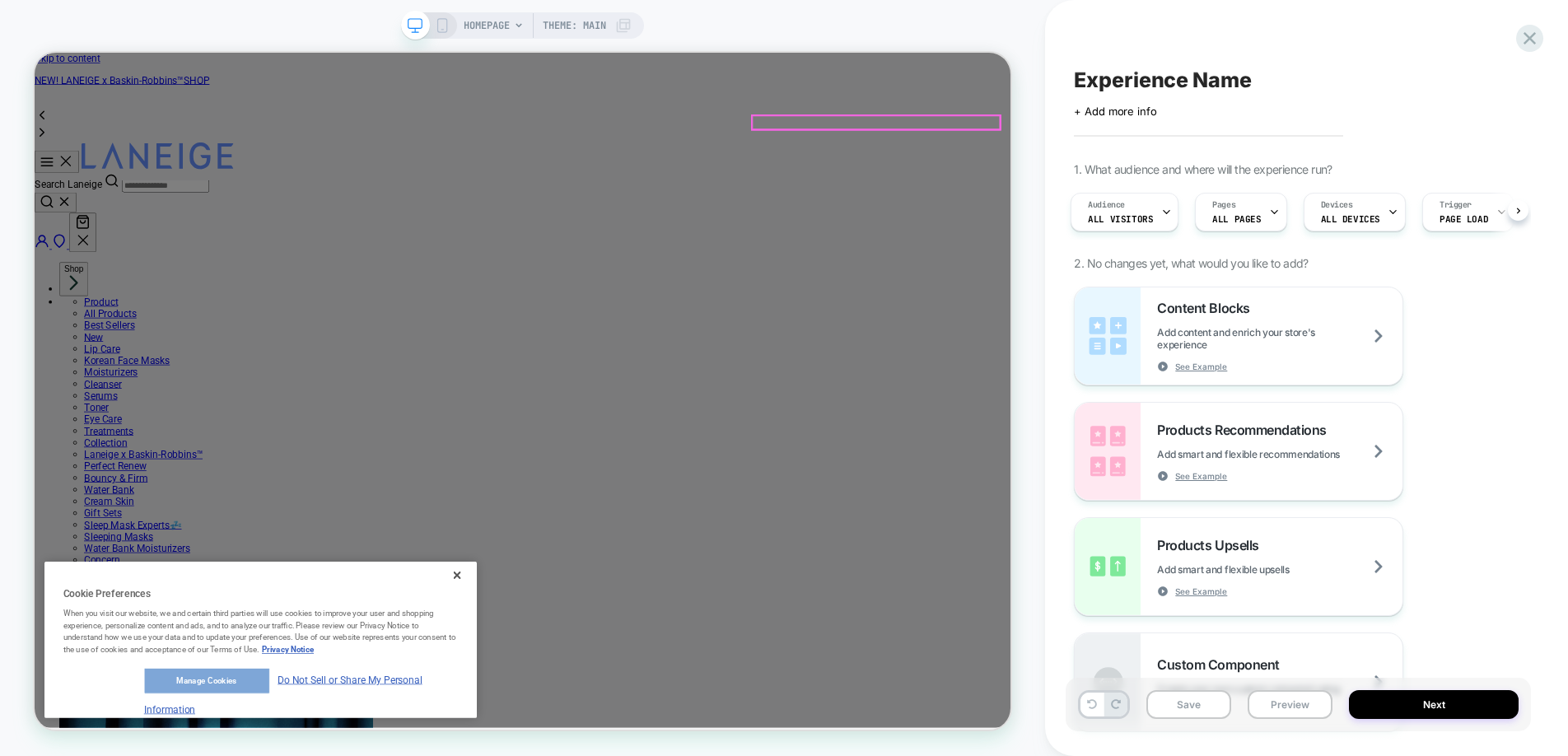 click on "here" at bounding box center [185, 12578] 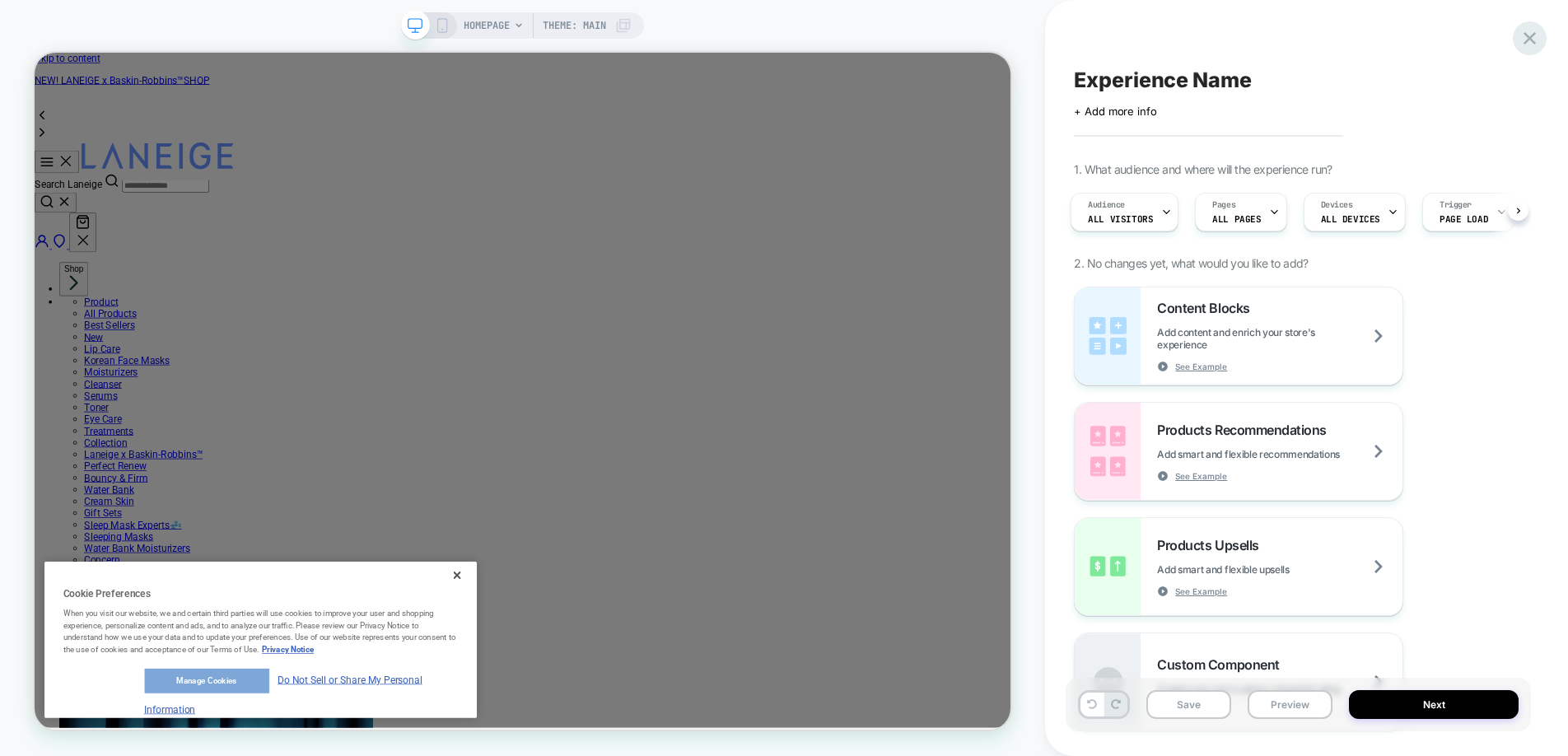 click 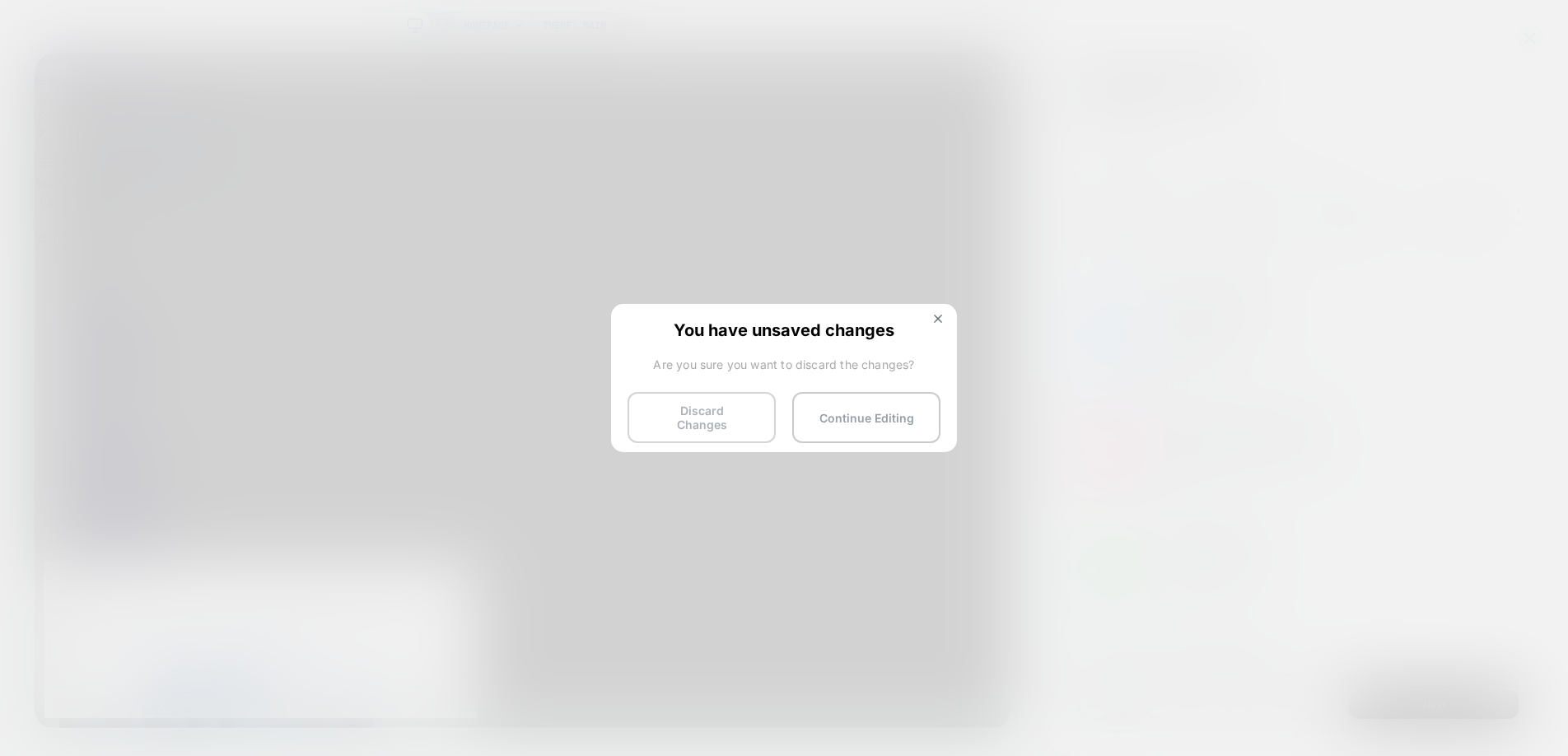 click on "Discard Changes" at bounding box center [702, 418] 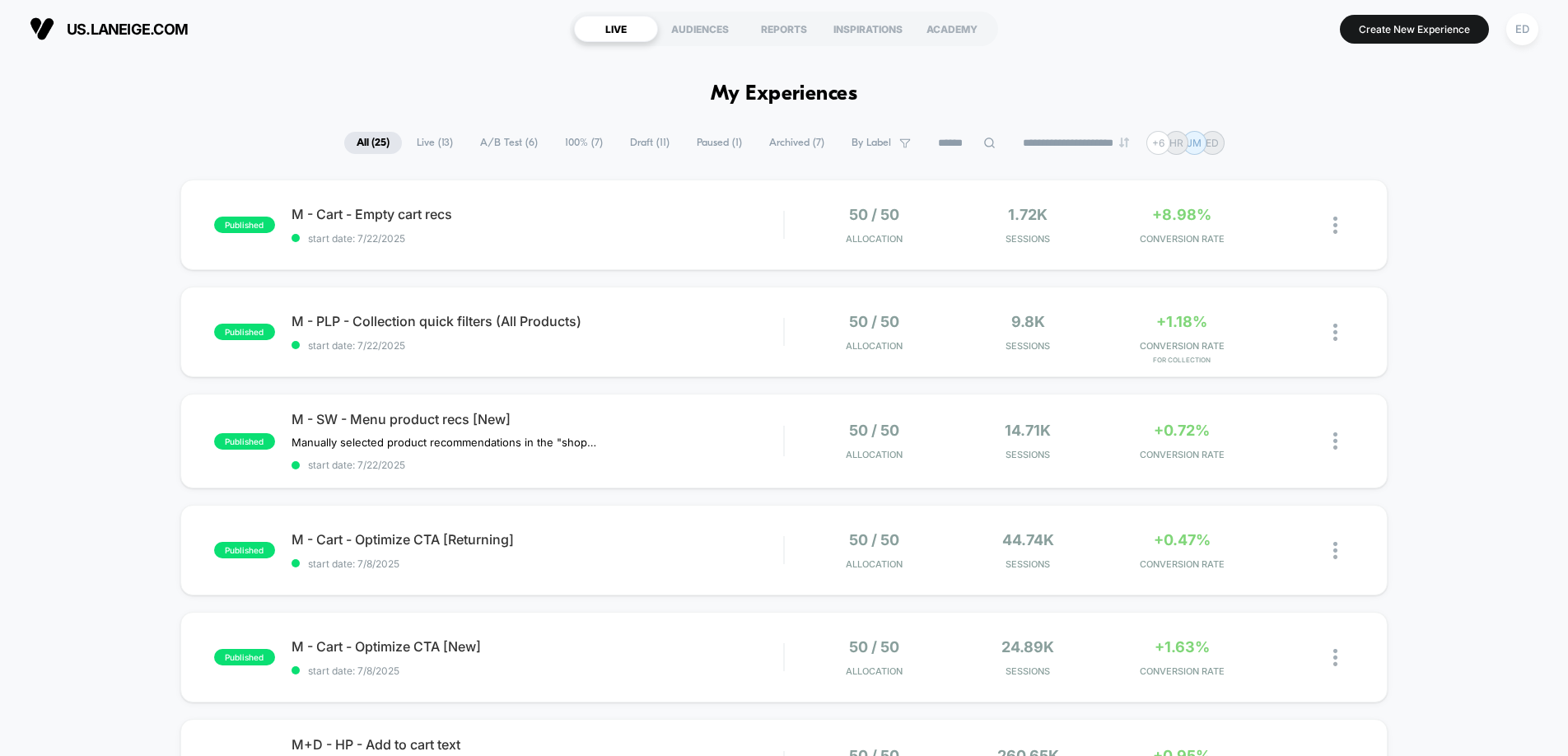 click on "**********" at bounding box center (784, 1538) 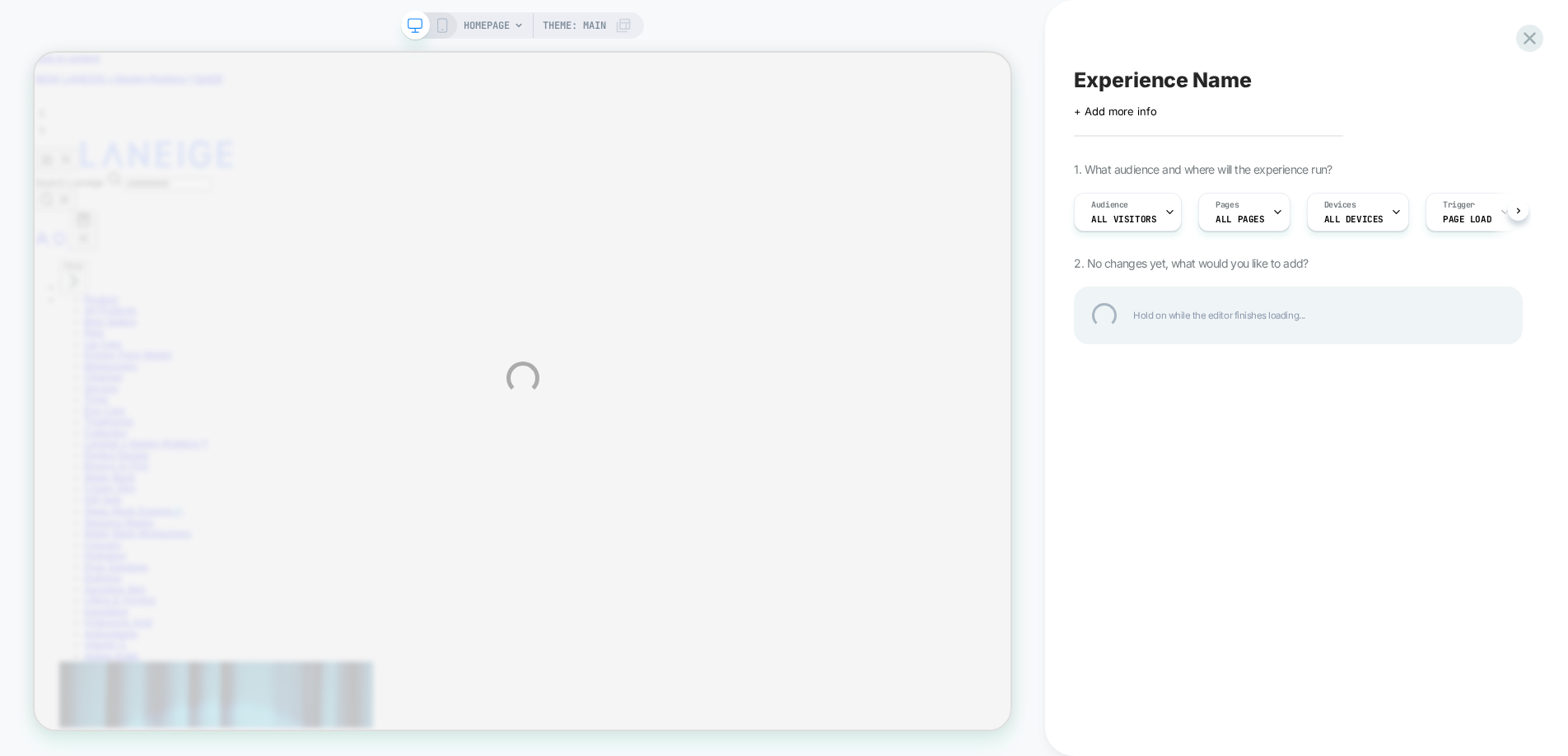 scroll, scrollTop: 0, scrollLeft: 0, axis: both 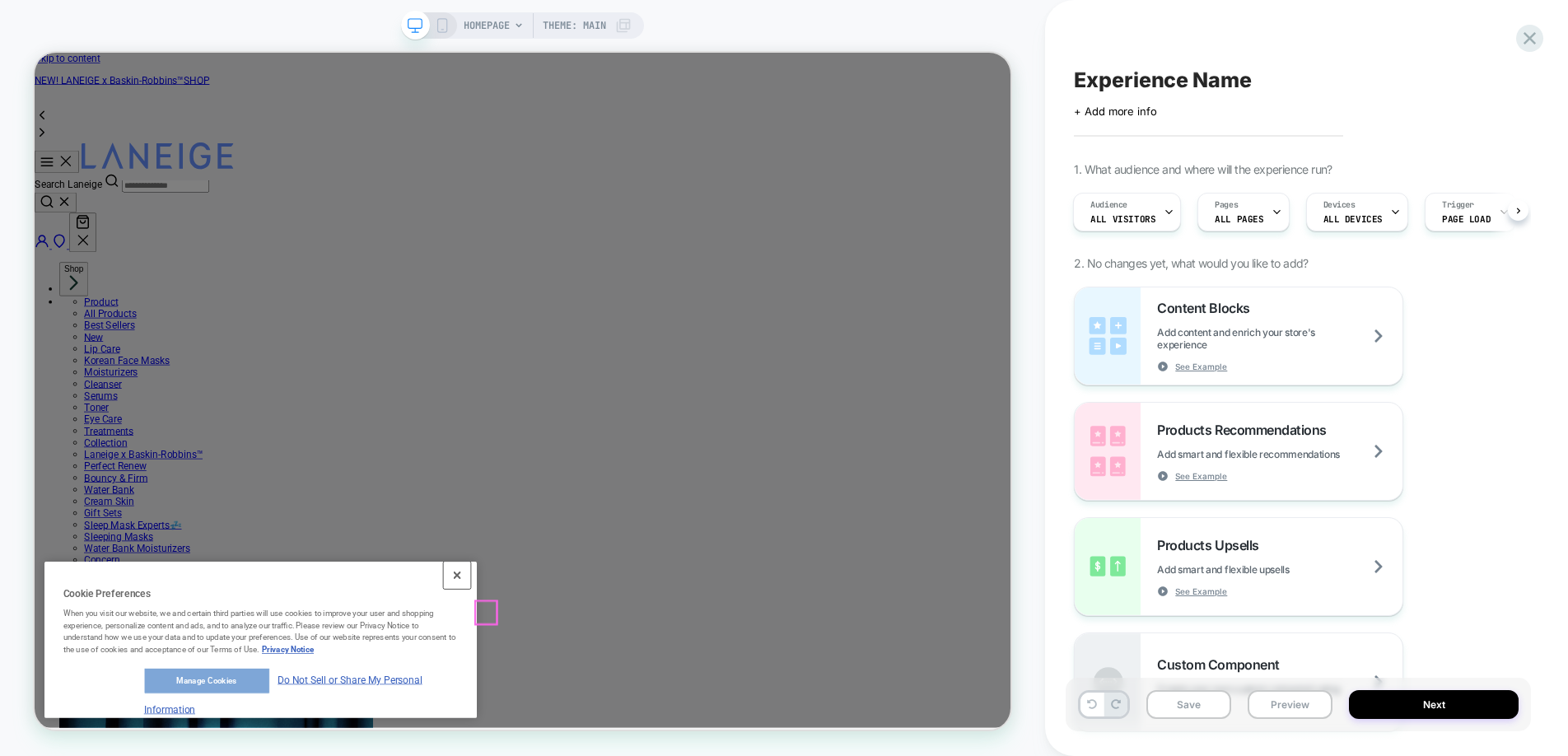 click at bounding box center (598, 749) 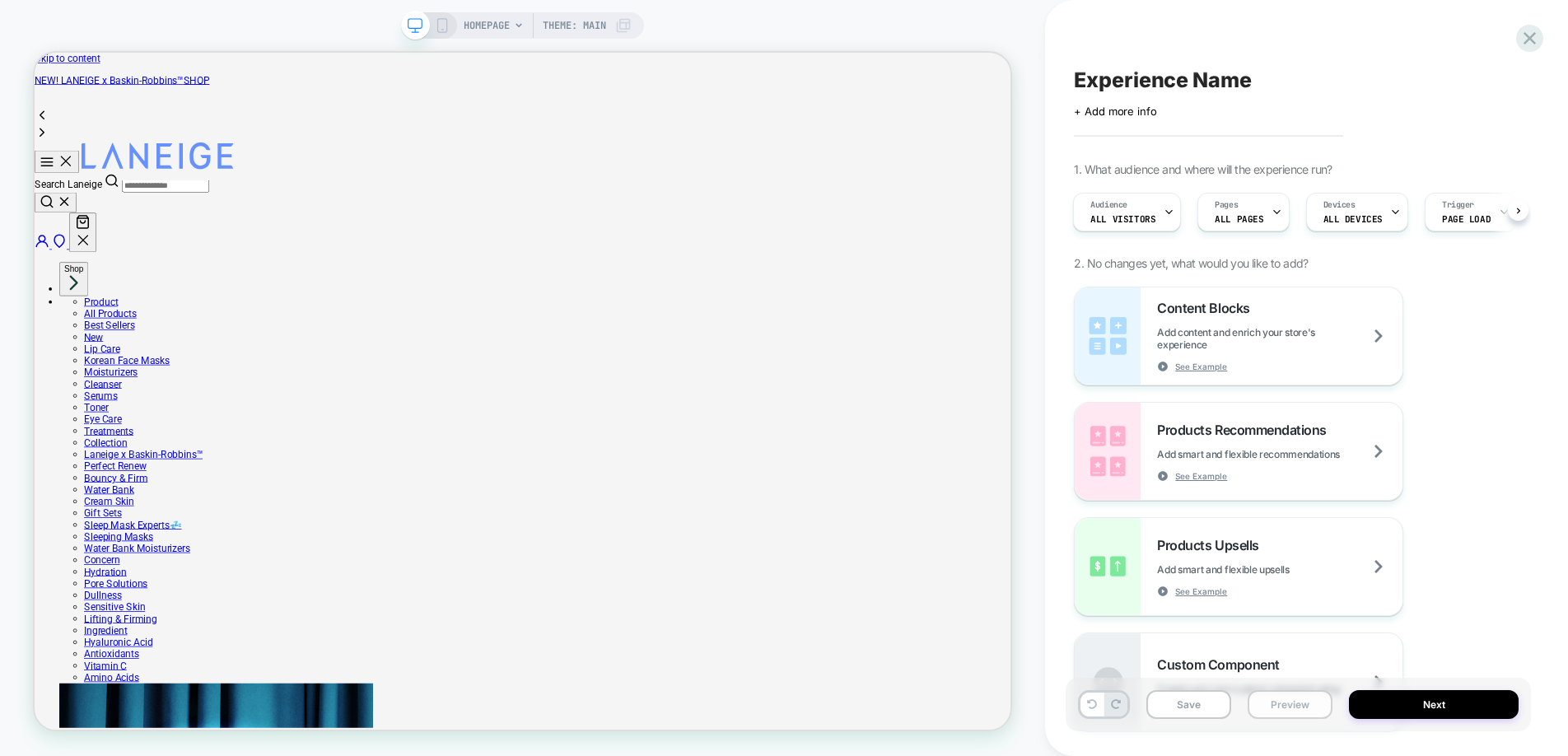 click on "Preview" at bounding box center (1290, 704) 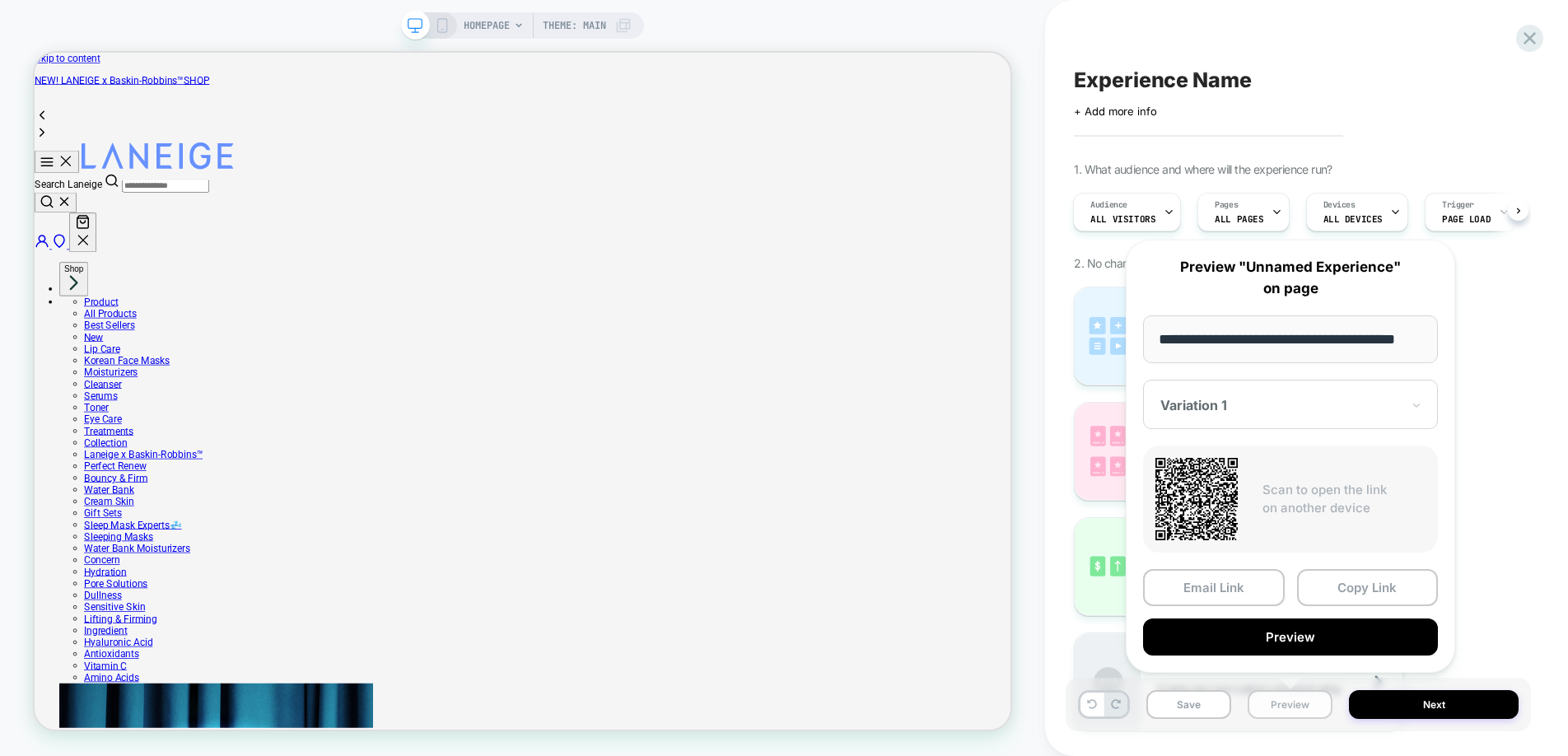 scroll, scrollTop: 0, scrollLeft: 22, axis: horizontal 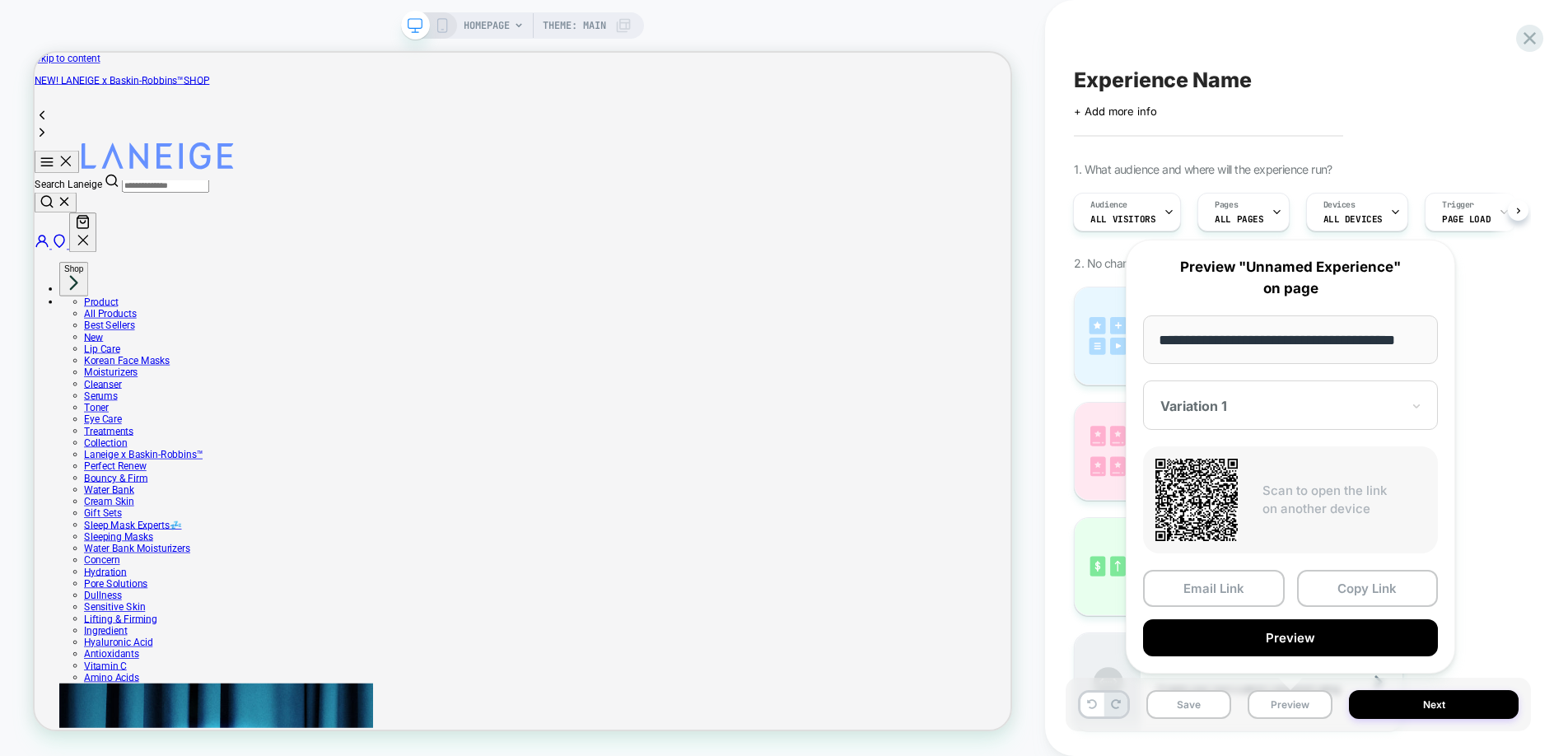 click on "Content Blocks Add content and enrich your store's experience See Example Products Recommendations Add smart and flexible recommendations See Example Products Upsells Add smart and flexible upsells See Example Custom Component Create your own custom componet using html/css/js" at bounding box center [1298, 509] 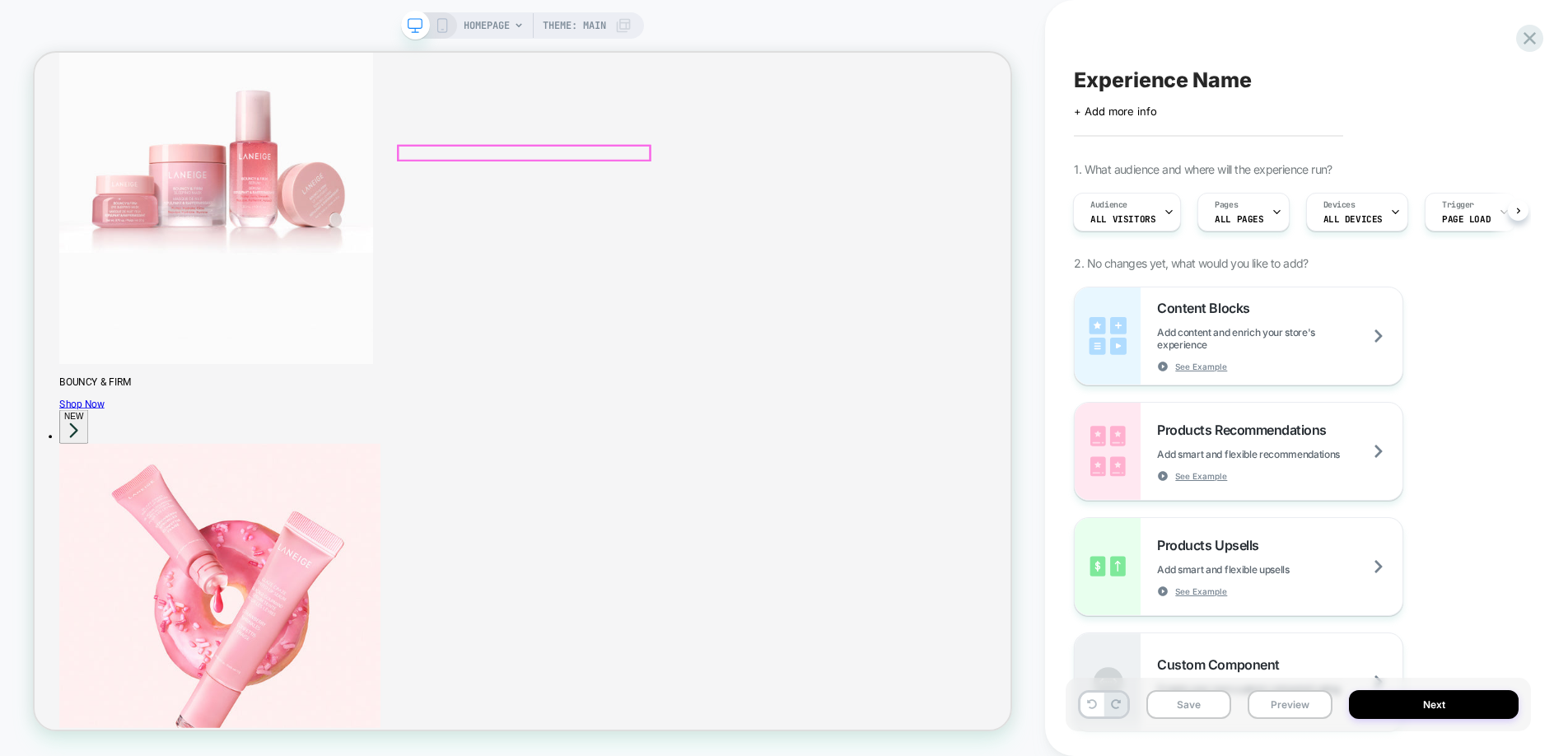 scroll, scrollTop: 1618, scrollLeft: 0, axis: vertical 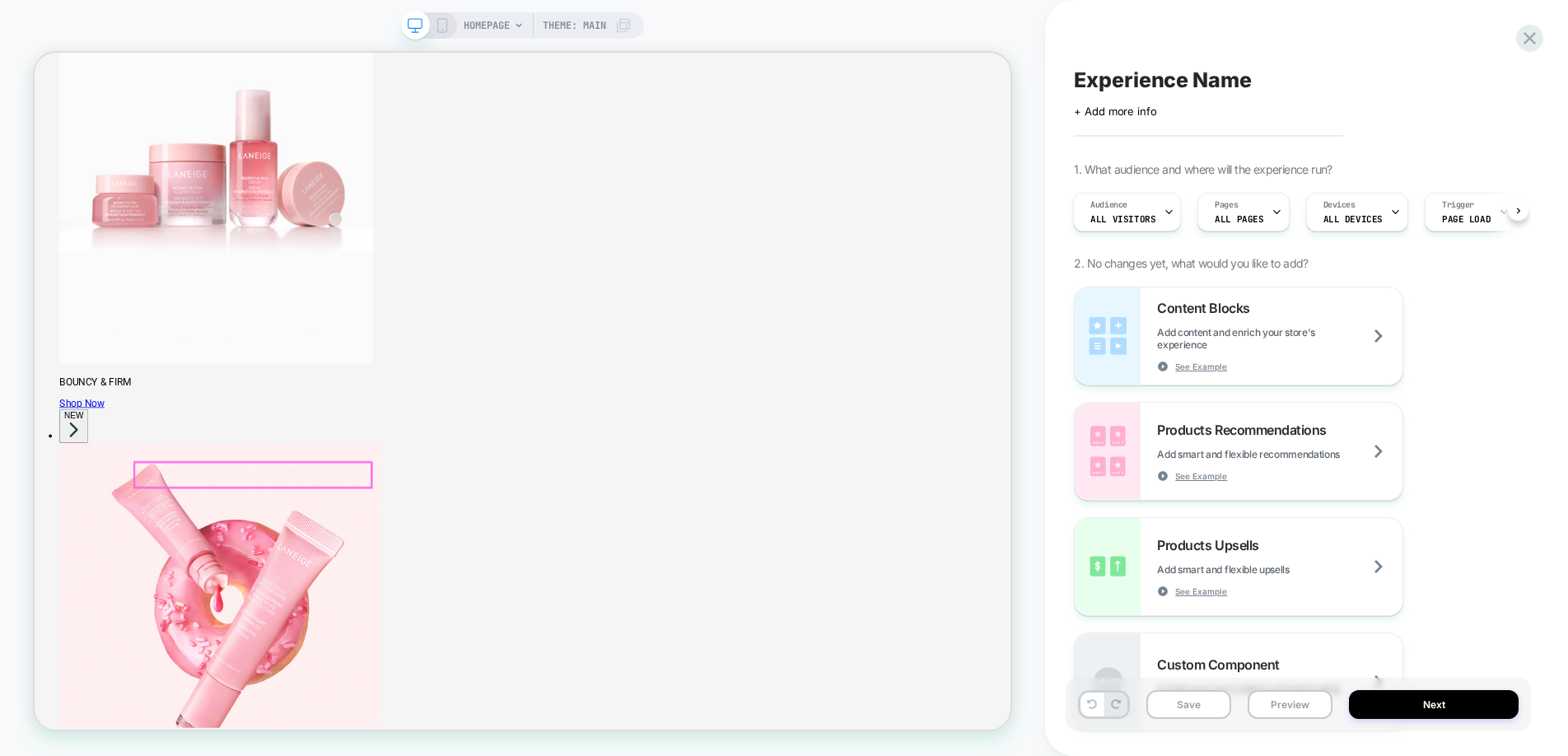 click on "$104.80
$131
|
Quick Add" at bounding box center [102, 14810] 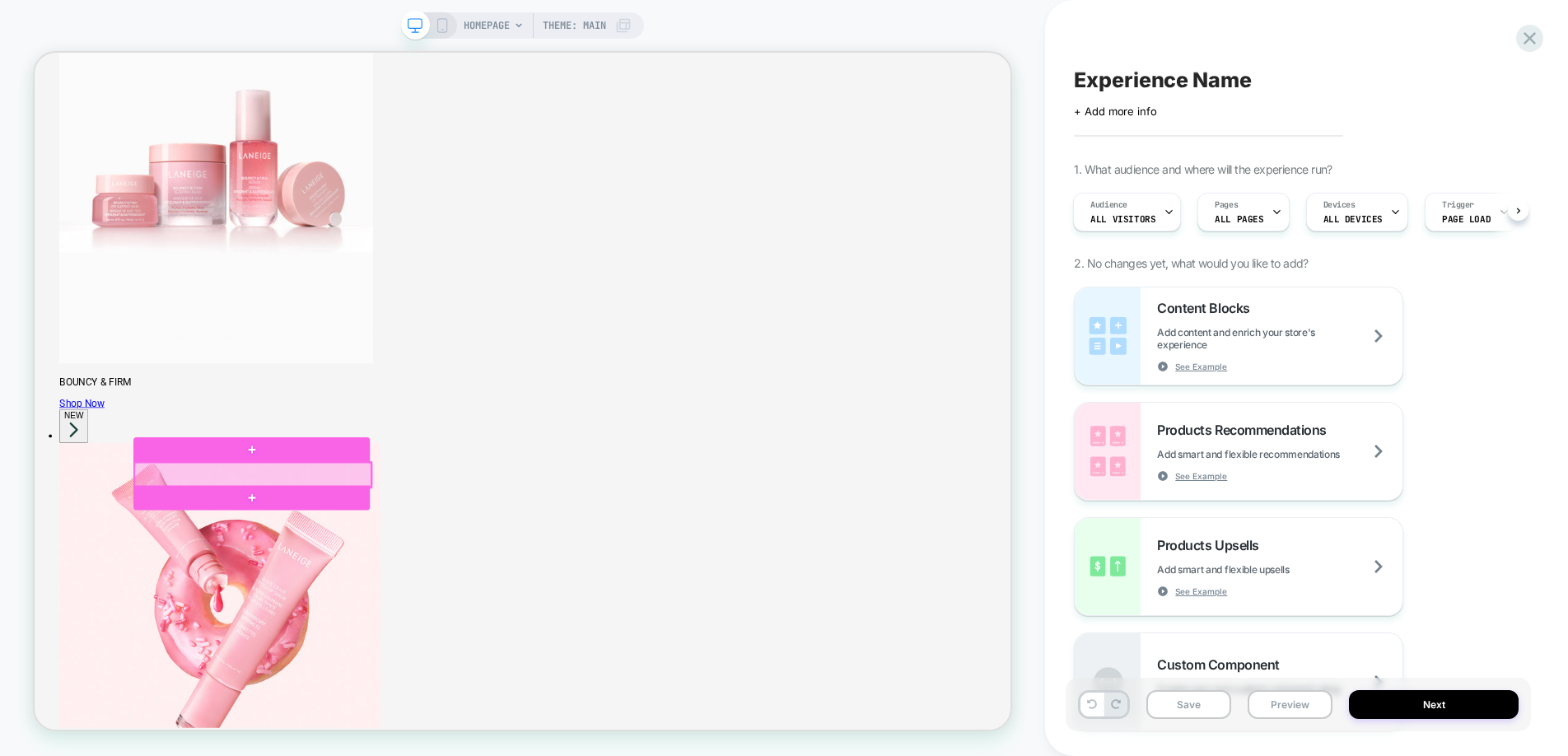 click at bounding box center [325, 616] 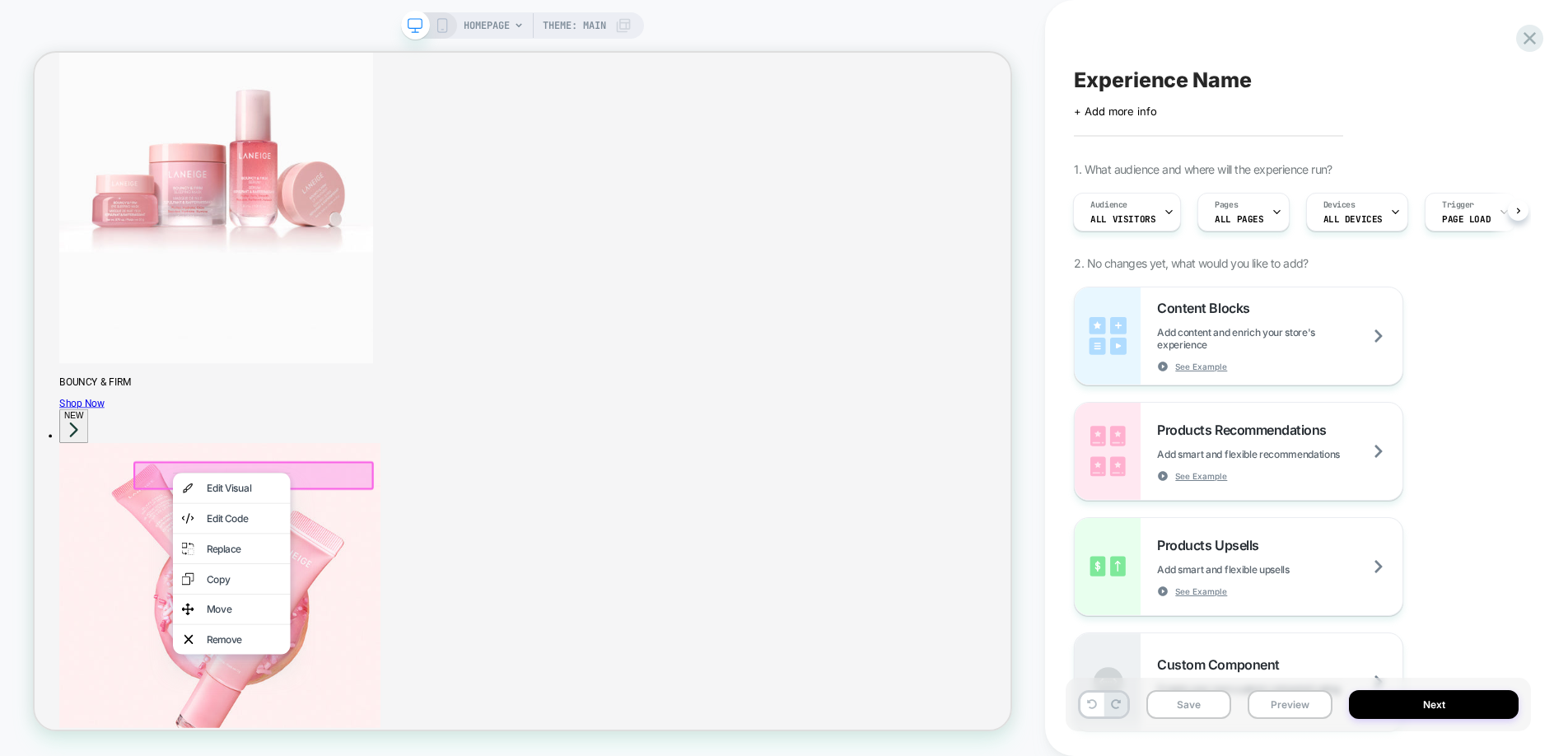click at bounding box center [297, 613] 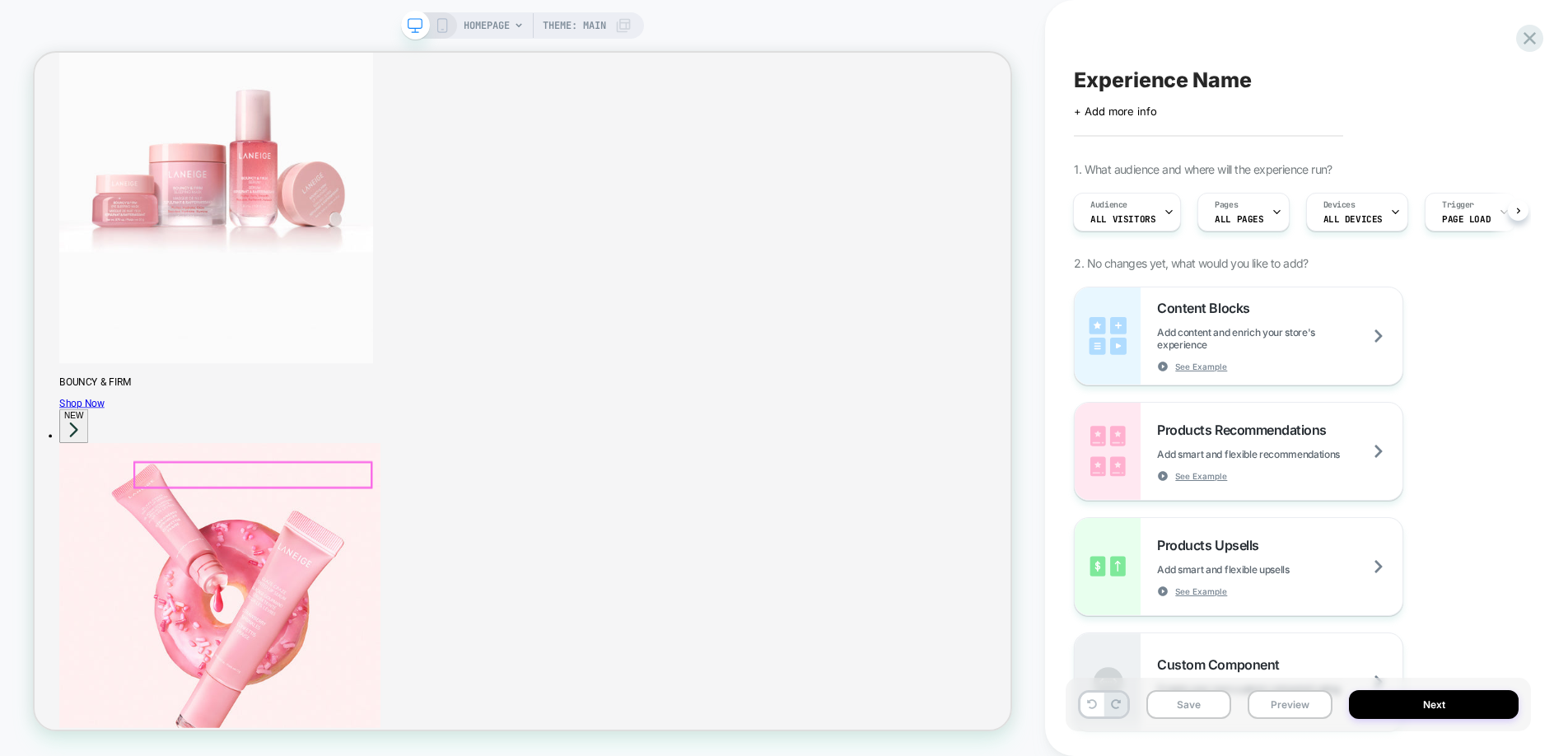 click on "$104.80
$131
|
Quick Add" at bounding box center (102, 14810) 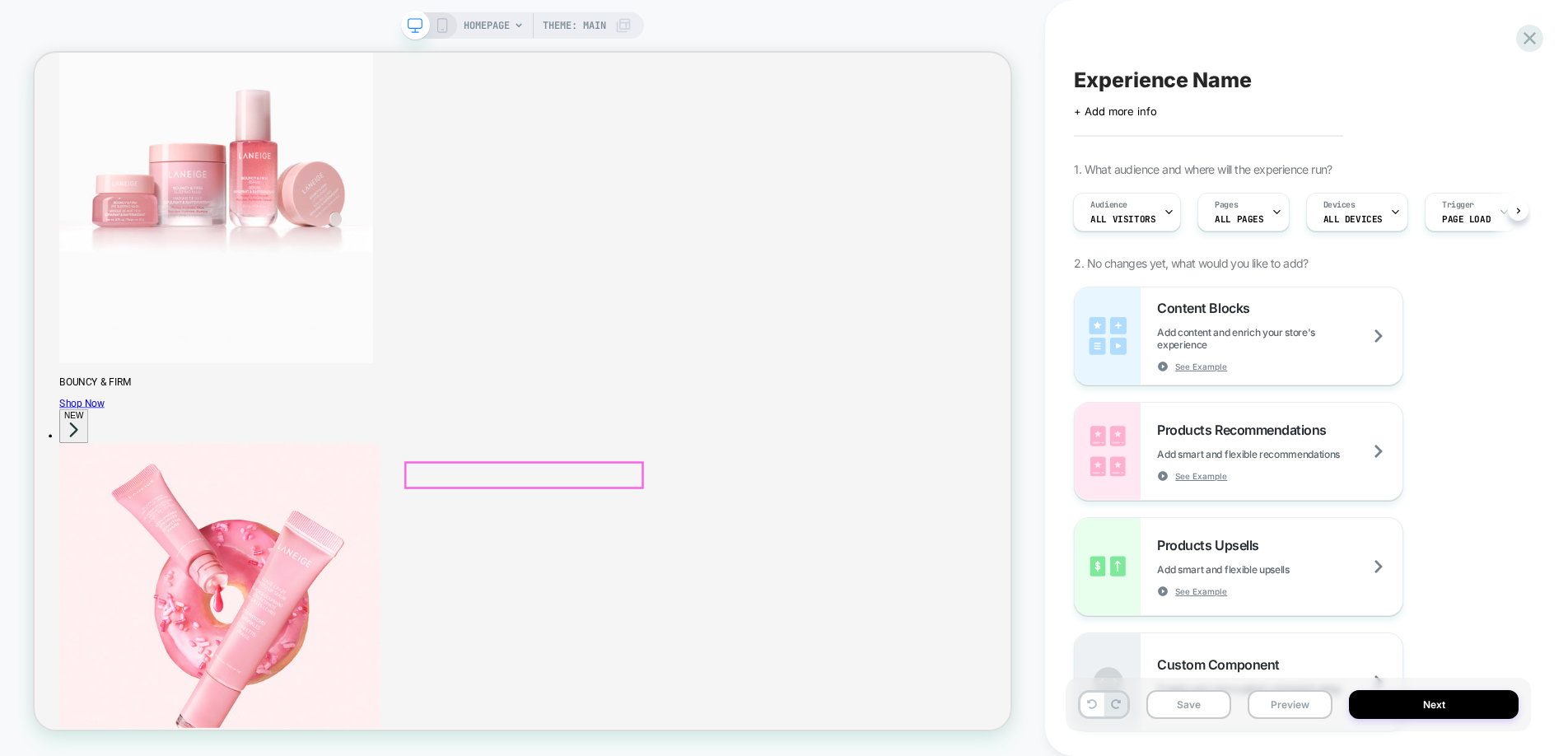 click on "$112.80
$141
|
Quick Add" at bounding box center [464, 15622] 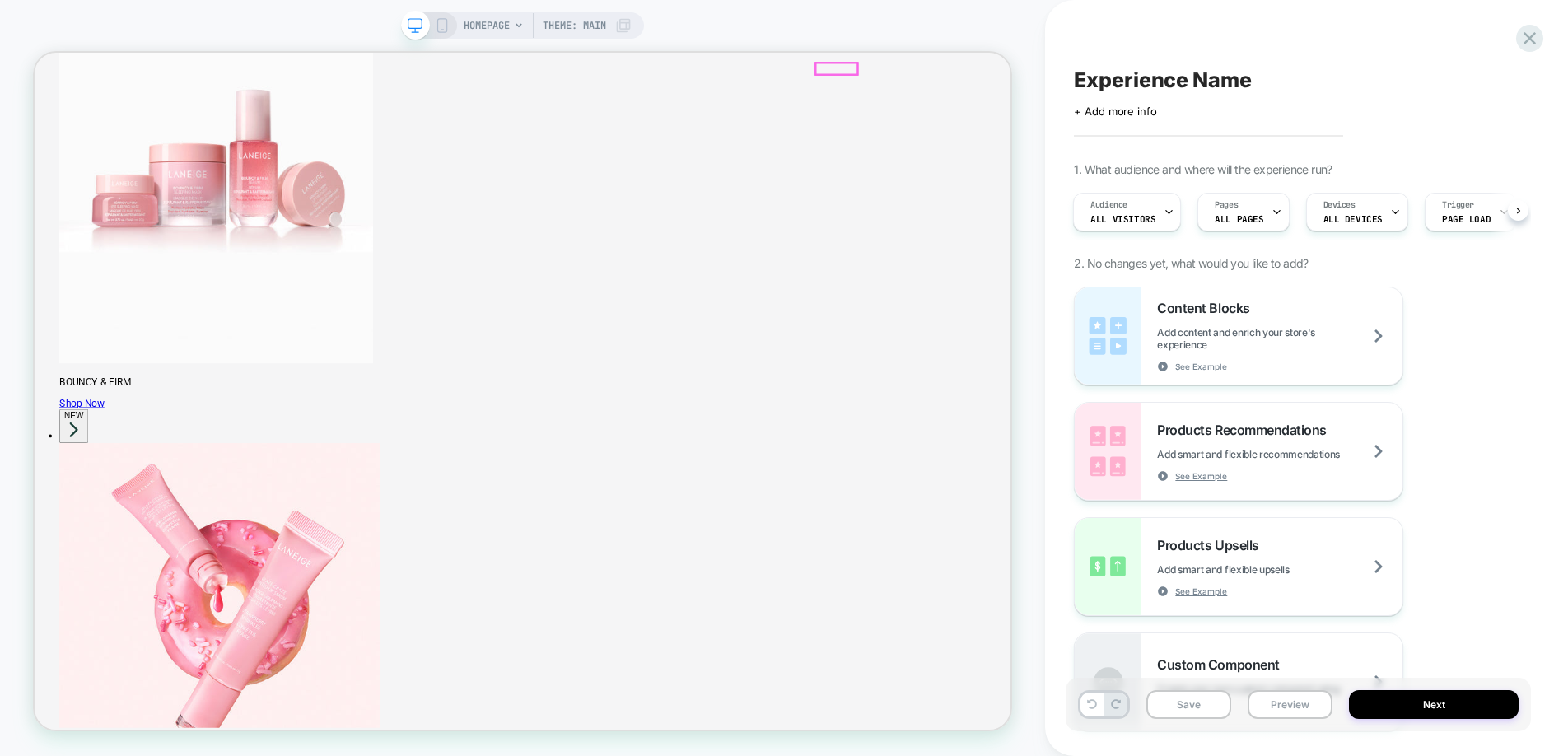 click on "29
ITEMS" at bounding box center (685, 10792) 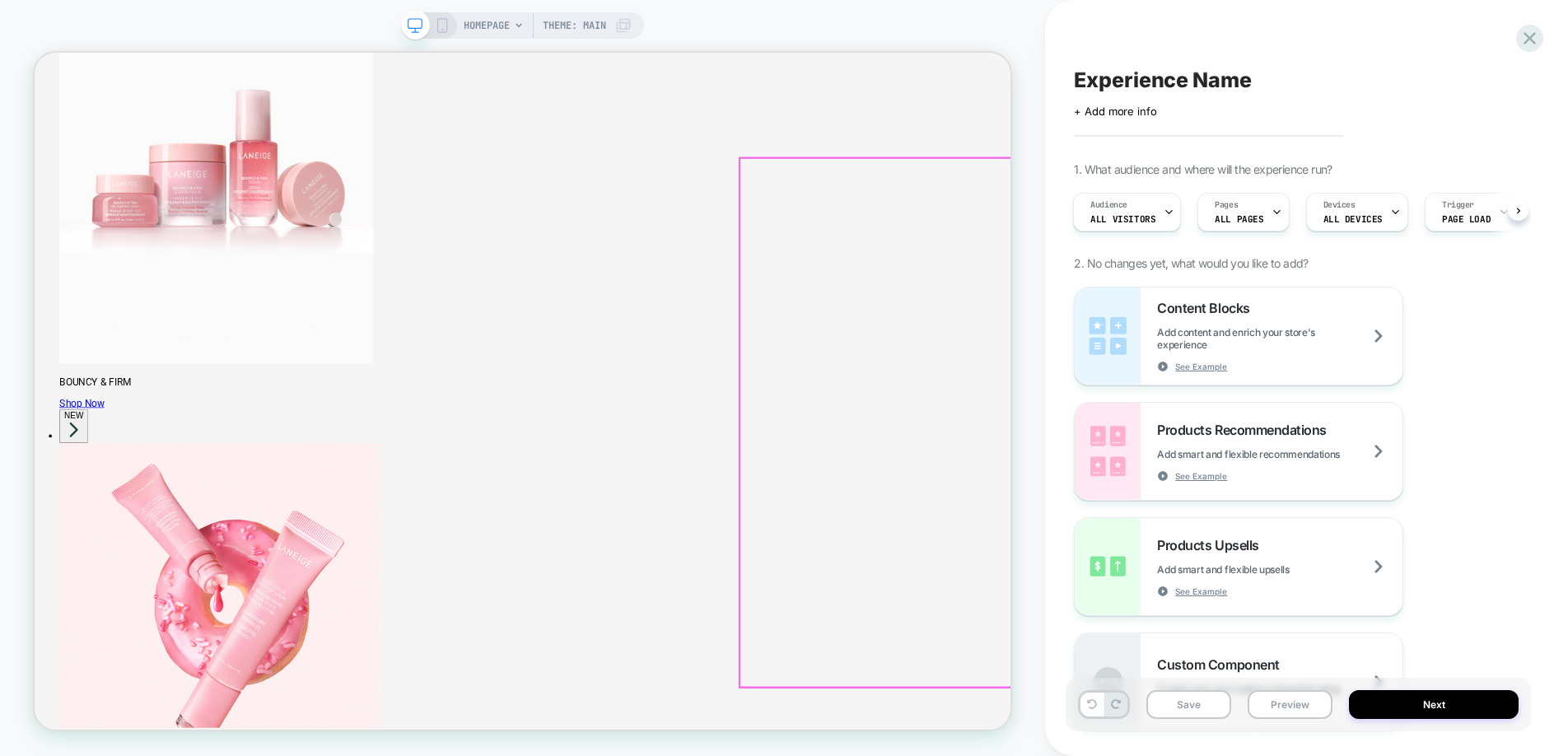 click on "Your cart is empty. Click  here  to continue shopping.
YOUR FREE GIFTS
1
item
Glaze Craze Tinted Lip Serum Blister
FREE
FREE SAMPLES
SELECT NOW
0/3 items" at bounding box center (685, 11463) 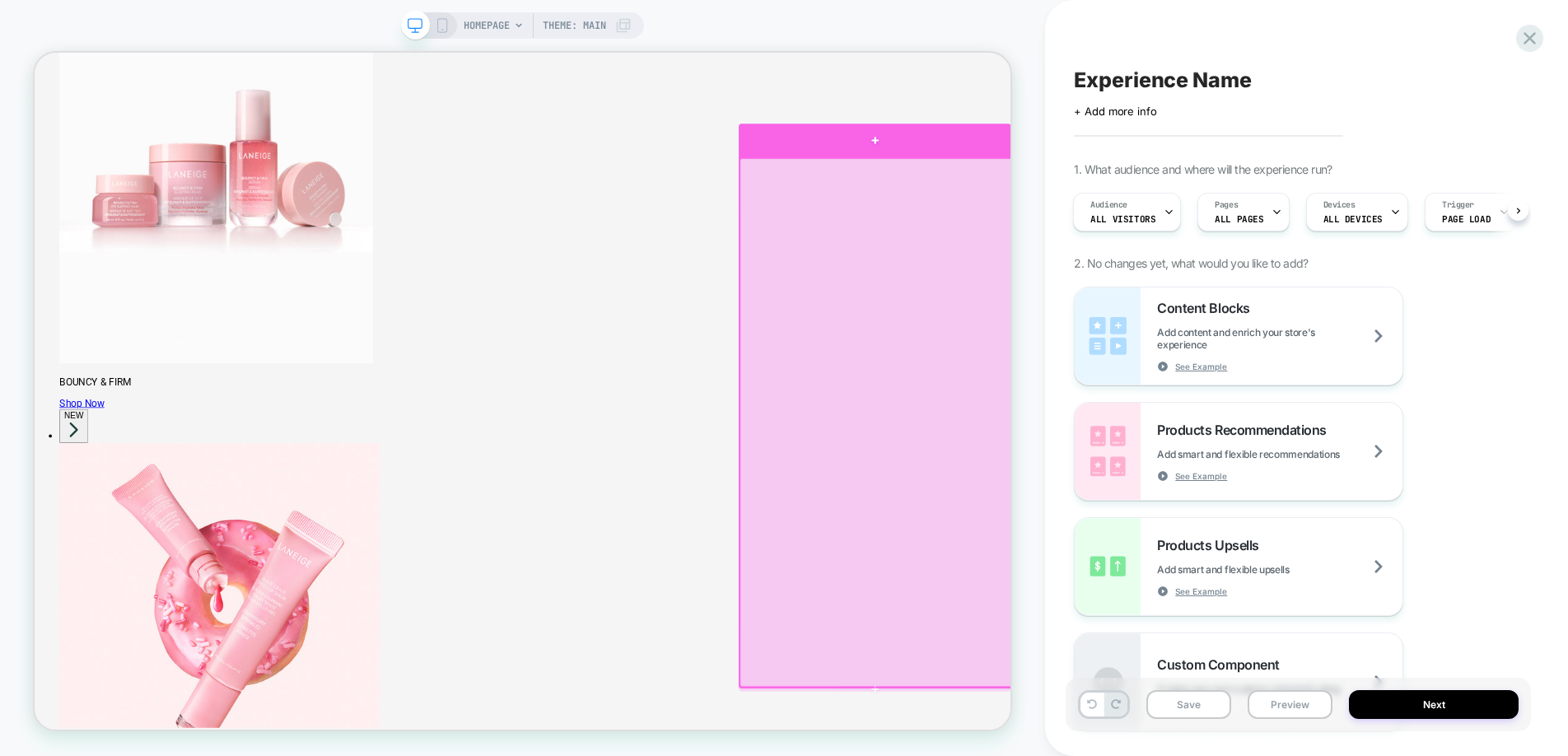 click at bounding box center [1155, 170] 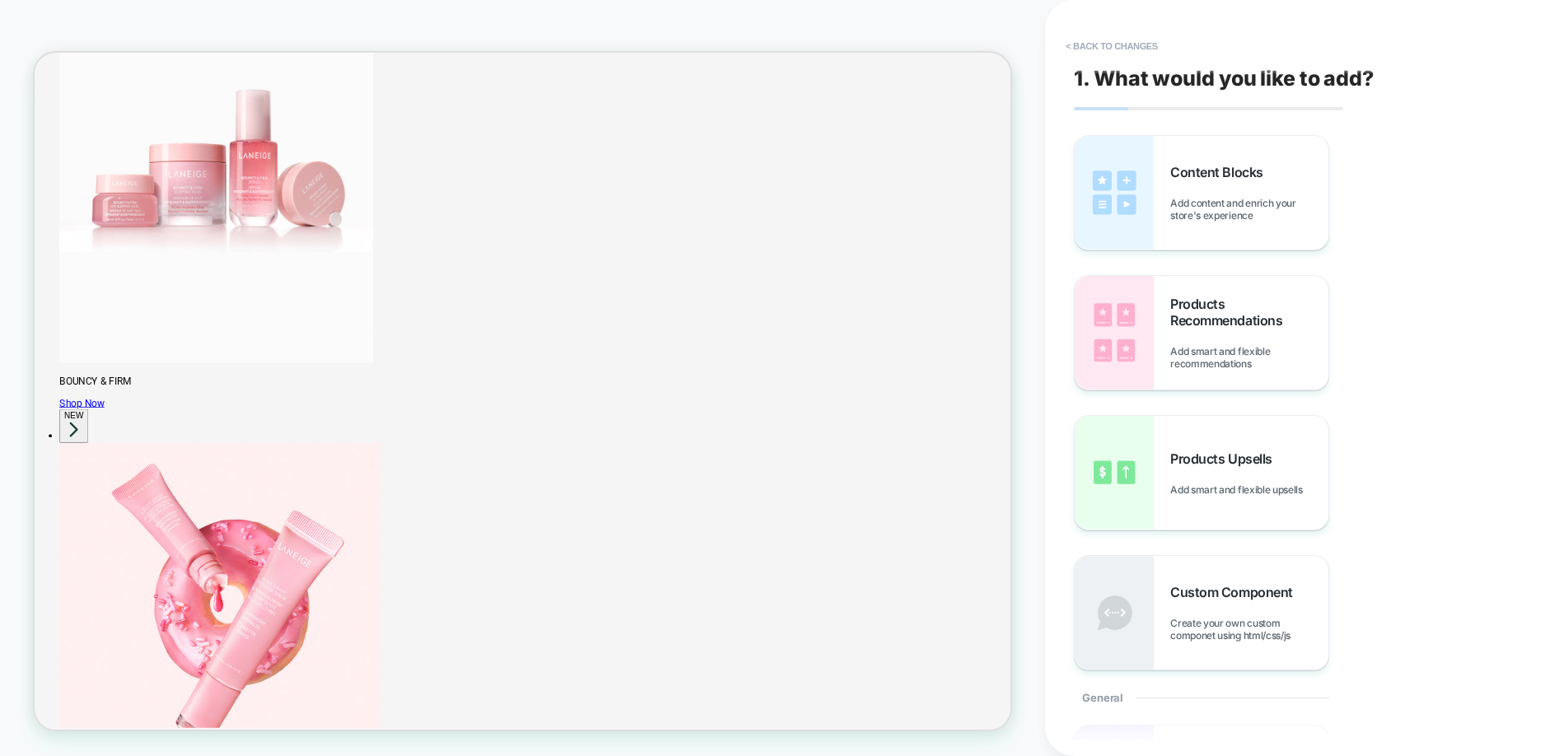 click on "Your cart is empty. Click  here  to continue shopping.
YOUR FREE GIFTS
1
item
Glaze Craze Tinted Lip Serum Blister
FREE
FREE SAMPLES
SELECT NOW
0/3 items" at bounding box center (685, 11522) 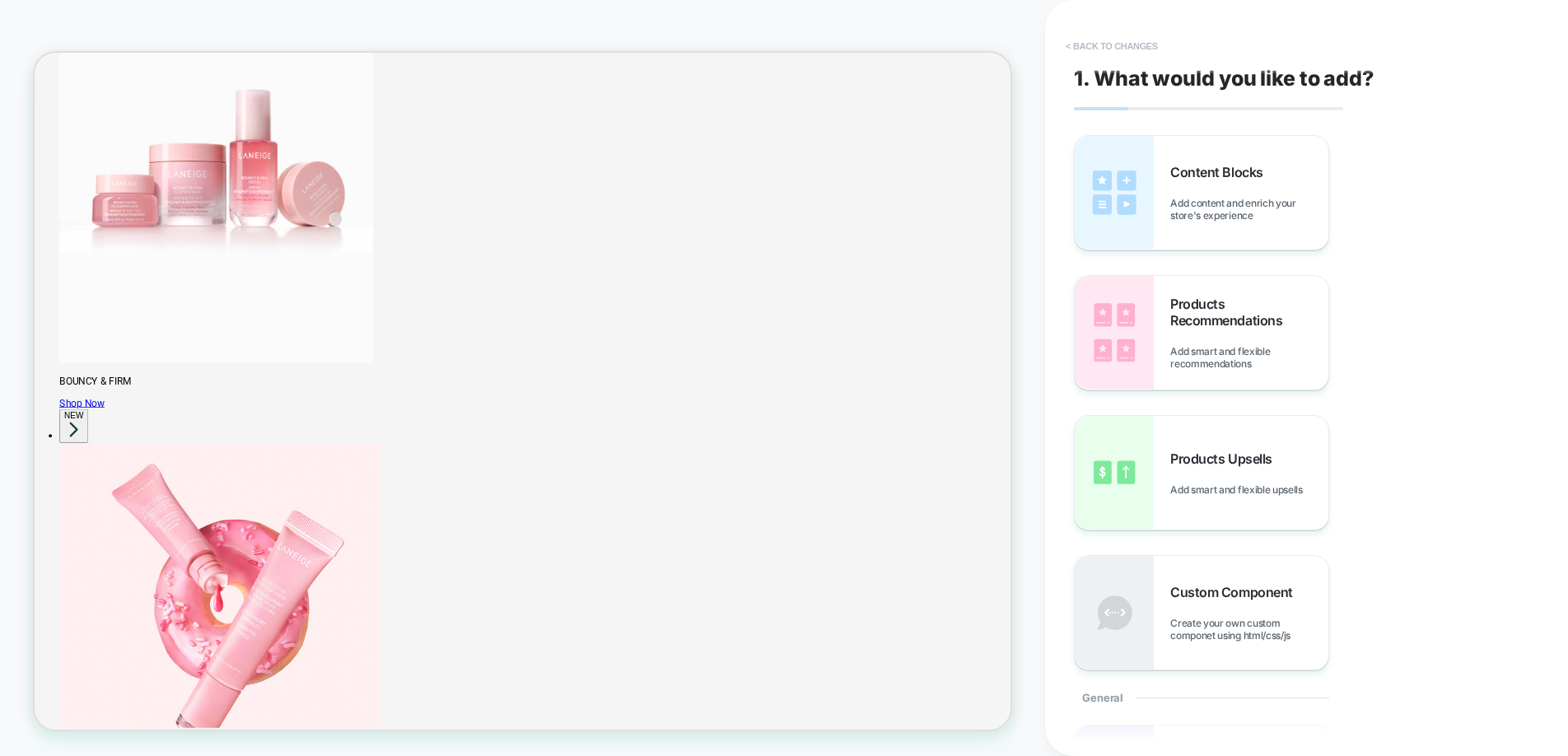 click on "< Back to changes" at bounding box center (1112, 46) 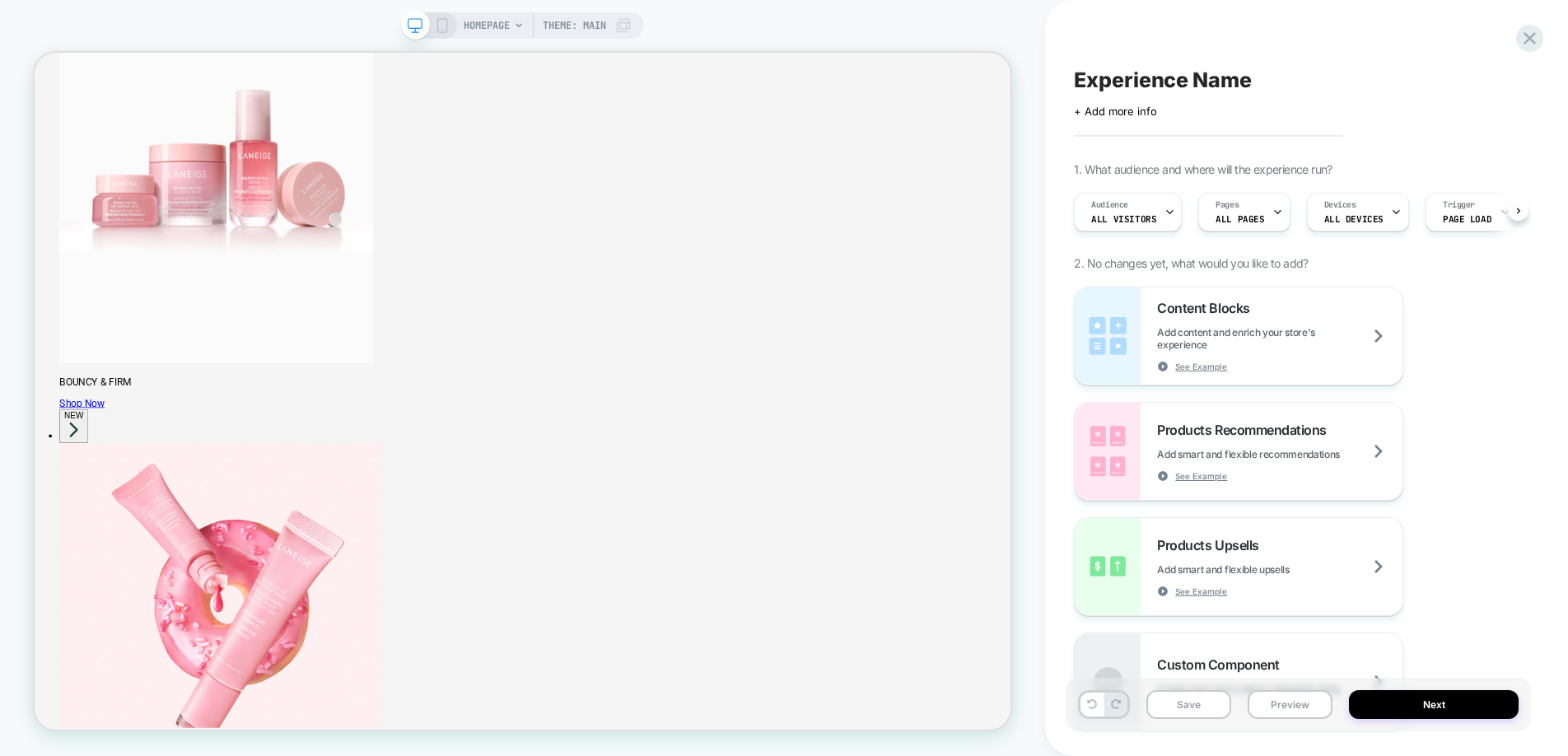 scroll, scrollTop: 0, scrollLeft: 1, axis: horizontal 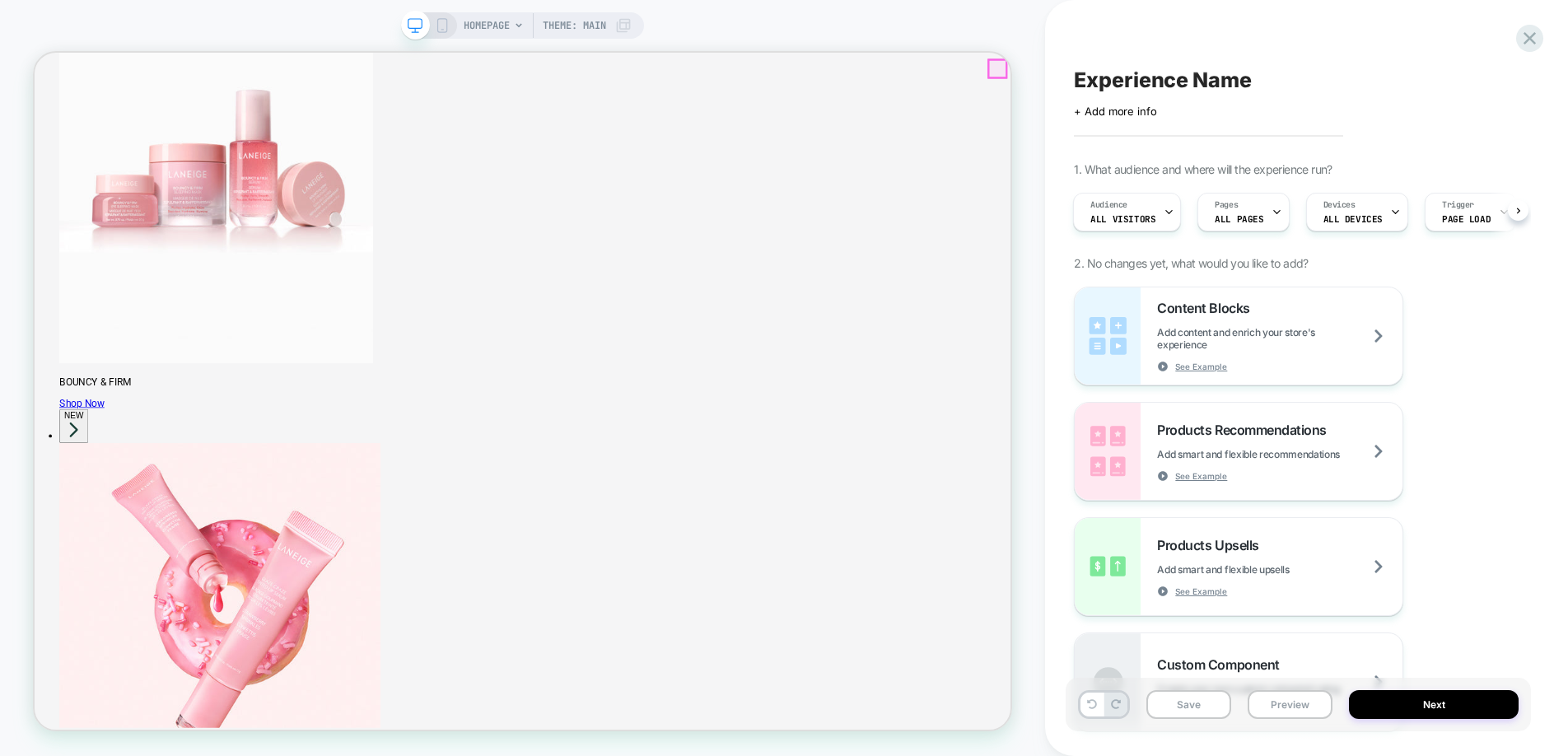 click on "Close" 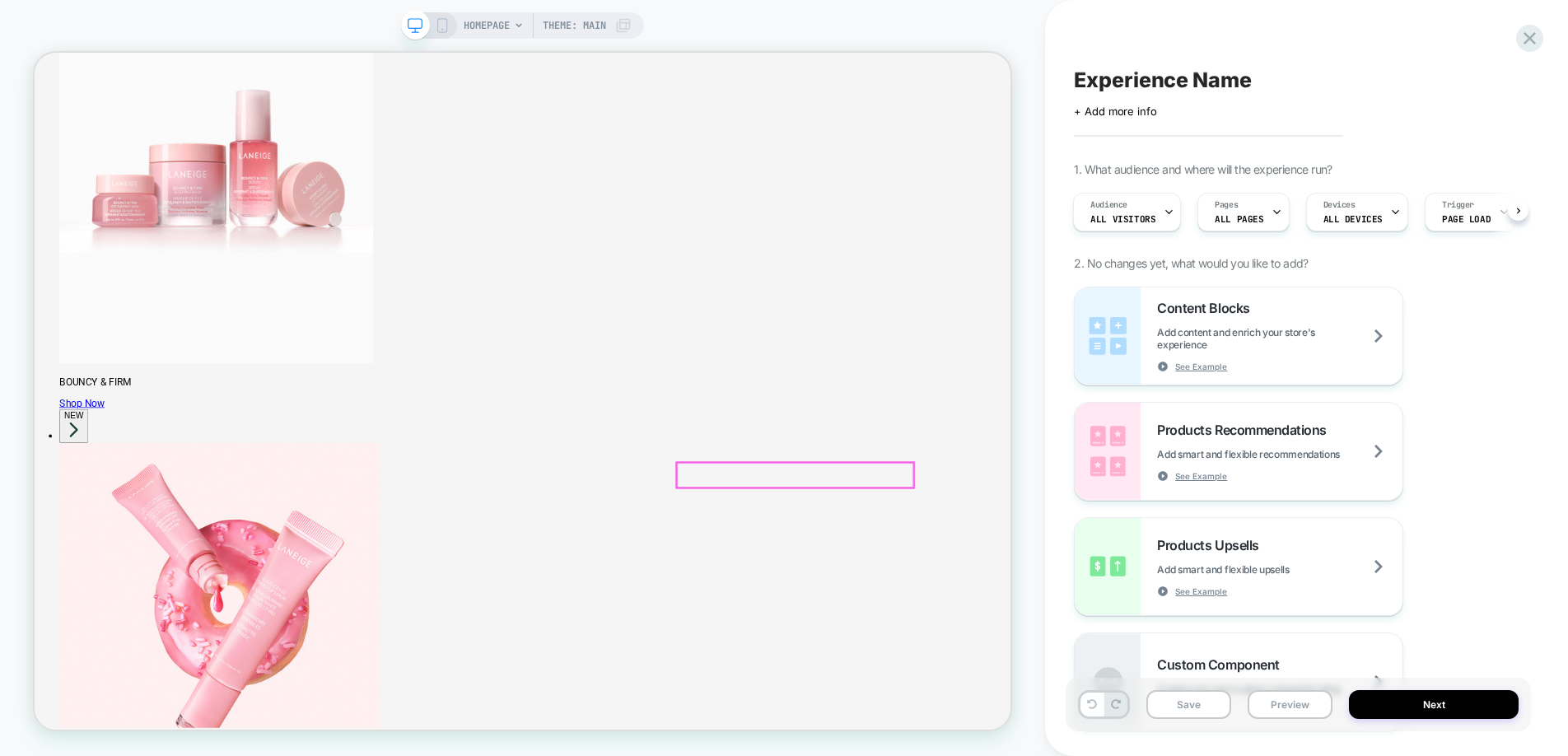 click on "$106.80
$133
|
Quick Add" at bounding box center [825, 15729] 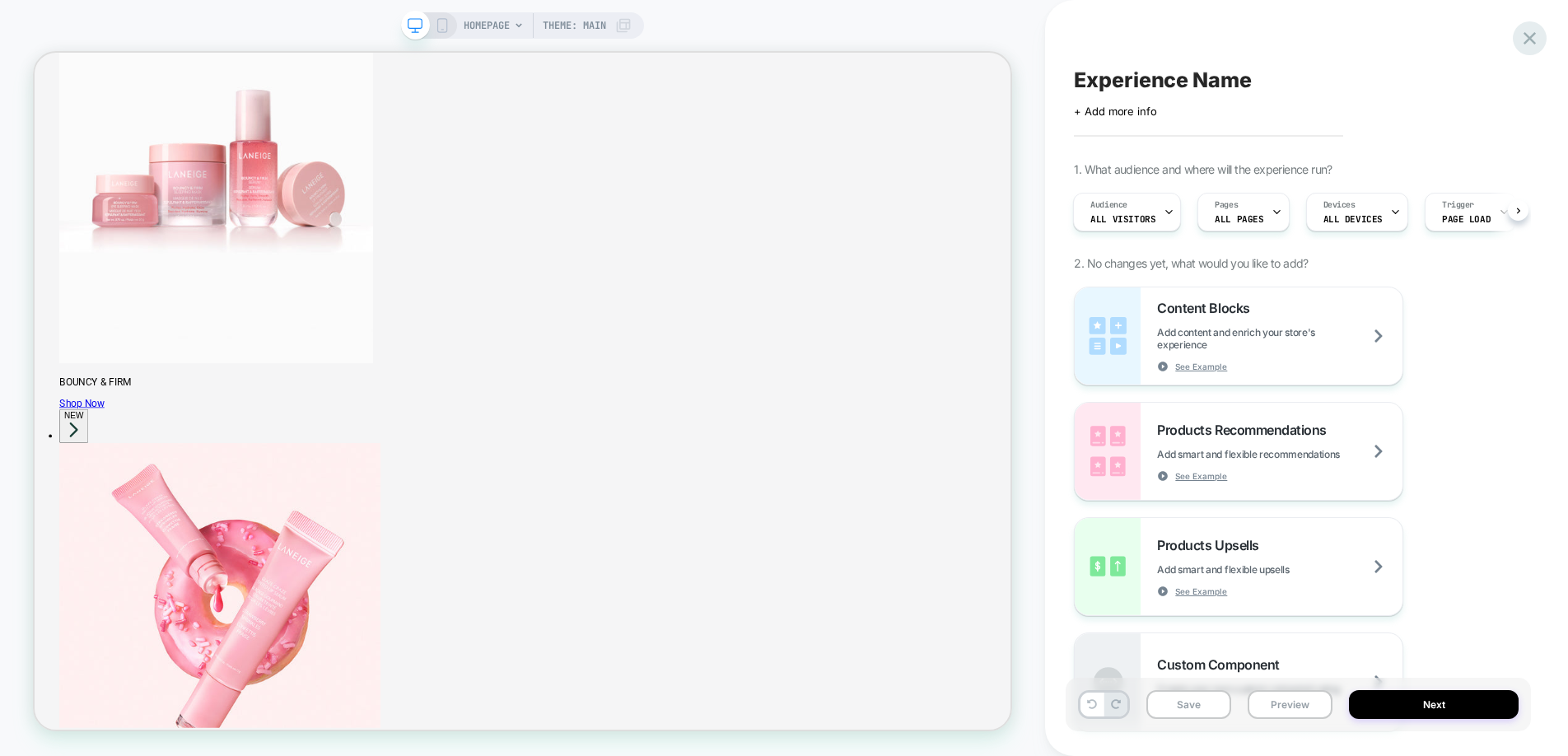 click 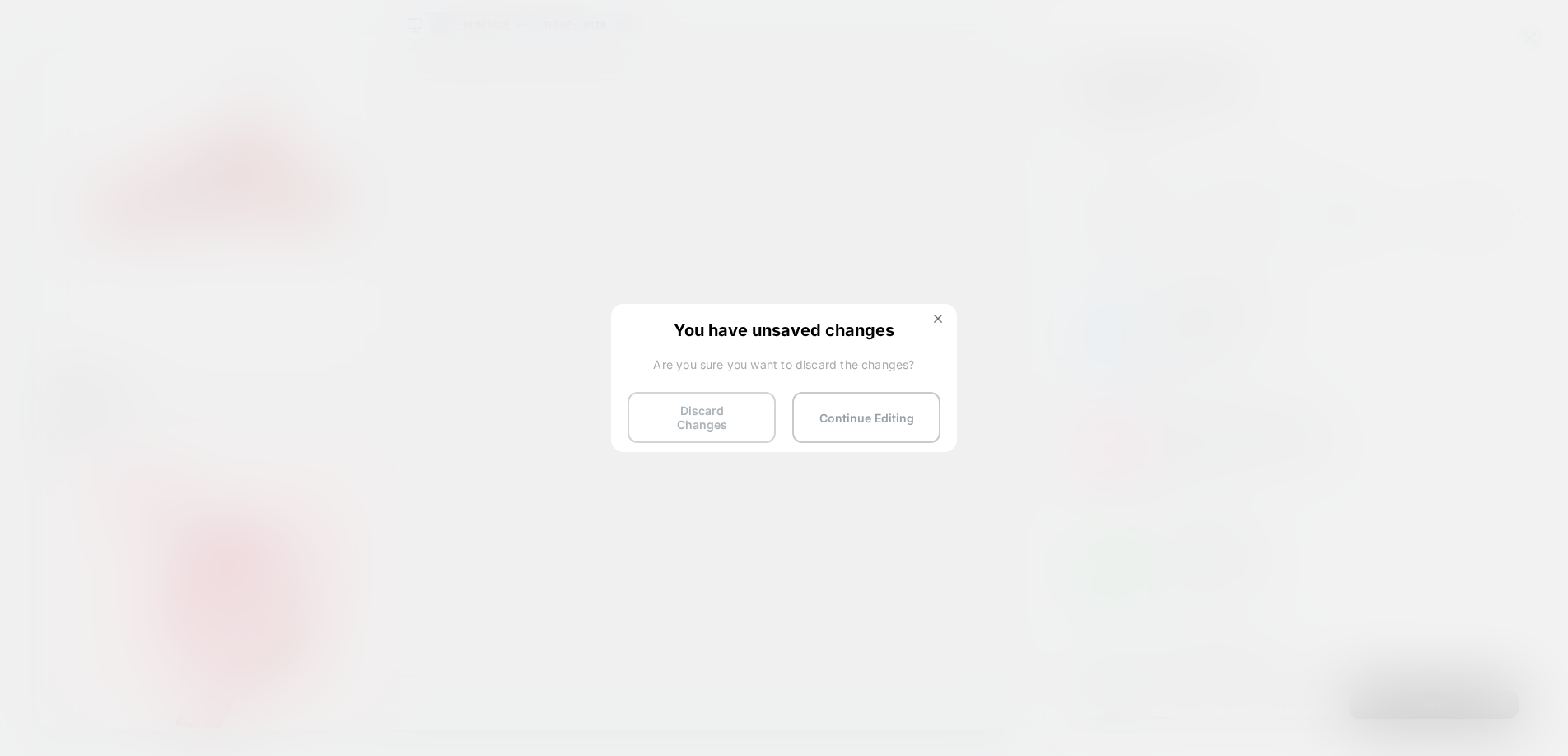 click on "Discard Changes" at bounding box center (702, 418) 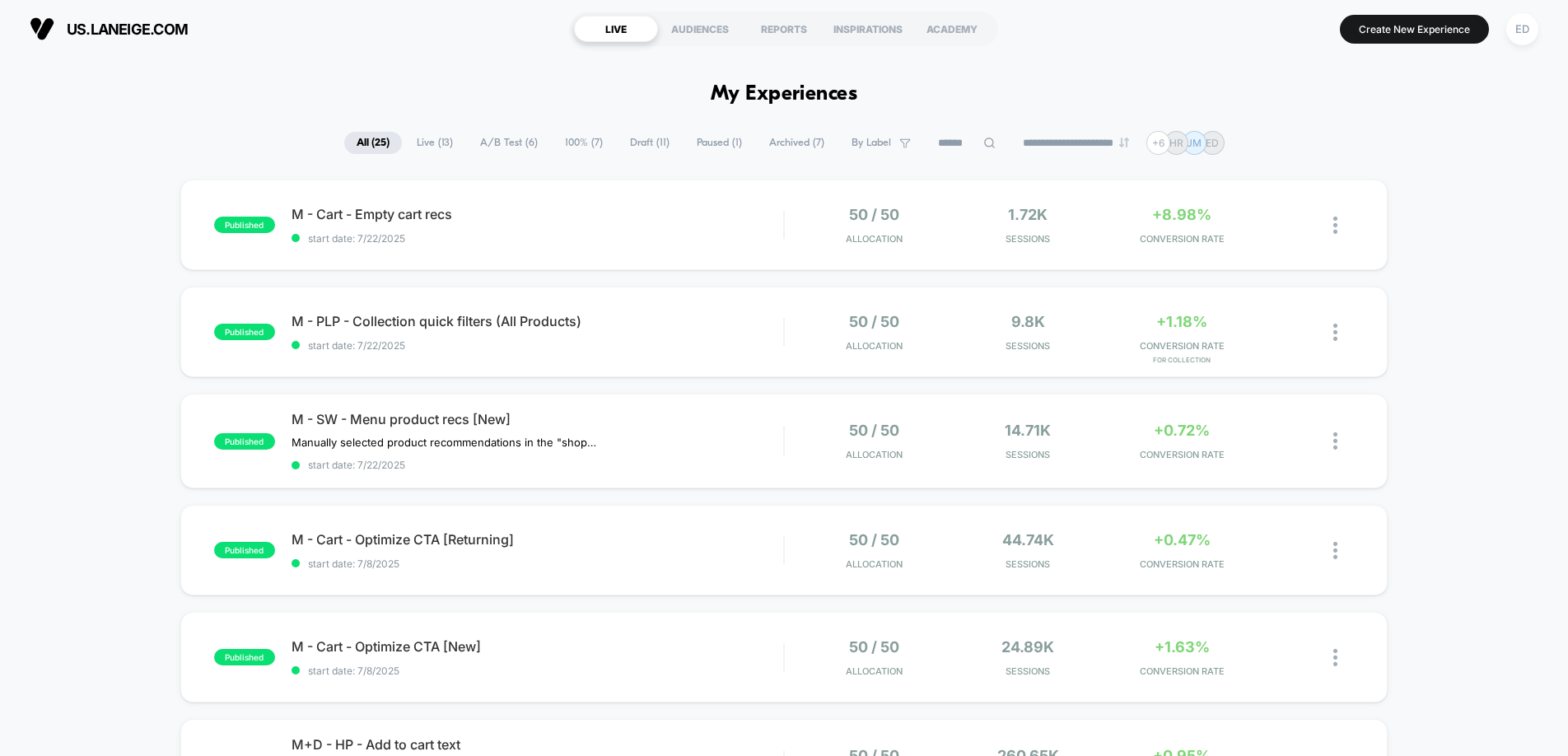 click on "**********" at bounding box center (784, 1538) 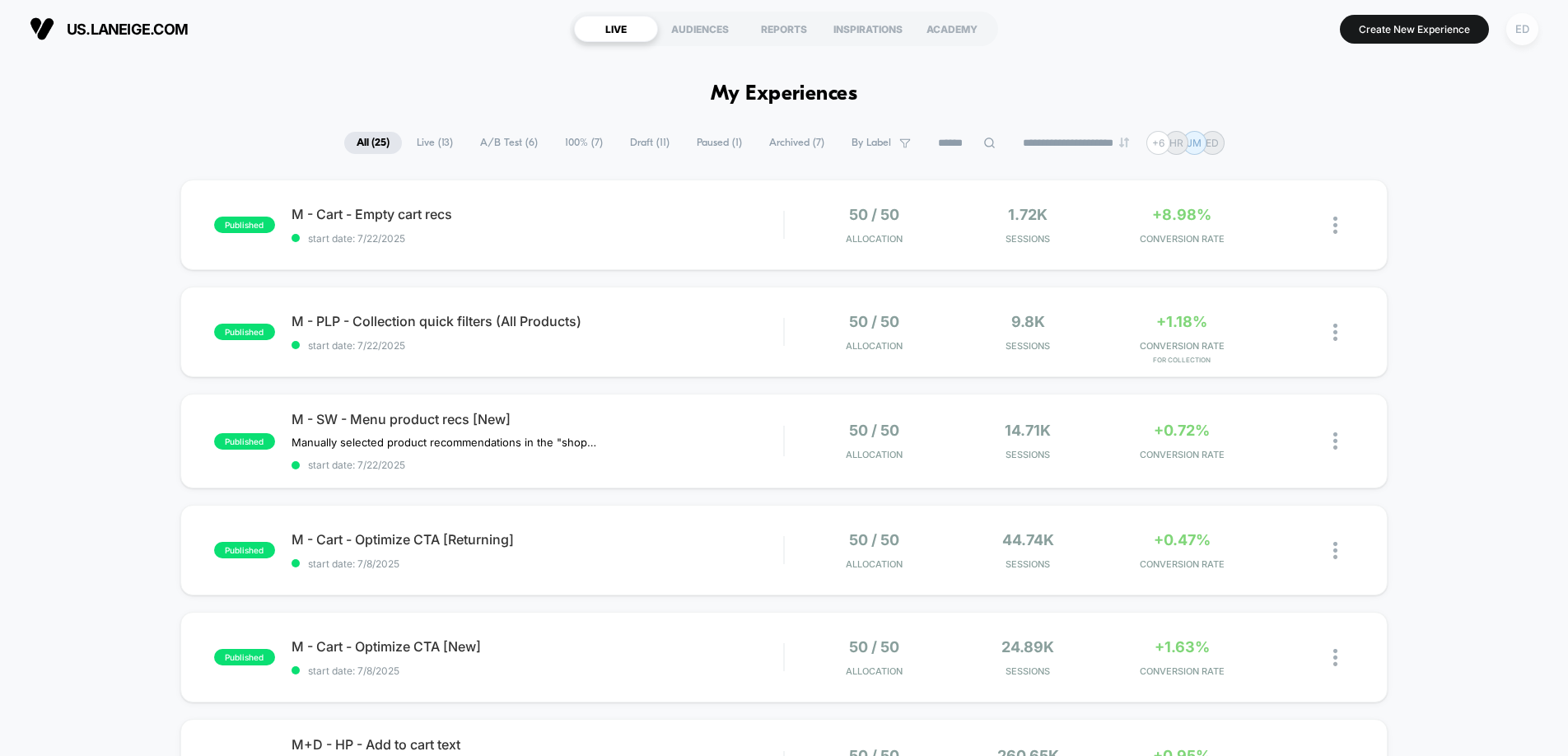 drag, startPoint x: 1539, startPoint y: 34, endPoint x: 1526, endPoint y: 30, distance: 13.601471 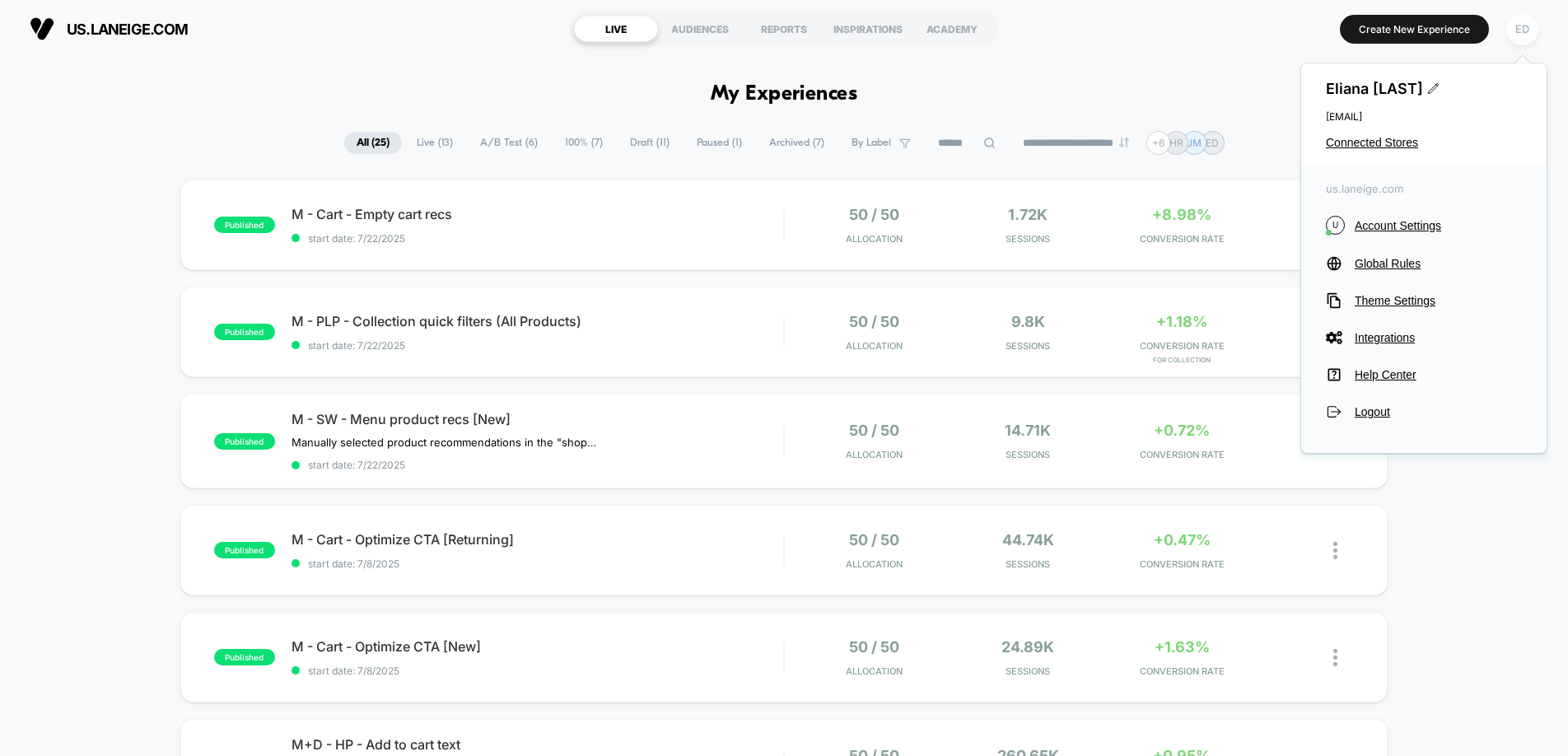 click on "ED" at bounding box center [1522, 29] 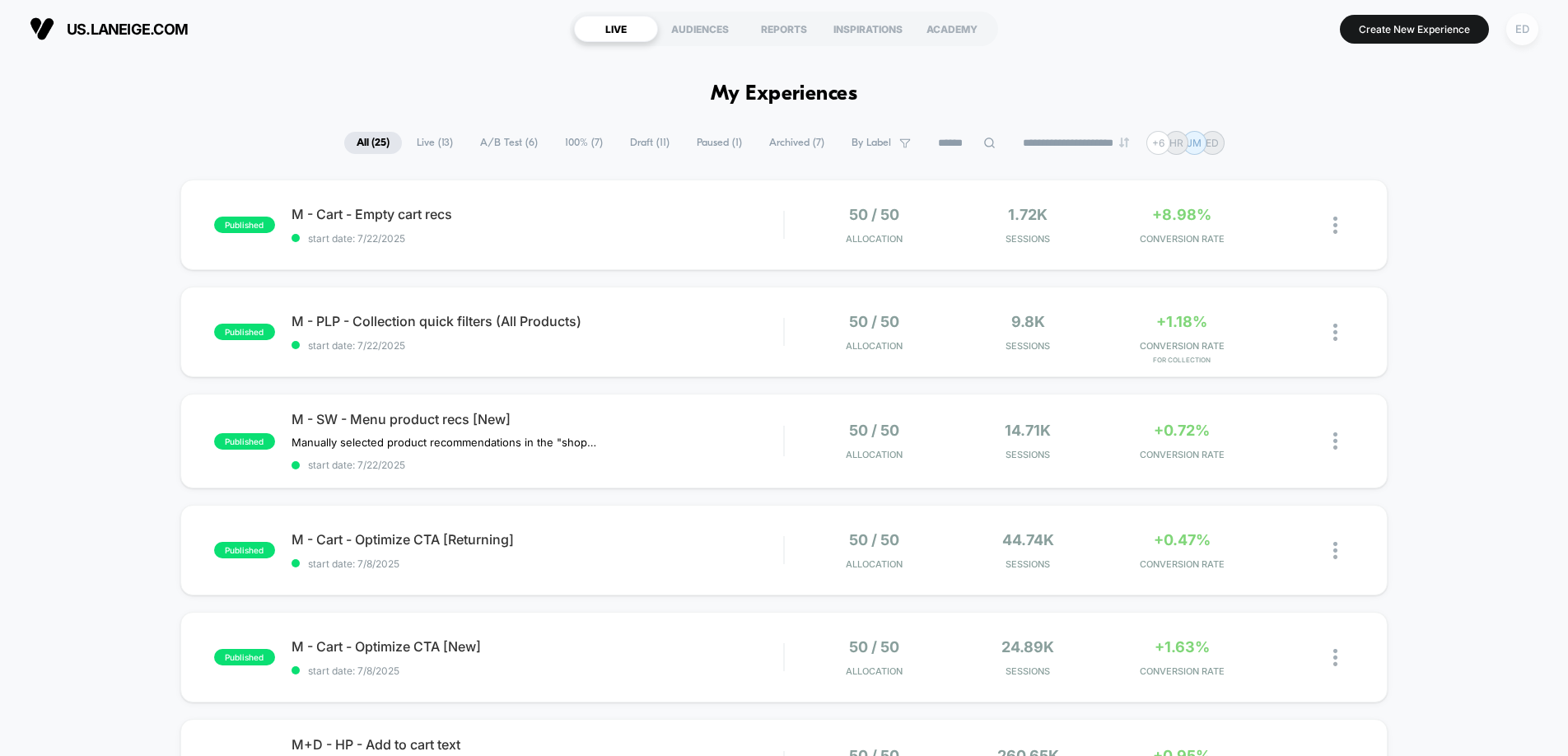 click on "ED" at bounding box center [1522, 29] 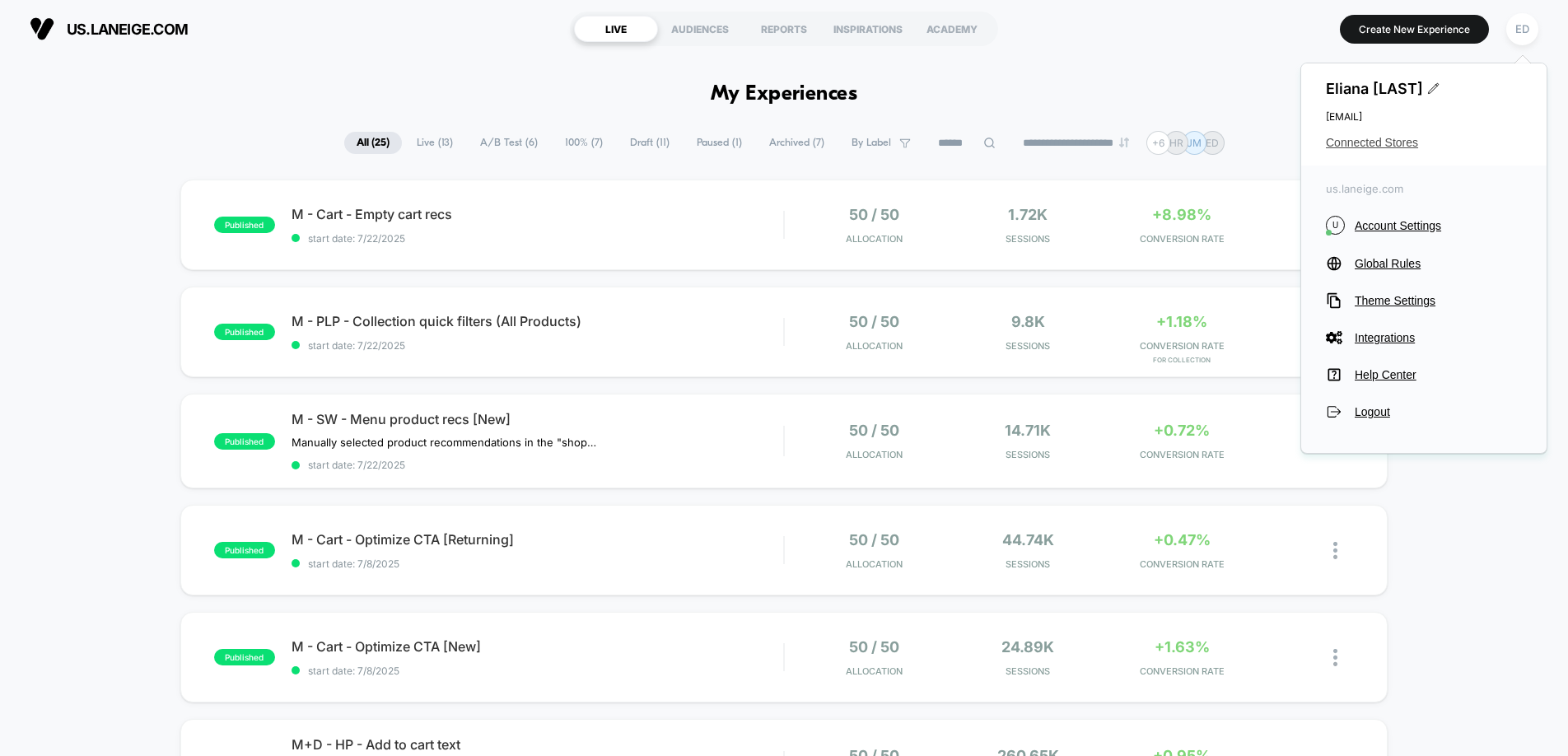 click on "Connected Stores" at bounding box center [1424, 142] 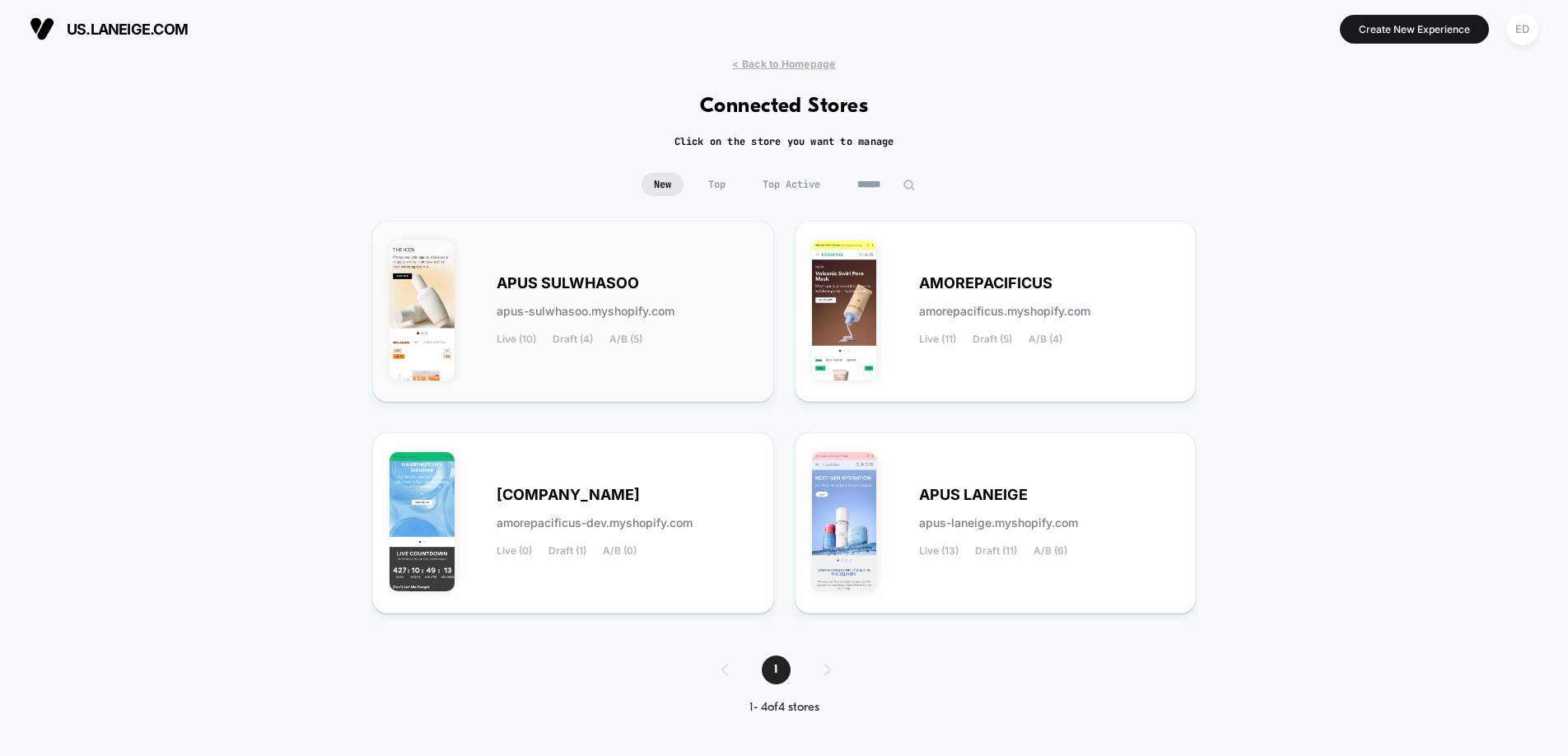 click on "APUS SULWHASOO apus-sulwhasoo.myshopify.com Live (10) Draft (4) A/B (5)" at bounding box center [627, 311] 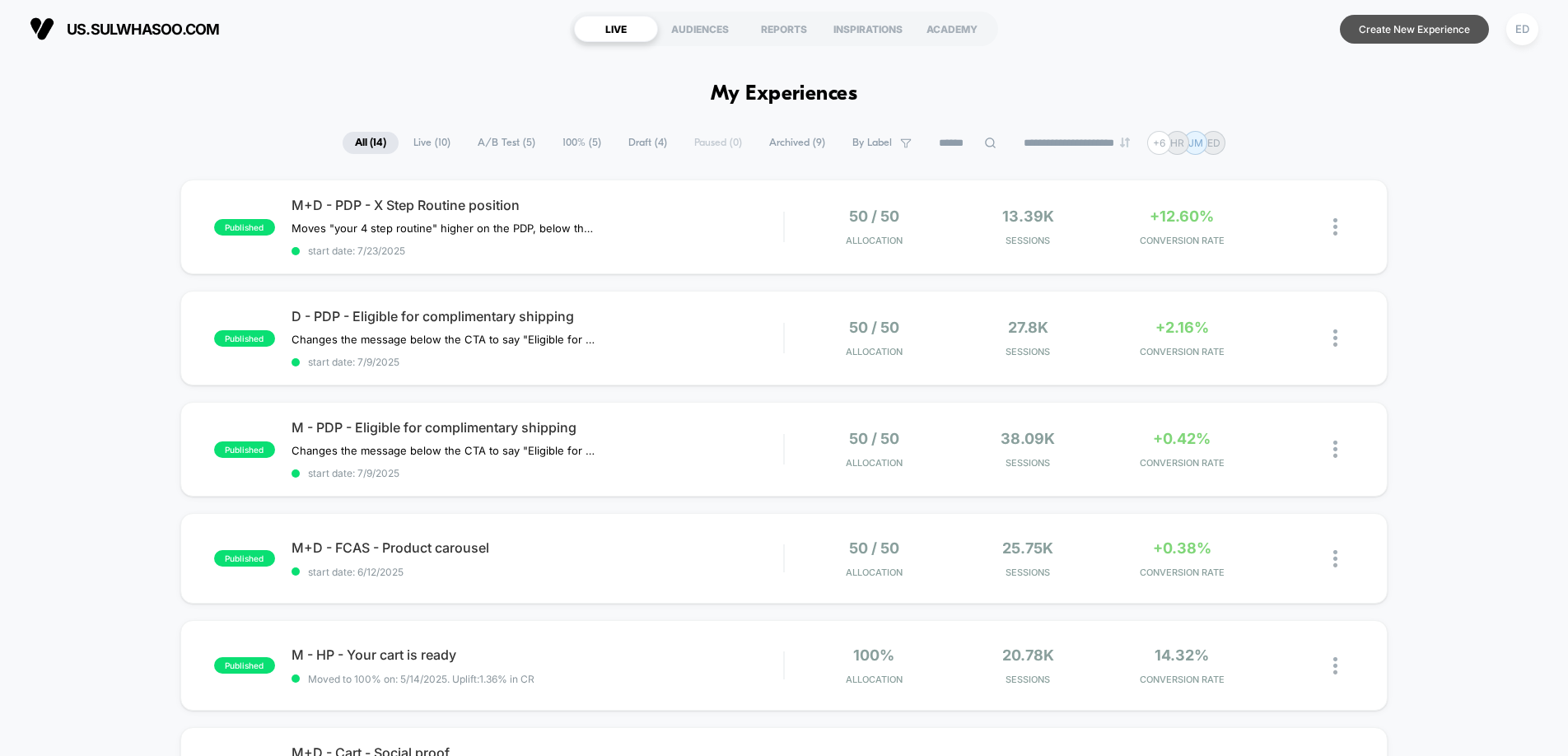 click on "Create New Experience" at bounding box center (1414, 29) 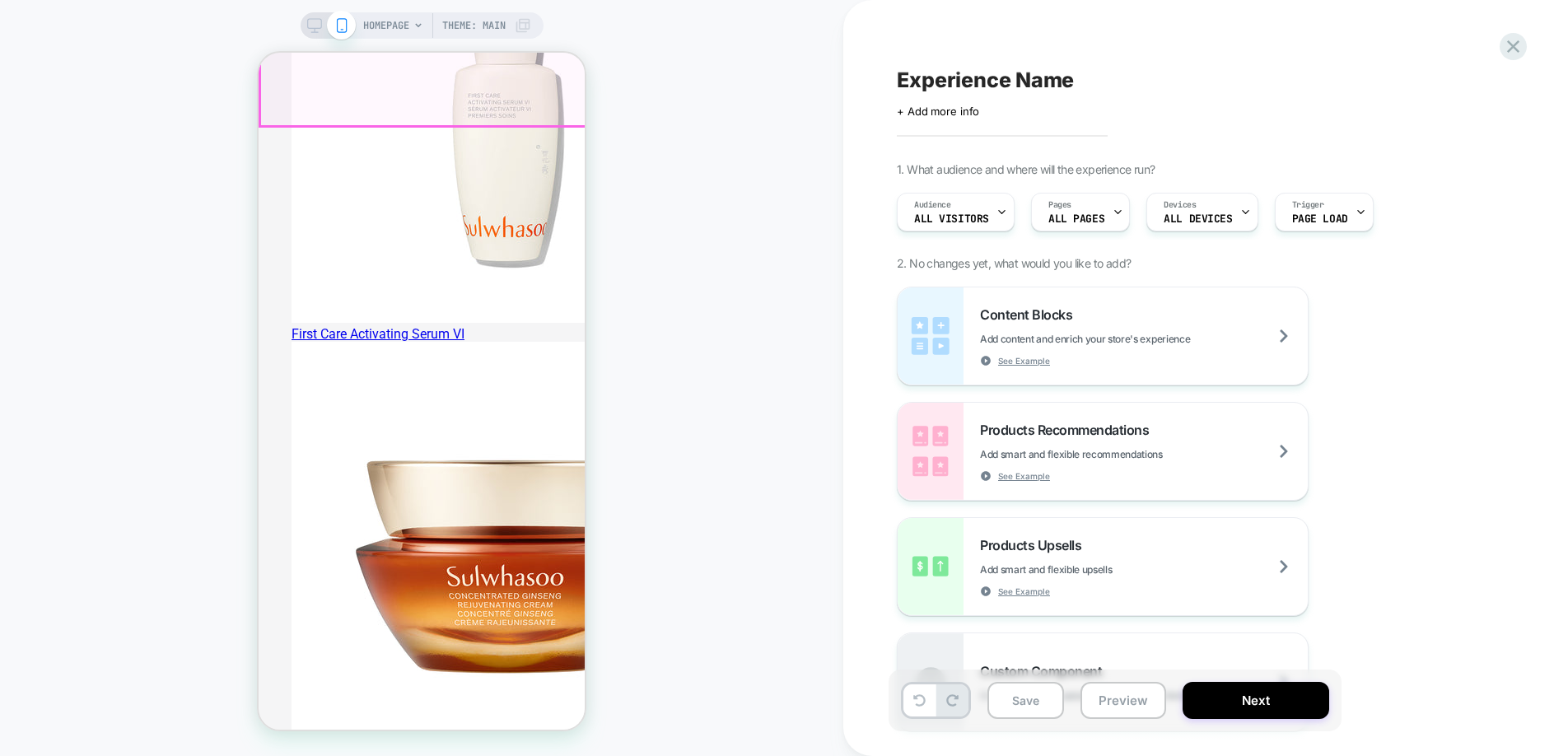 scroll, scrollTop: 429, scrollLeft: 0, axis: vertical 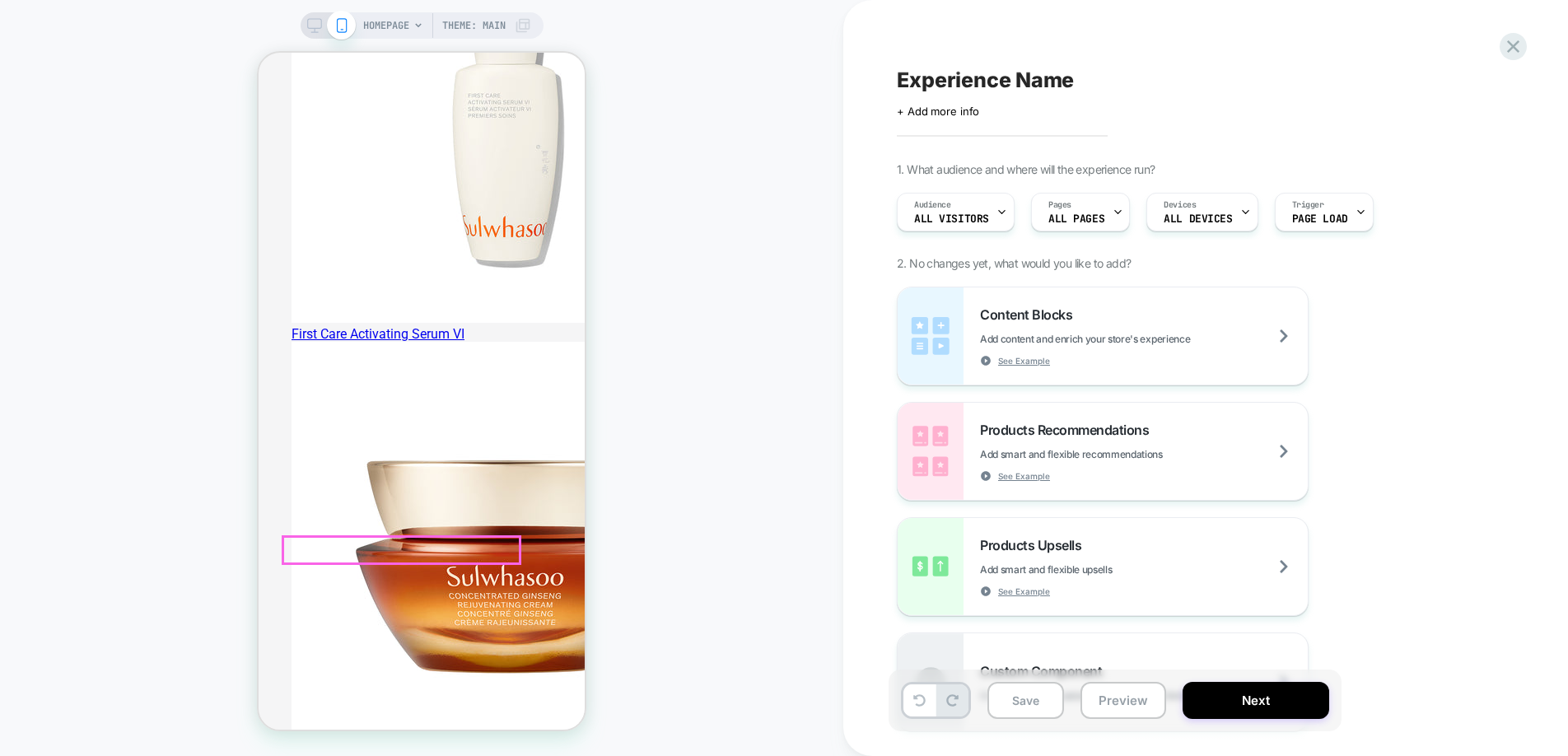 click on "$60
|
Quick Add" at bounding box center (302, 8639) 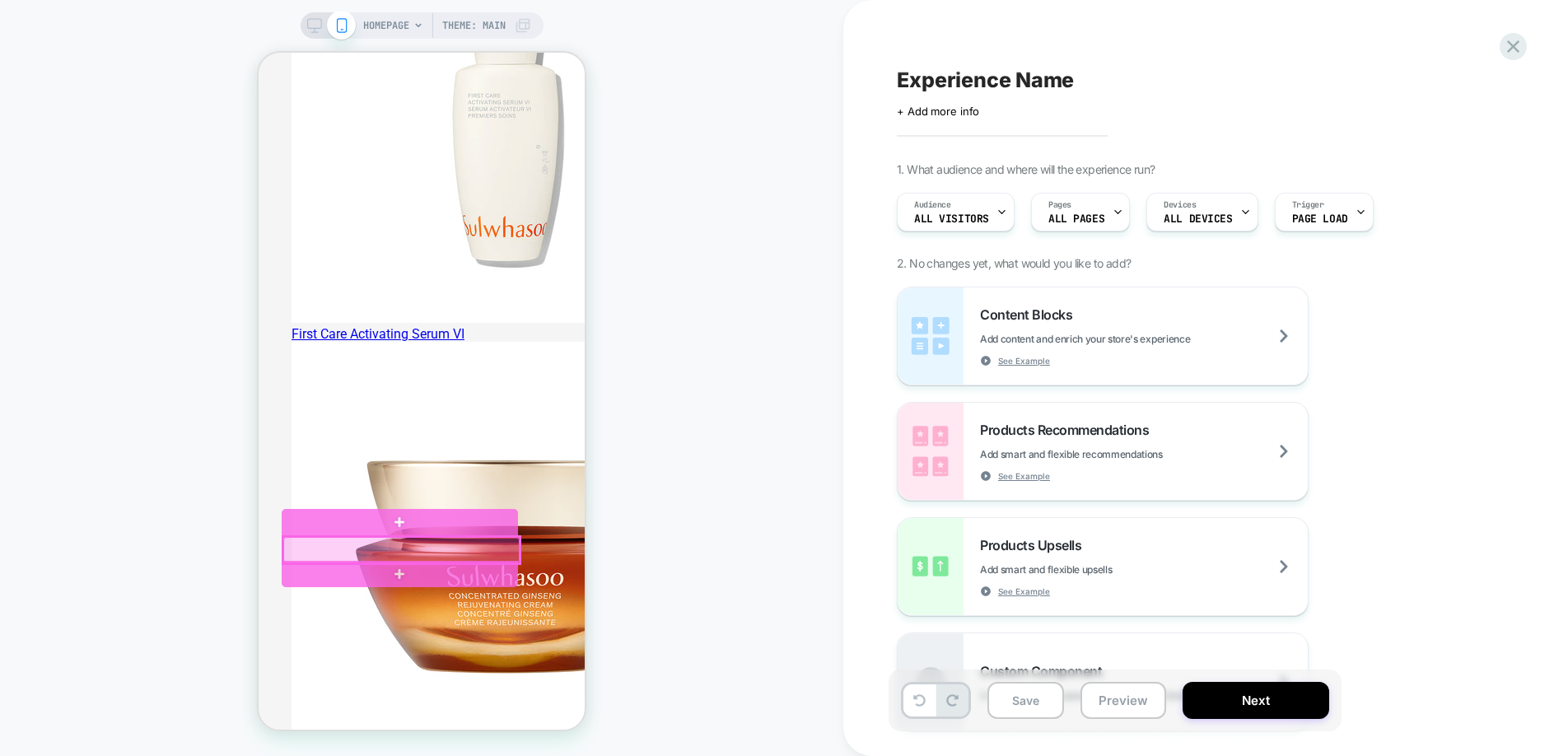 scroll, scrollTop: 0, scrollLeft: 0, axis: both 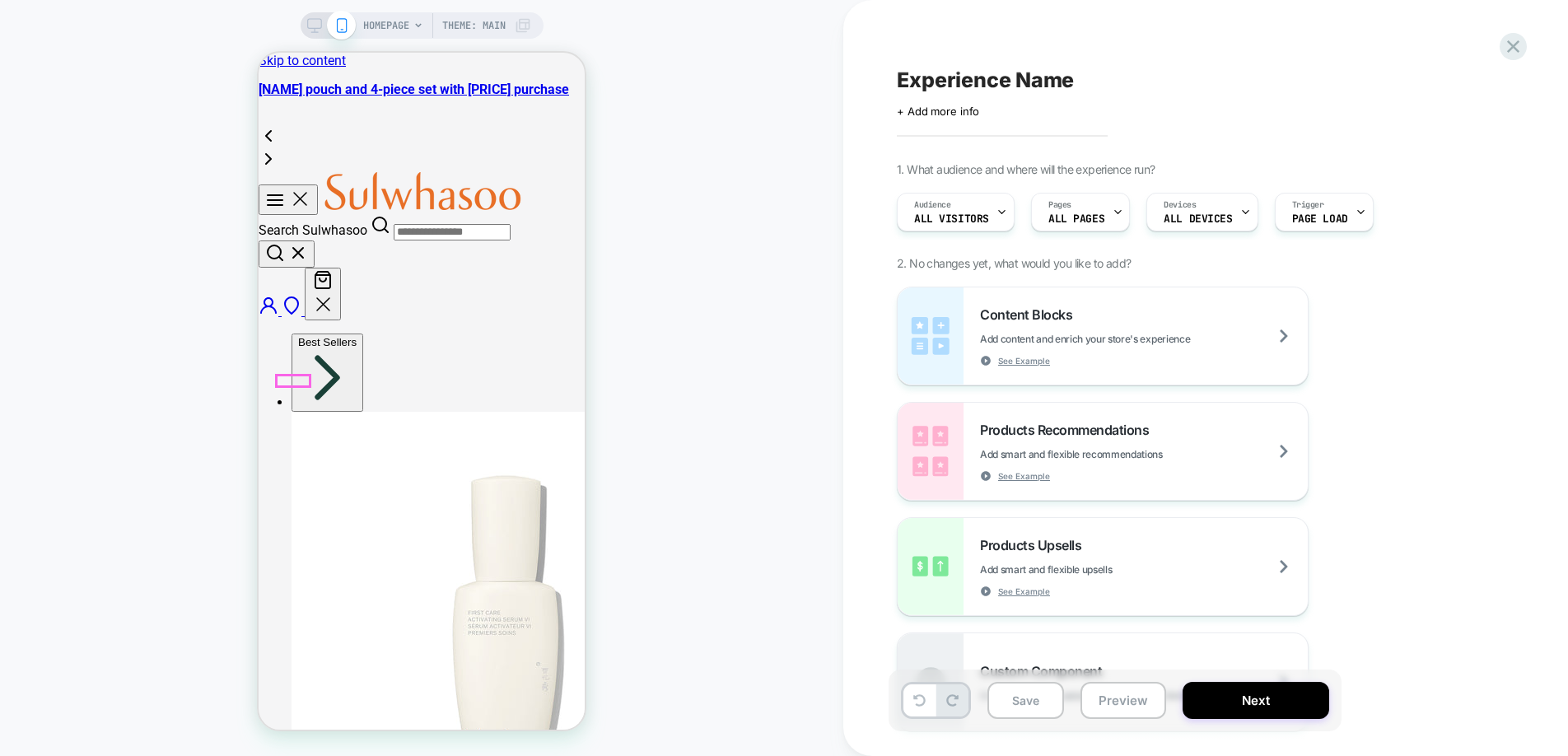 click on "See More" at bounding box center [289, 7912] 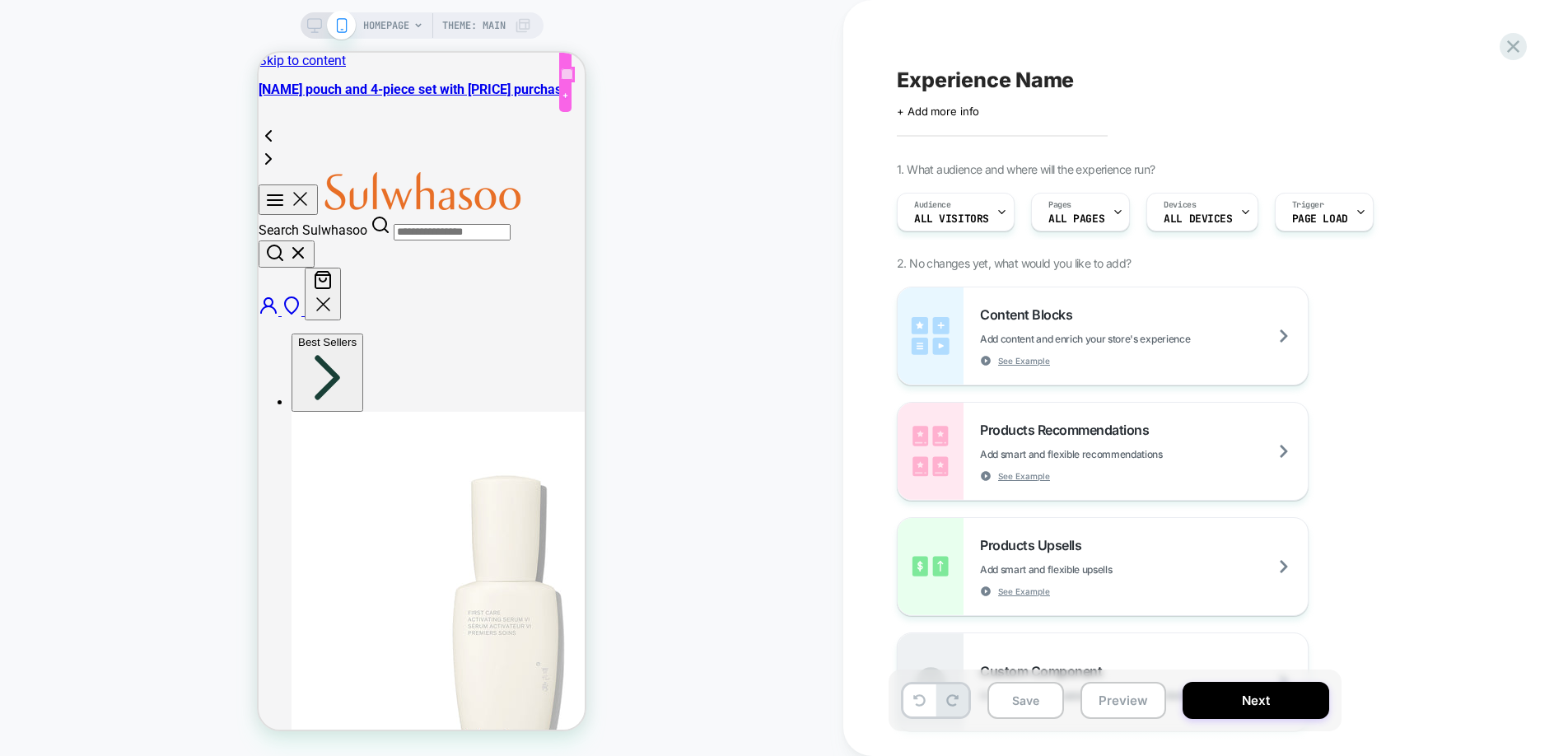 click at bounding box center [567, 74] 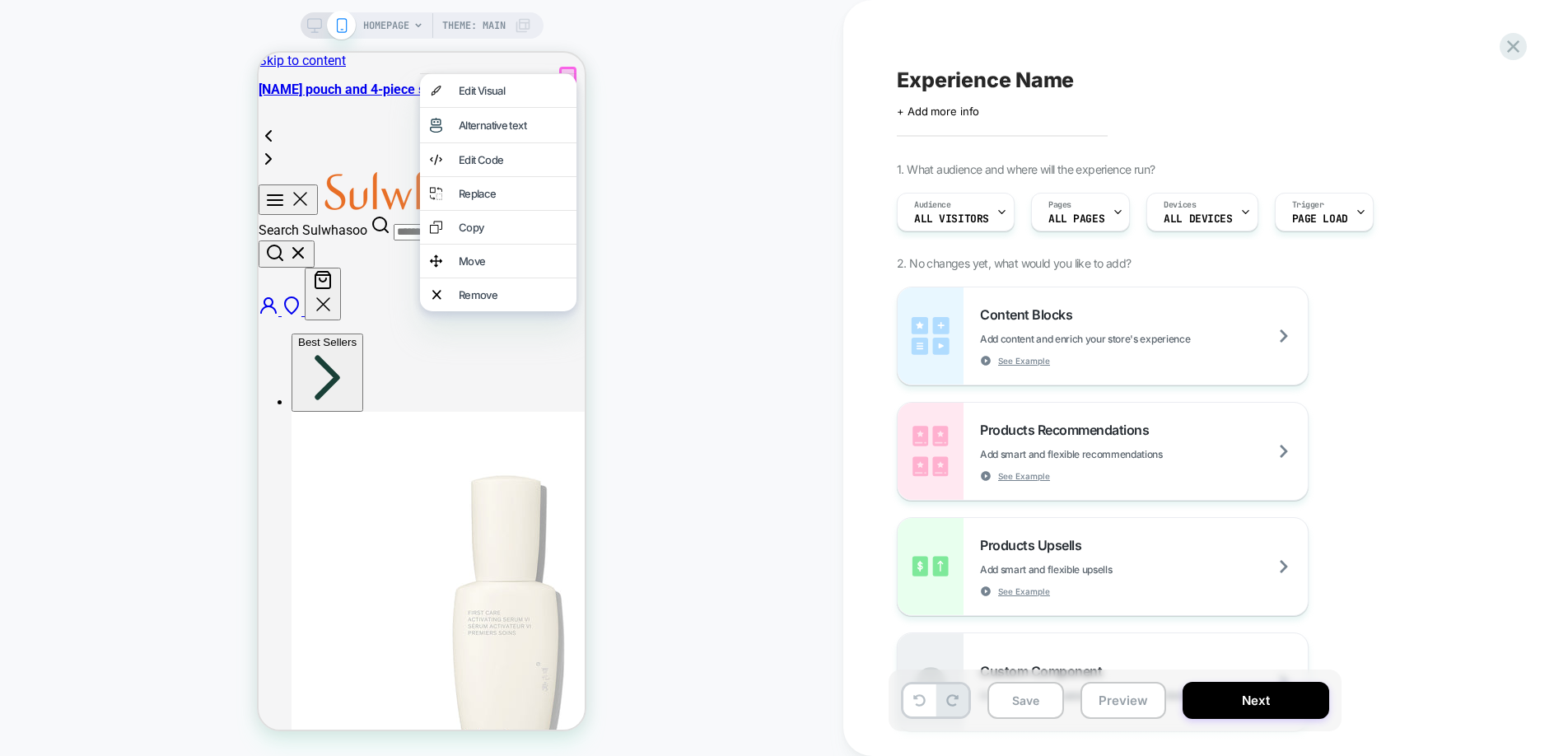 click on "HOMEPAGE Theme: MAIN" at bounding box center (422, 378) 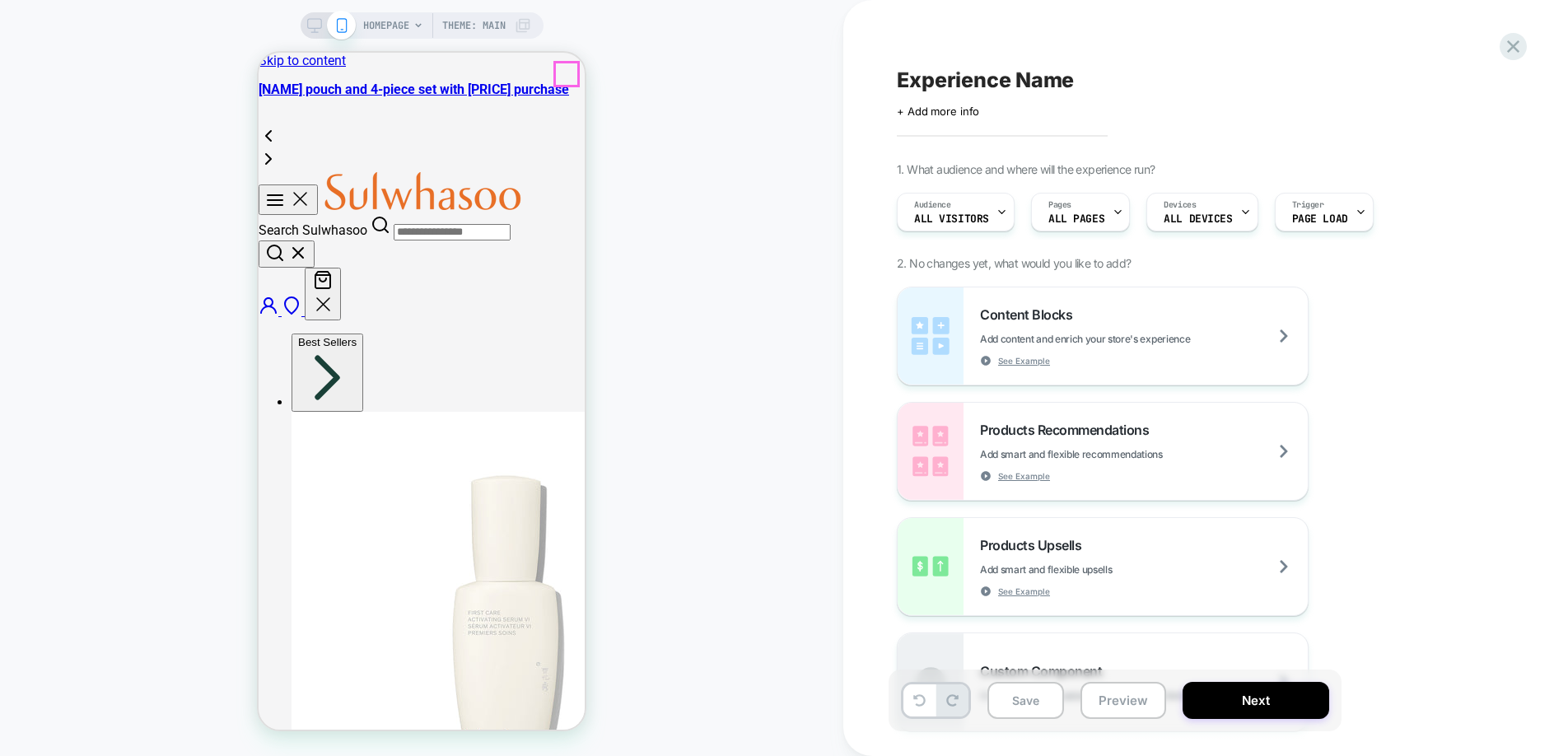 click on "Close" 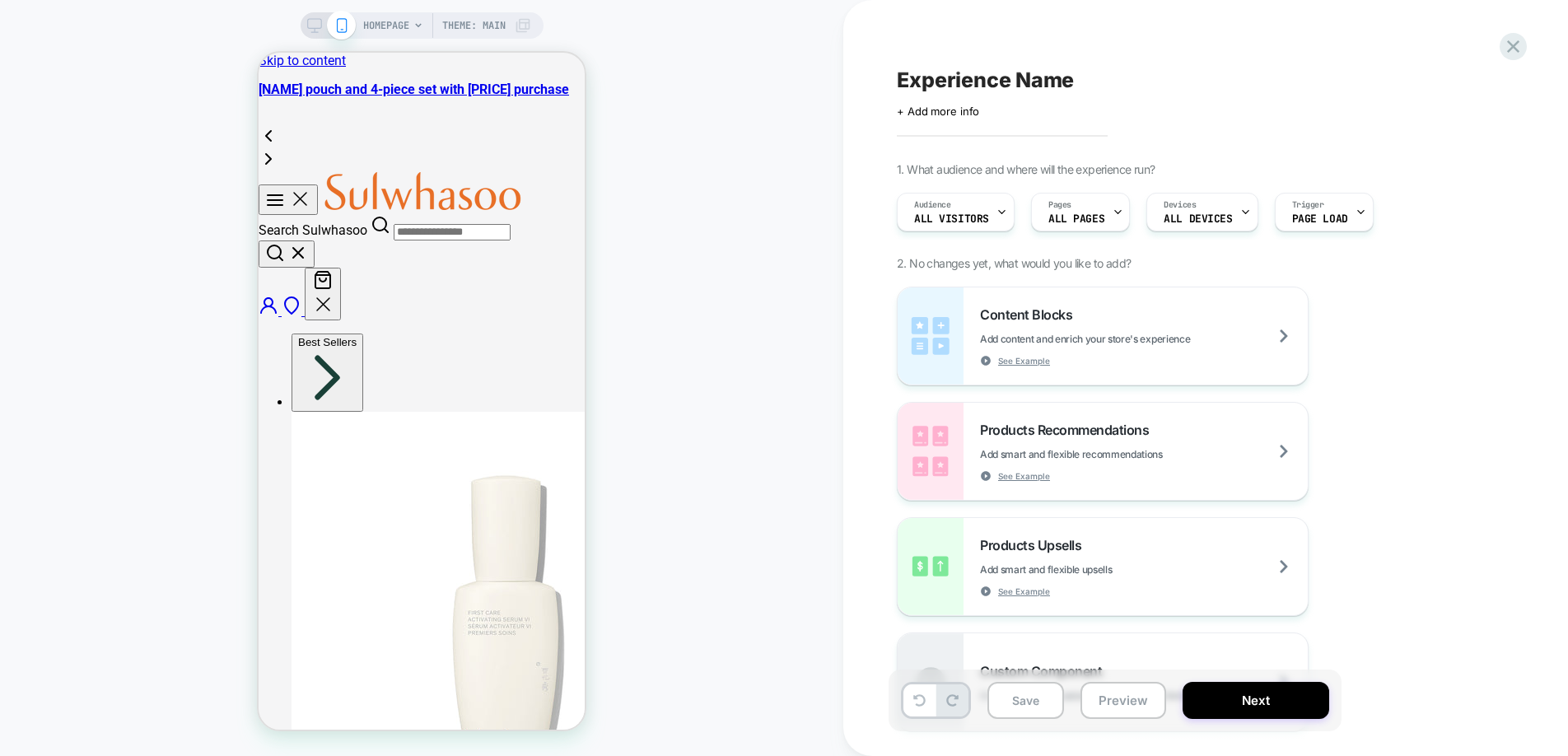 click at bounding box center (328, 26) 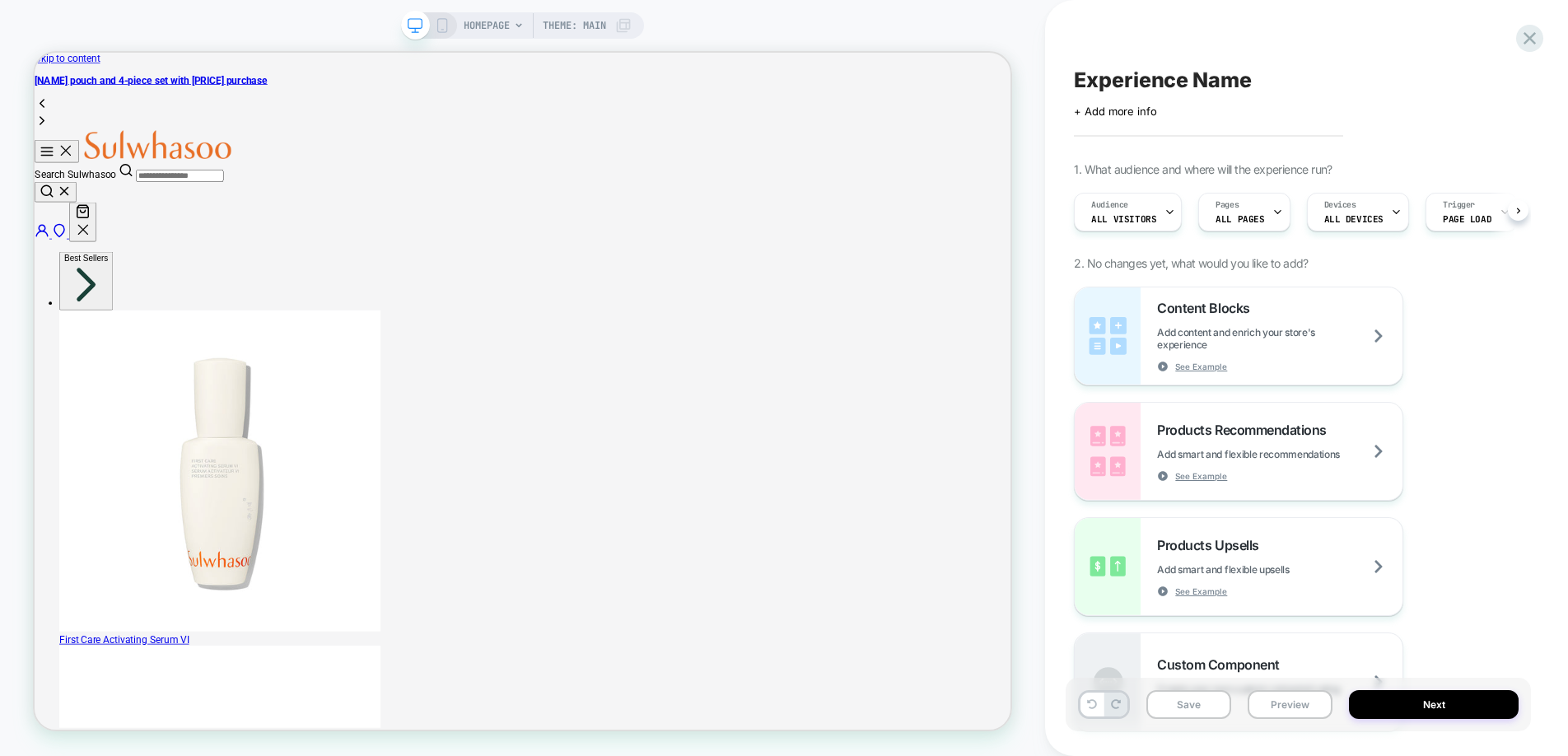 scroll, scrollTop: 0, scrollLeft: 1, axis: horizontal 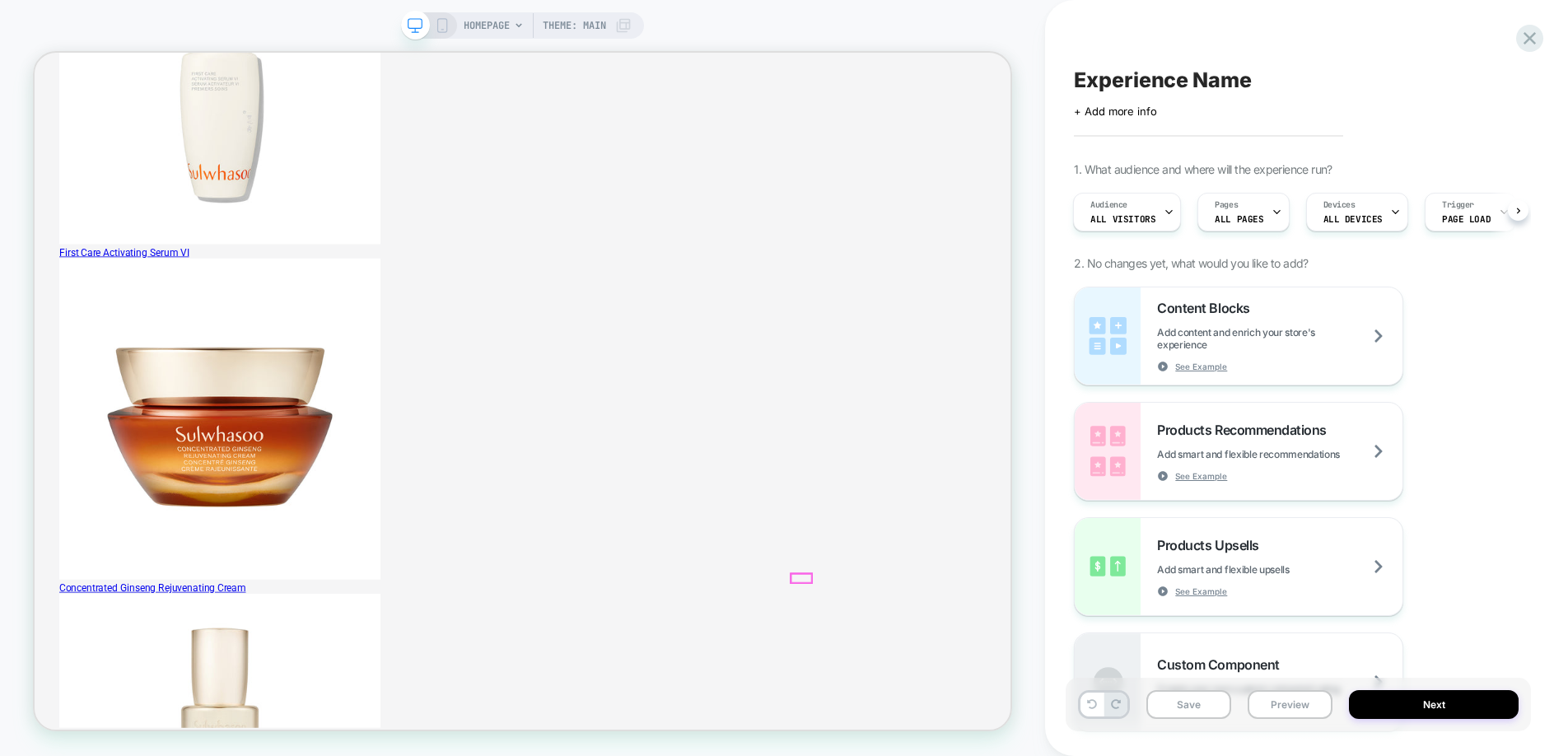 click on "$260" at bounding box center [859, 8451] 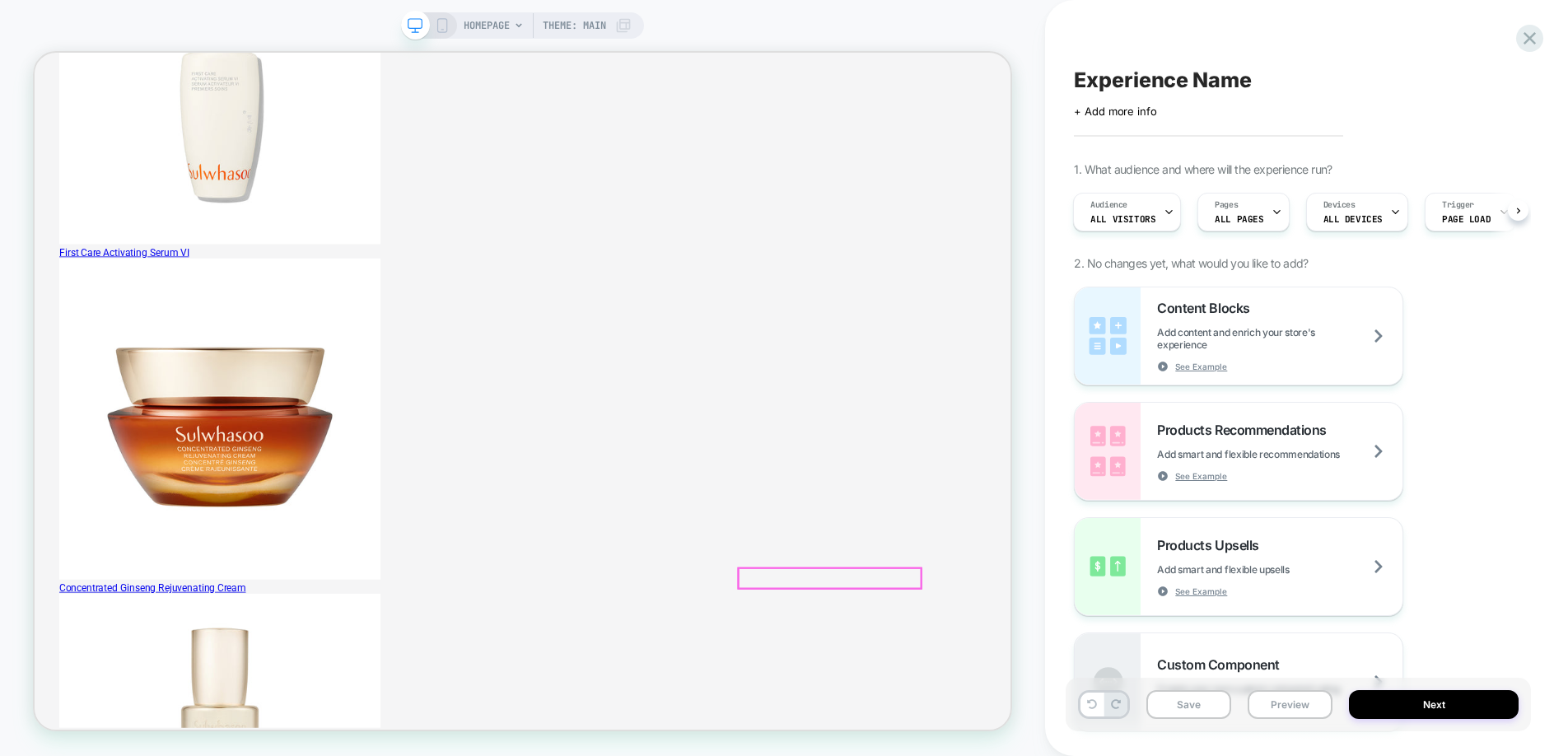 click on "$260
|
Quick Add" at bounding box center [887, 8451] 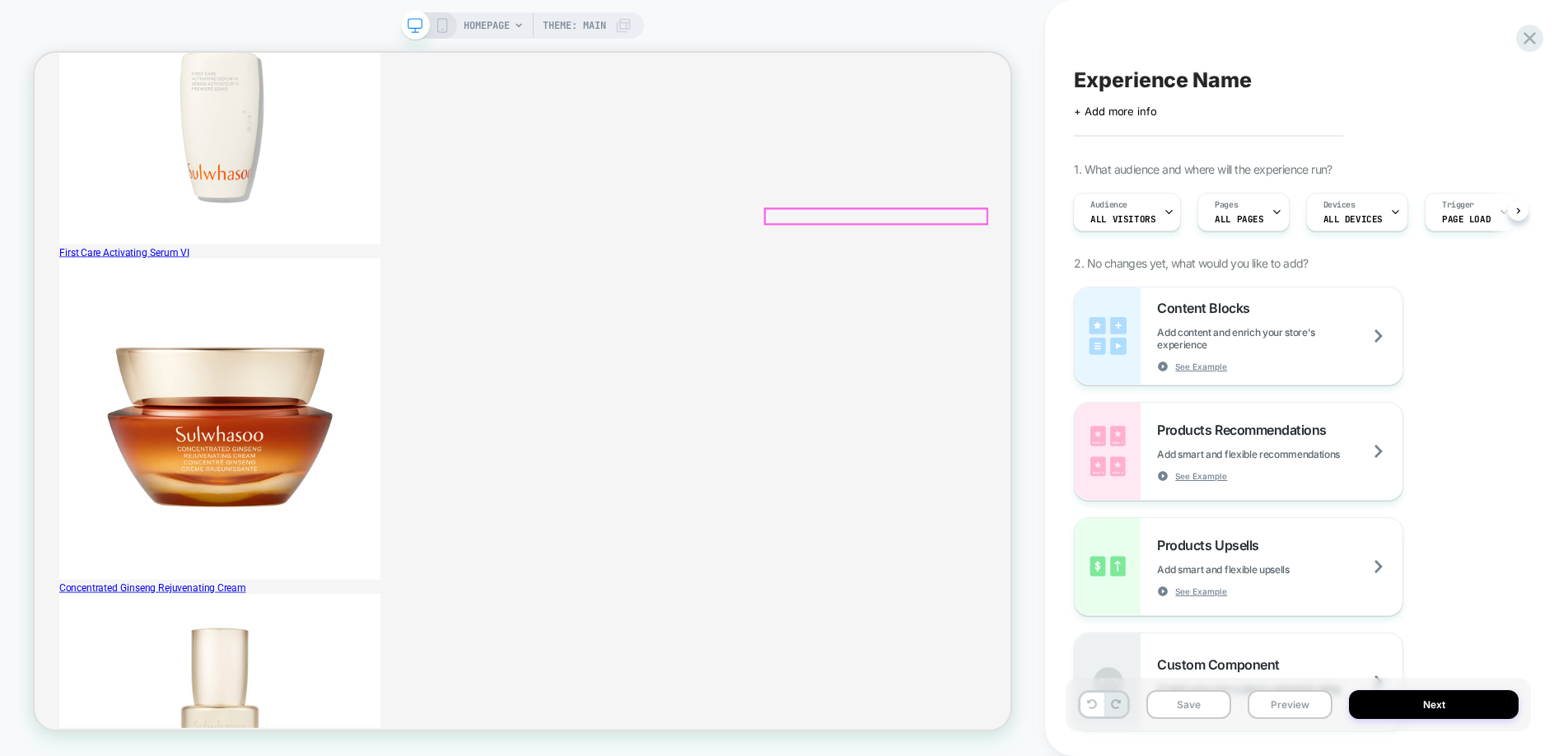 click 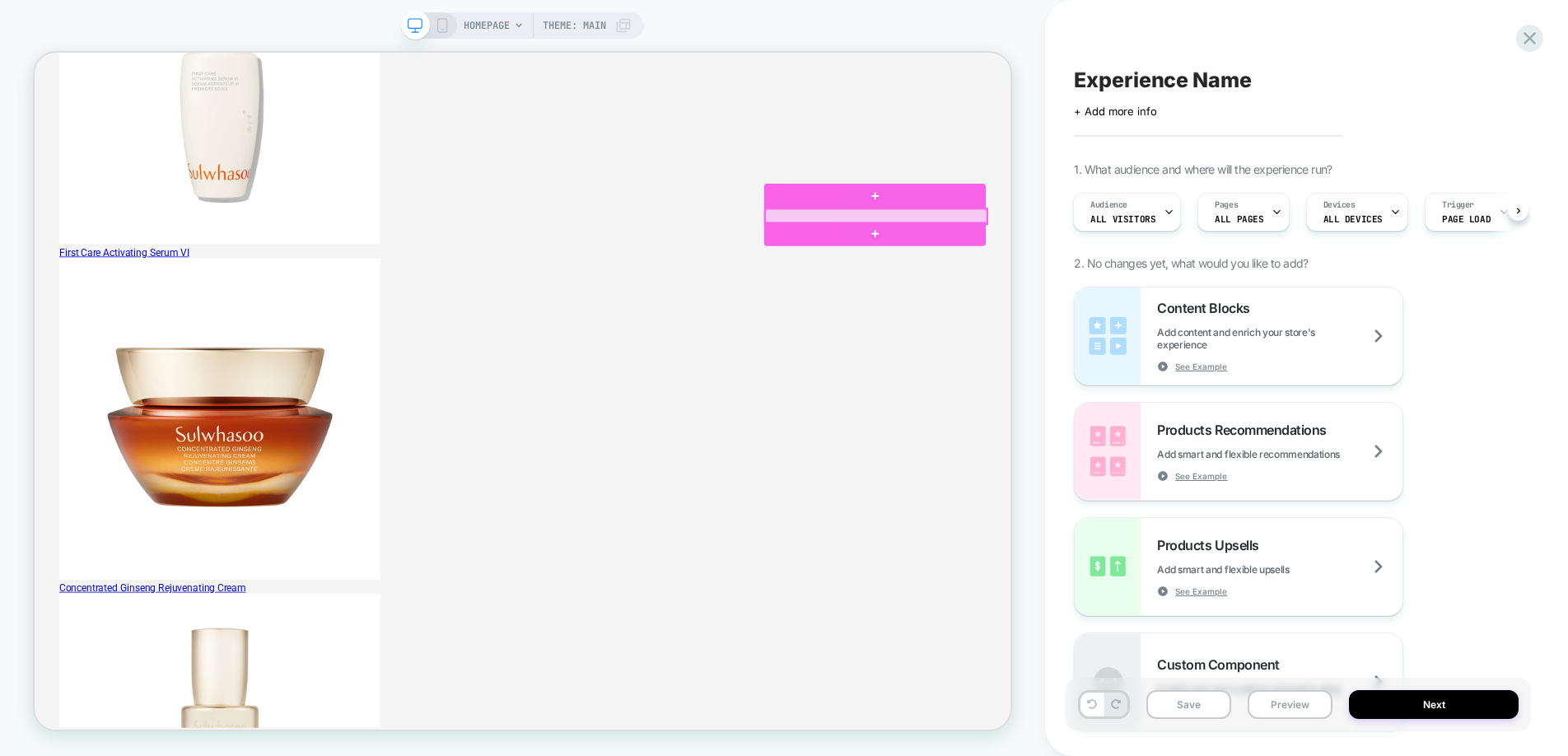 click at bounding box center [1156, 271] 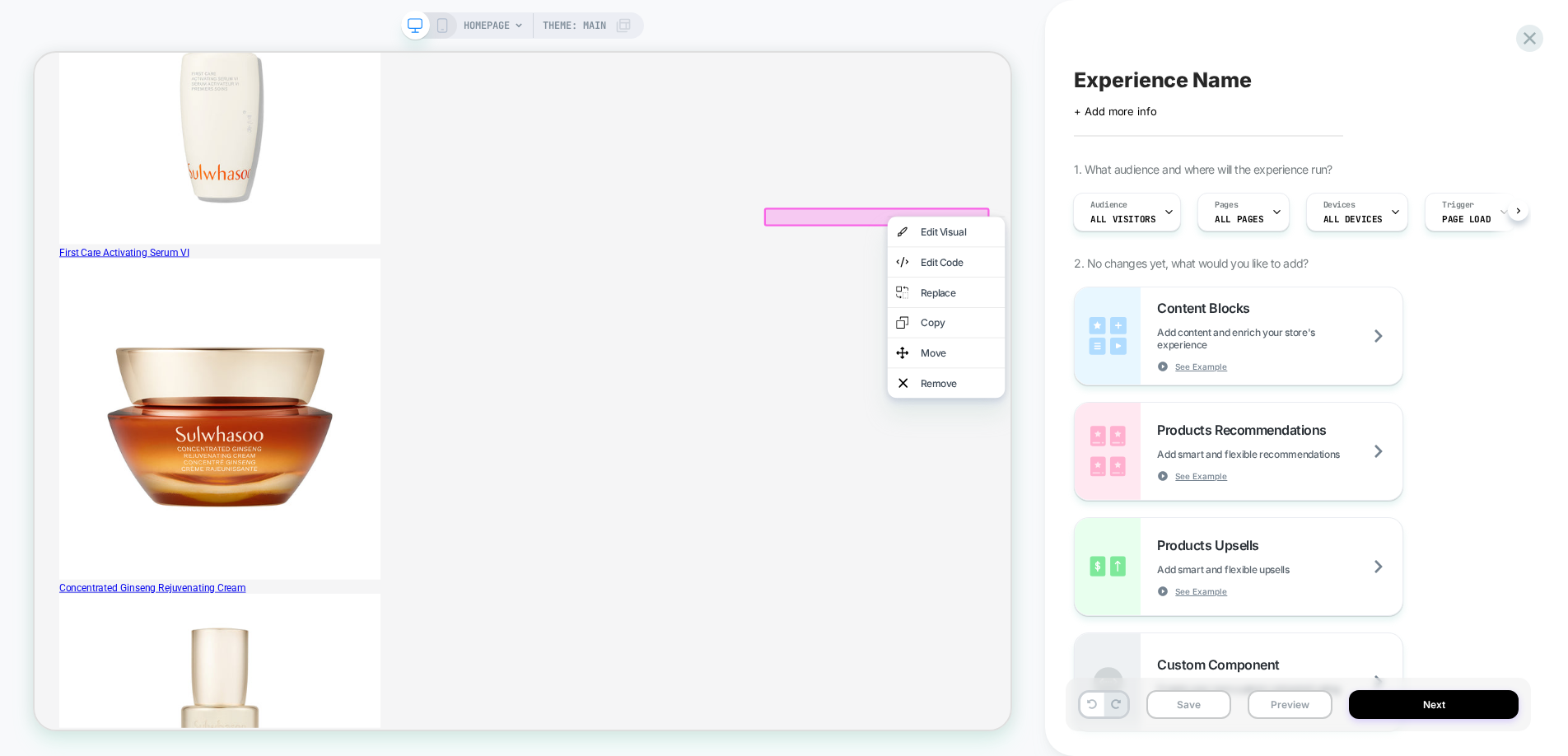 click on "HOMEPAGE Theme: MAIN" at bounding box center [522, 378] 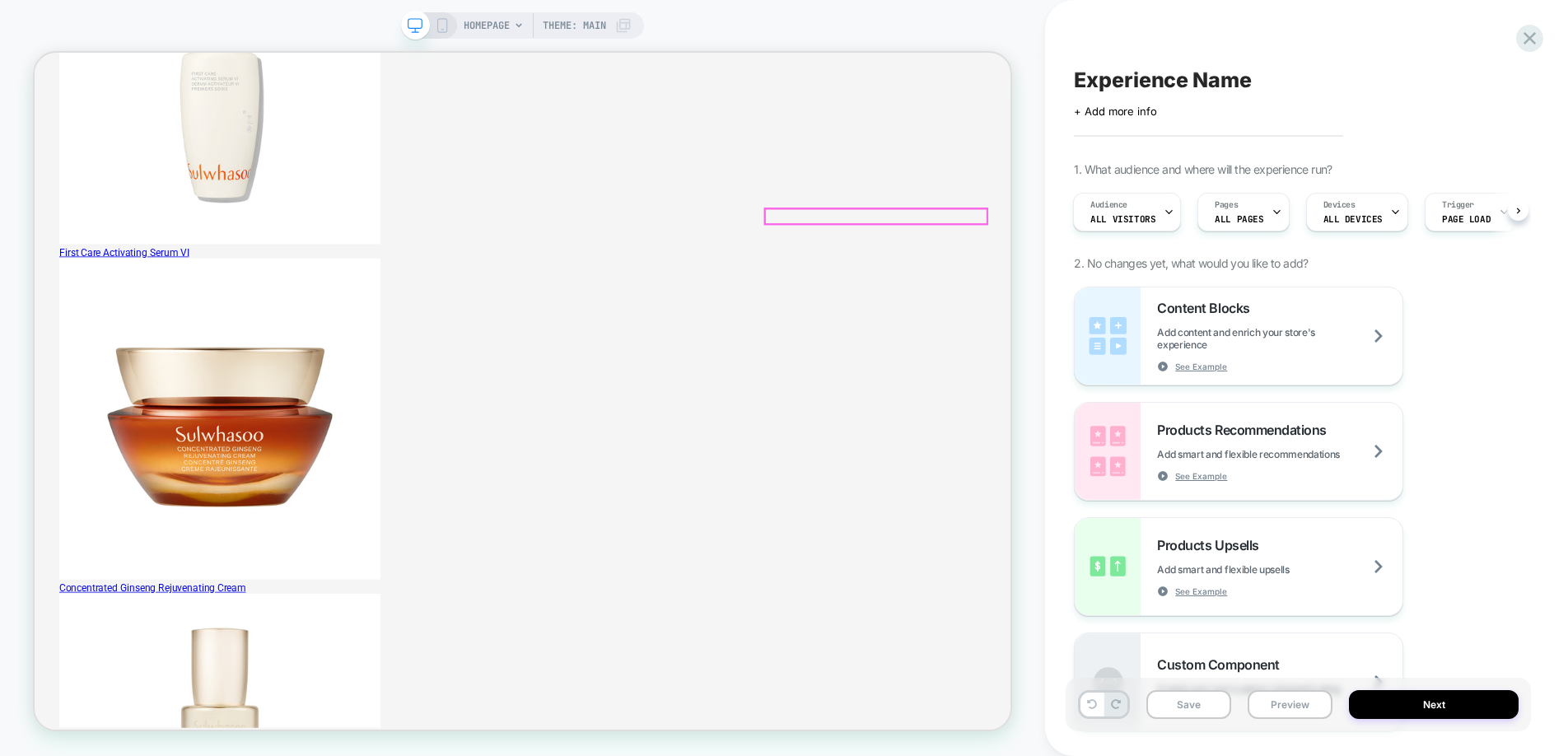 click 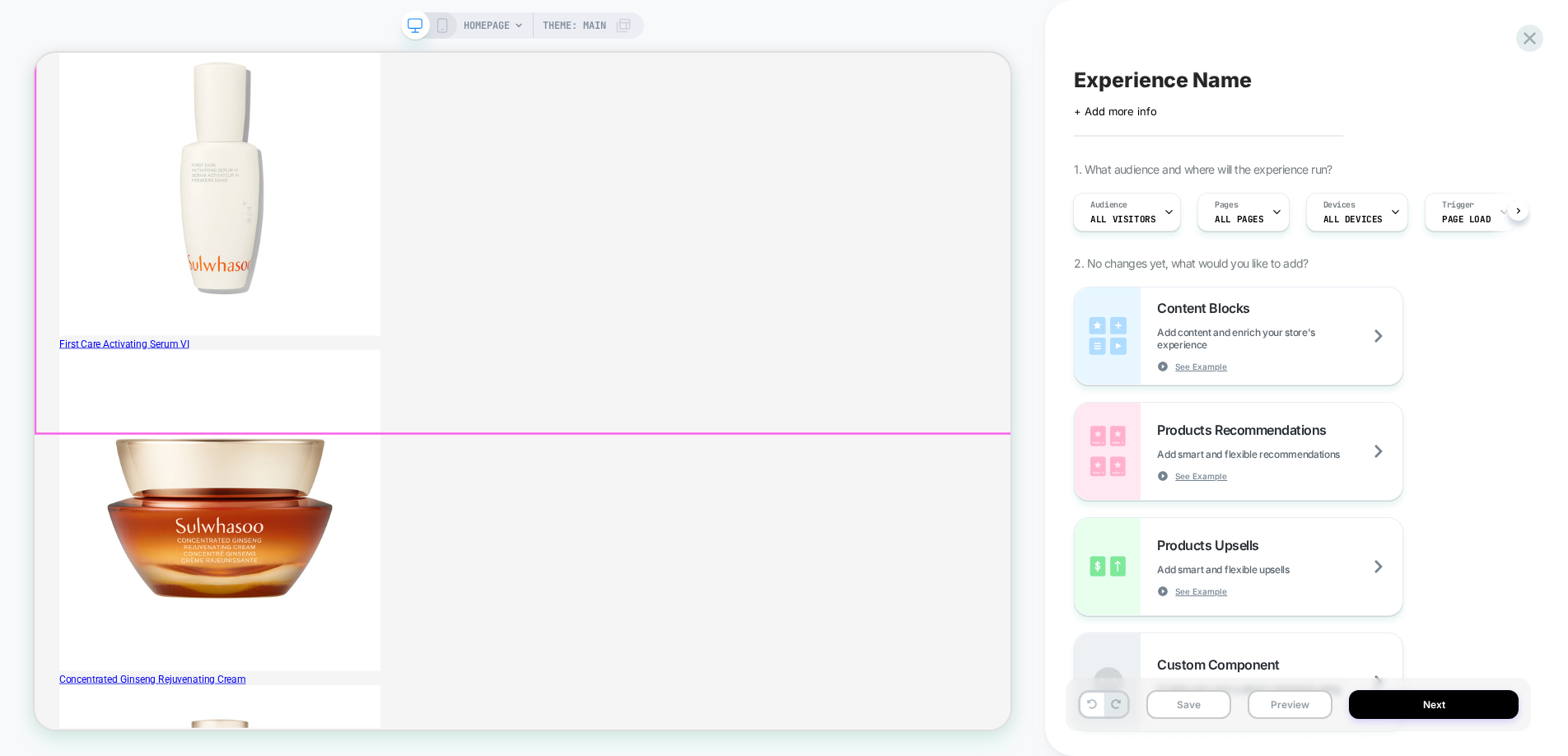 scroll, scrollTop: 0, scrollLeft: 0, axis: both 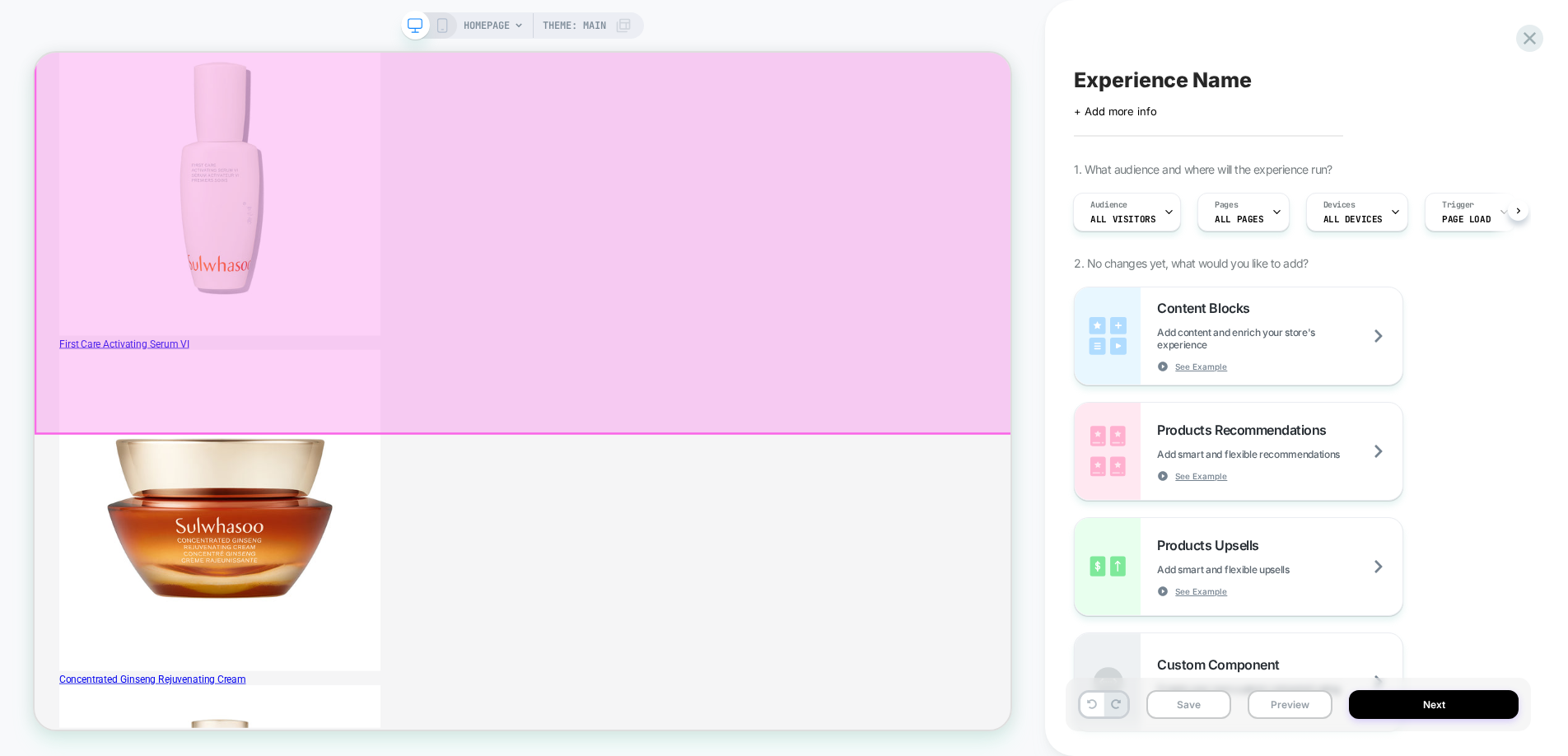 click at bounding box center [687, 110] 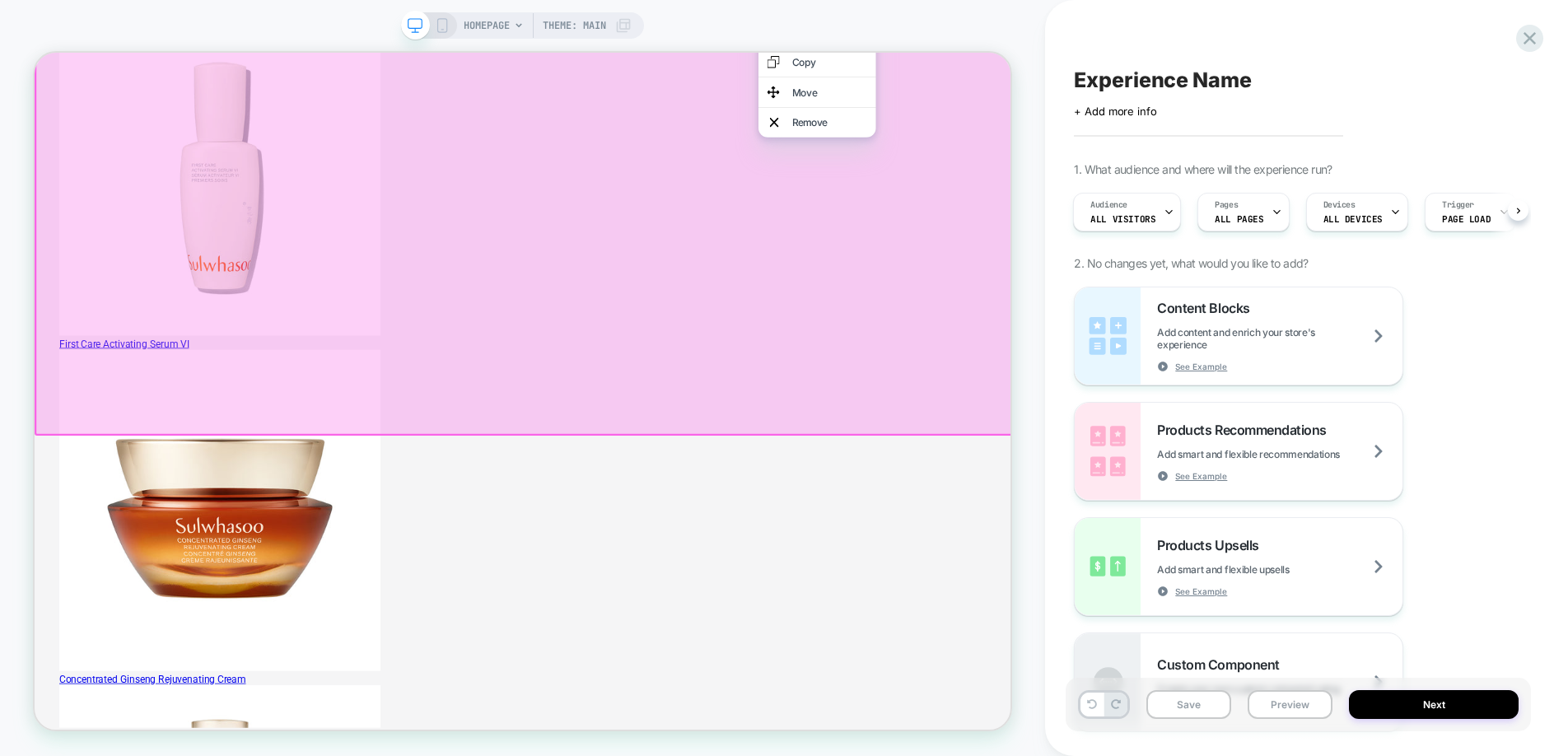 click at bounding box center (688, 110) 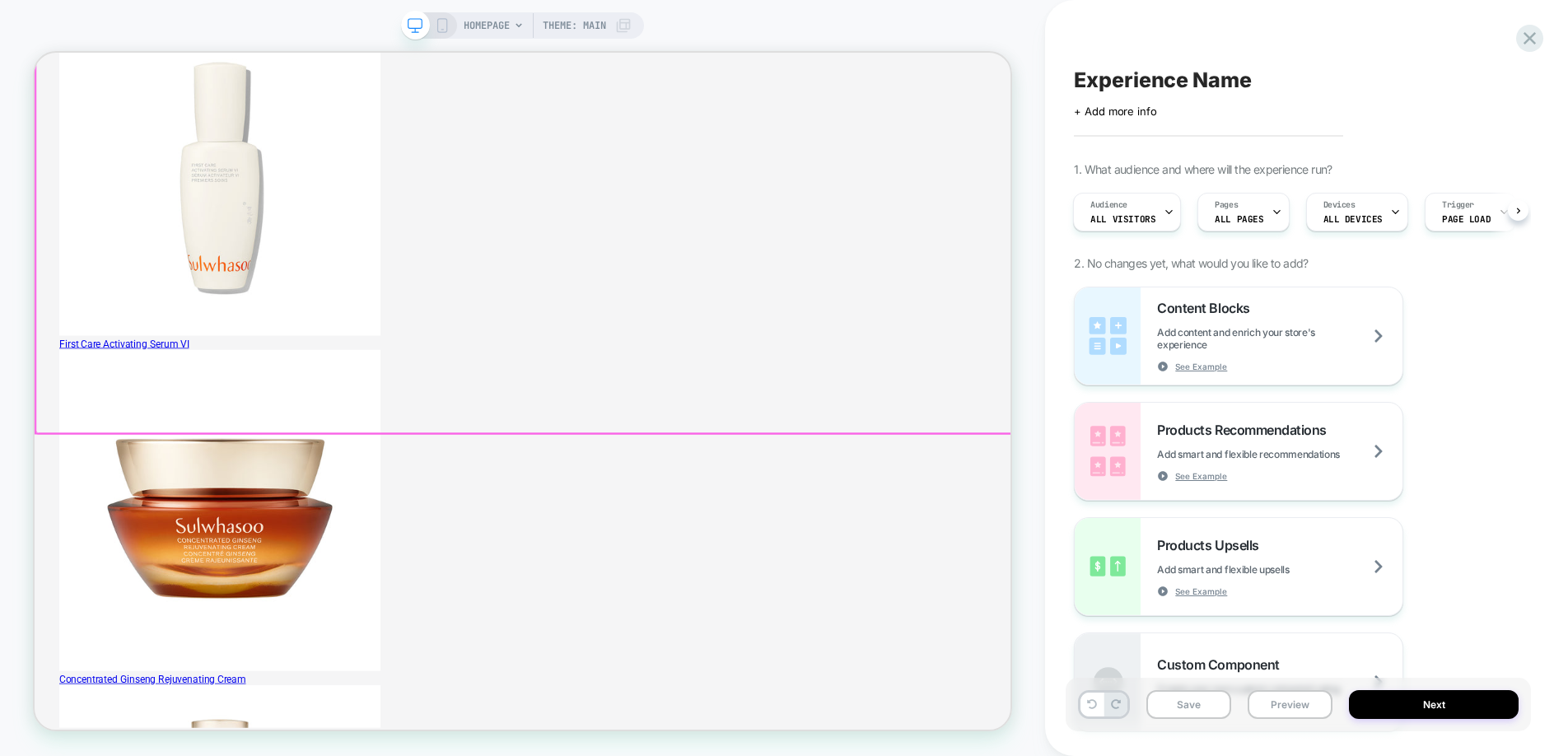 click at bounding box center [687, 110] 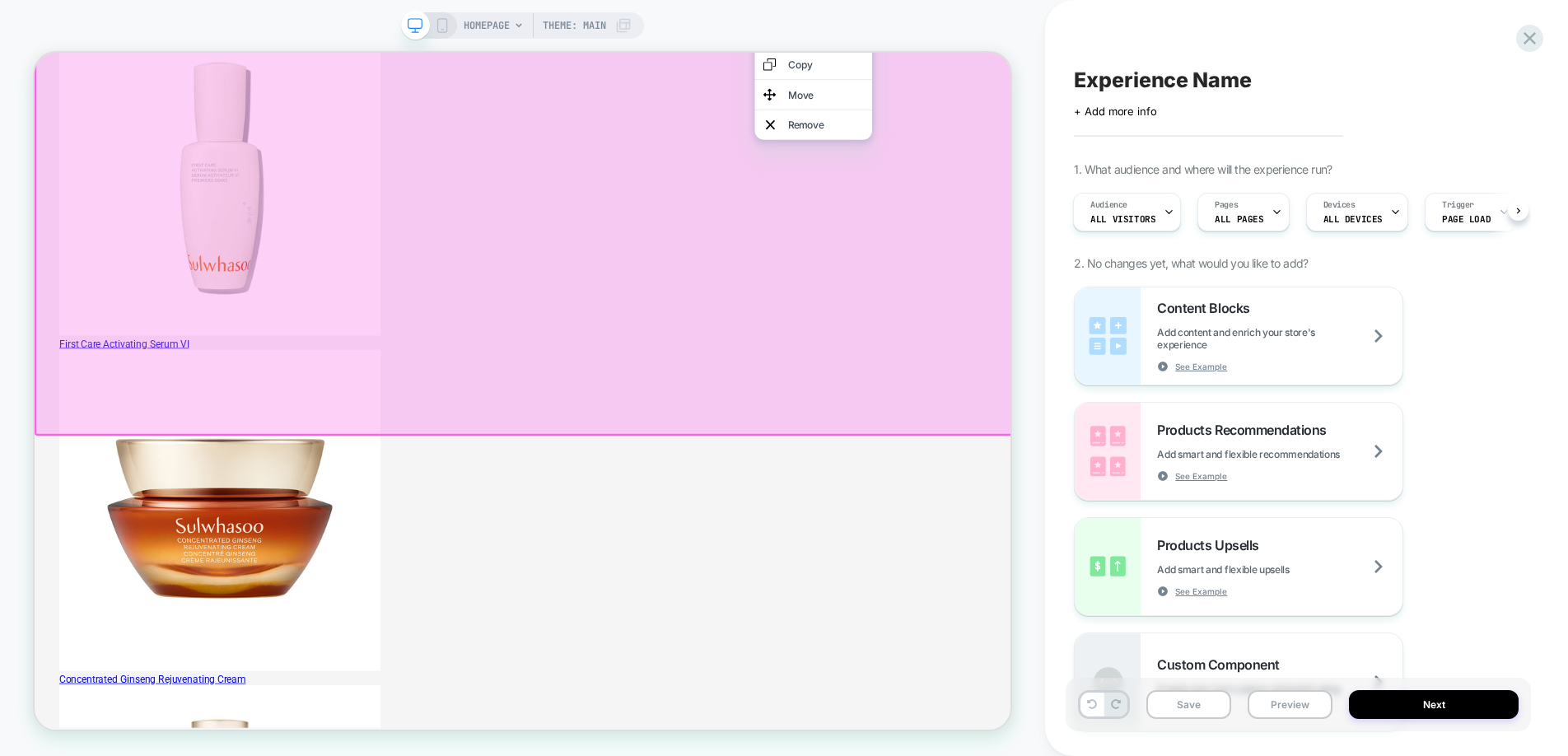 click at bounding box center [688, 110] 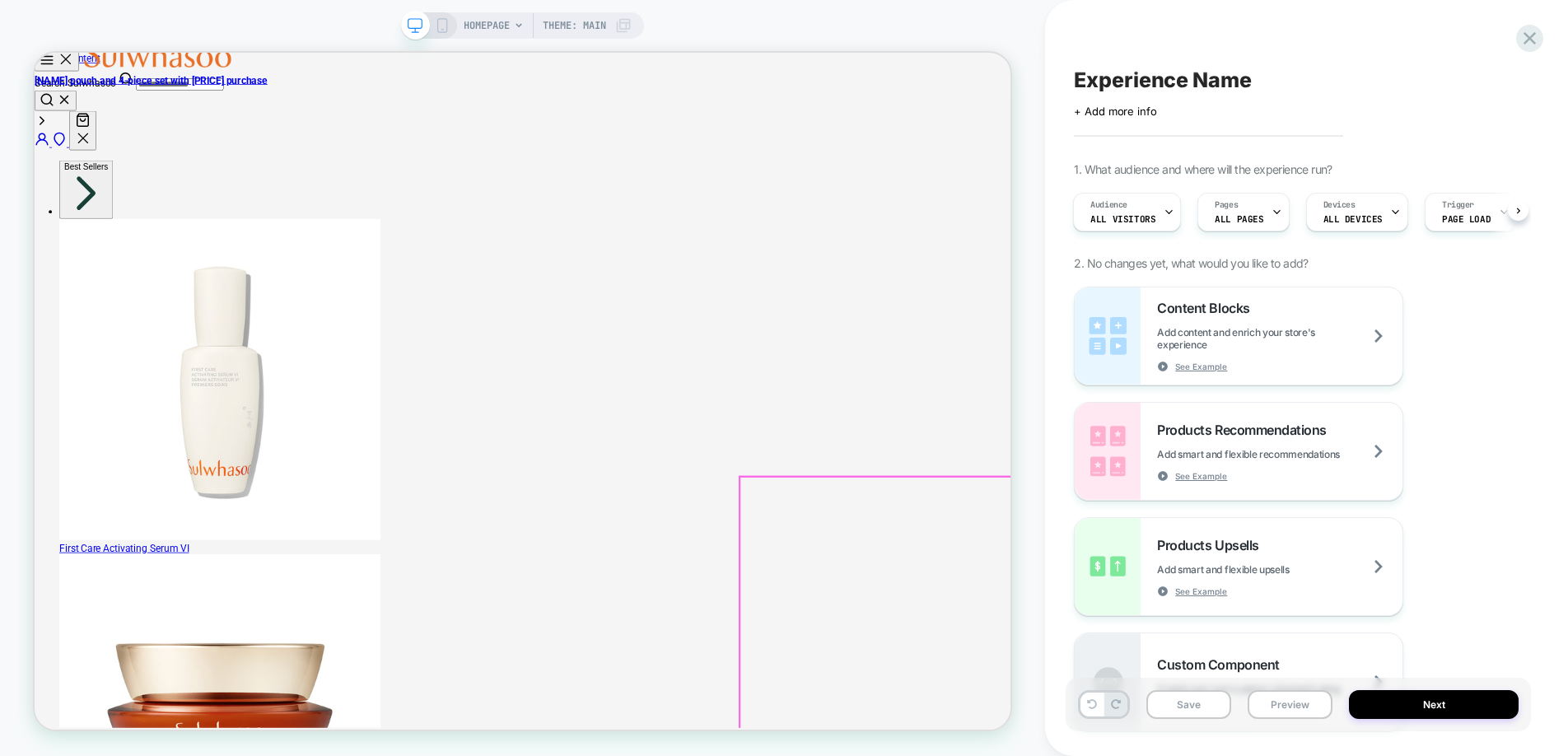 scroll, scrollTop: 394, scrollLeft: 0, axis: vertical 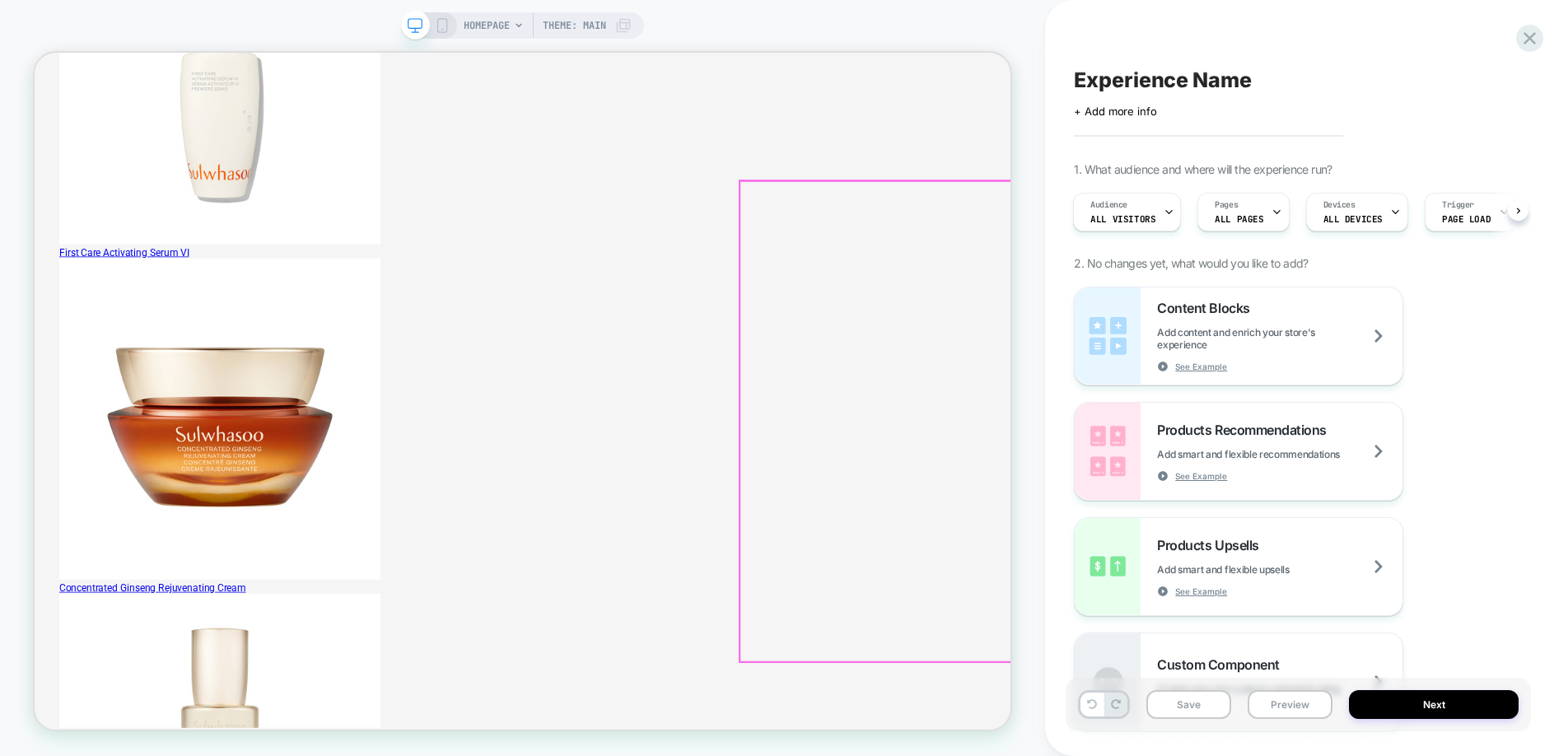 click on "Congratulations! Enjoy All Your Gifts!
,
Free Shipping" at bounding box center (685, 6588) 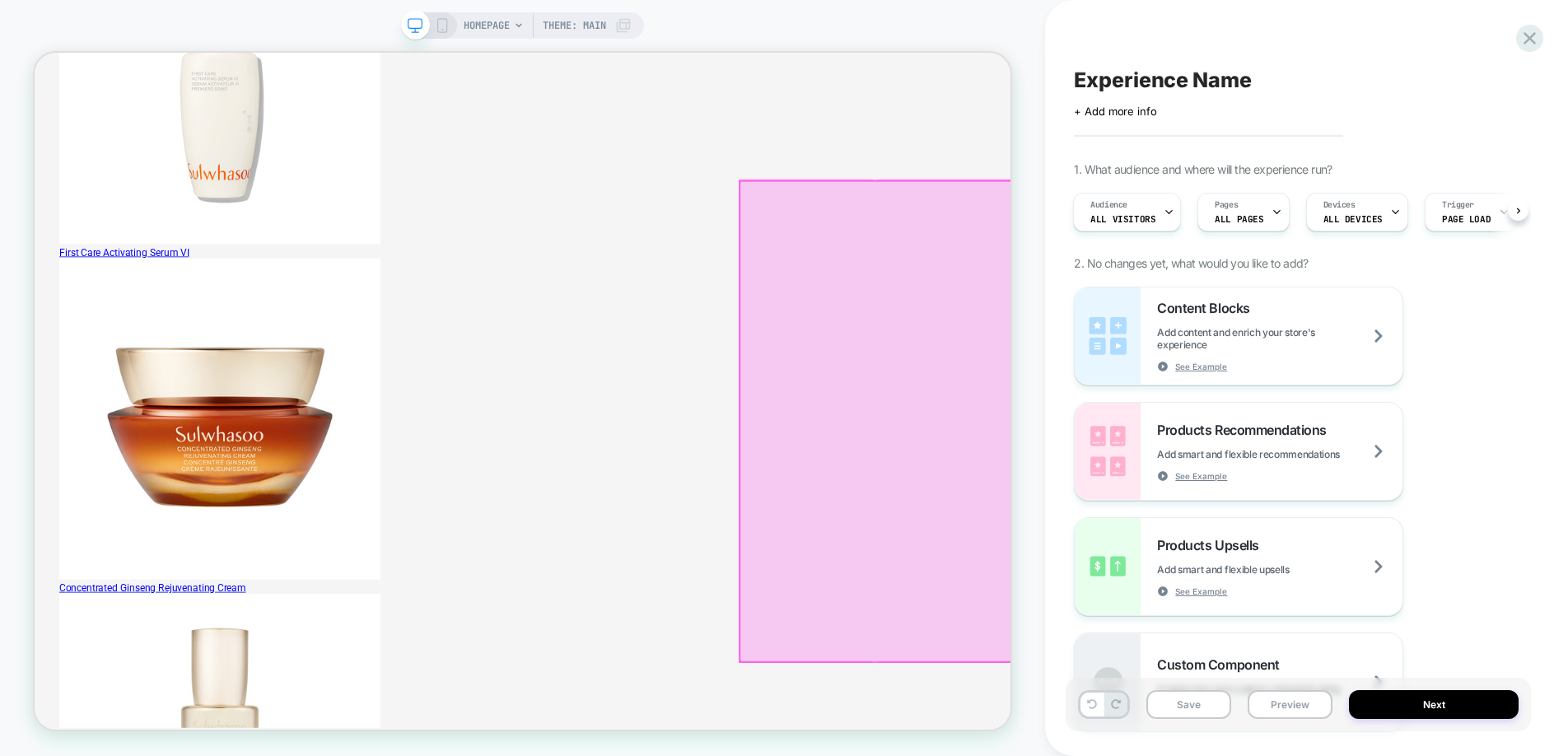 click at bounding box center (1156, 544) 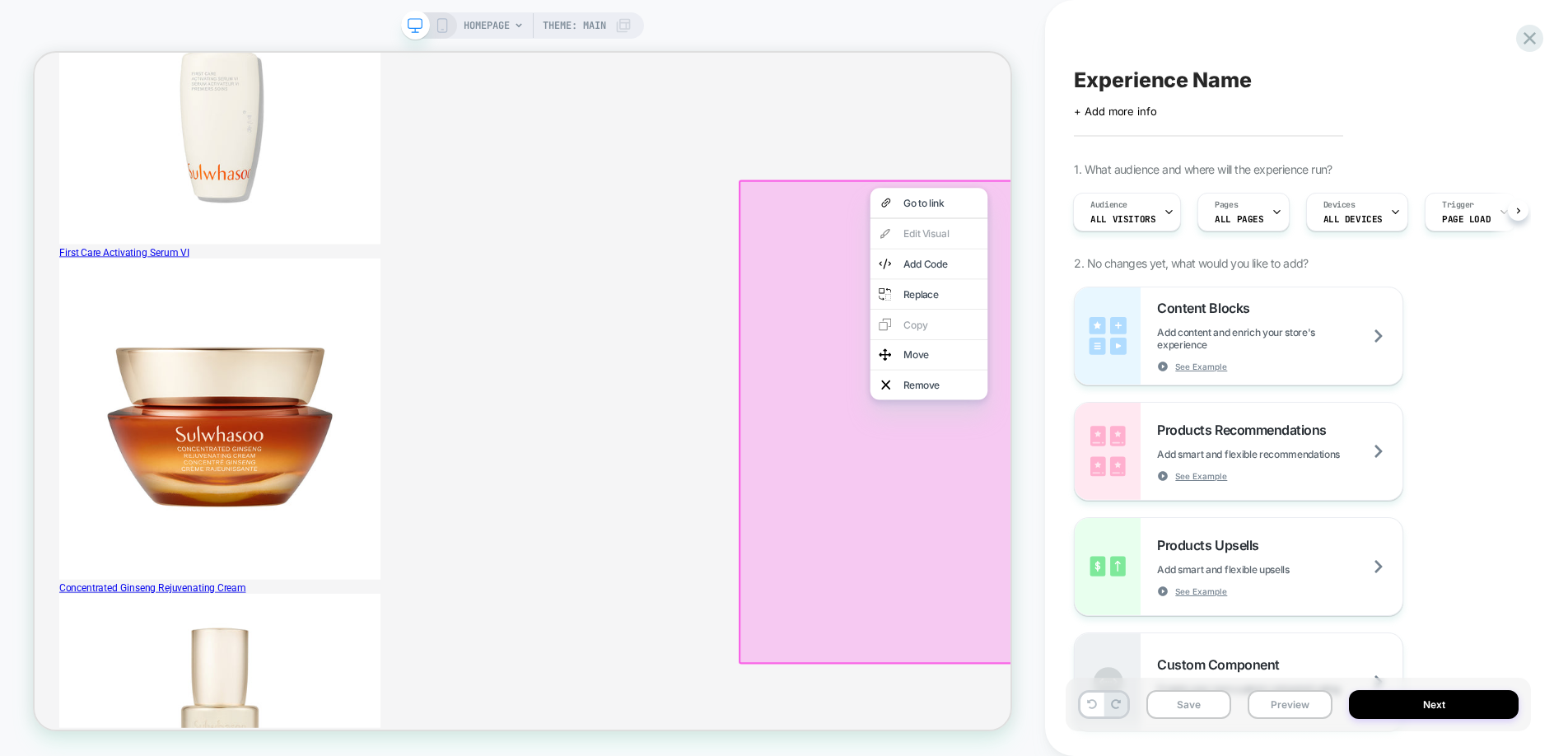 click on "Go to link Edit Visual Add Code Replace Copy Move Remove" at bounding box center (1227, 374) 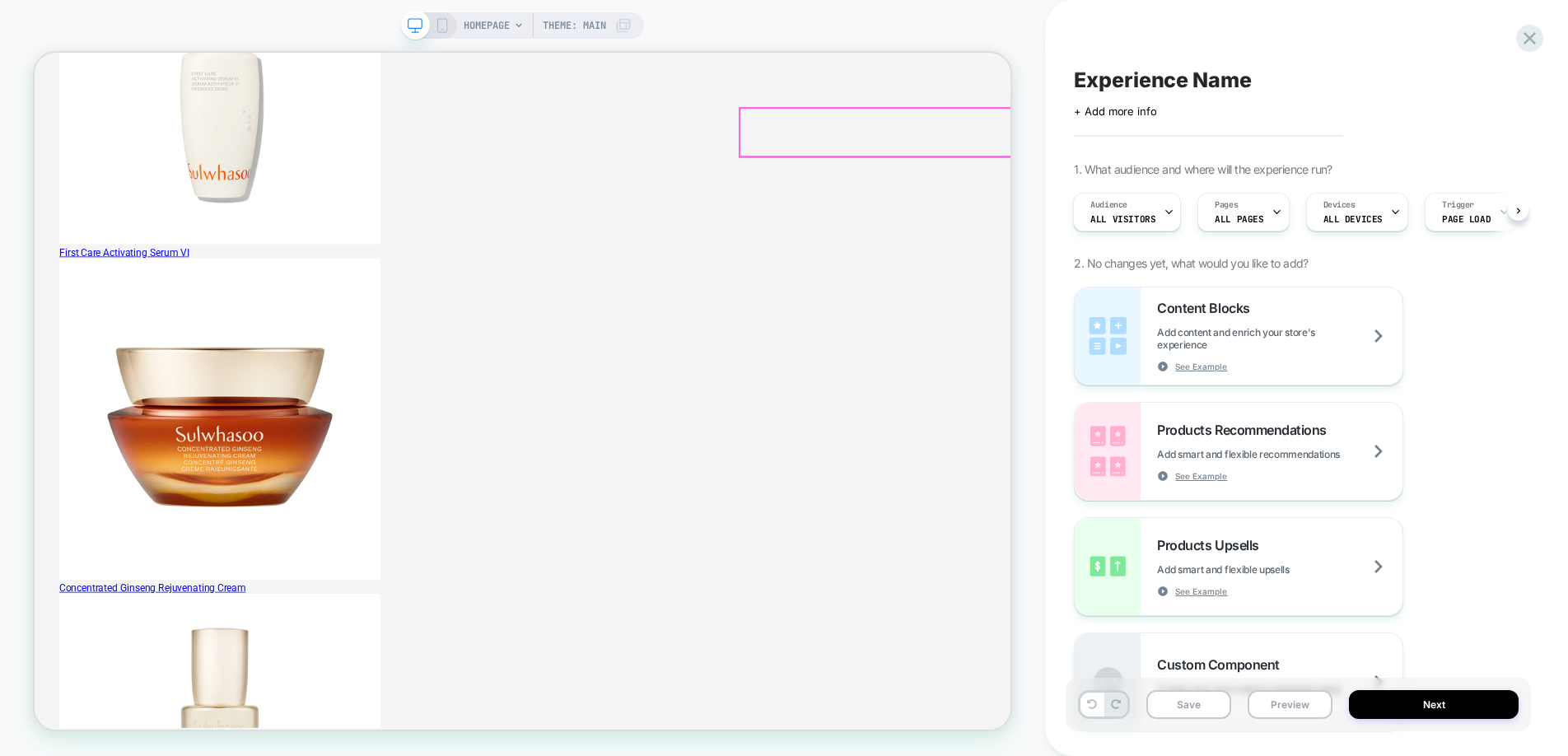 click on "Congratulations! Enjoy All Your Gifts!
,
Free Shipping" at bounding box center (685, 5608) 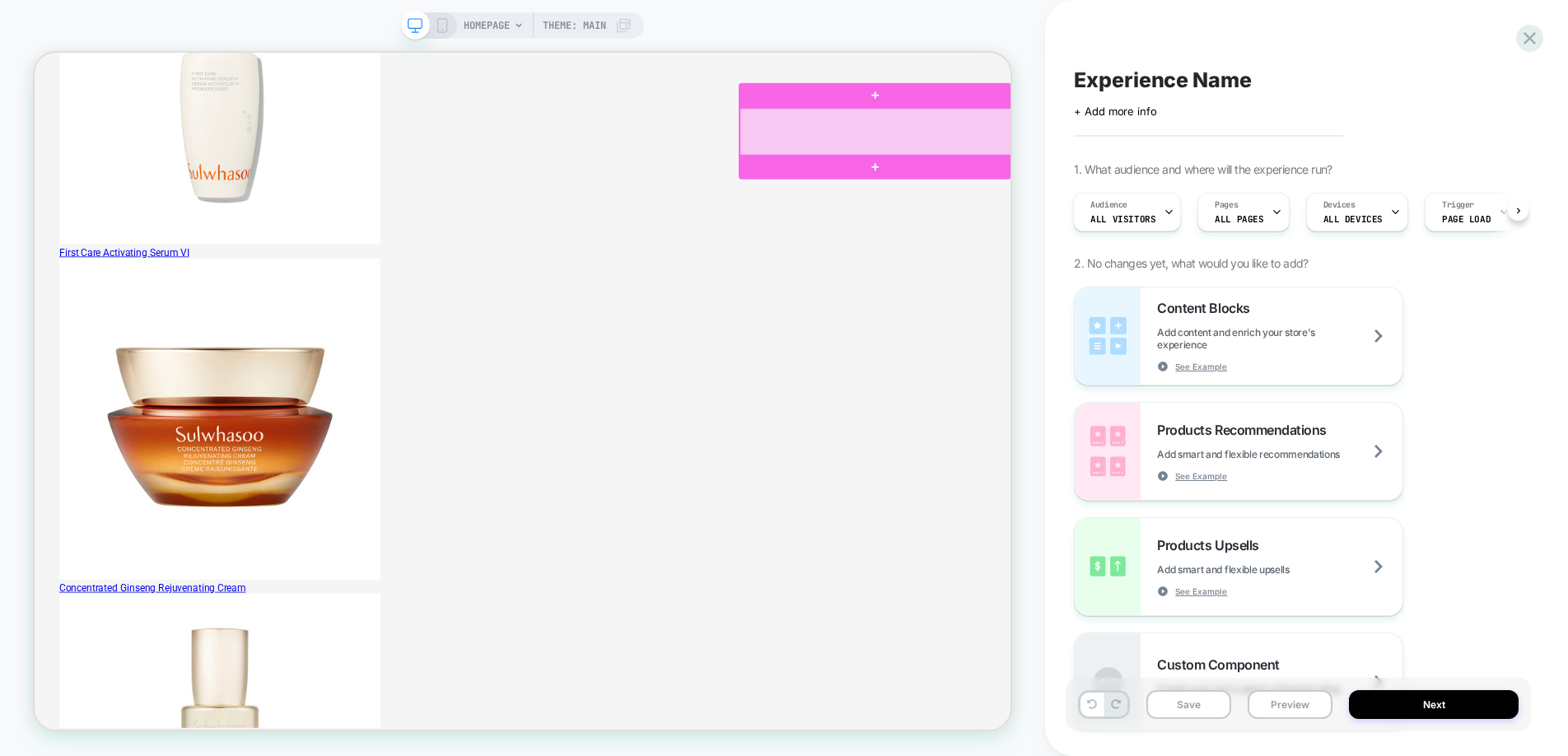 click at bounding box center [1156, 159] 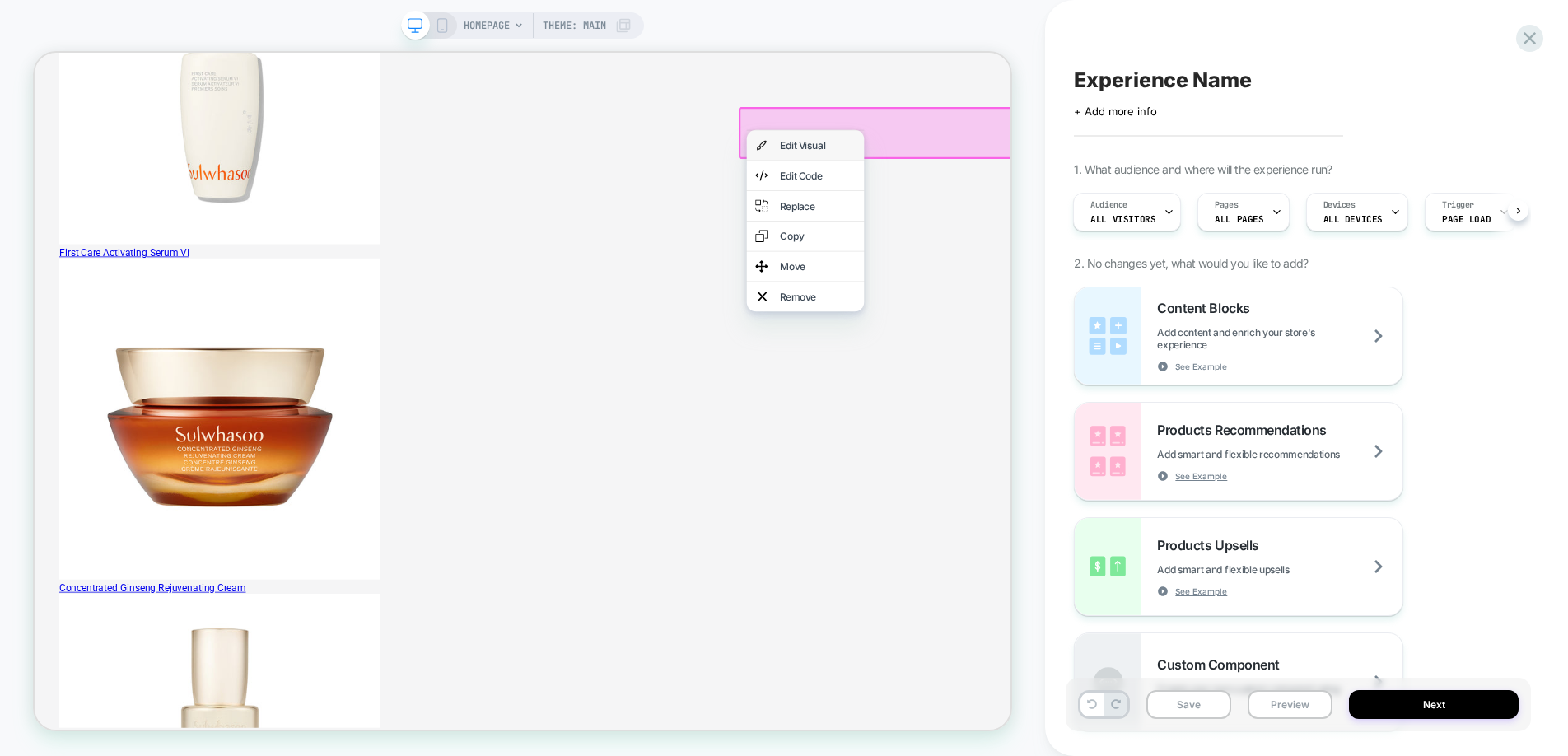 click on "Edit Visual" at bounding box center [1079, 176] 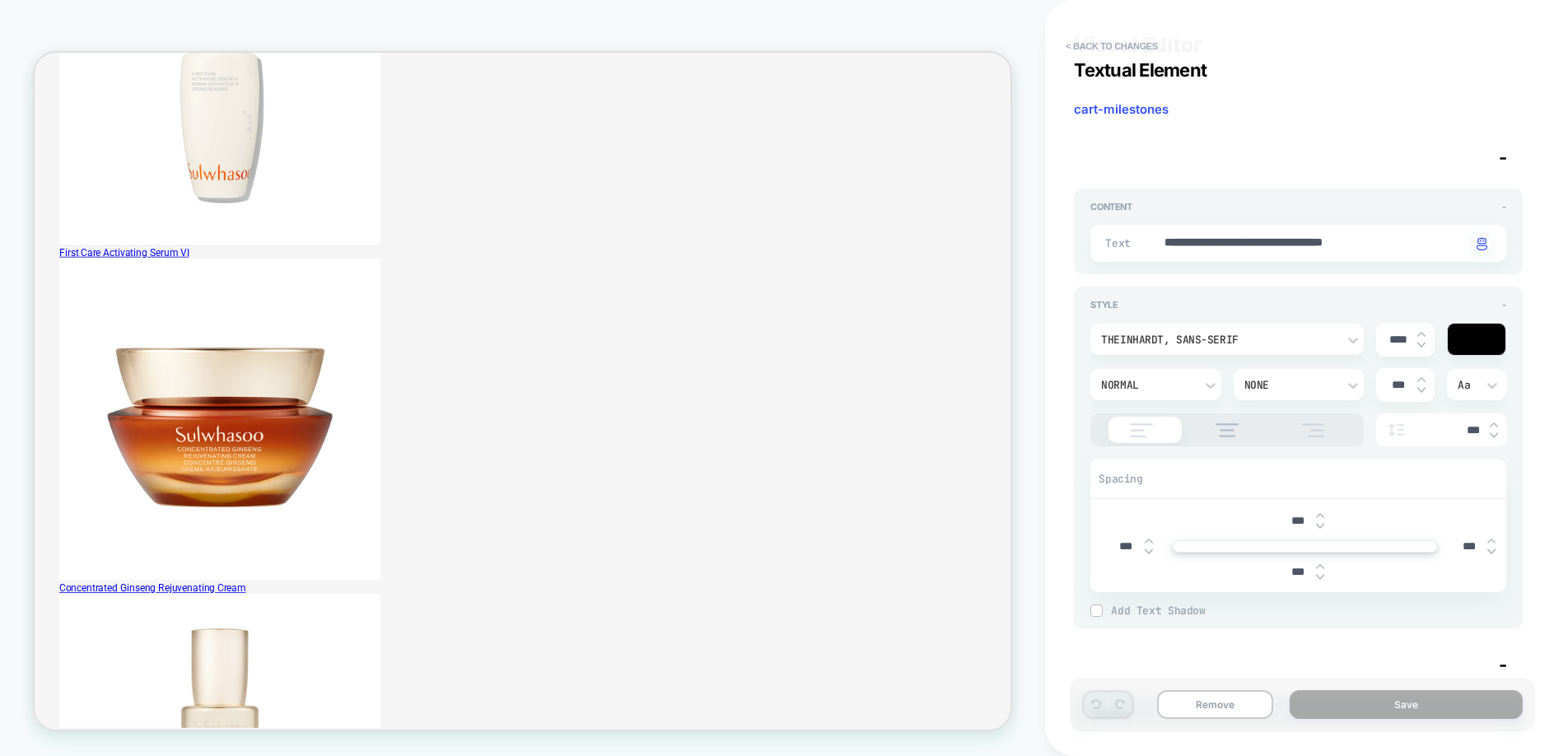 scroll, scrollTop: 0, scrollLeft: 0, axis: both 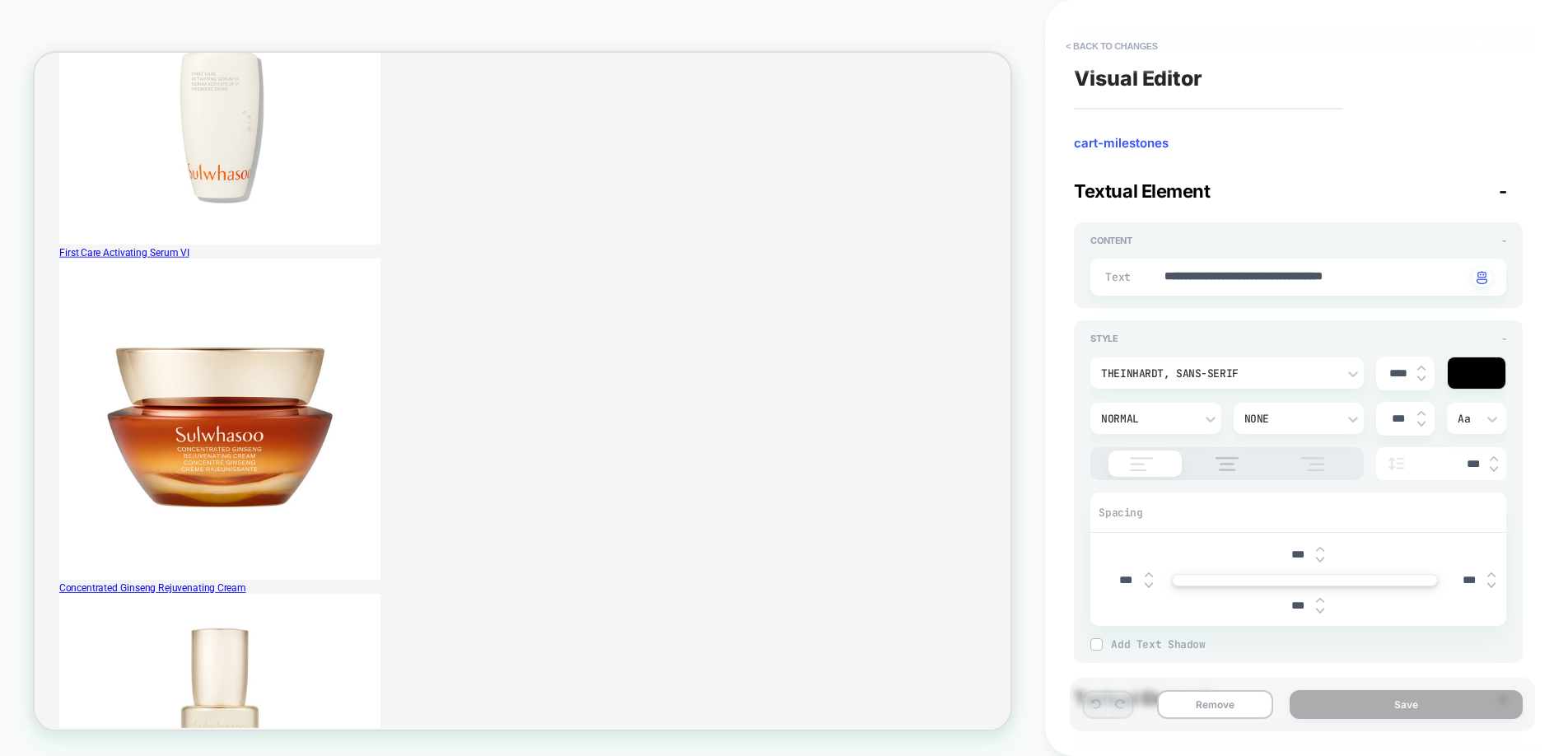 click on "Orders over $600 require a signature upon delivery." at bounding box center (685, 5556) 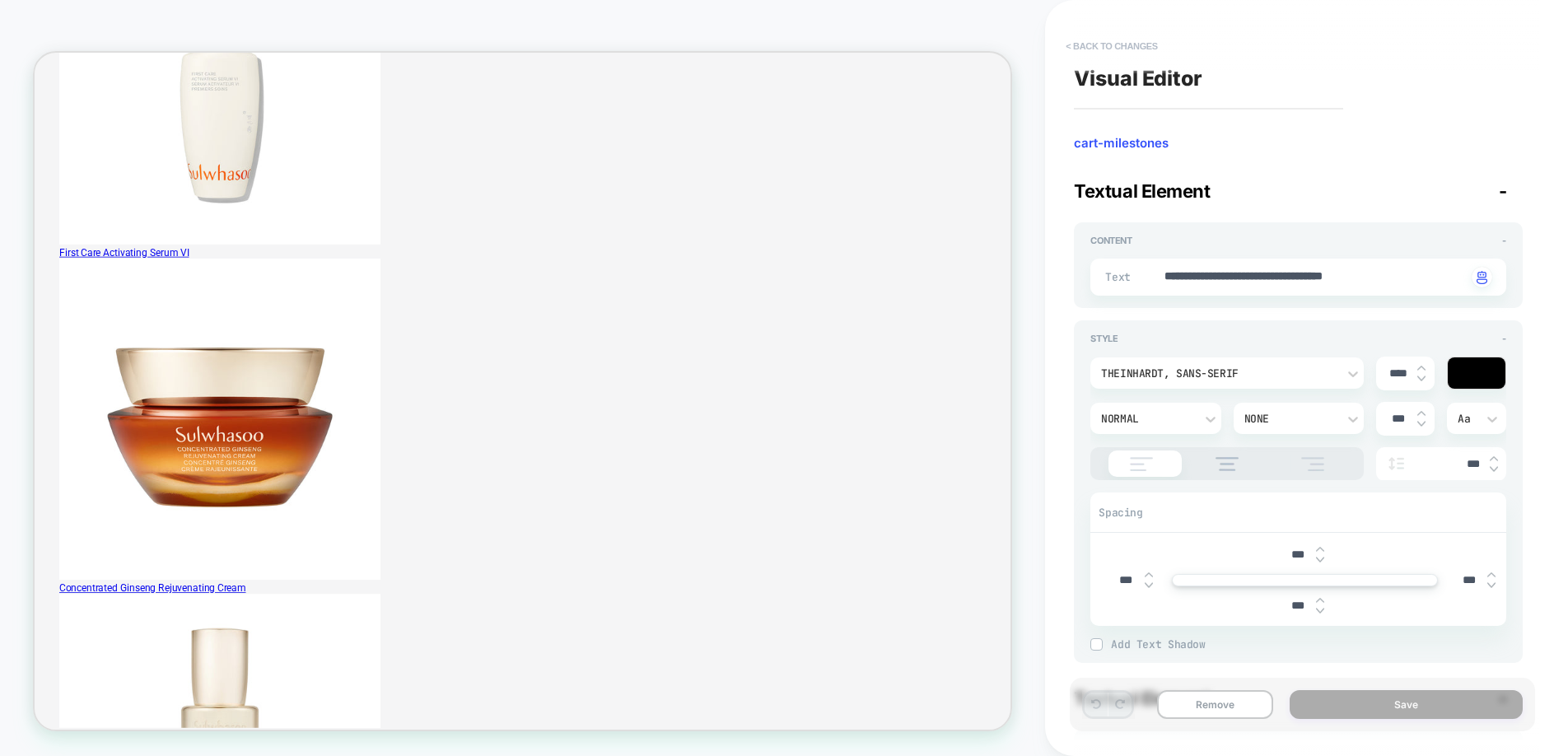 click on "< Back to changes" at bounding box center [1112, 46] 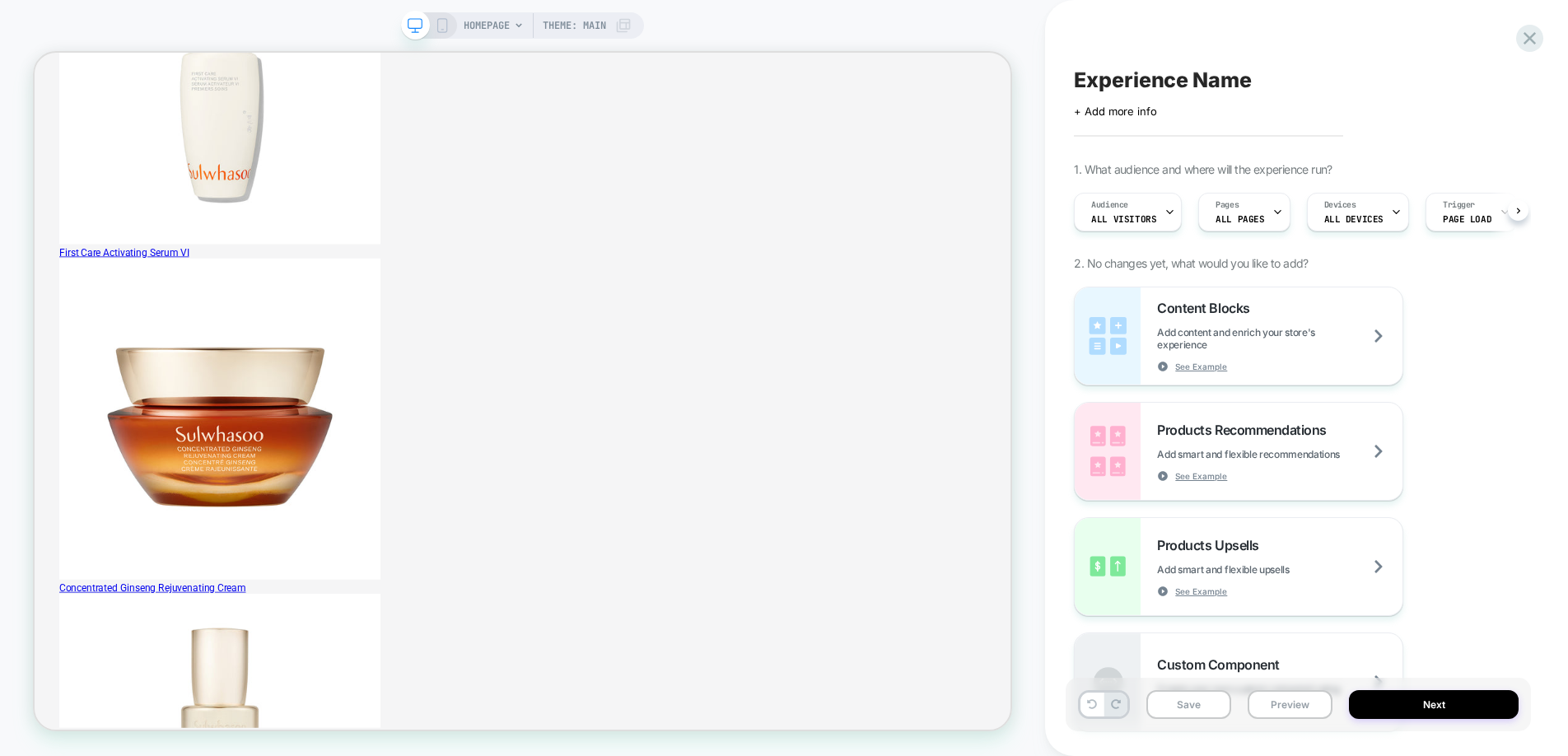 scroll, scrollTop: 0, scrollLeft: 1, axis: horizontal 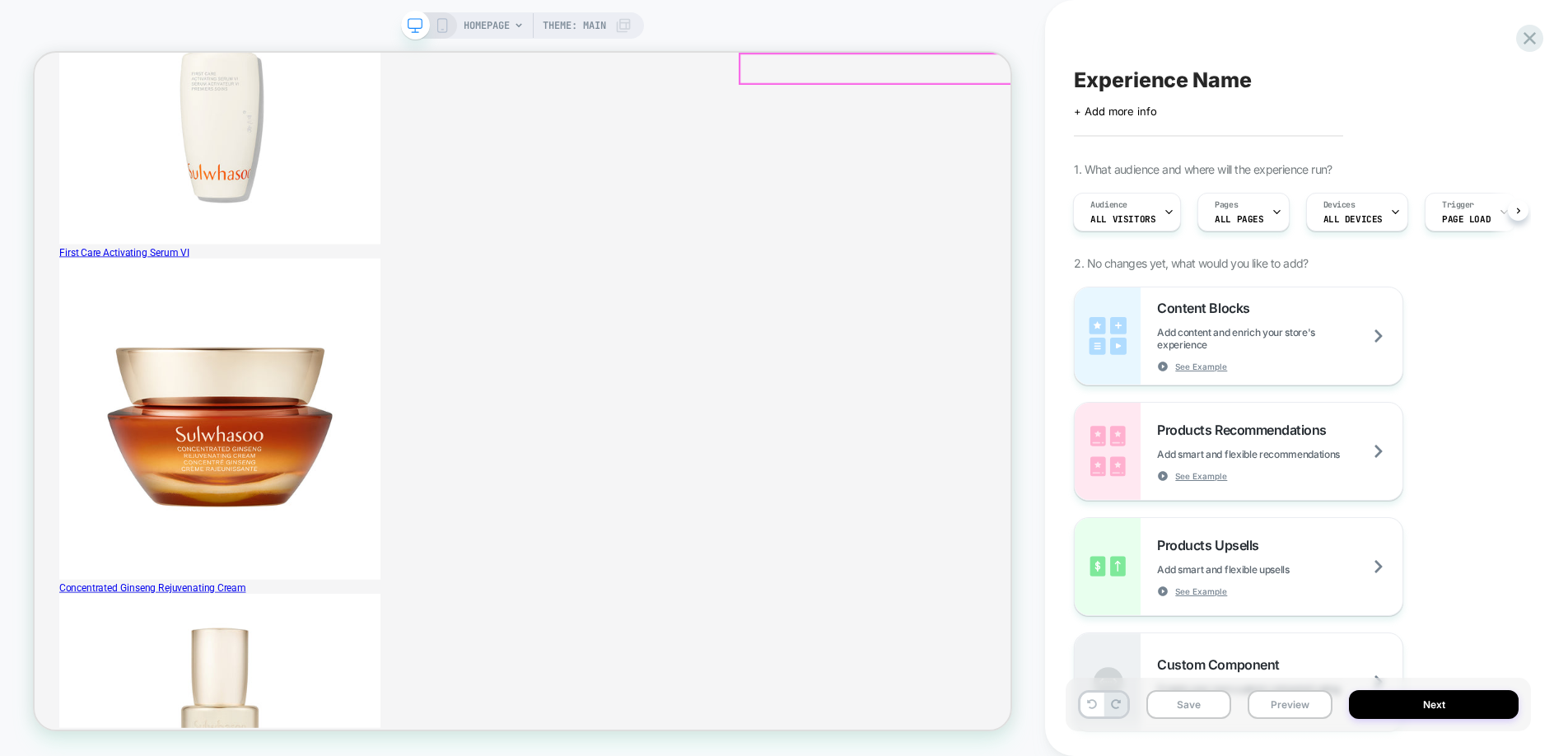 click on "YOUR CART
5
ITEMS
Close" at bounding box center [685, 5493] 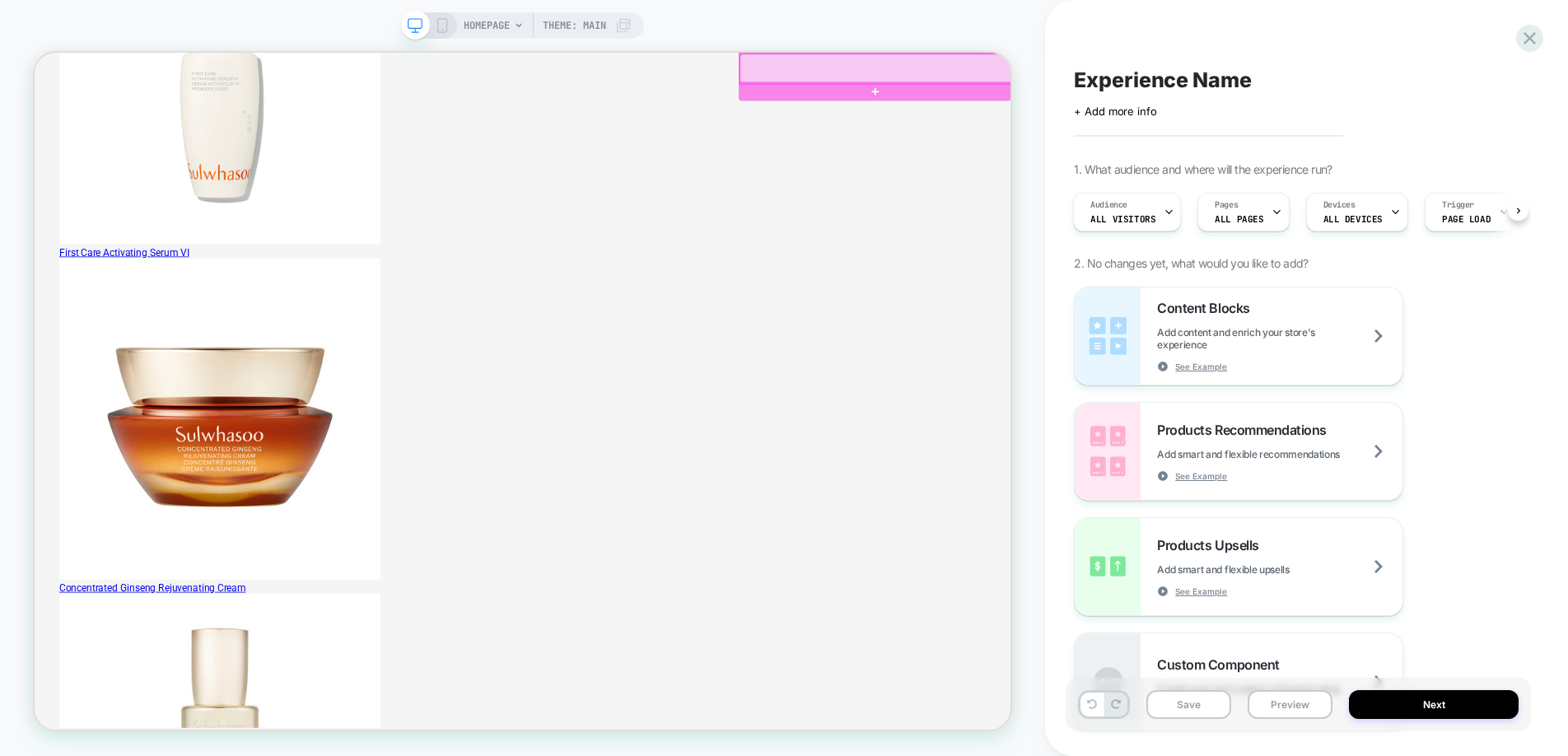 click at bounding box center (1156, 74) 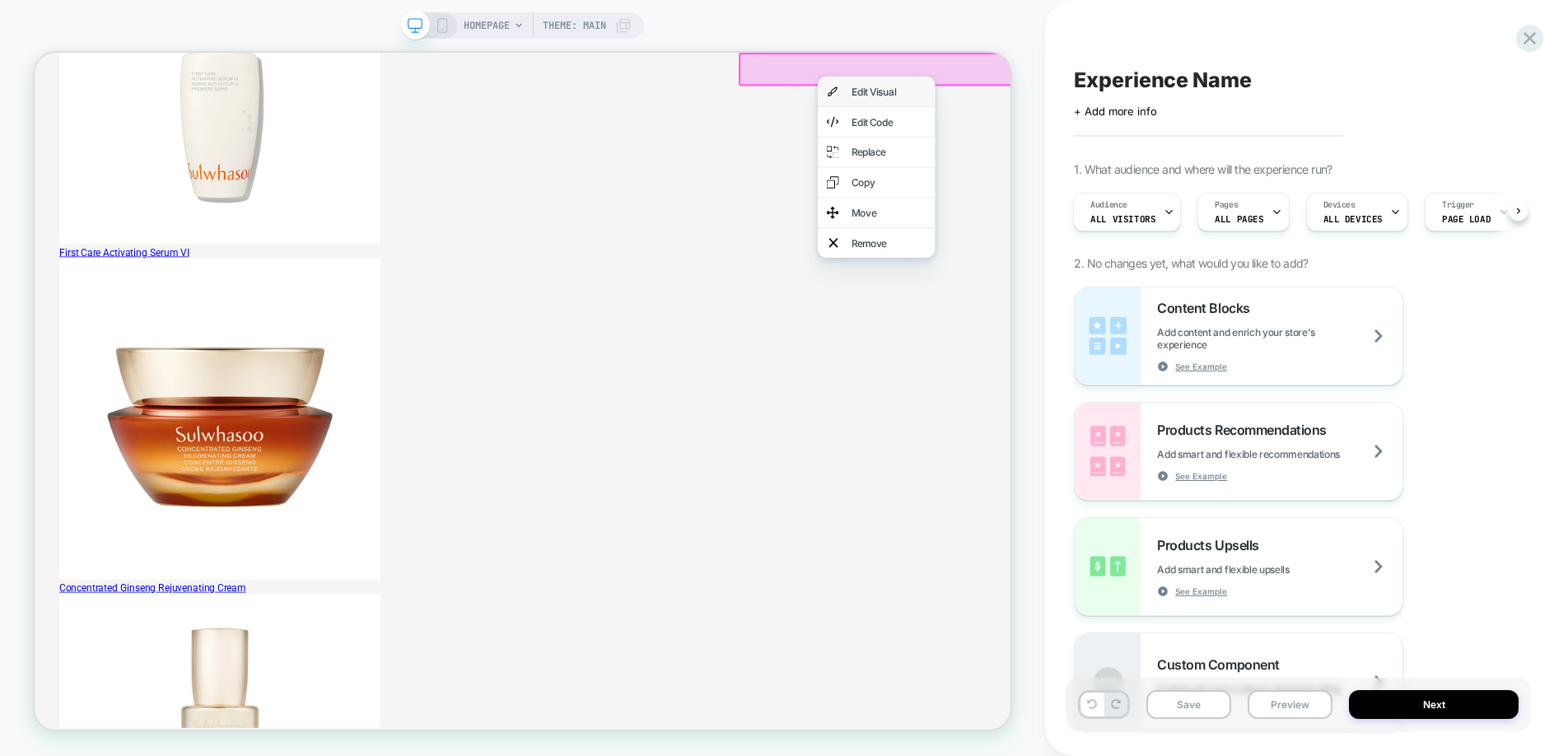 click on "Edit Visual" at bounding box center (1174, 105) 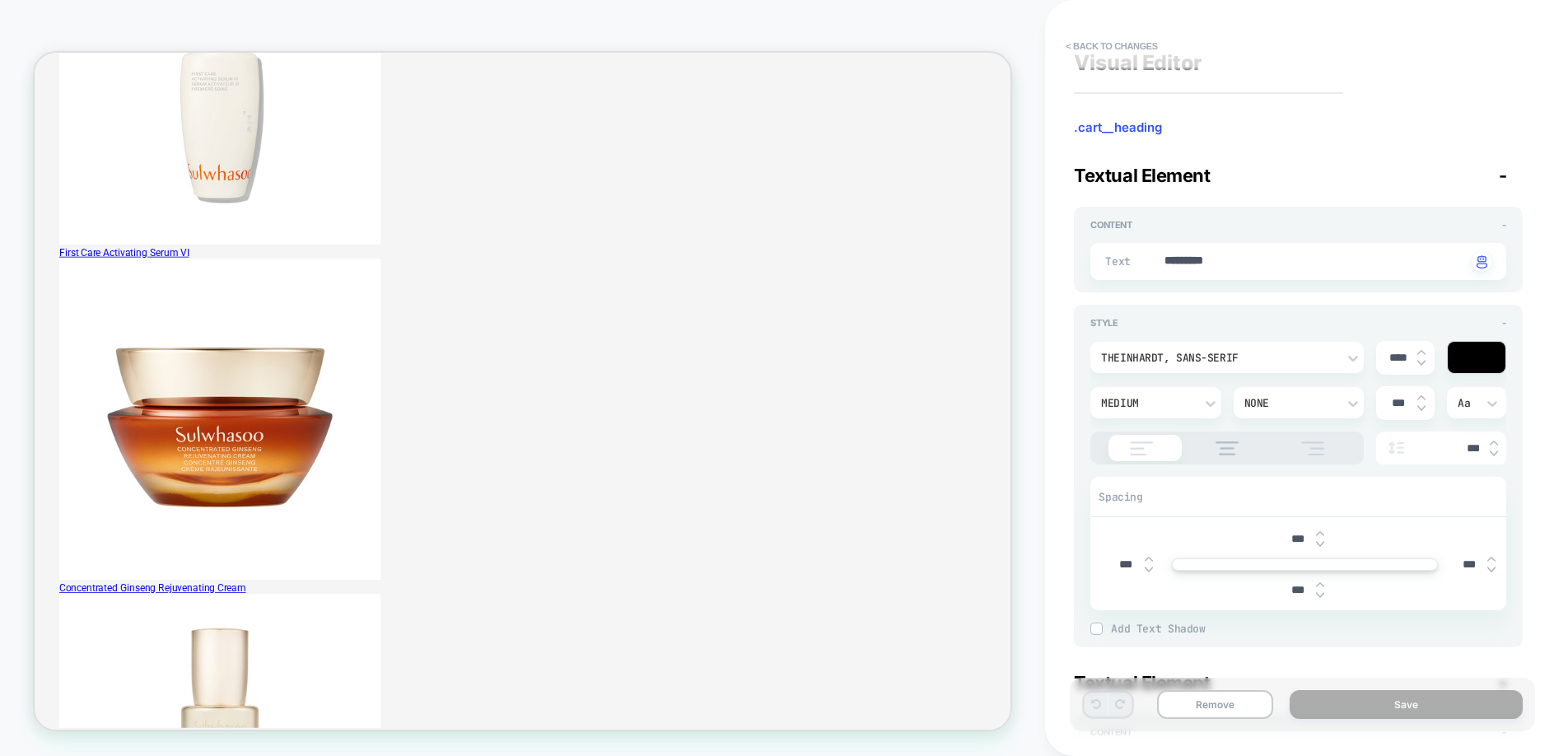 scroll, scrollTop: 23, scrollLeft: 0, axis: vertical 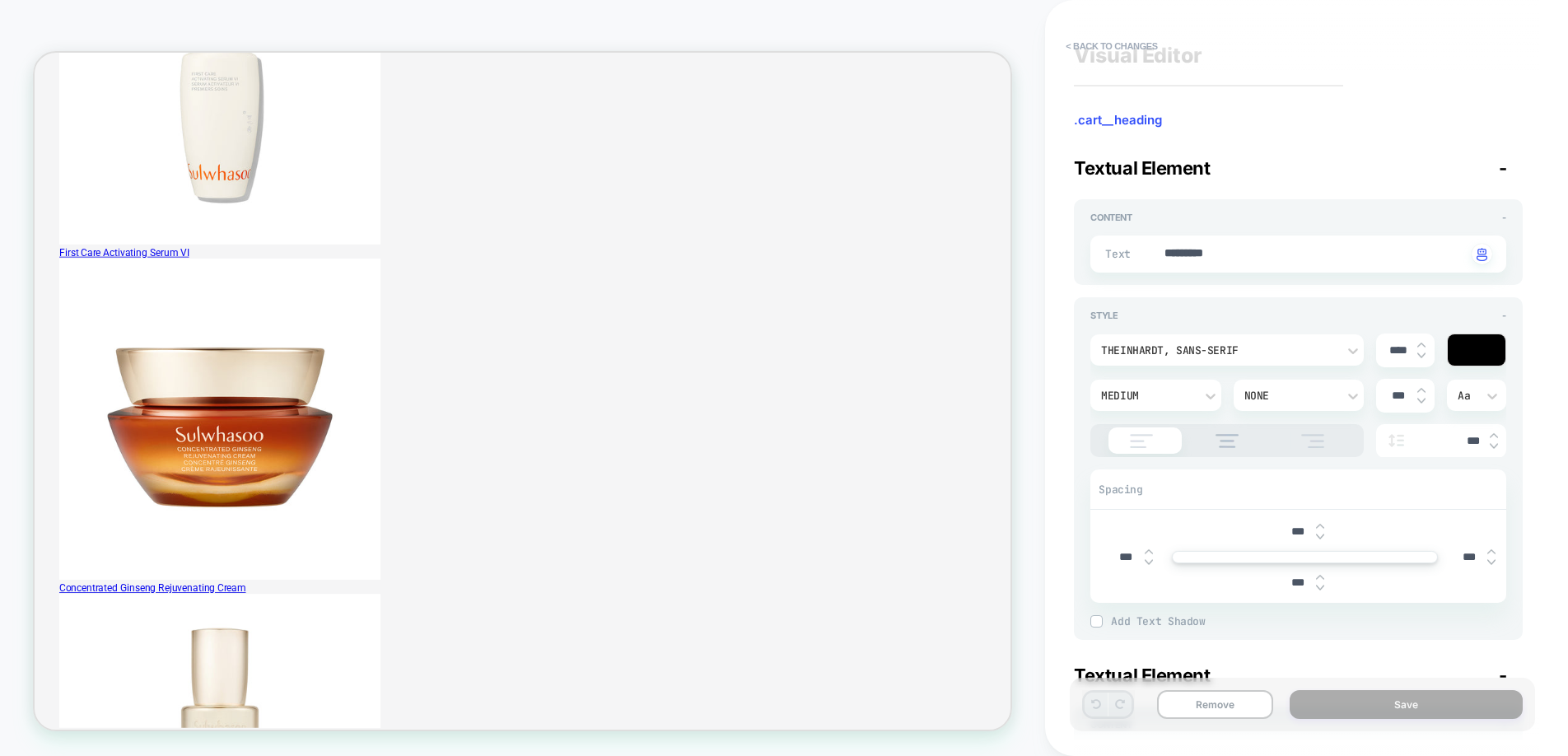 drag, startPoint x: 1419, startPoint y: 97, endPoint x: 1204, endPoint y: 505, distance: 461.1822 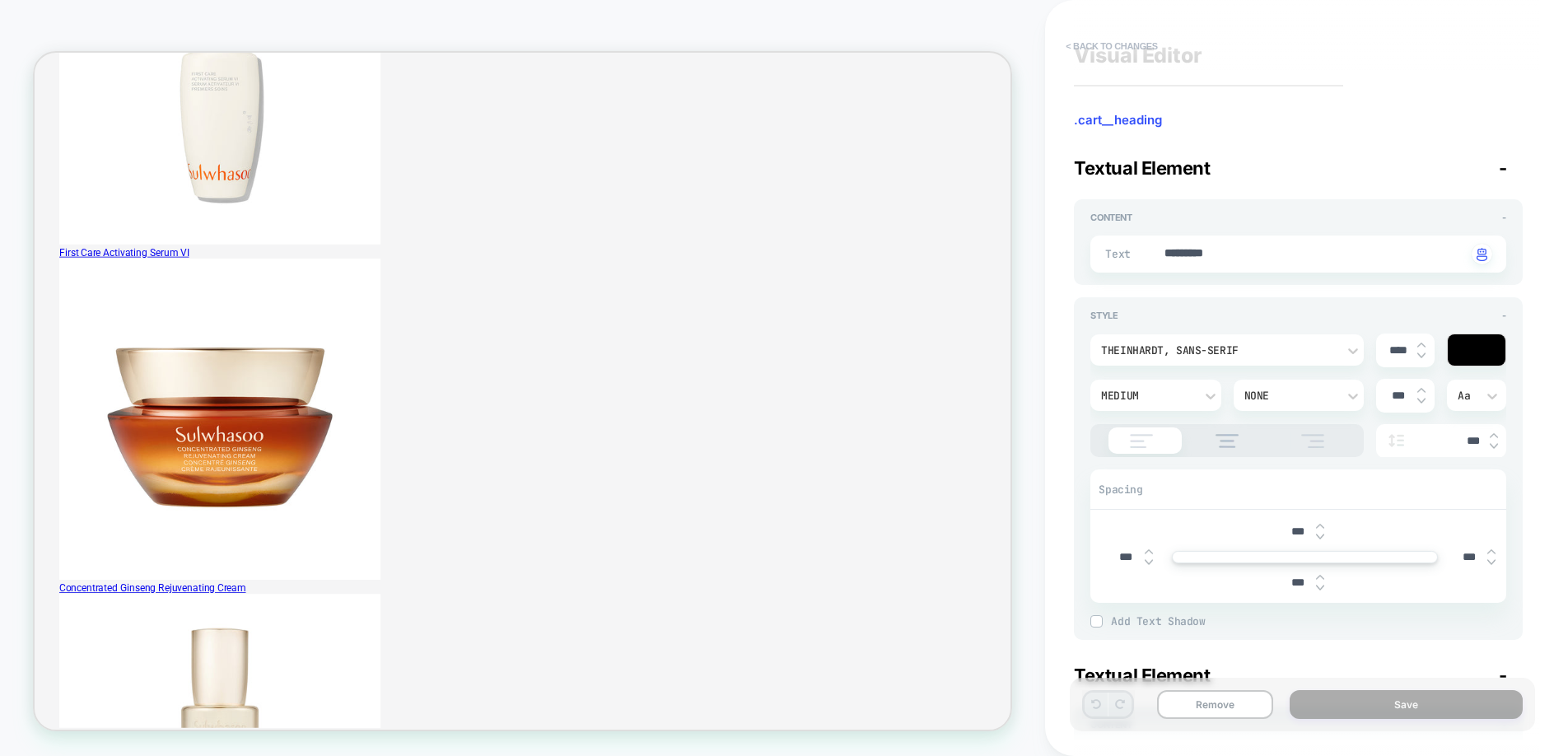 click on "< Back to changes" at bounding box center [1112, 46] 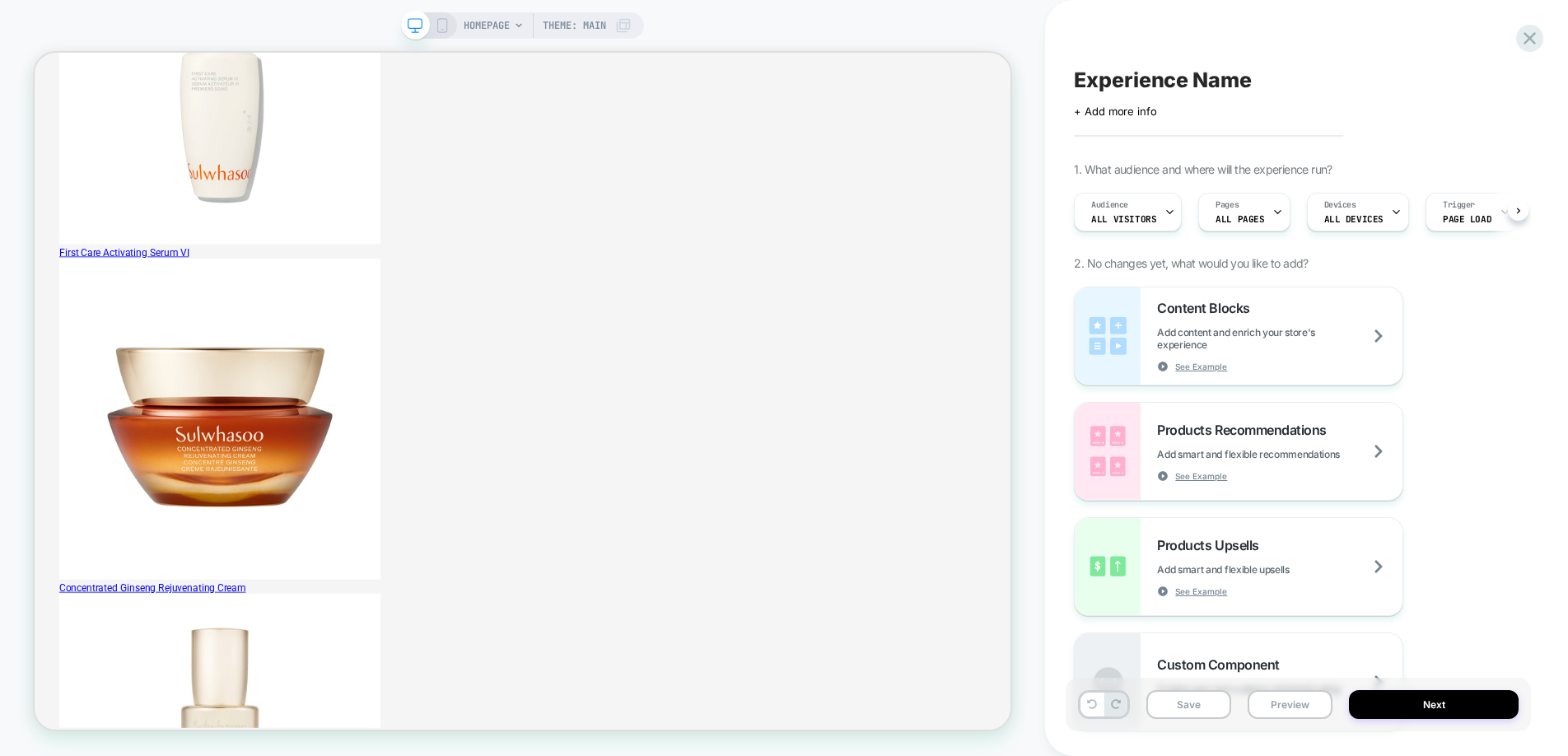 scroll, scrollTop: 0, scrollLeft: 1, axis: horizontal 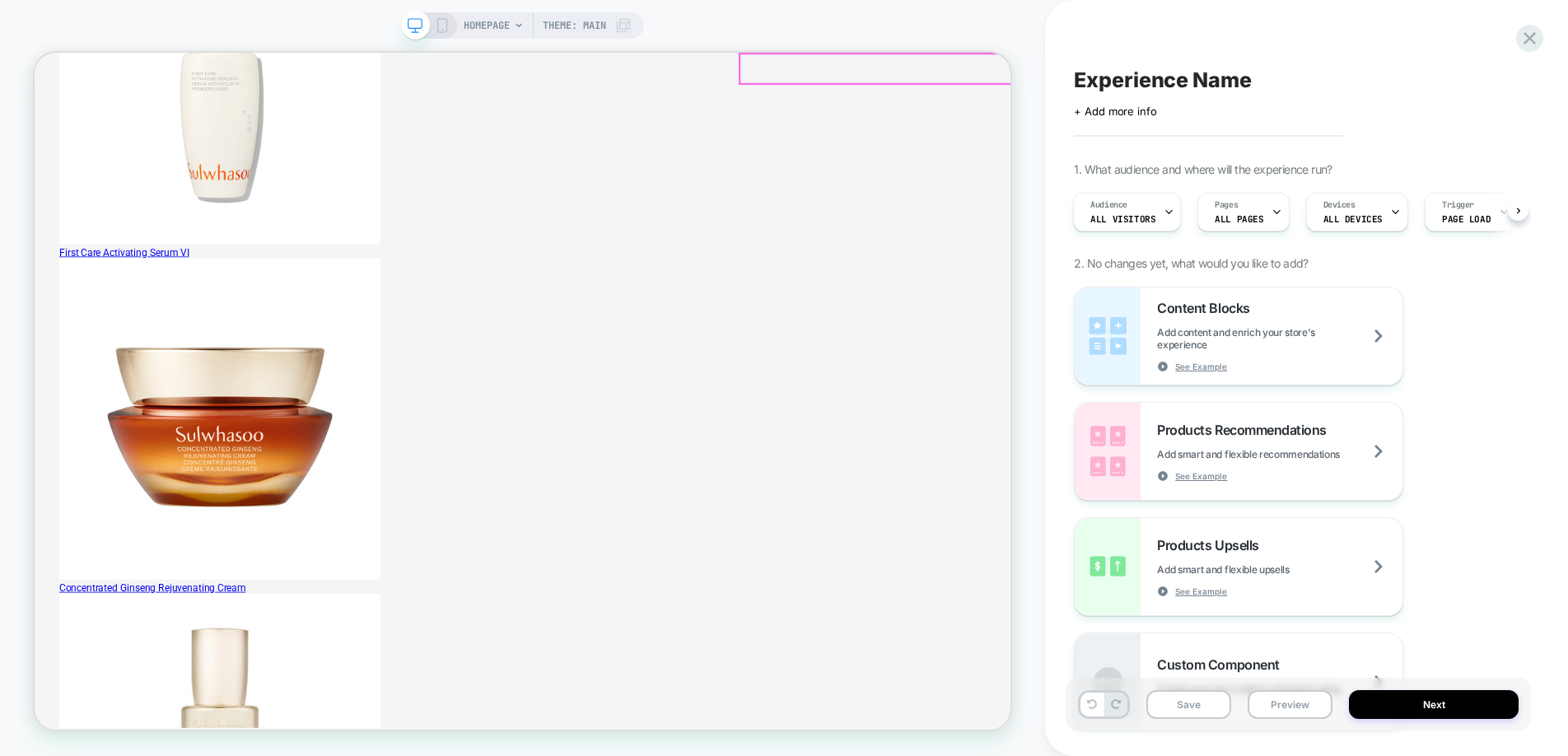 click on "YOUR CART
5
ITEMS
Close" at bounding box center [685, 5493] 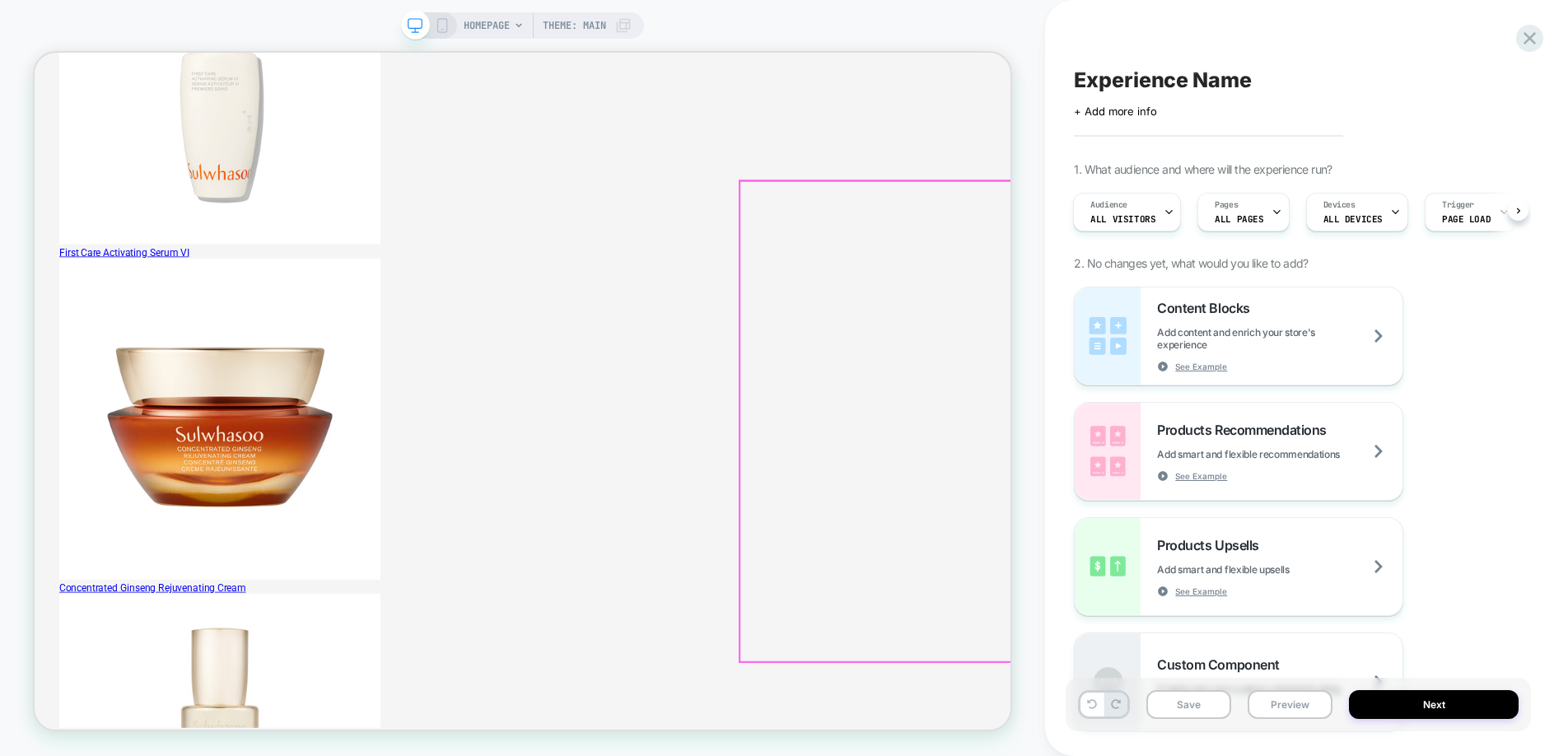 click on "Congratulations! Enjoy All Your Gifts!
,
Free Shipping" at bounding box center [685, 6588] 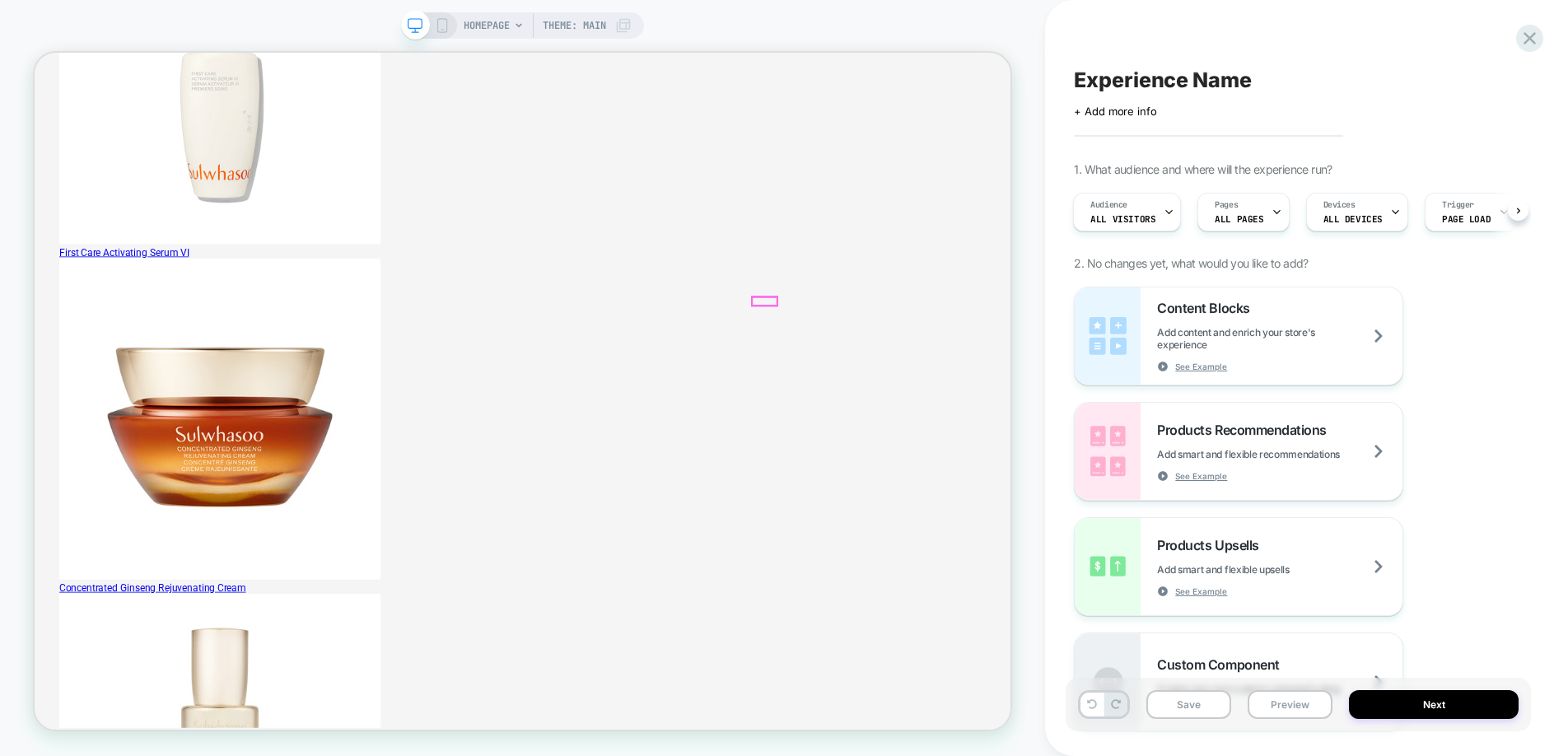 click on "See More" at bounding box center [696, 7501] 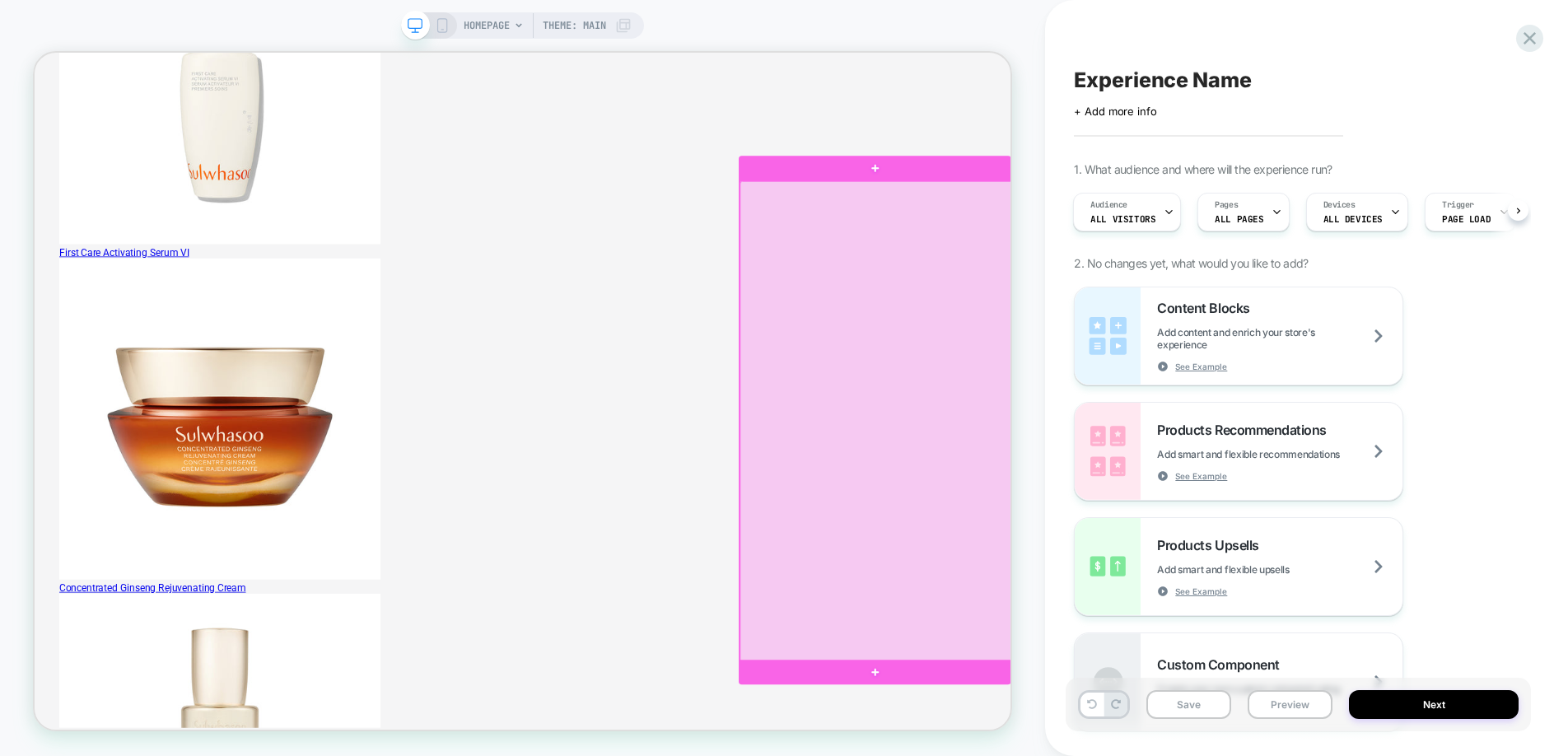 click at bounding box center [1156, 544] 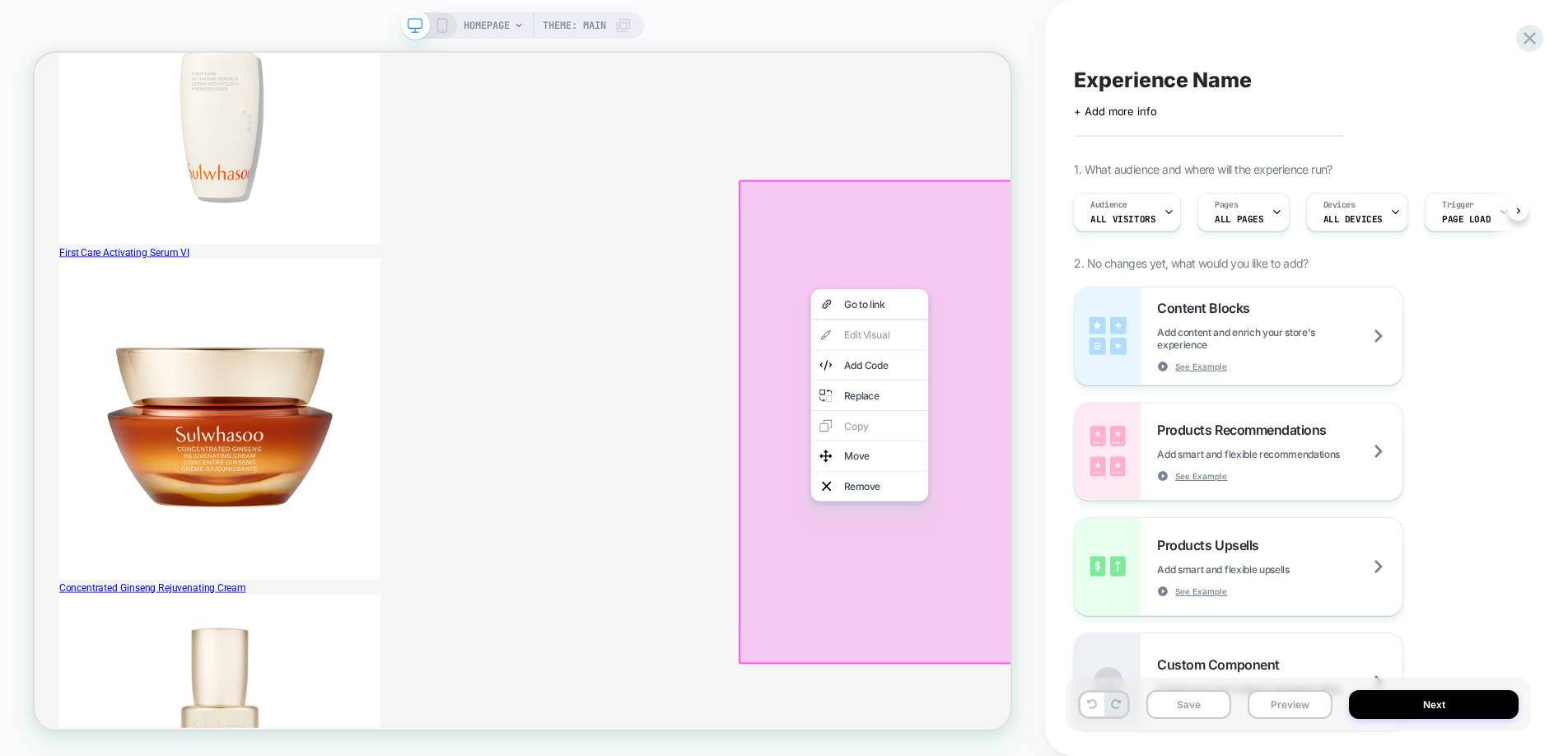 click at bounding box center [1157, 545] 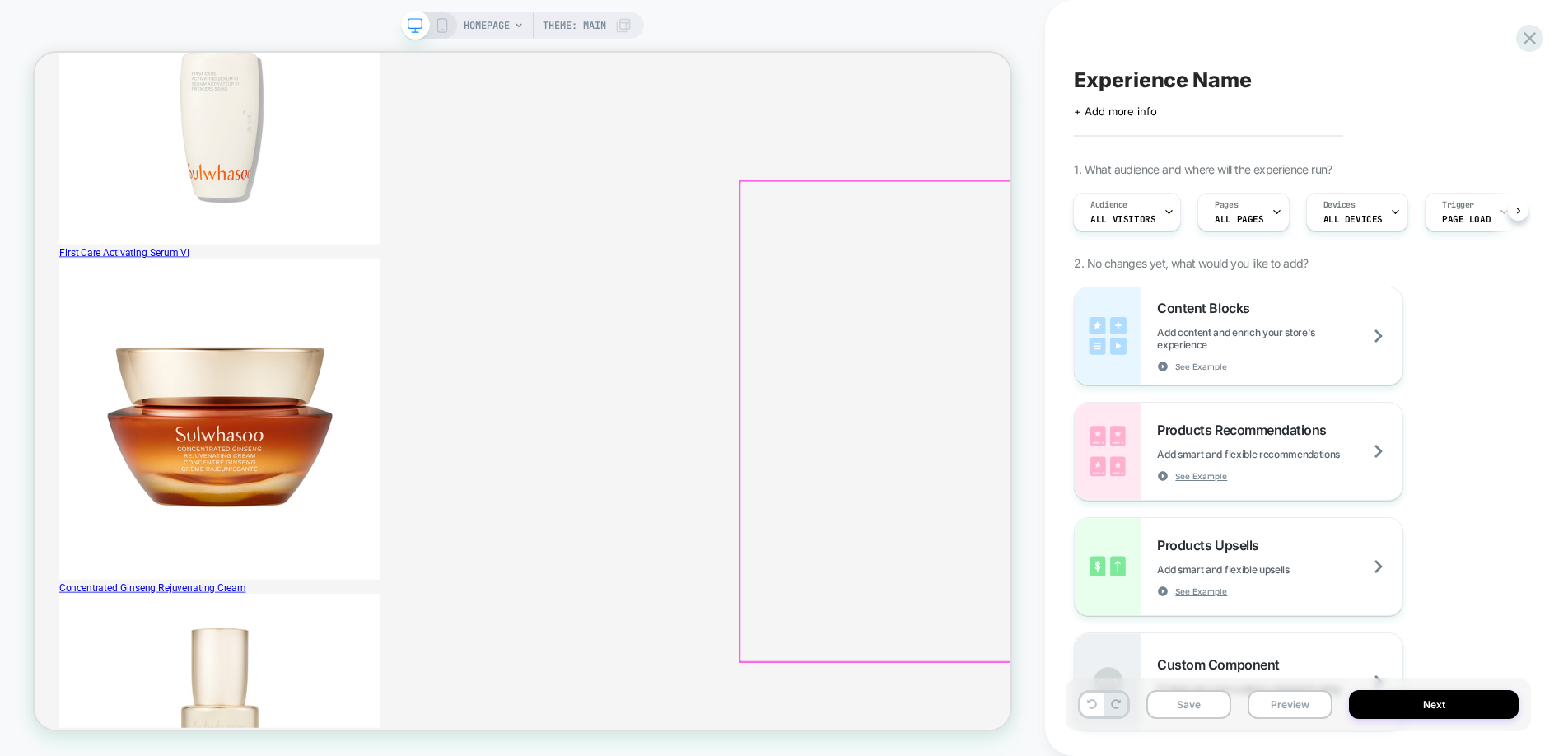 click at bounding box center (1156, 544) 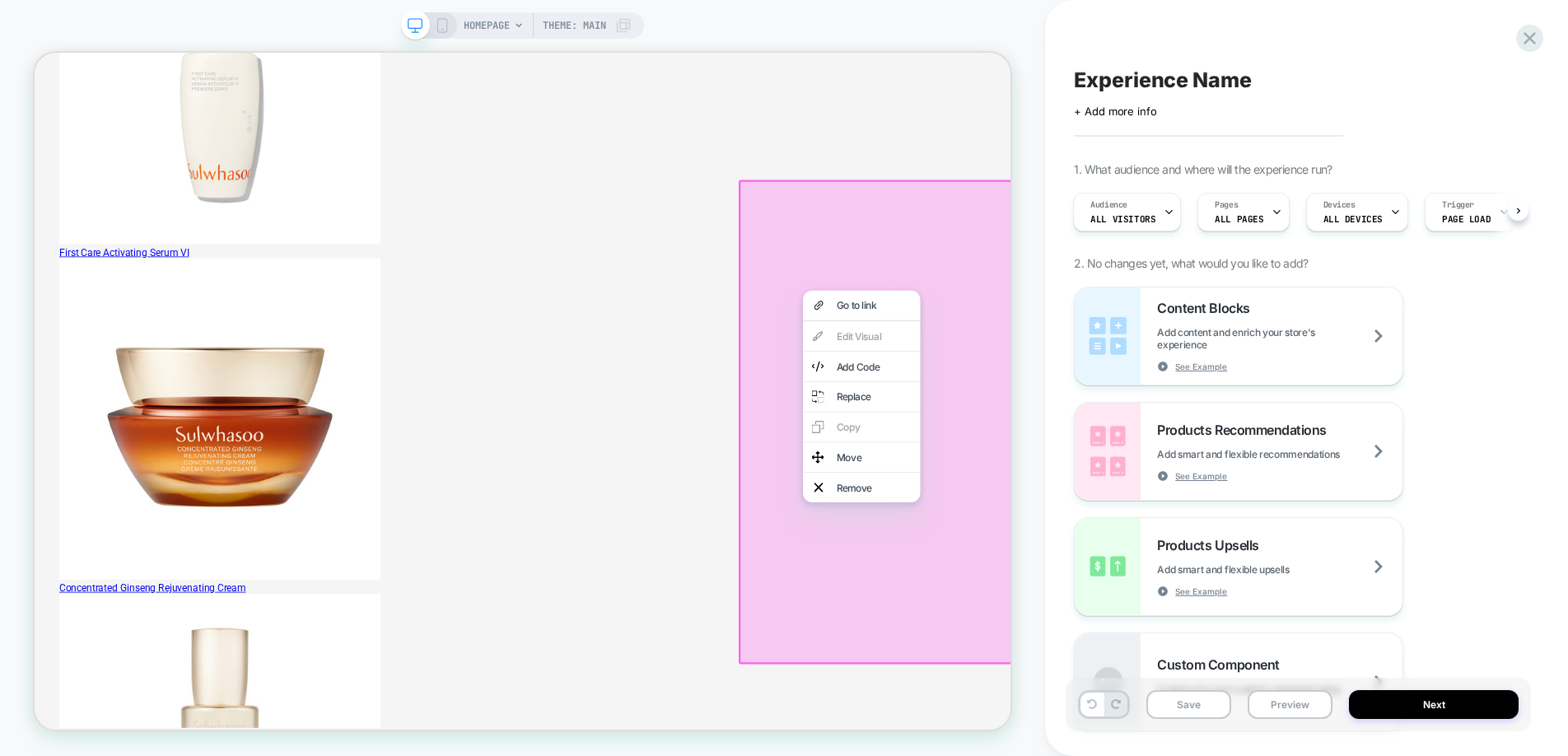 click at bounding box center (1157, 545) 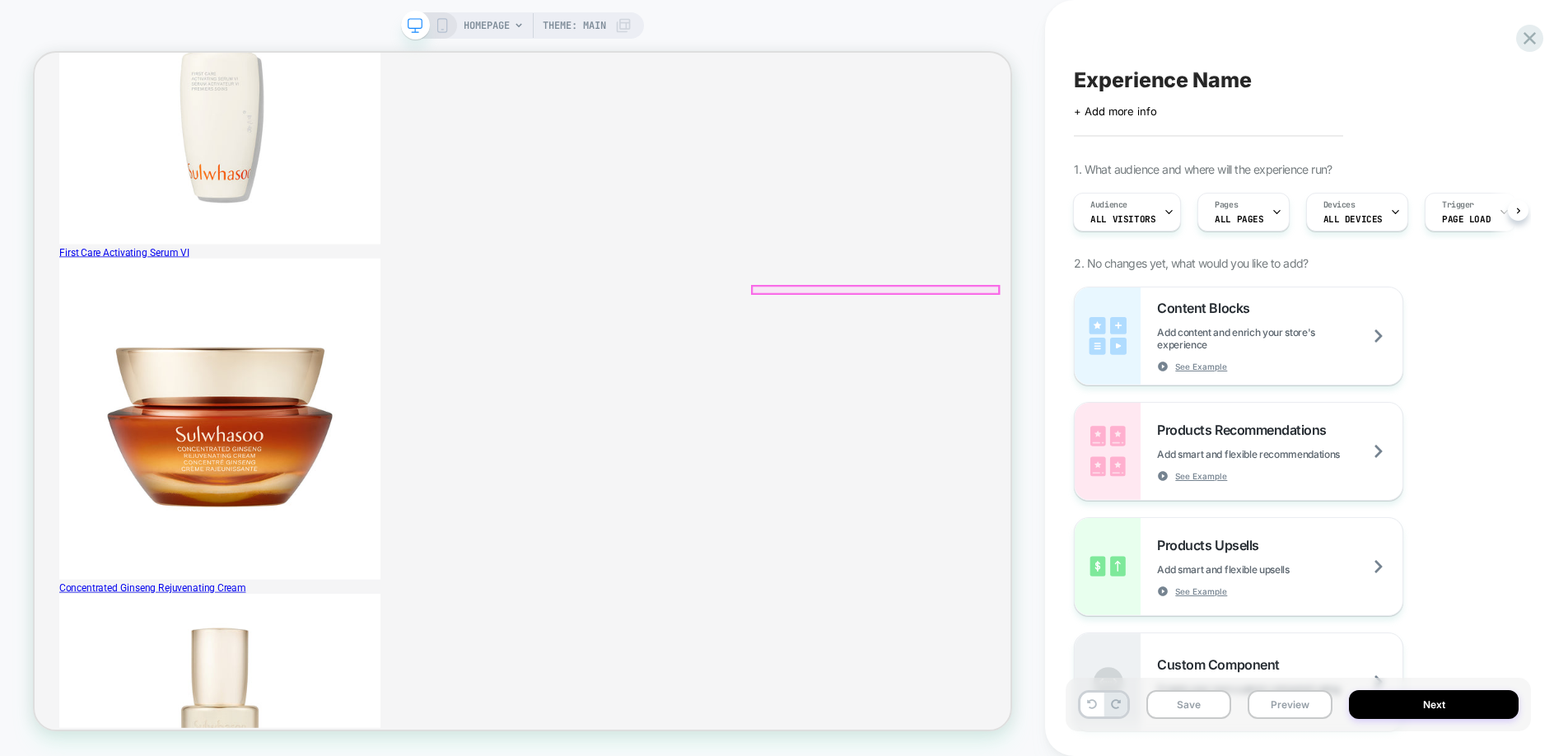 click on "*Free shipping on any $35+ order. Taxes and shipping calculated at checkout." at bounding box center [437, 7500] 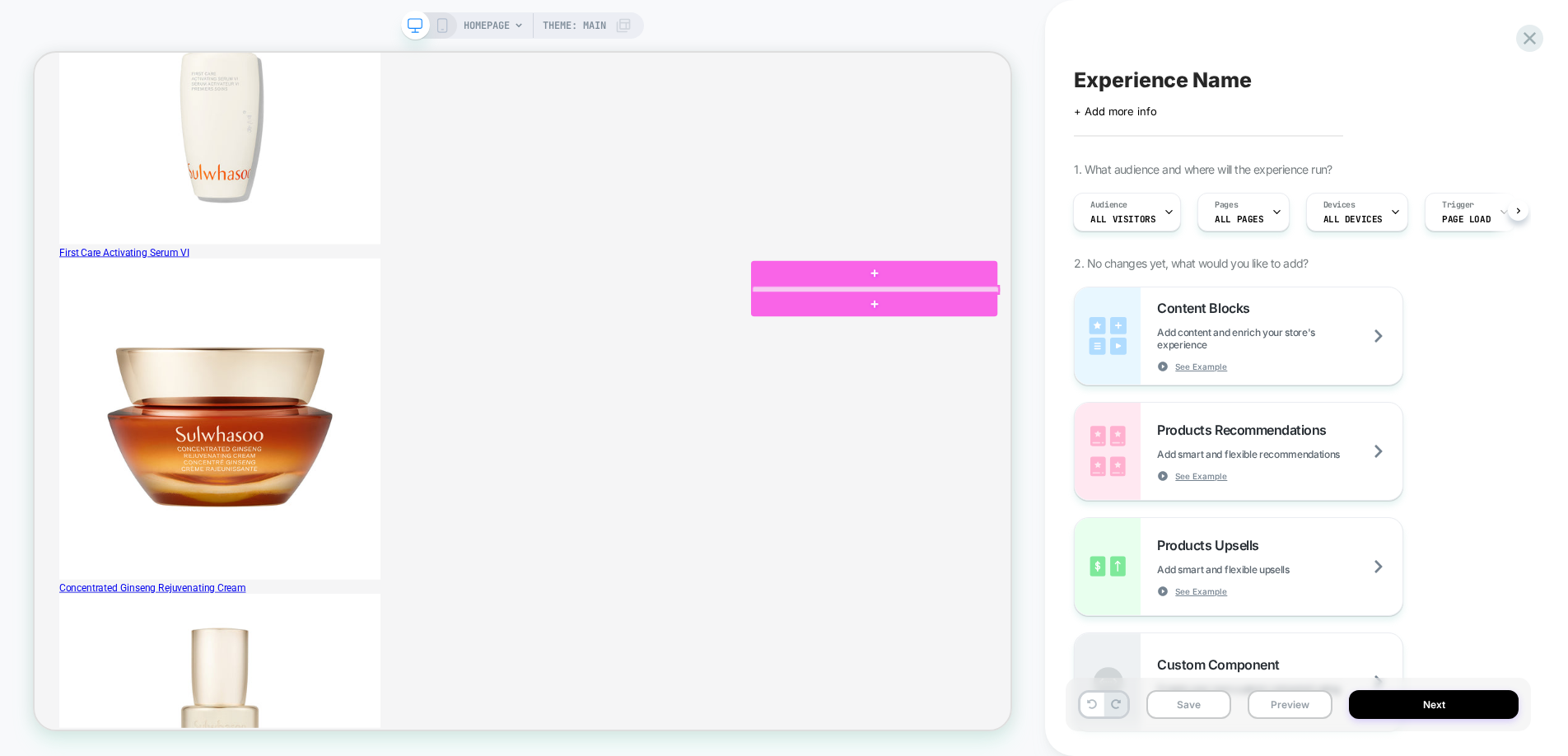 click at bounding box center (1155, 369) 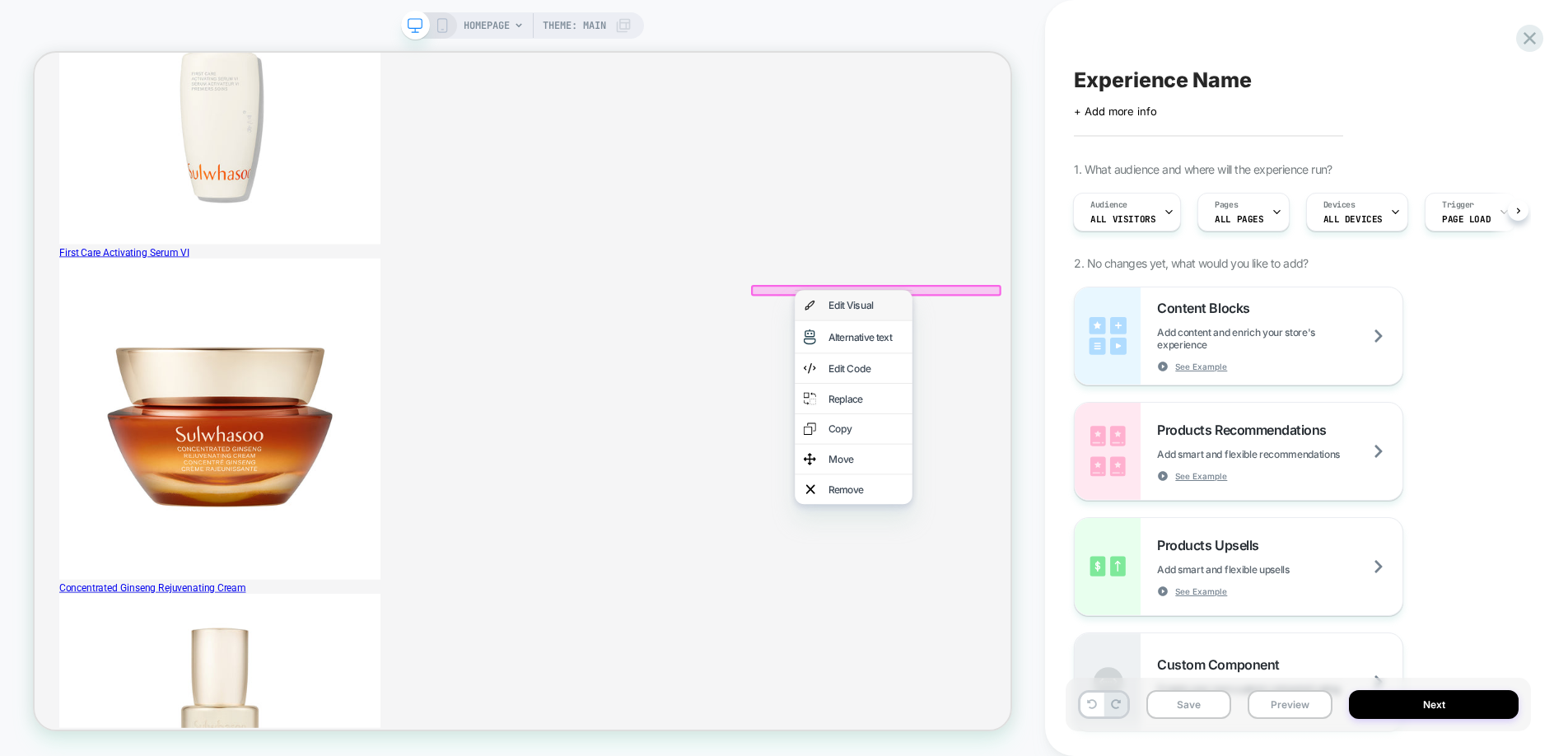 click on "Edit Visual" at bounding box center [1143, 390] 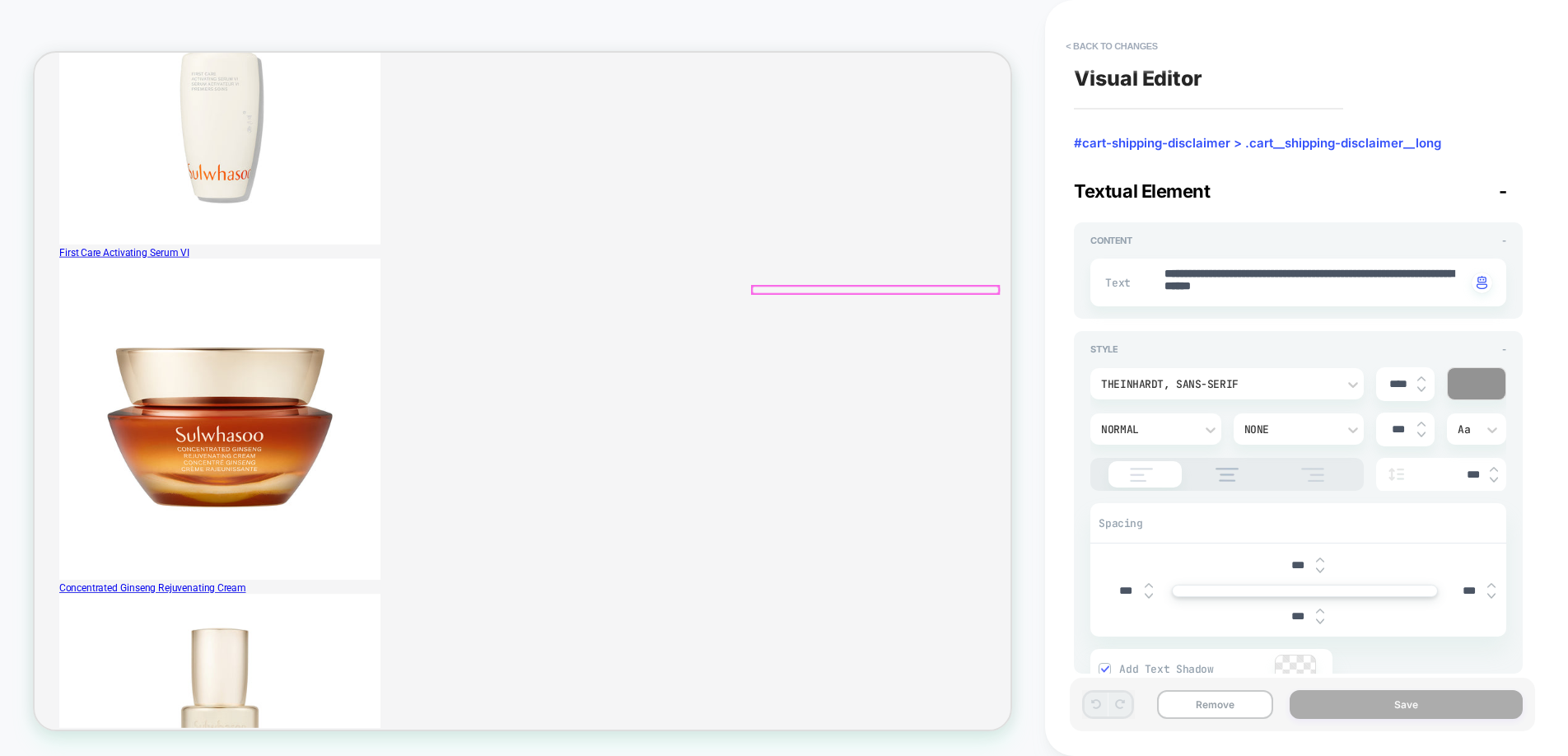 type on "*" 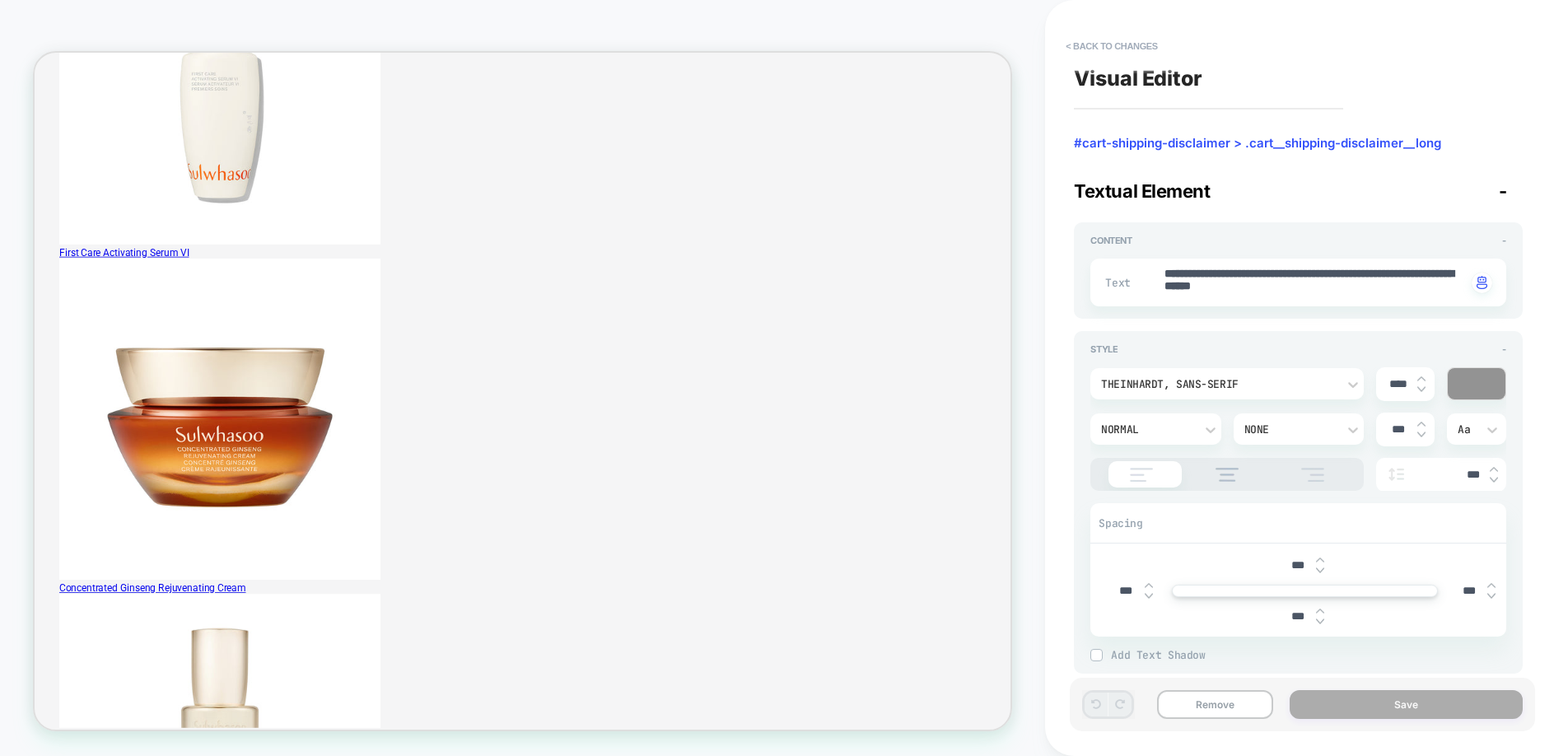 click on "Congratulations! Enjoy All Your Gifts!
,
Free Shipping" at bounding box center [685, 6588] 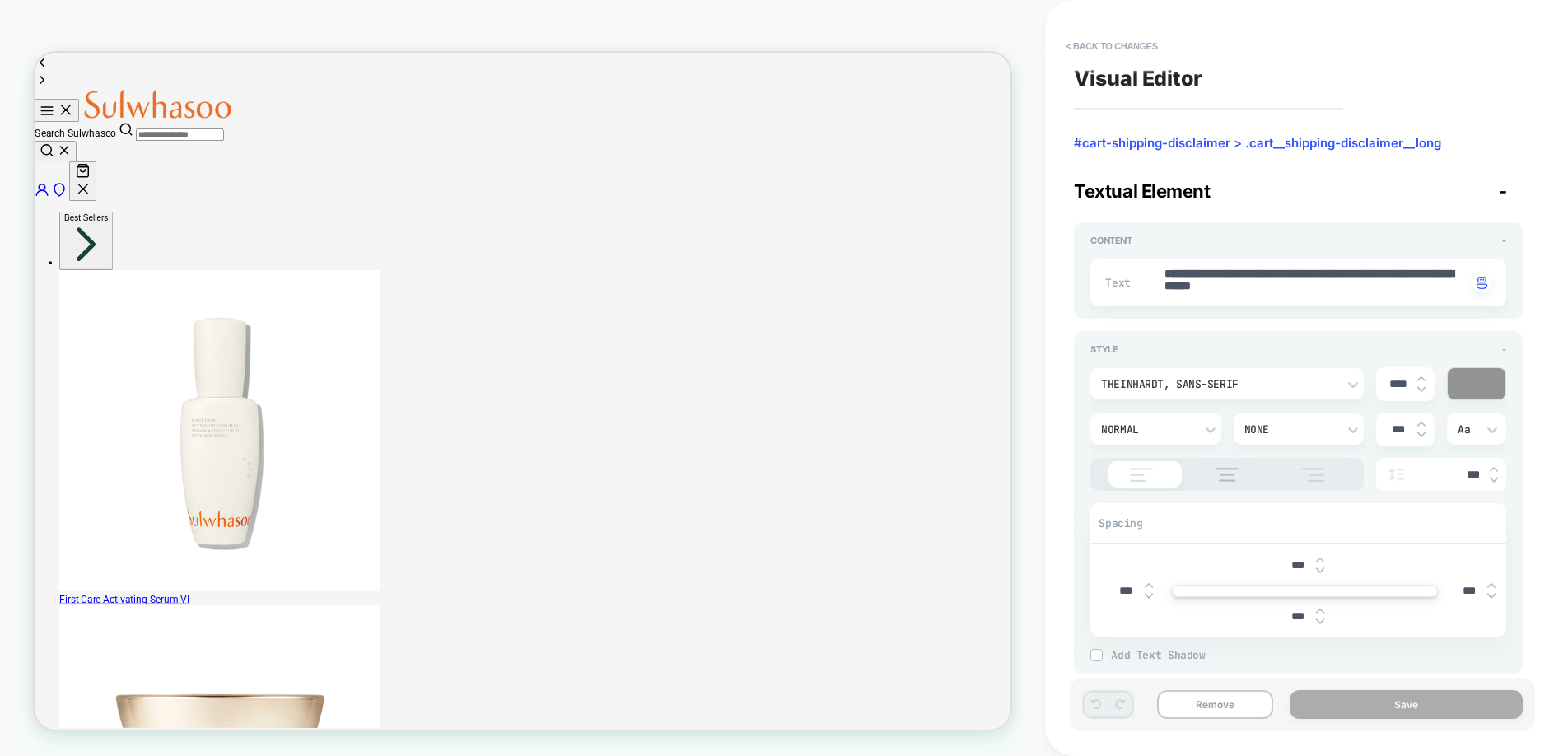 scroll, scrollTop: 0, scrollLeft: 0, axis: both 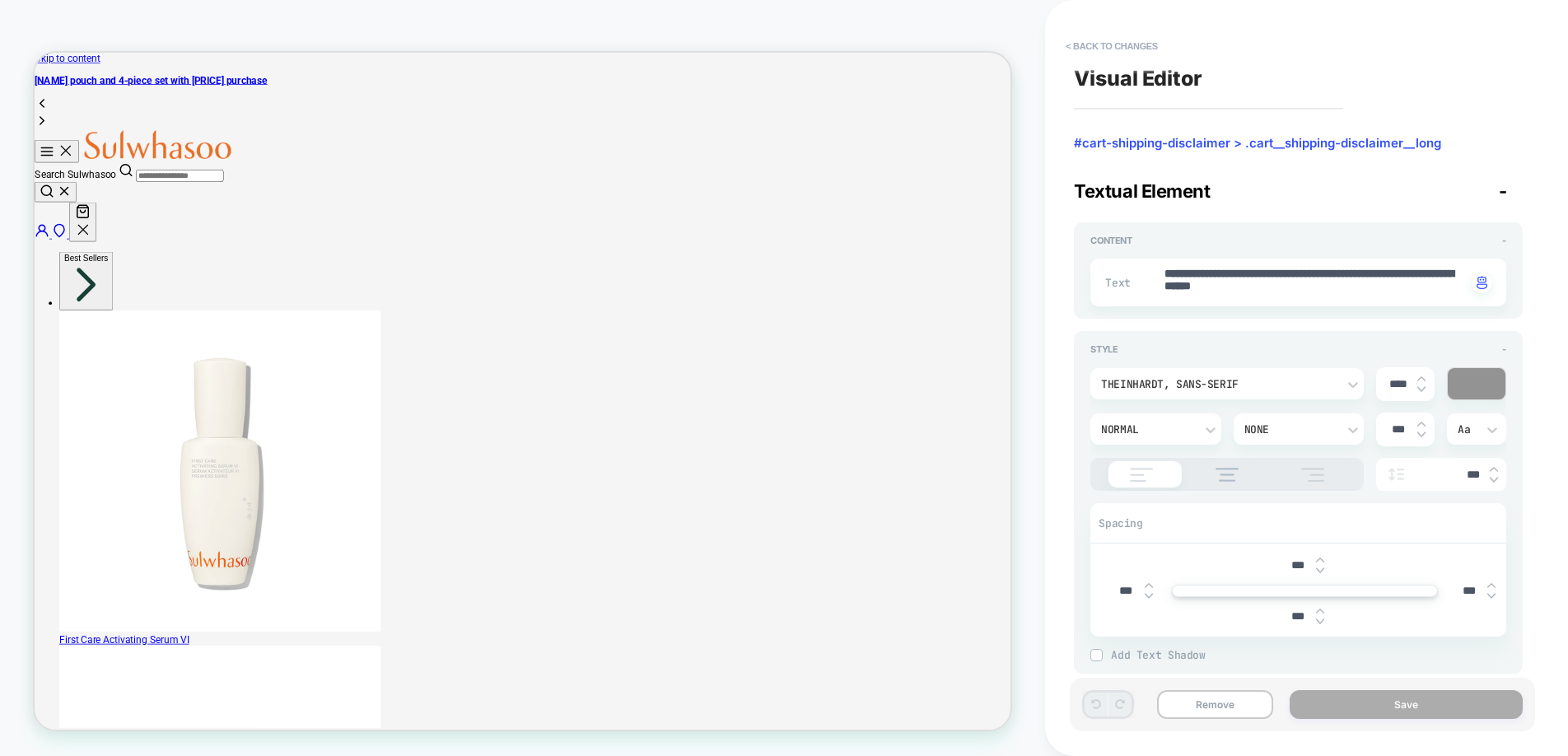 click 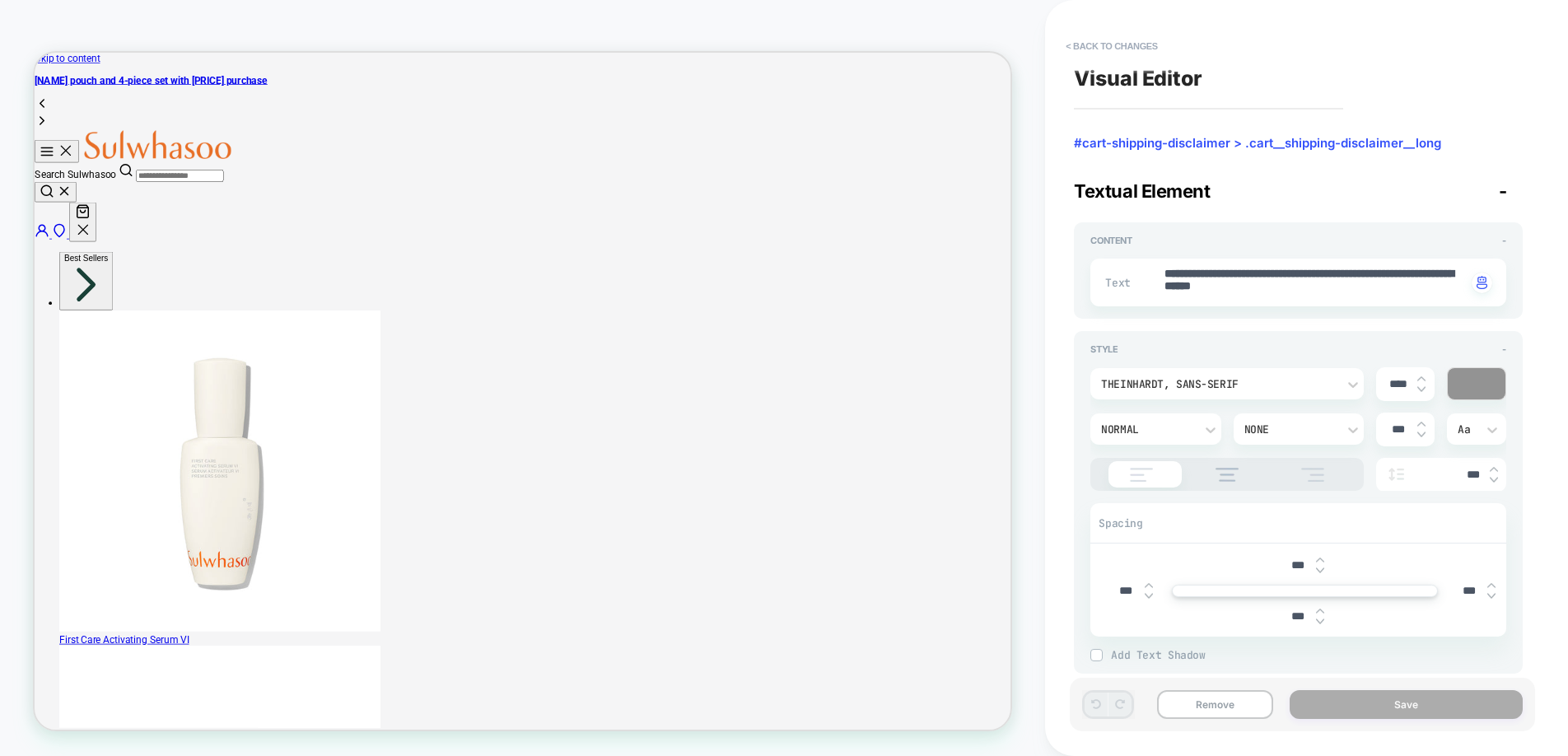 click on "South Korea’s #1 Cosmetic Brand" at bounding box center [685, 7941] 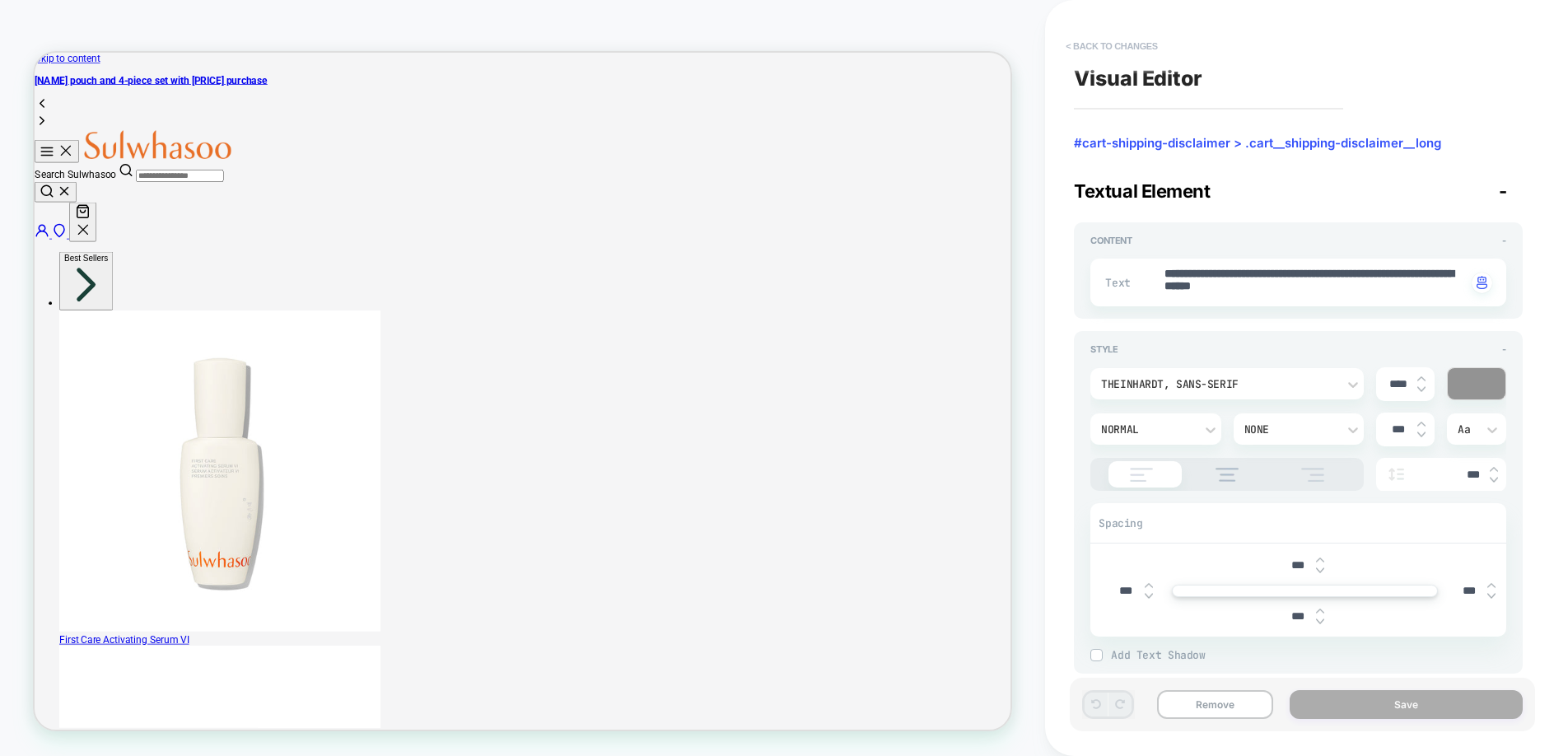 click on "< Back to changes" at bounding box center [1112, 46] 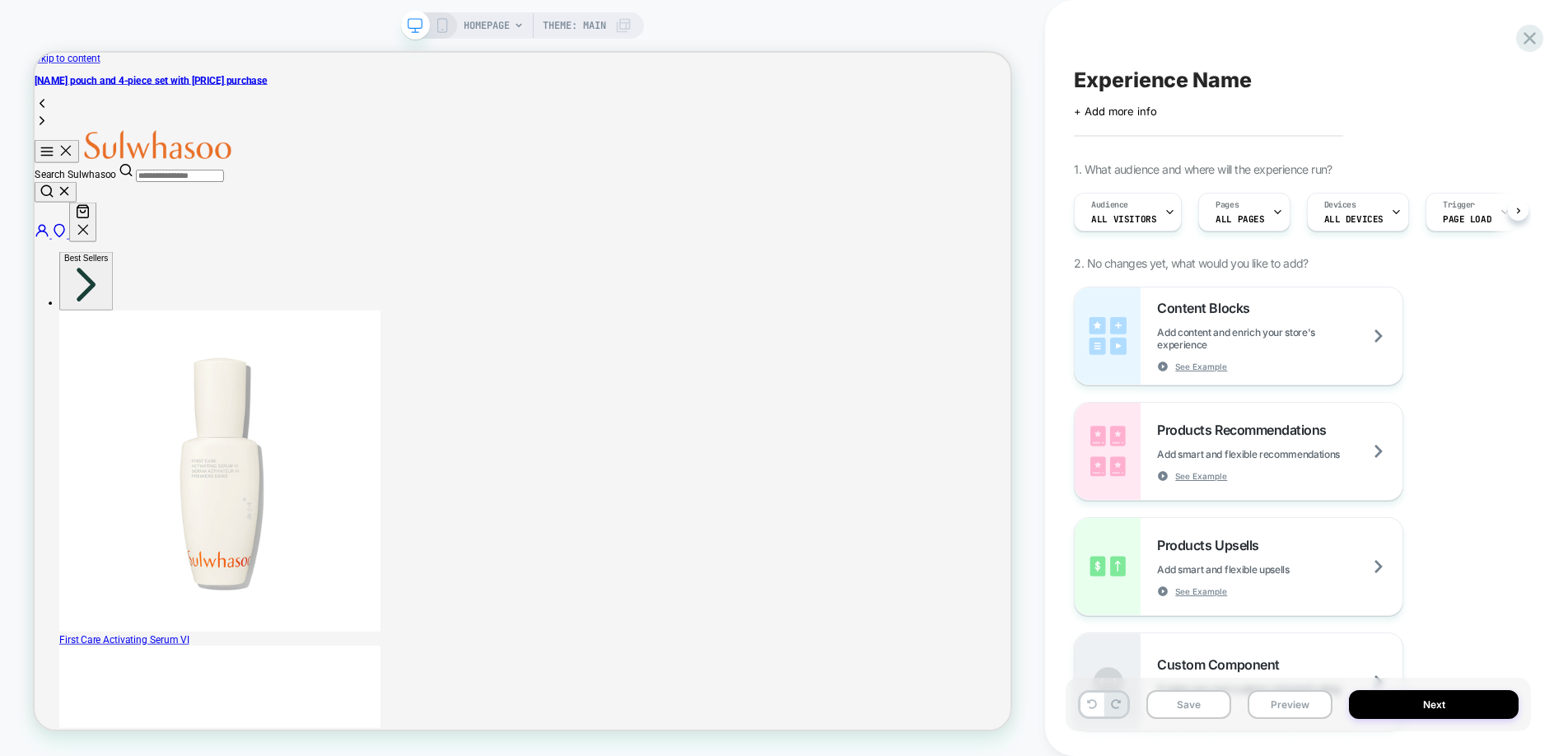 scroll, scrollTop: 0, scrollLeft: 1, axis: horizontal 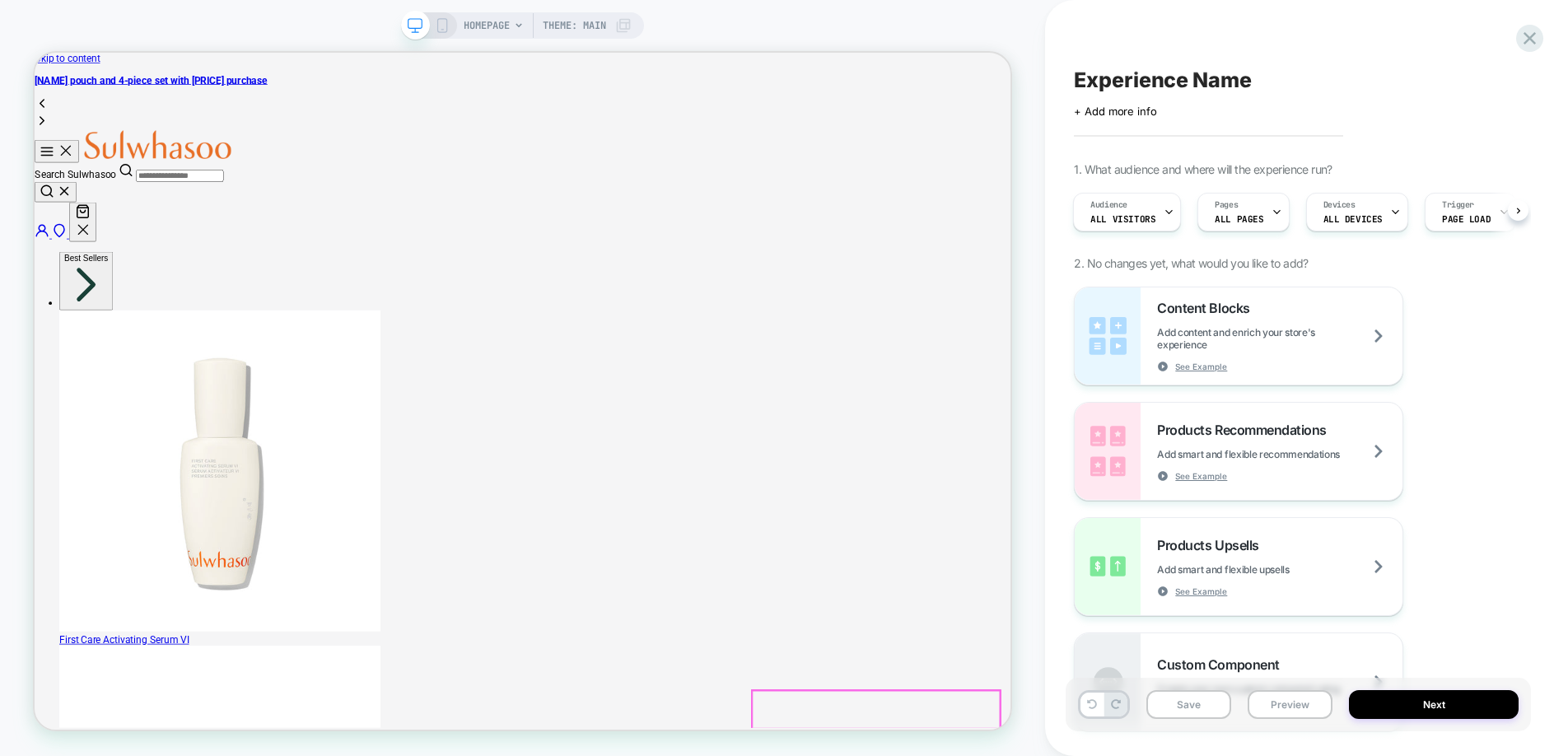 click on "South Korea’s #1 Cosmetic Brand" at bounding box center (685, 7940) 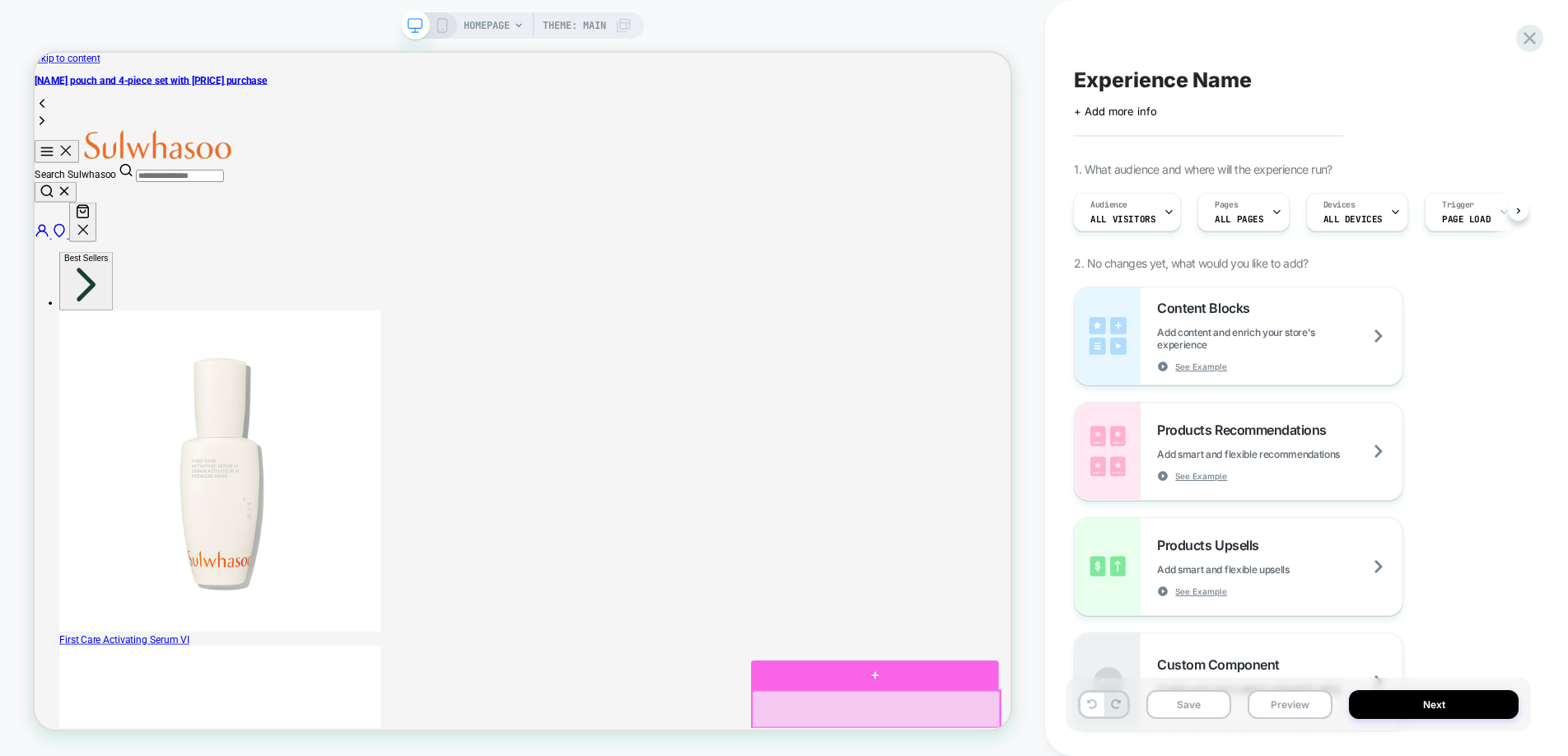 click at bounding box center (1155, 882) 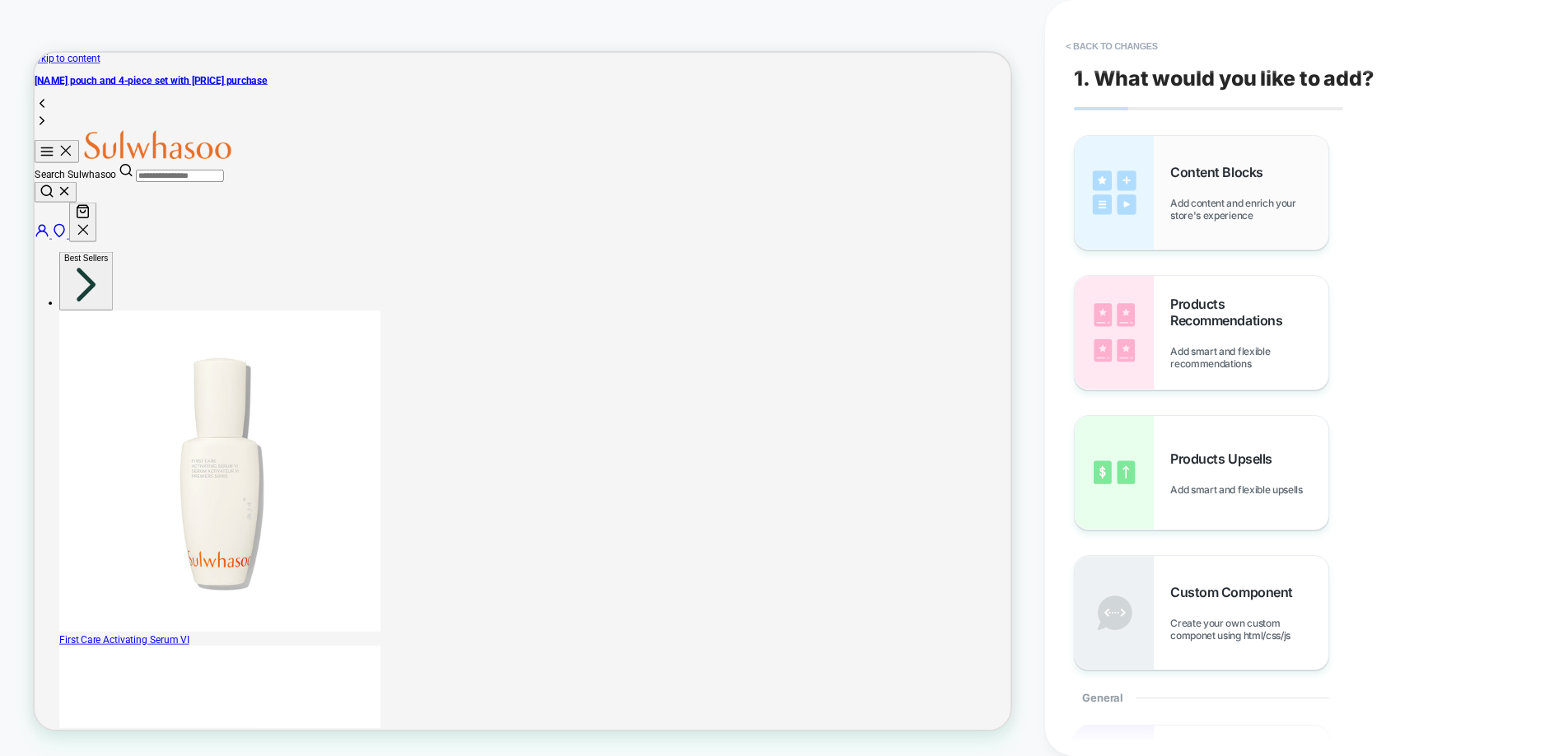 click on "Add content and enrich your store's experience" at bounding box center (1249, 209) 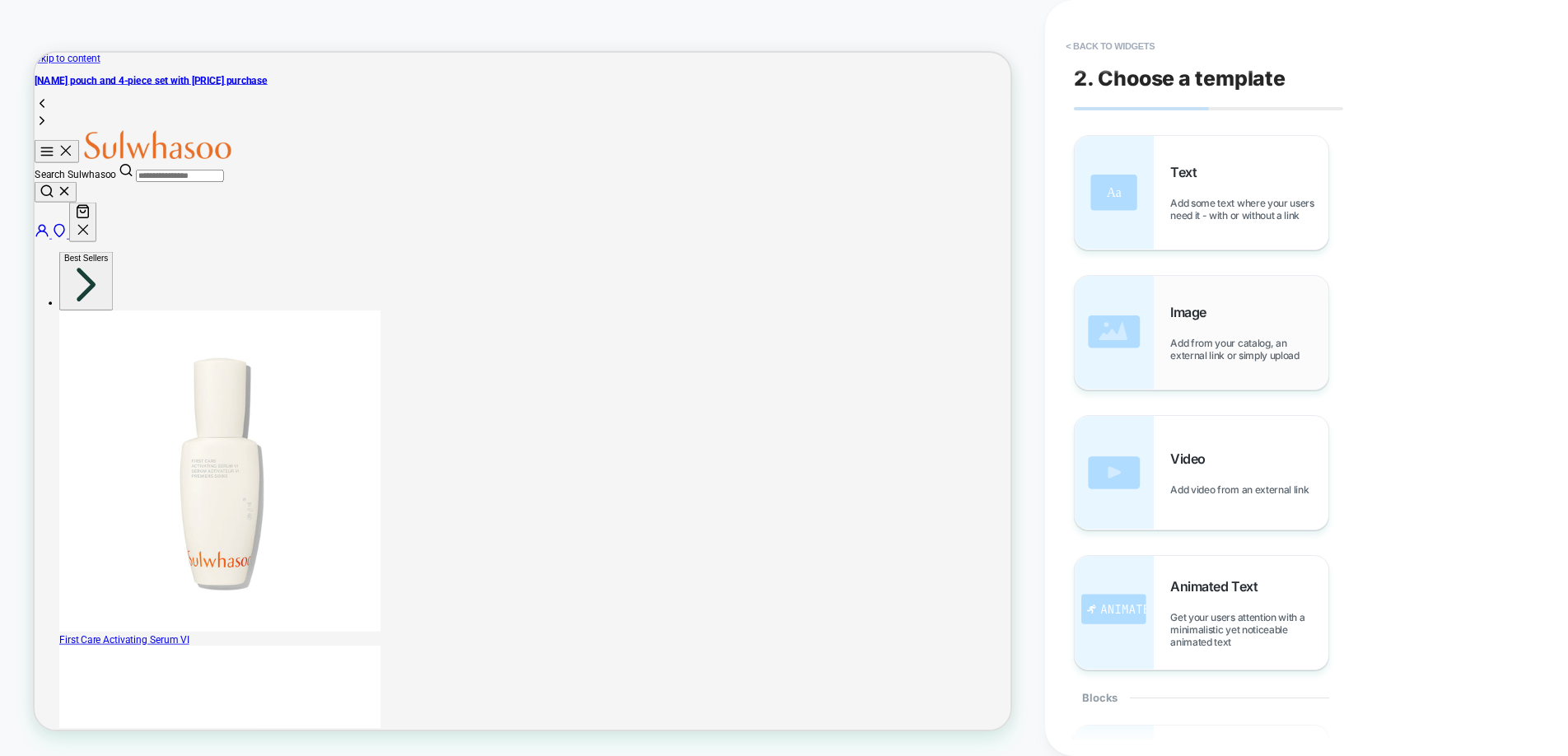 click on "Add from your catalog, an external link or simply upload" at bounding box center [1249, 349] 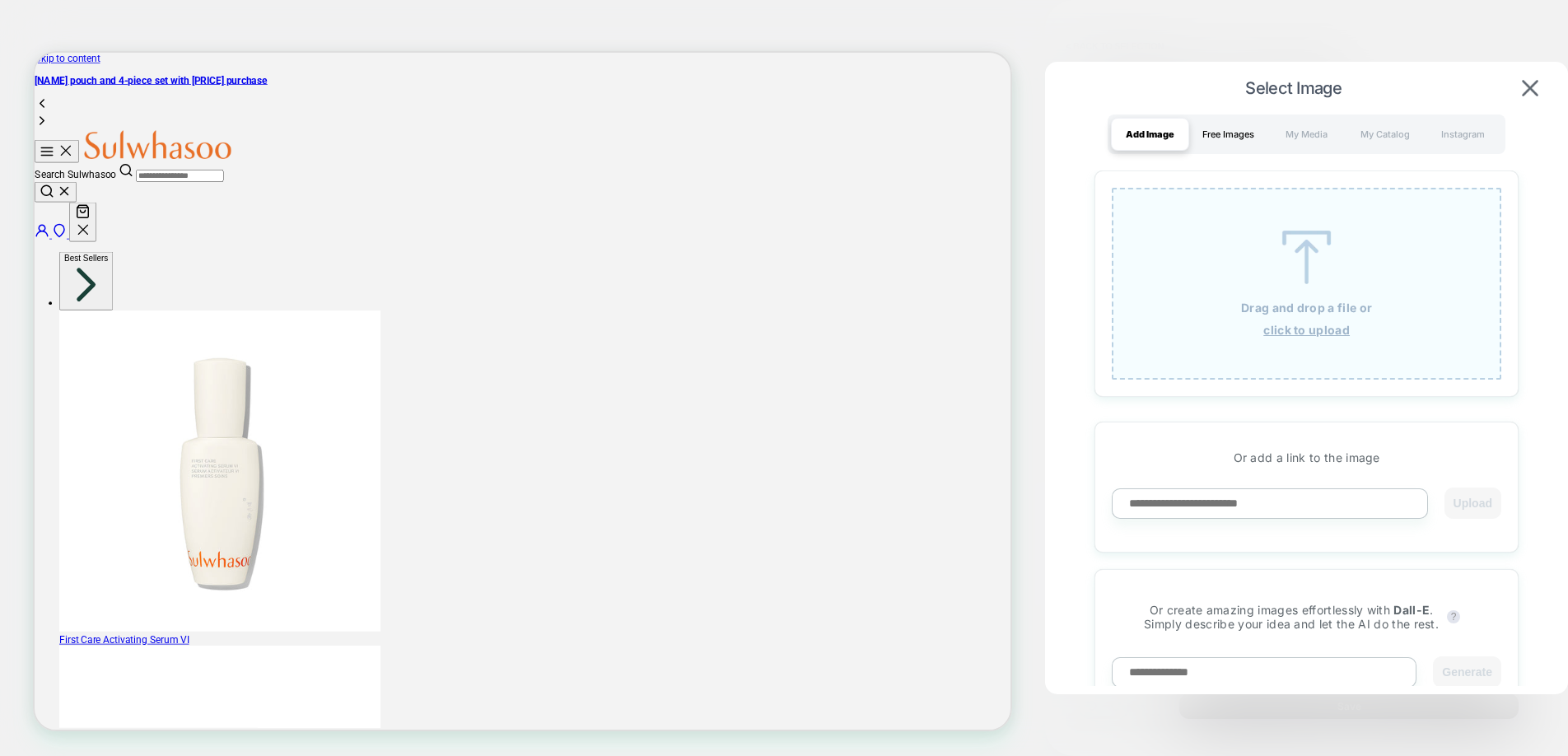 click on "Free Images" at bounding box center [1228, 134] 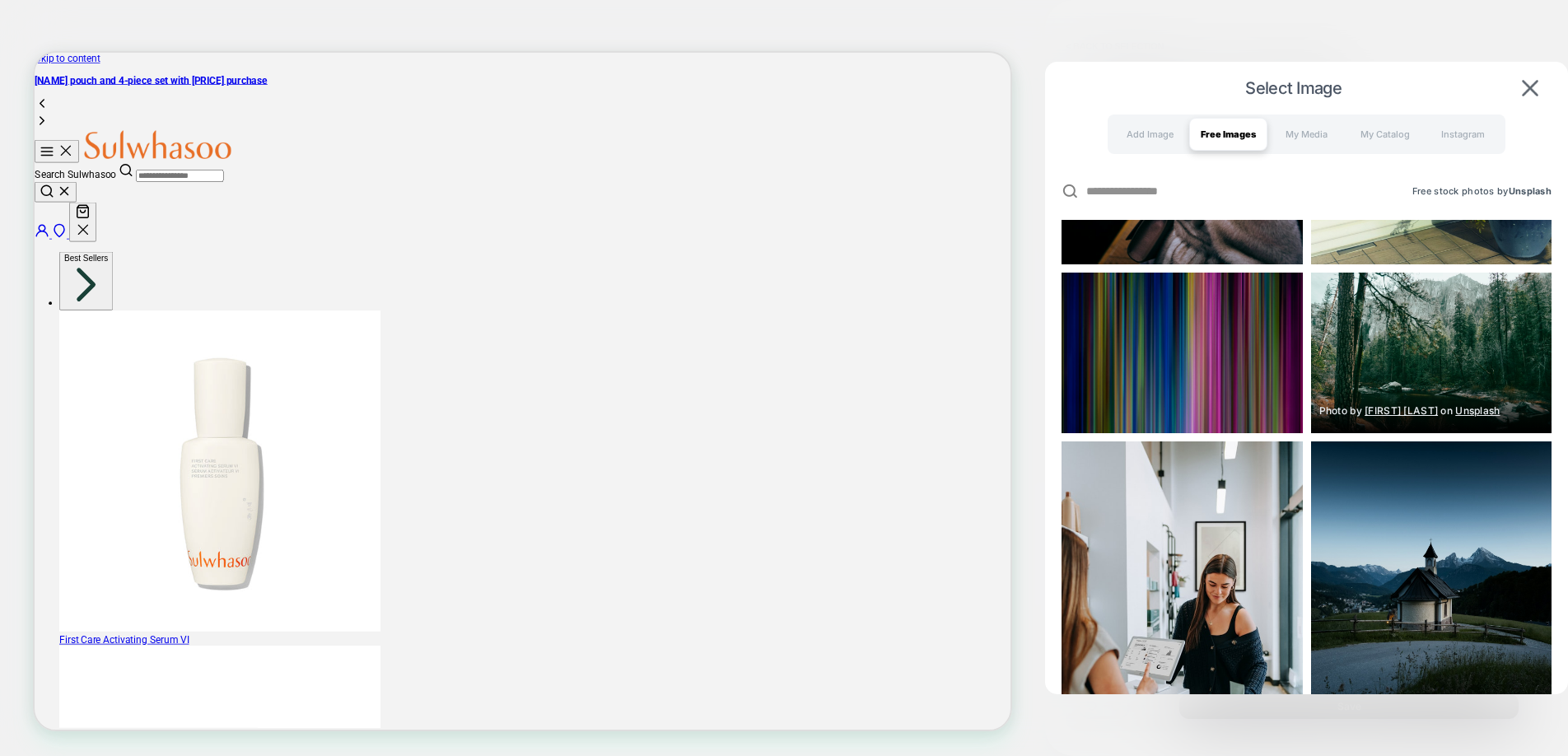 scroll, scrollTop: 1436, scrollLeft: 0, axis: vertical 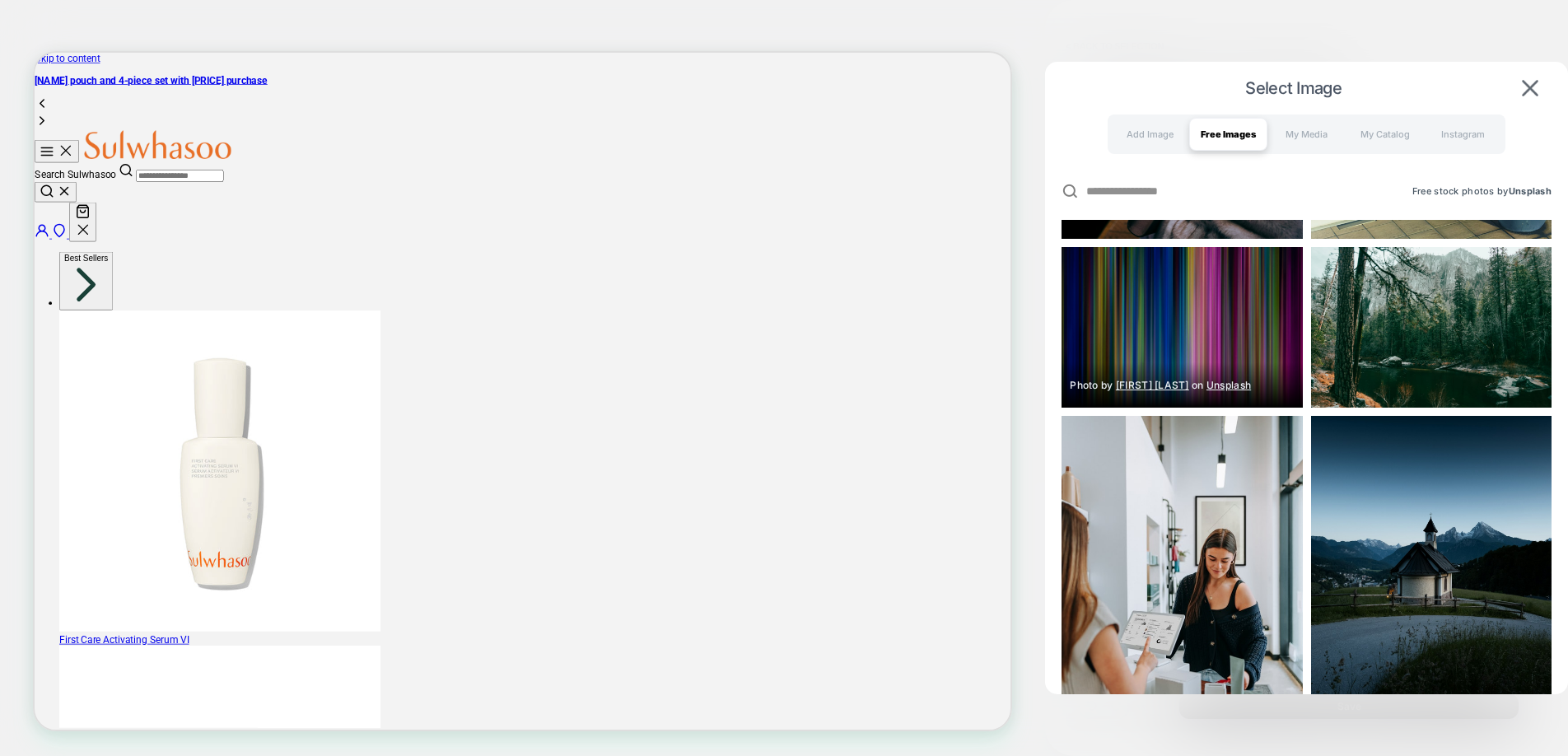 click at bounding box center (1182, 327) 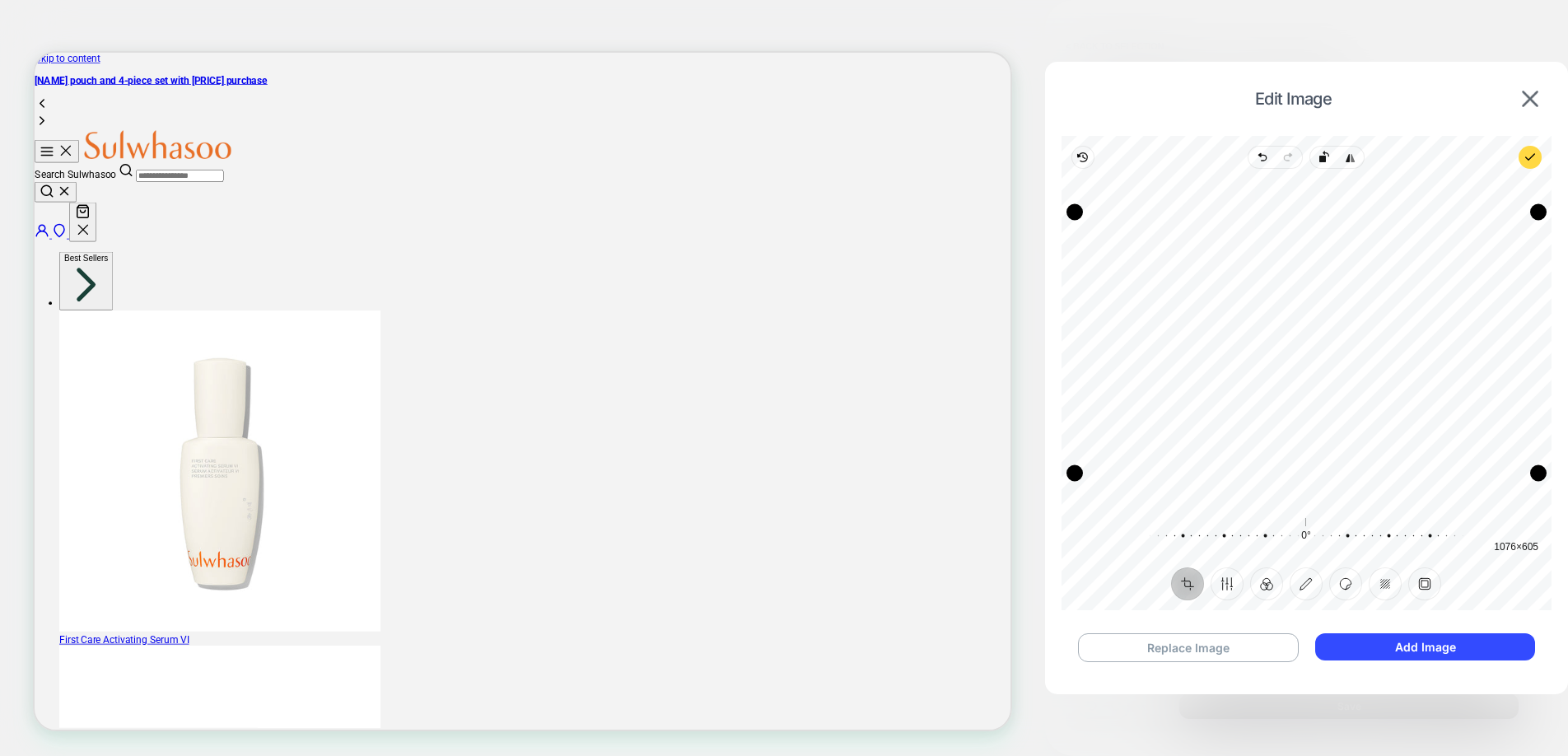 drag, startPoint x: 1542, startPoint y: 548, endPoint x: 1488, endPoint y: 548, distance: 54 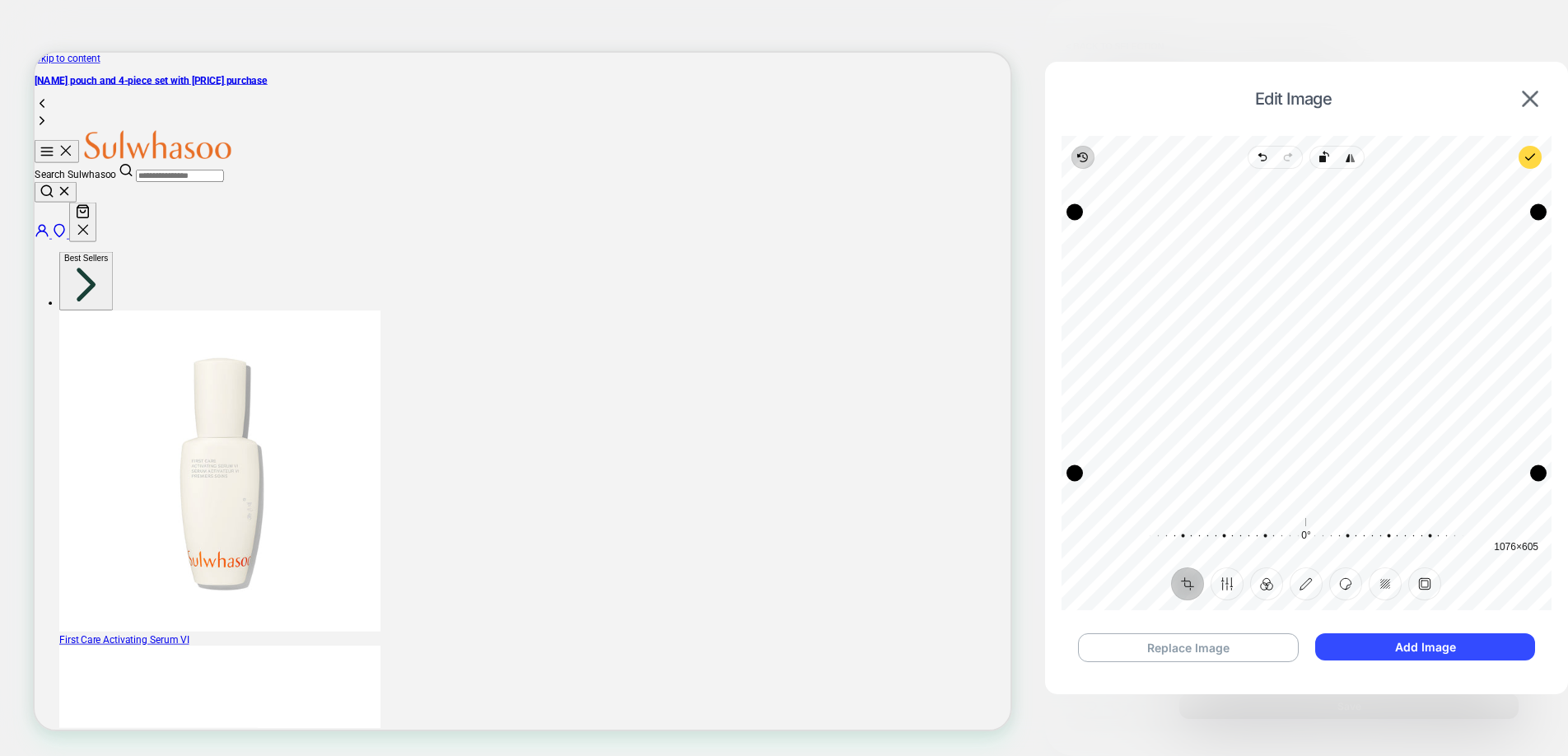 click 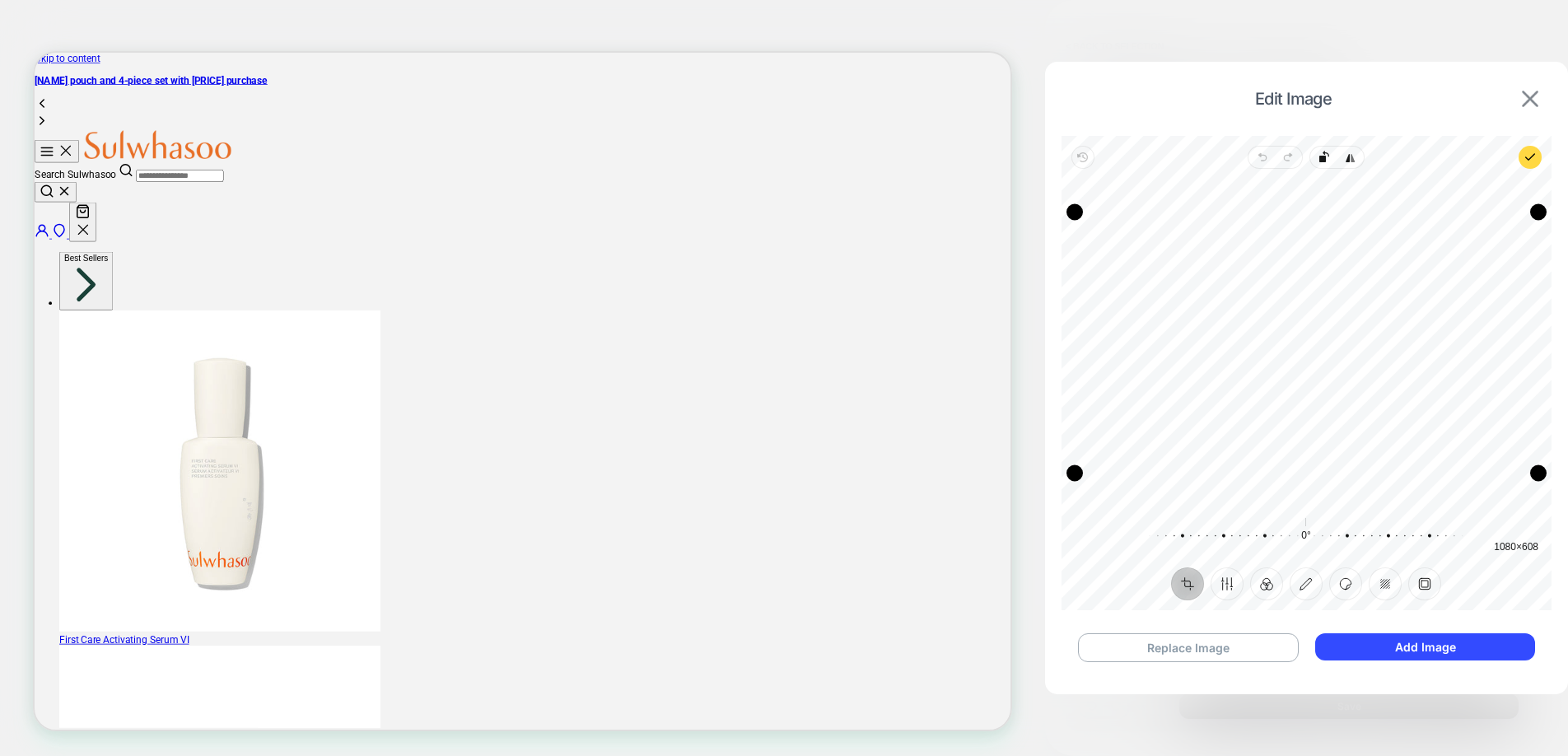 click at bounding box center (1530, 99) 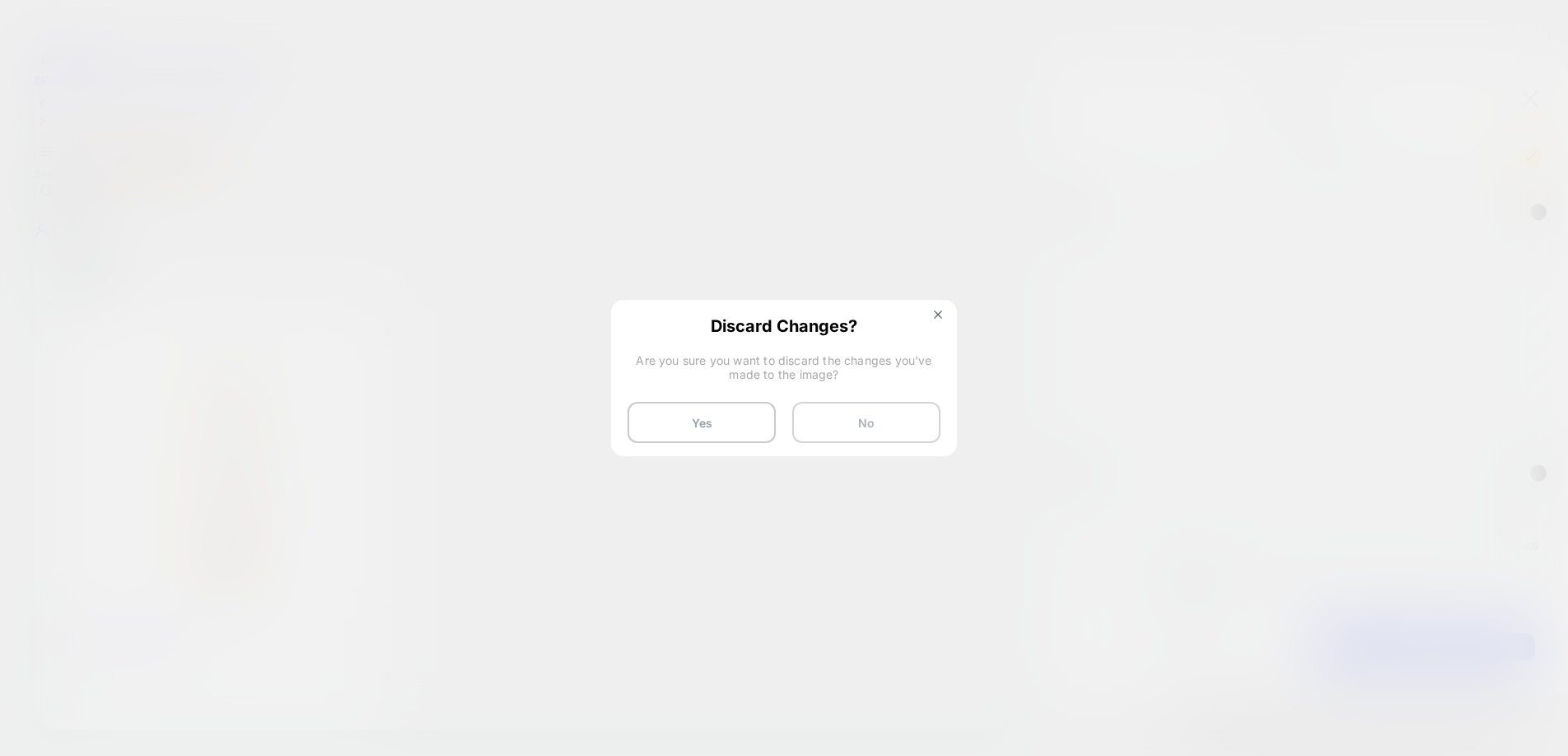 click on "No" at bounding box center (866, 422) 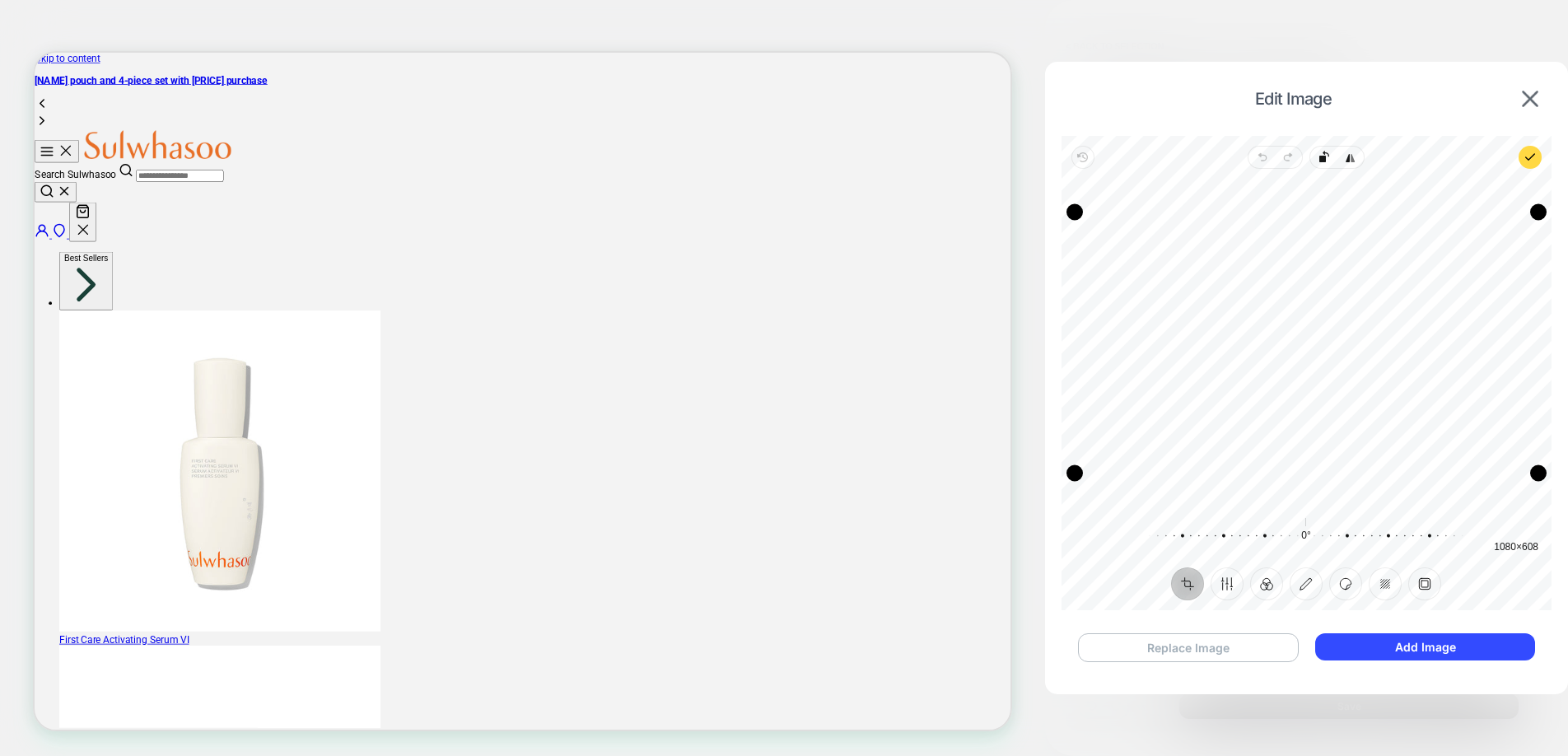 click on "Replace Image" at bounding box center (1188, 647) 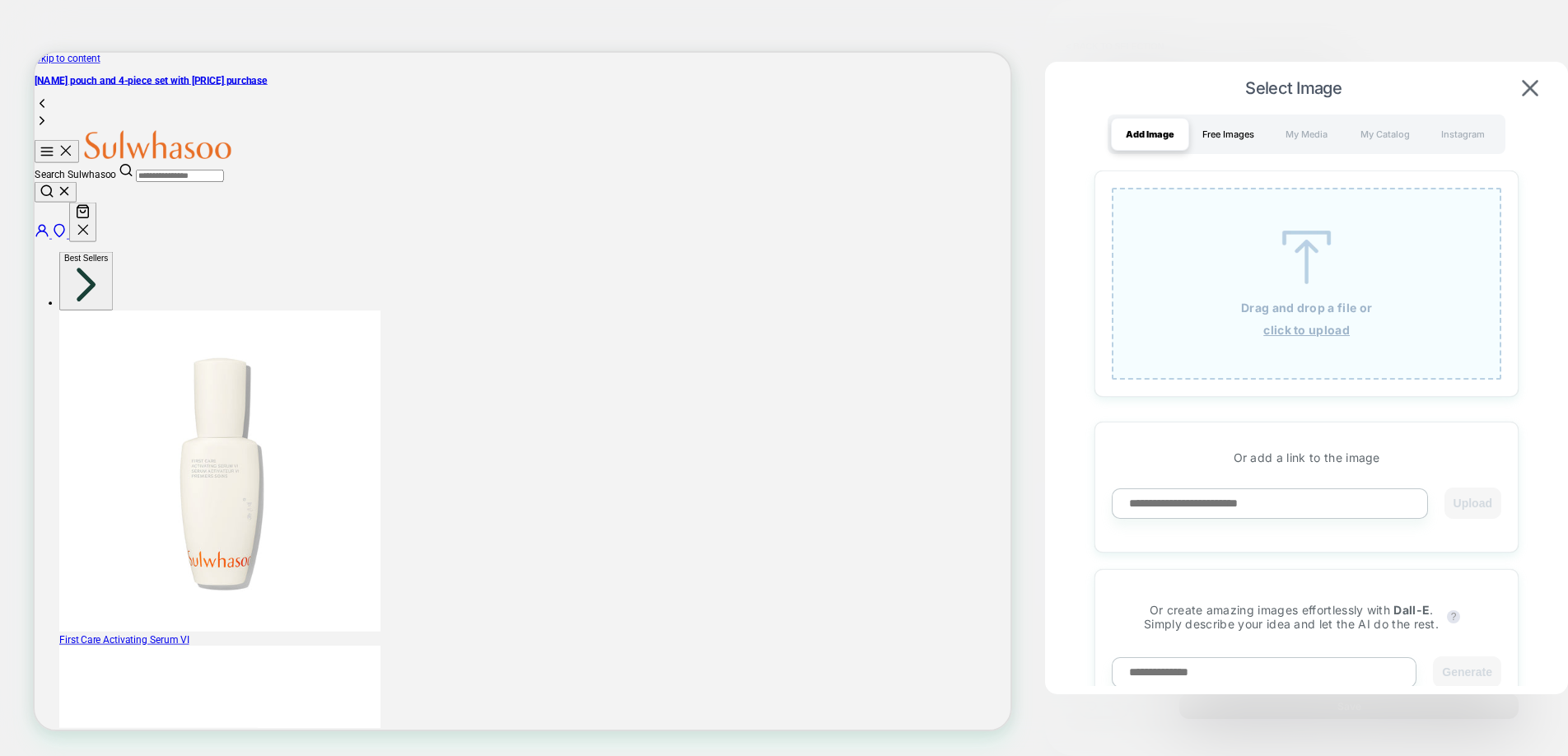 click on "Free Images" at bounding box center [1228, 134] 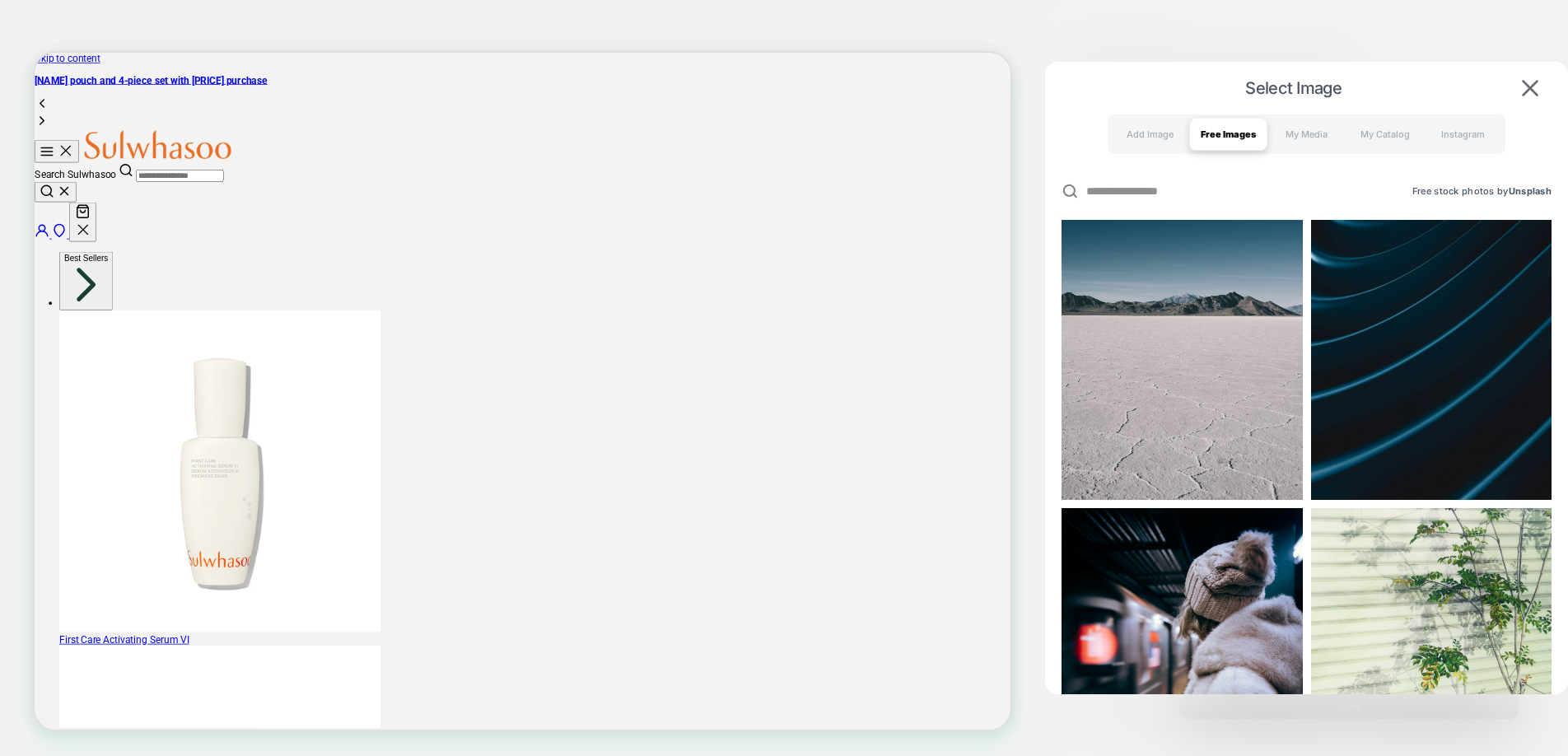 scroll, scrollTop: 2695, scrollLeft: 0, axis: vertical 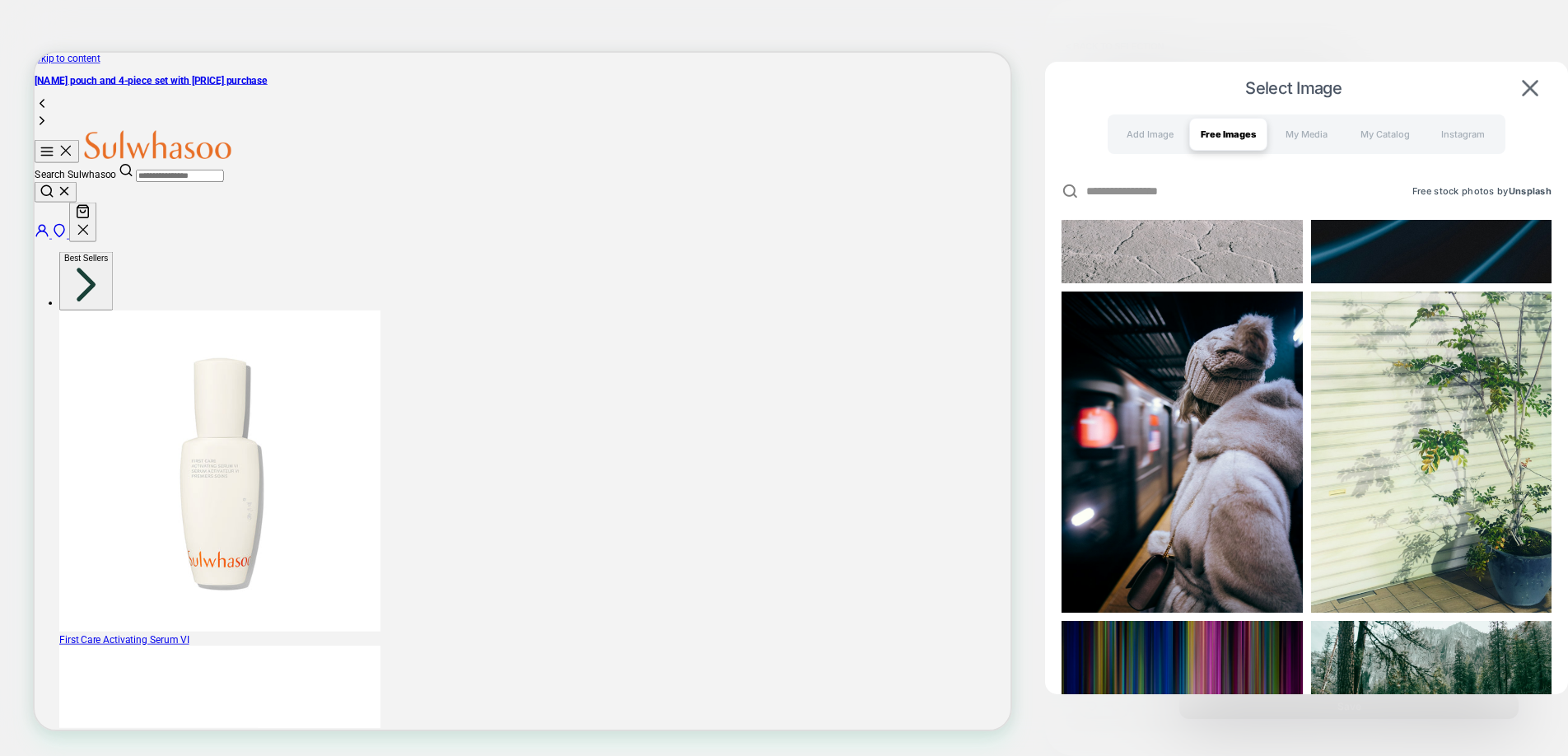 click at bounding box center [1196, 191] 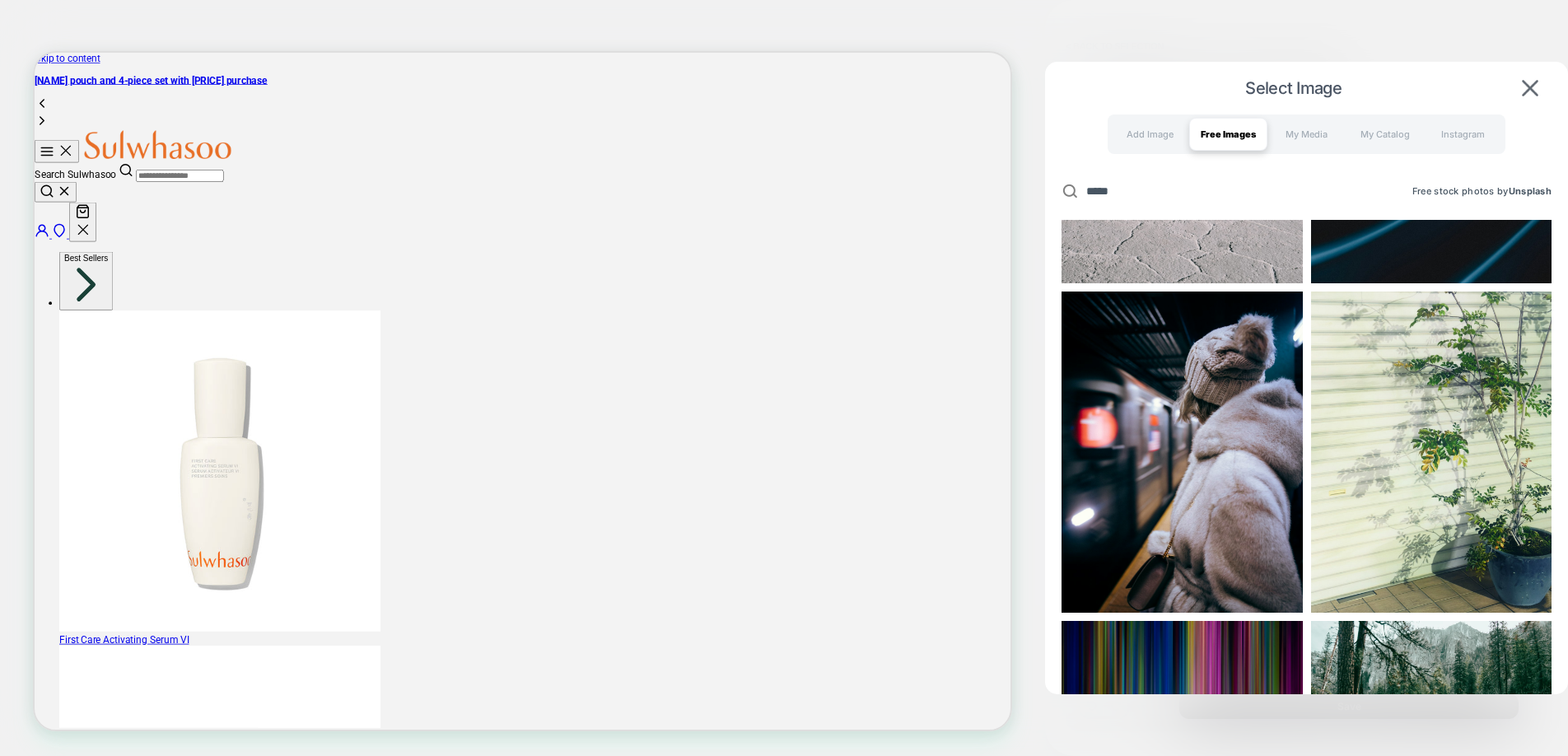 type on "*****" 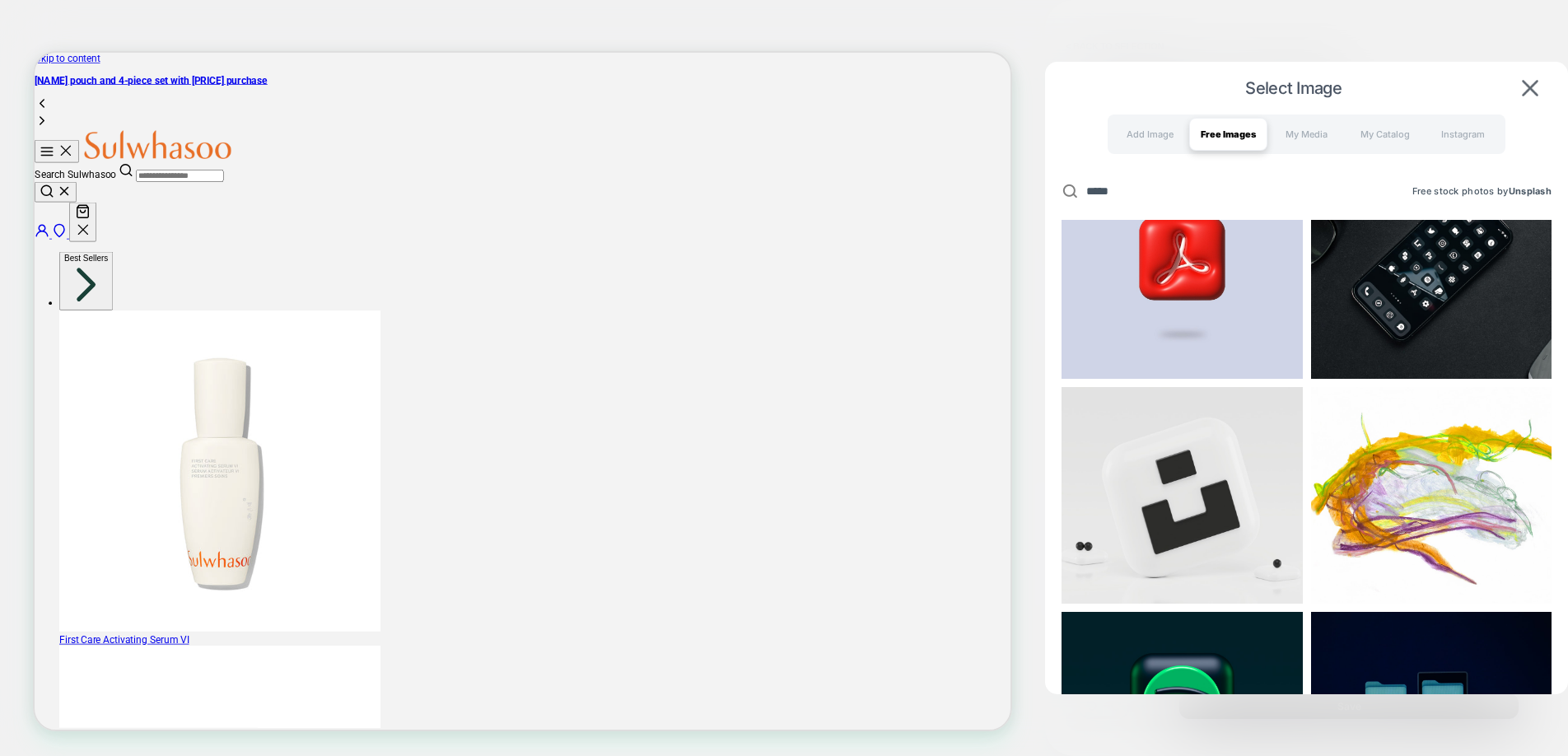 scroll, scrollTop: 1078, scrollLeft: 0, axis: vertical 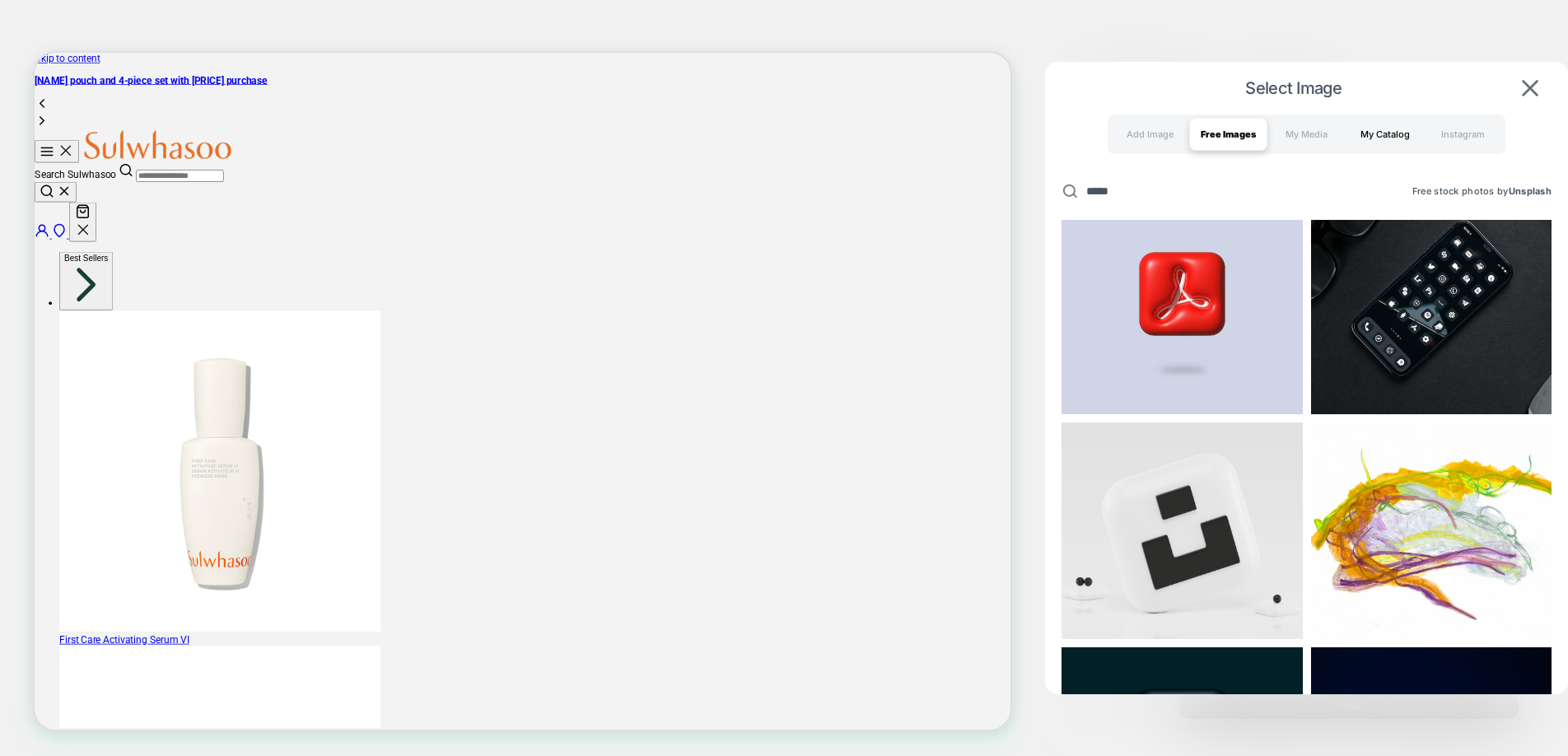 click on "My Catalog" at bounding box center [1384, 134] 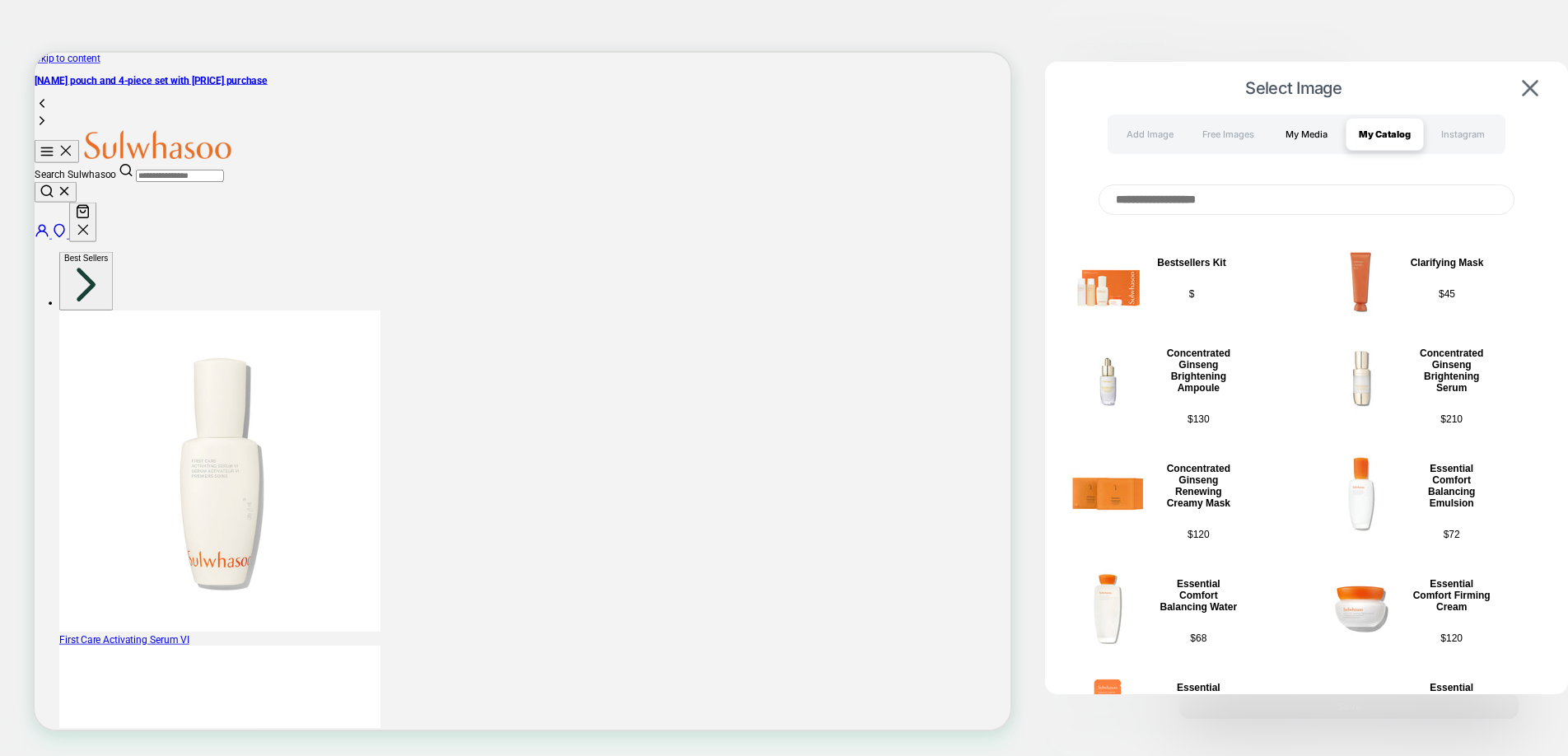click on "My Media" at bounding box center (1306, 134) 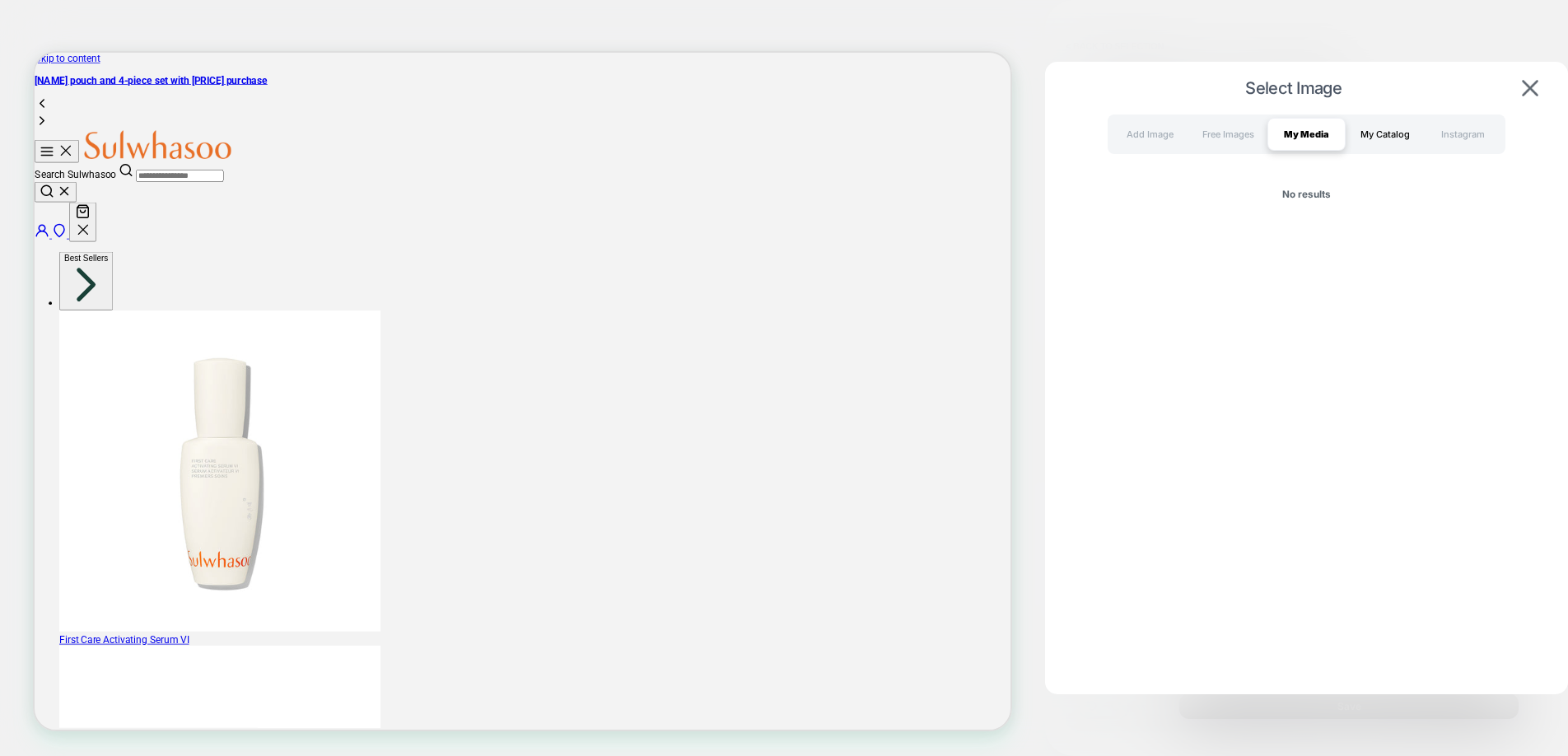 click on "My Catalog" at bounding box center (1384, 134) 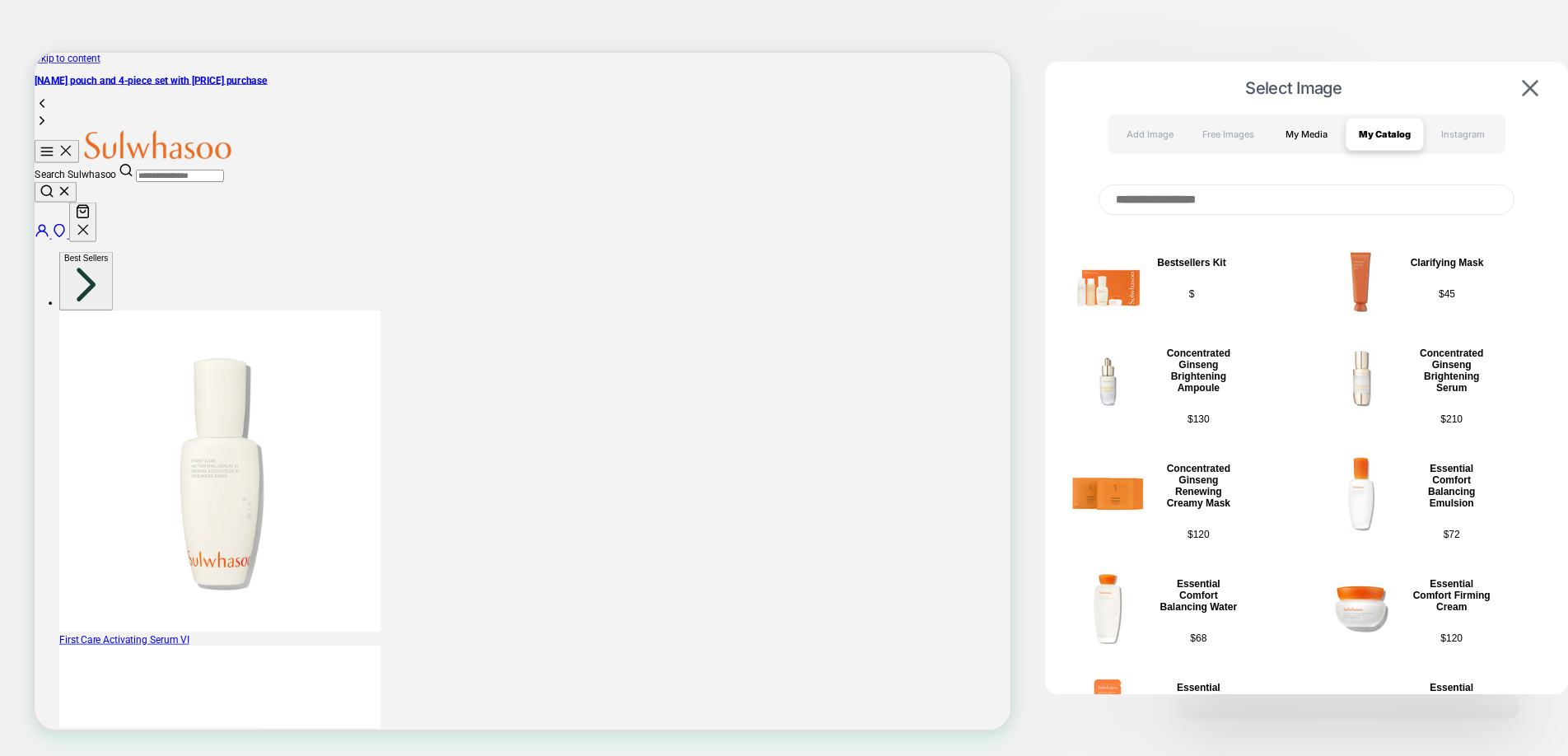 click on "My Media" at bounding box center [1306, 134] 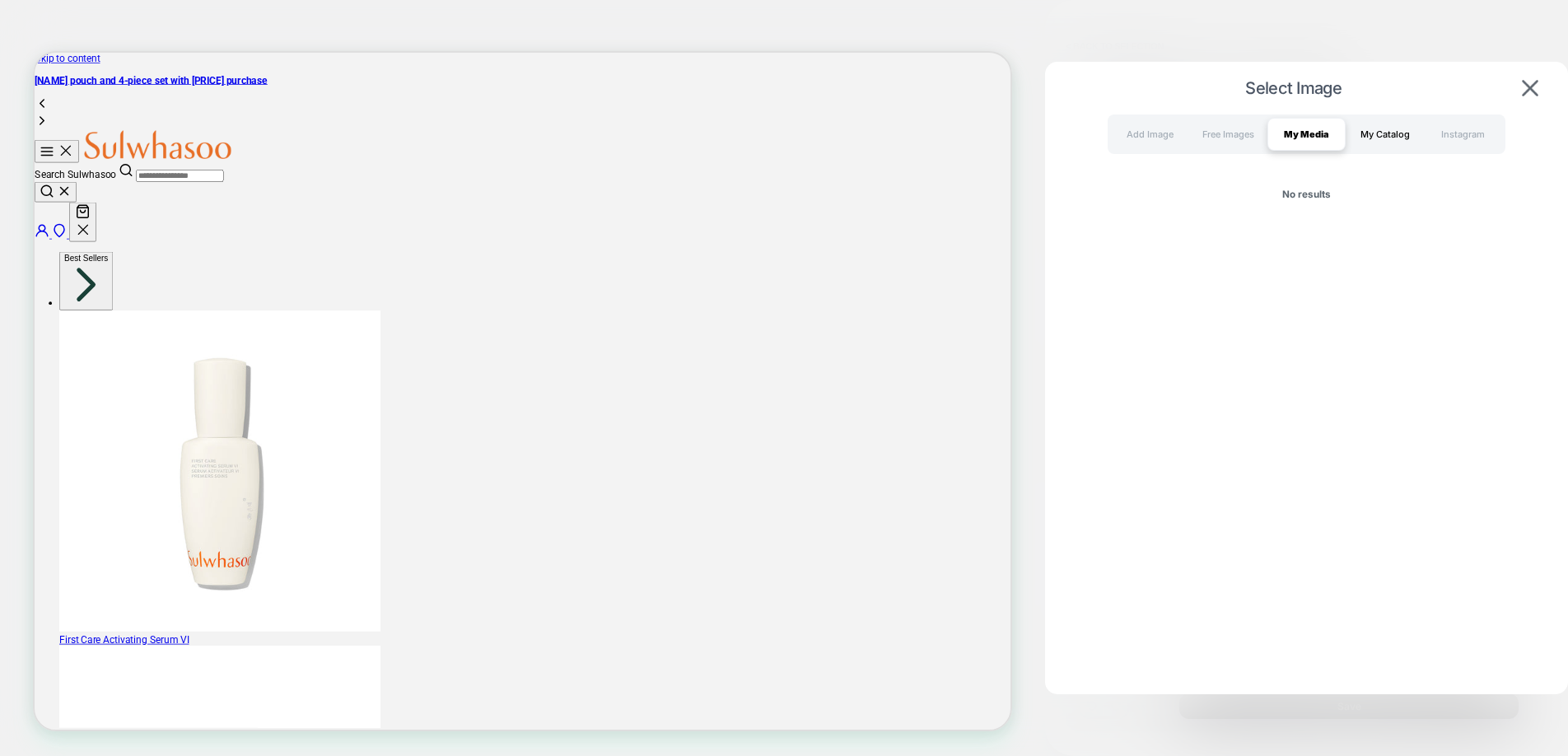 click on "My Catalog" at bounding box center (1384, 134) 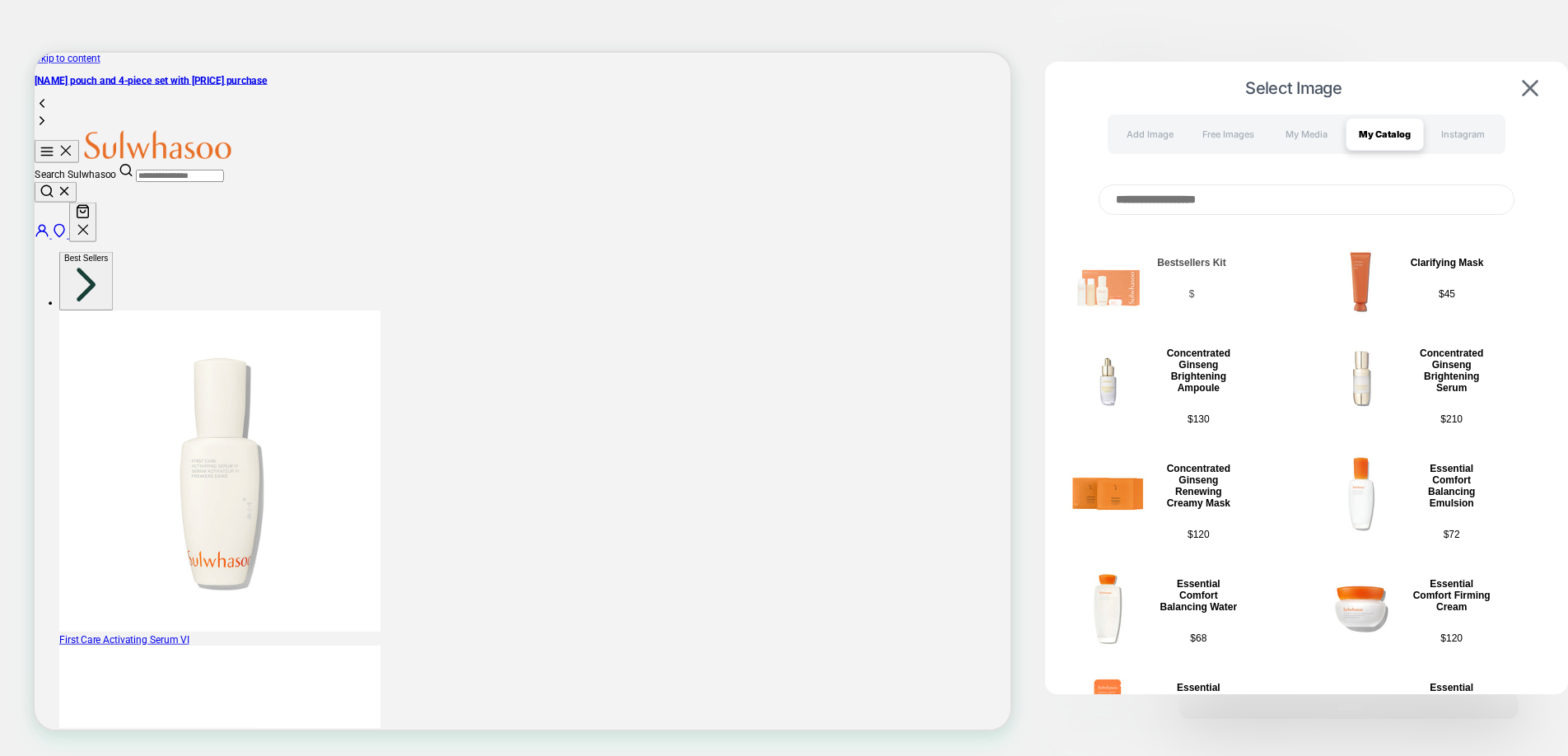 click at bounding box center (1108, 278) 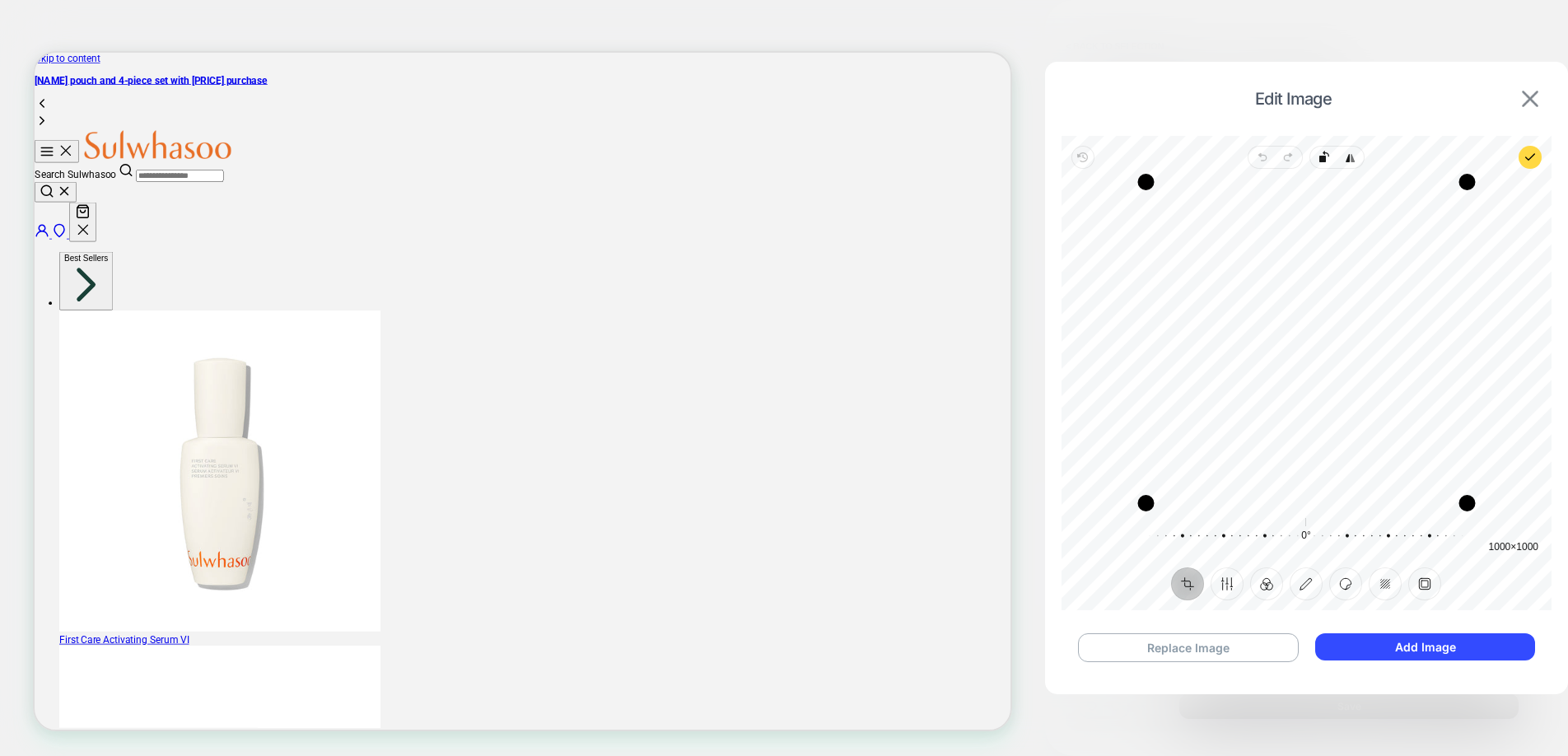 click at bounding box center [1530, 99] 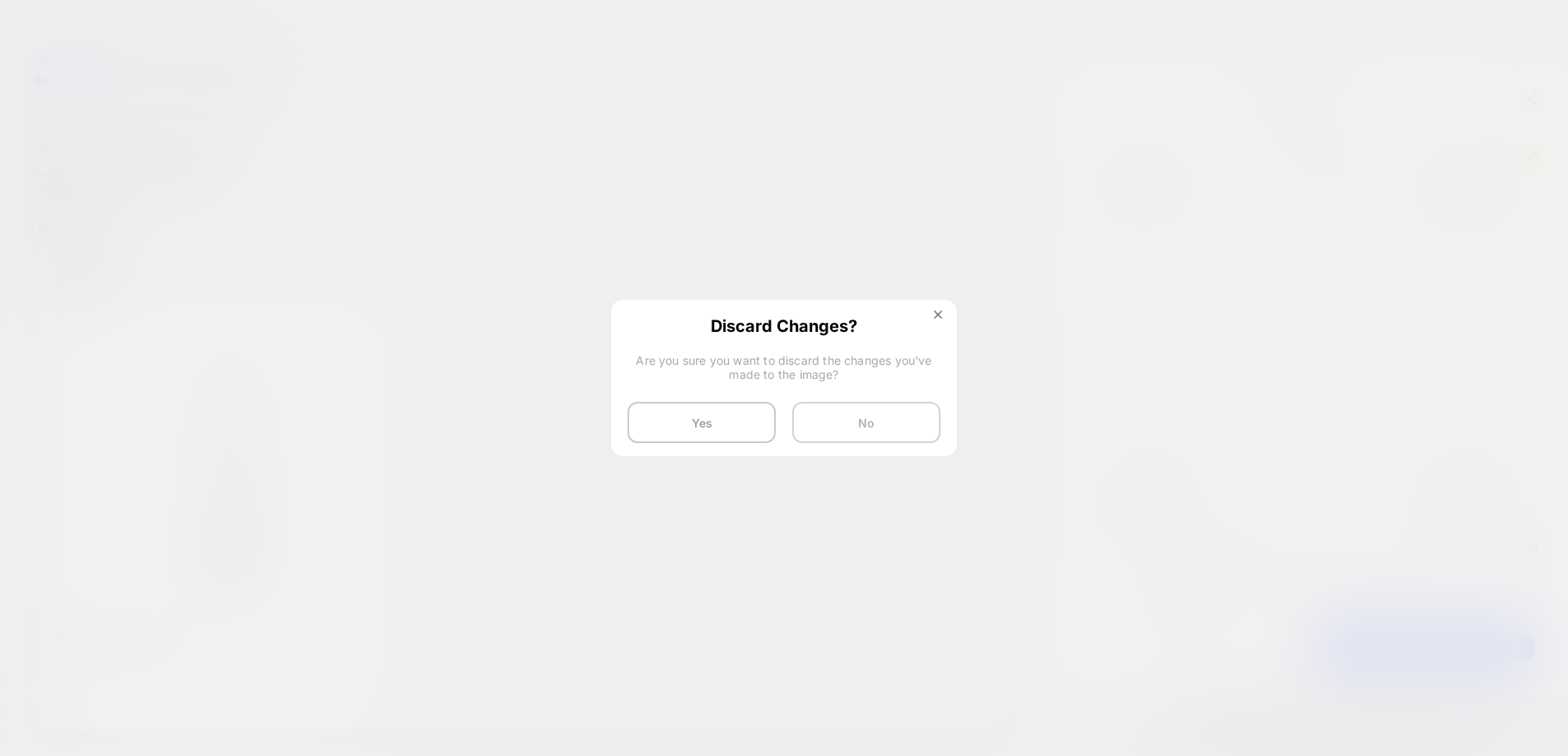 click on "No" at bounding box center (866, 422) 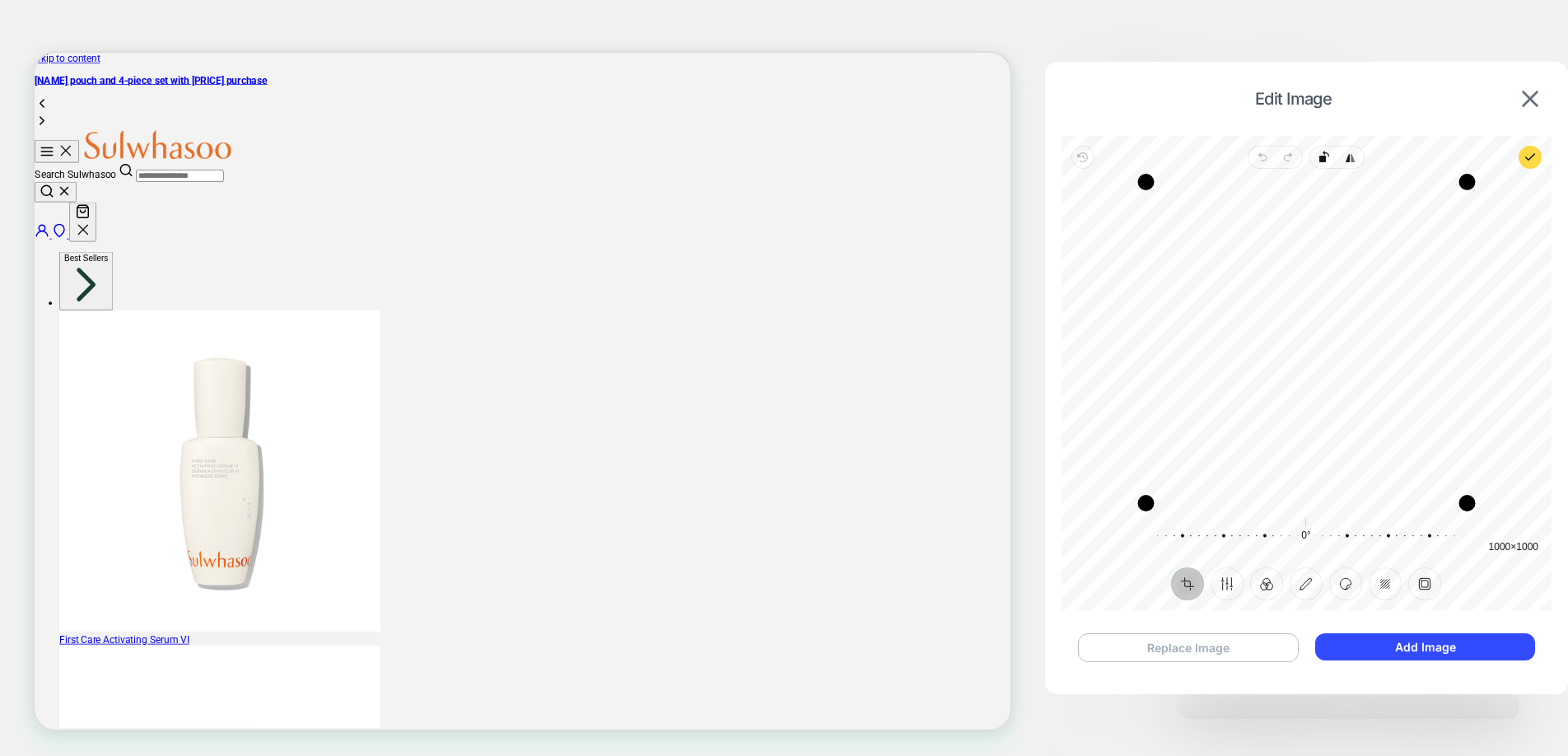 click on "Replace Image" at bounding box center [1188, 647] 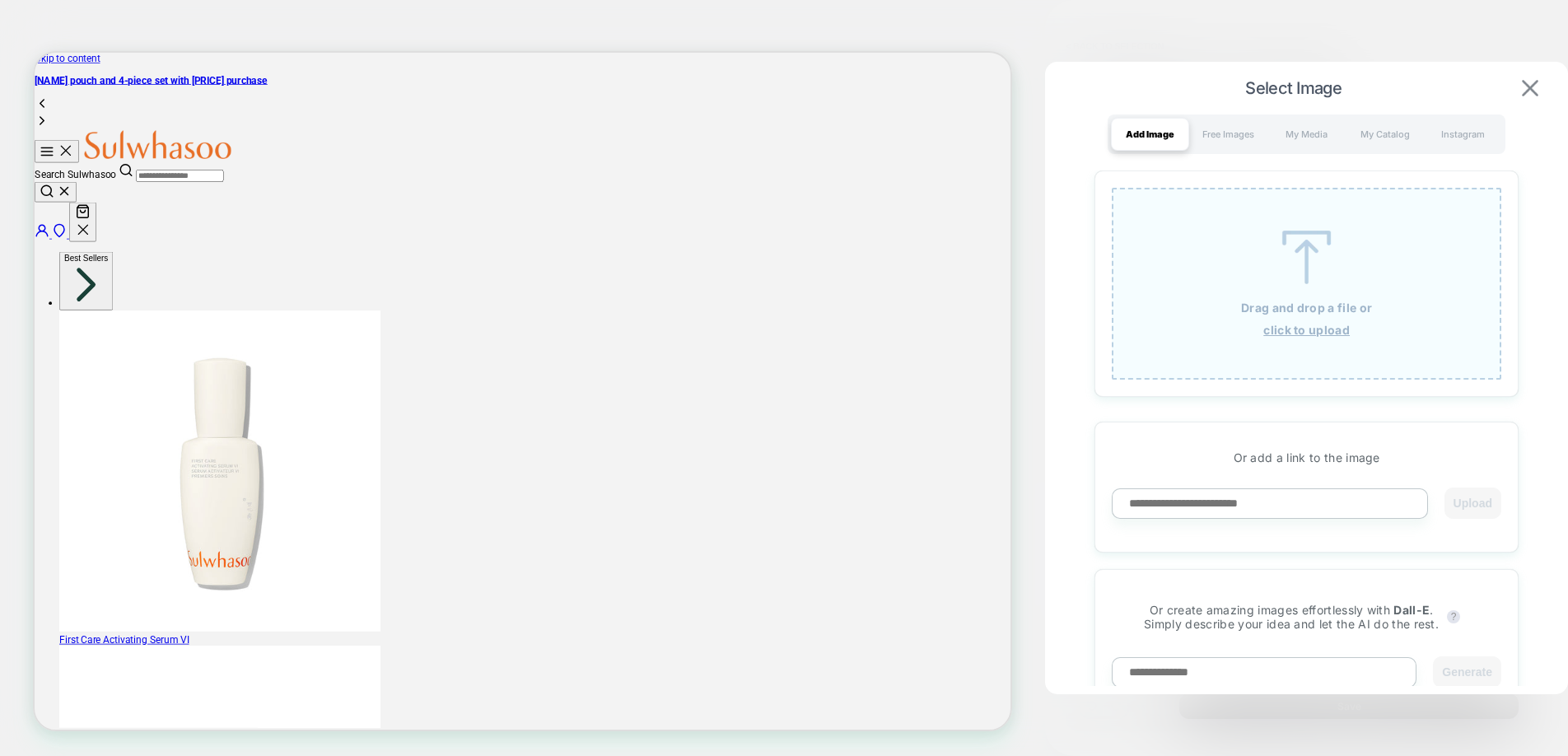 click at bounding box center (1530, 88) 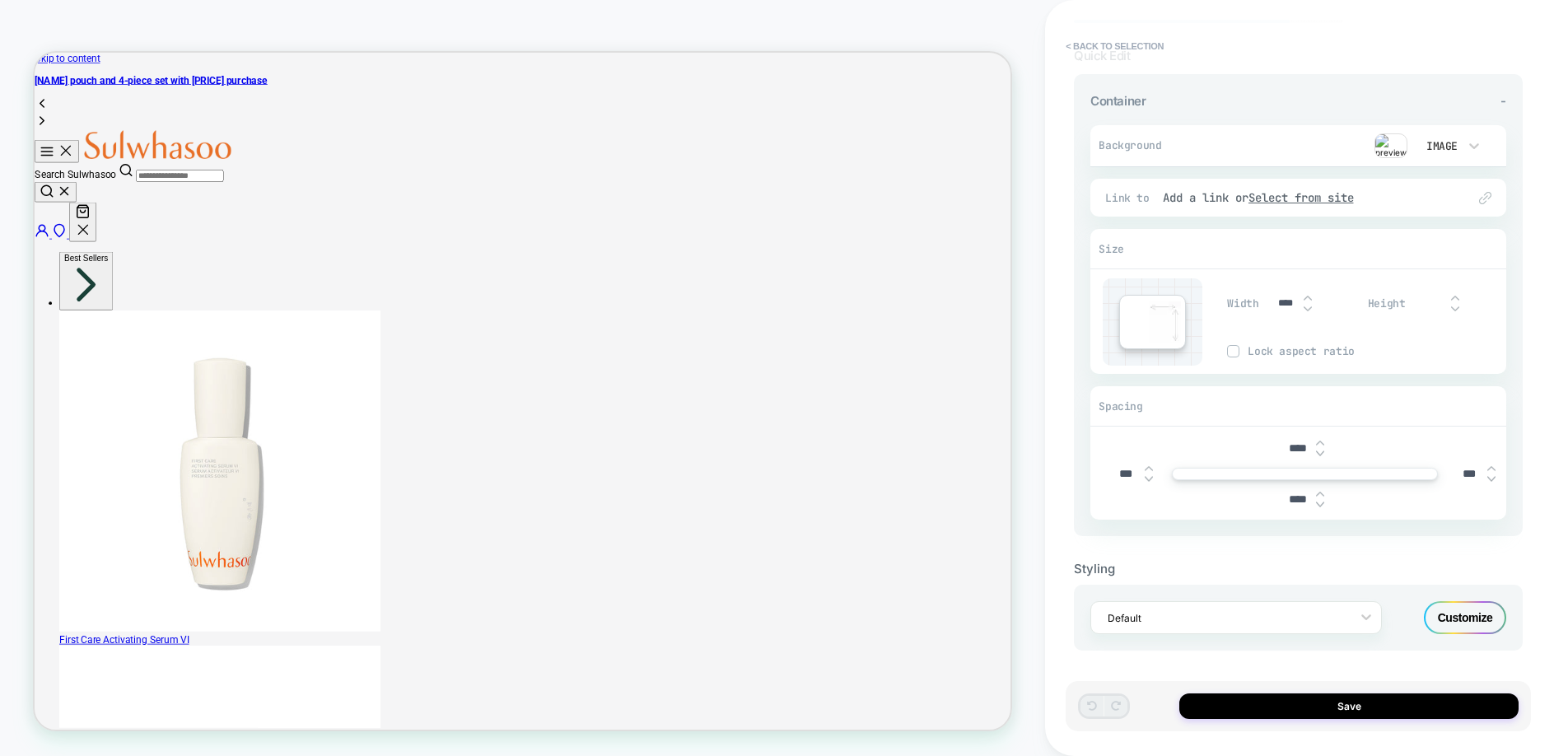scroll, scrollTop: 89, scrollLeft: 0, axis: vertical 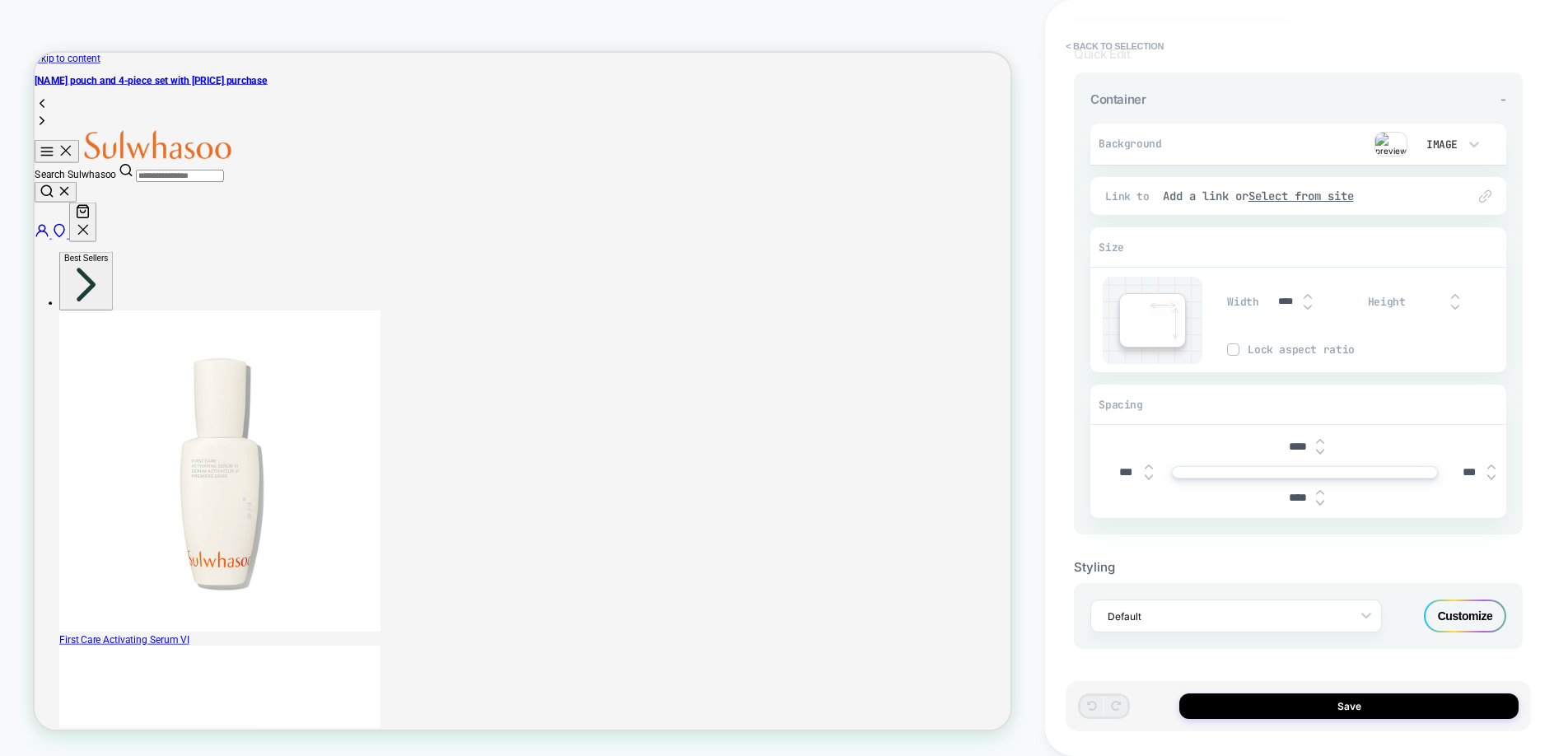 click at bounding box center (685, 7946) 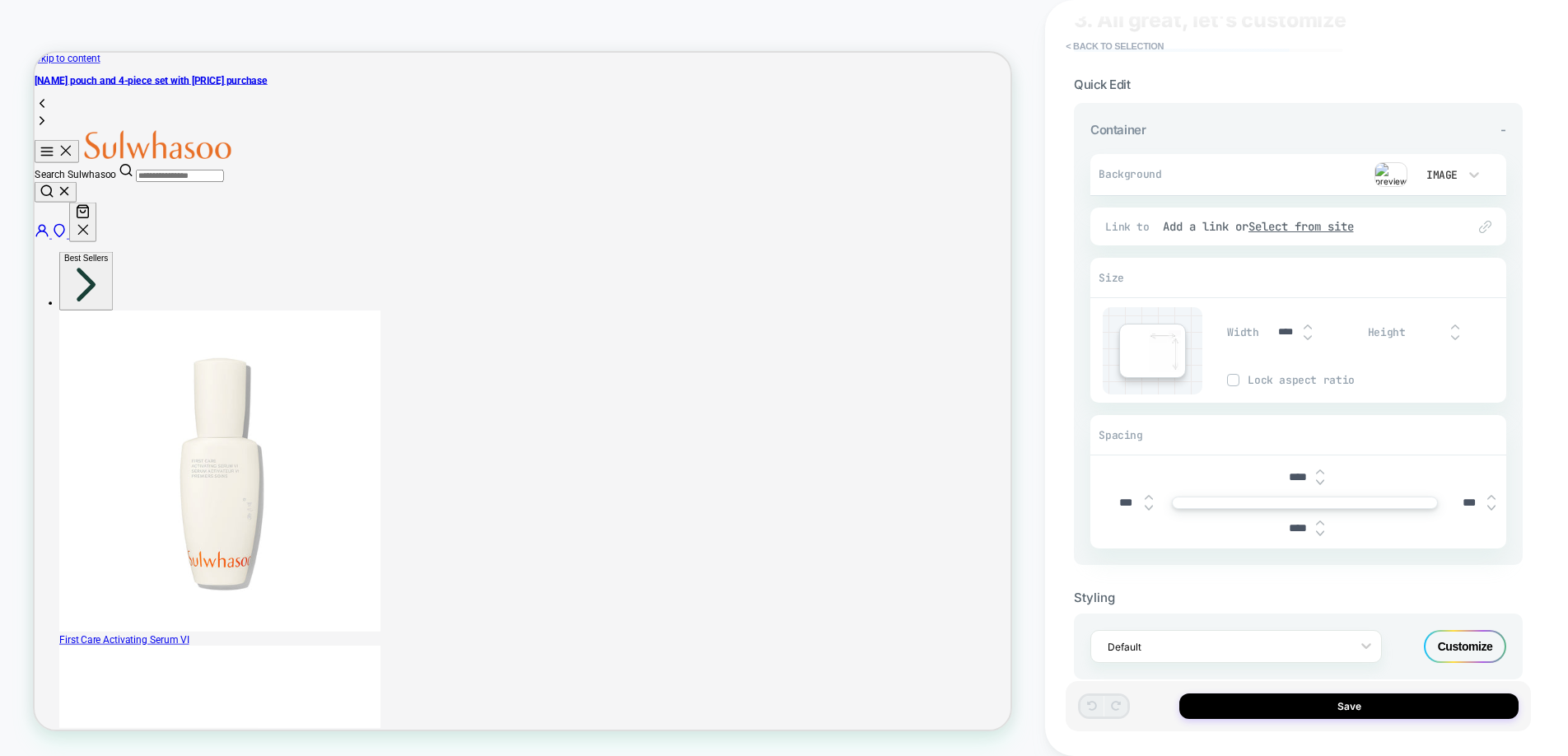 scroll, scrollTop: 58, scrollLeft: 0, axis: vertical 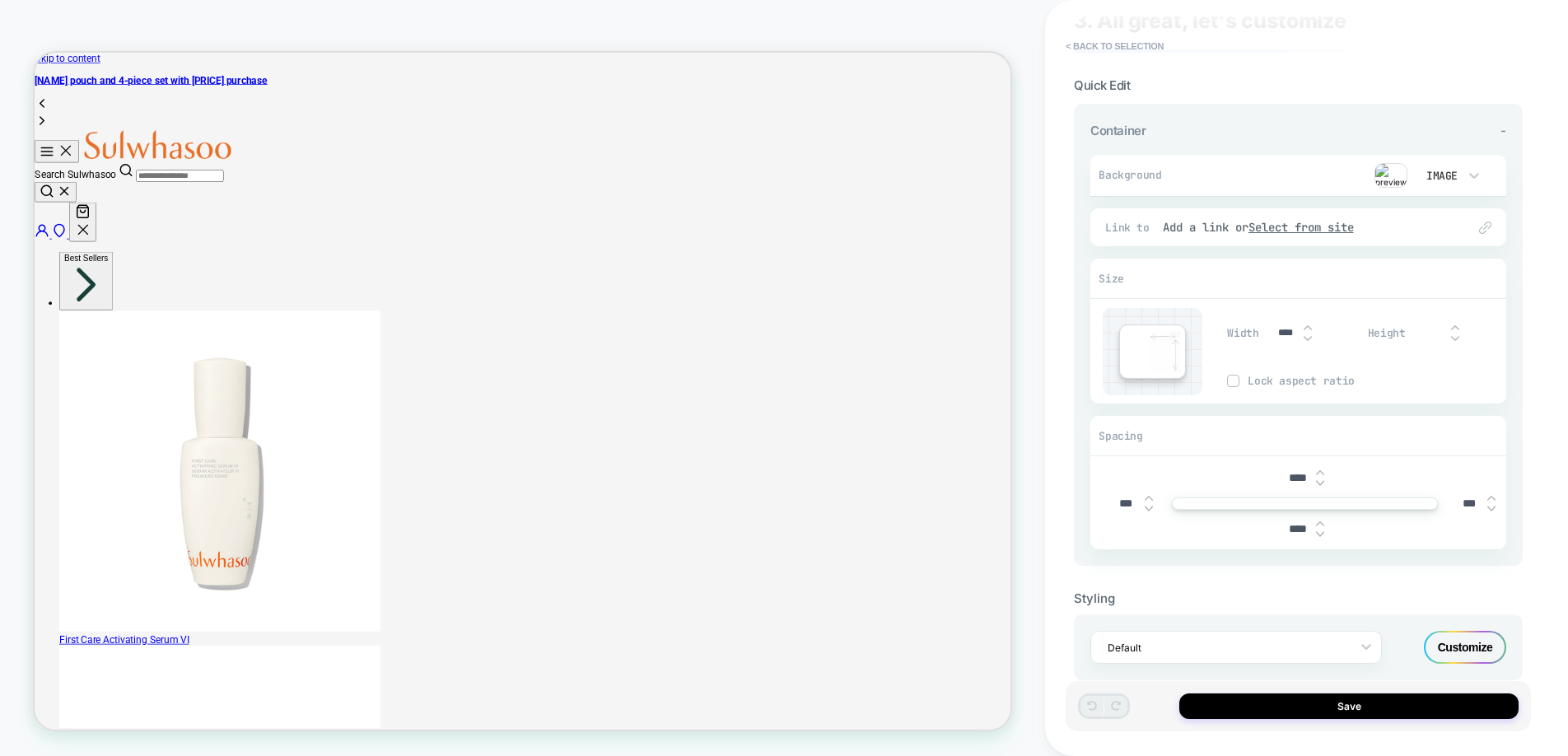click on "Image" at bounding box center [1449, 175] 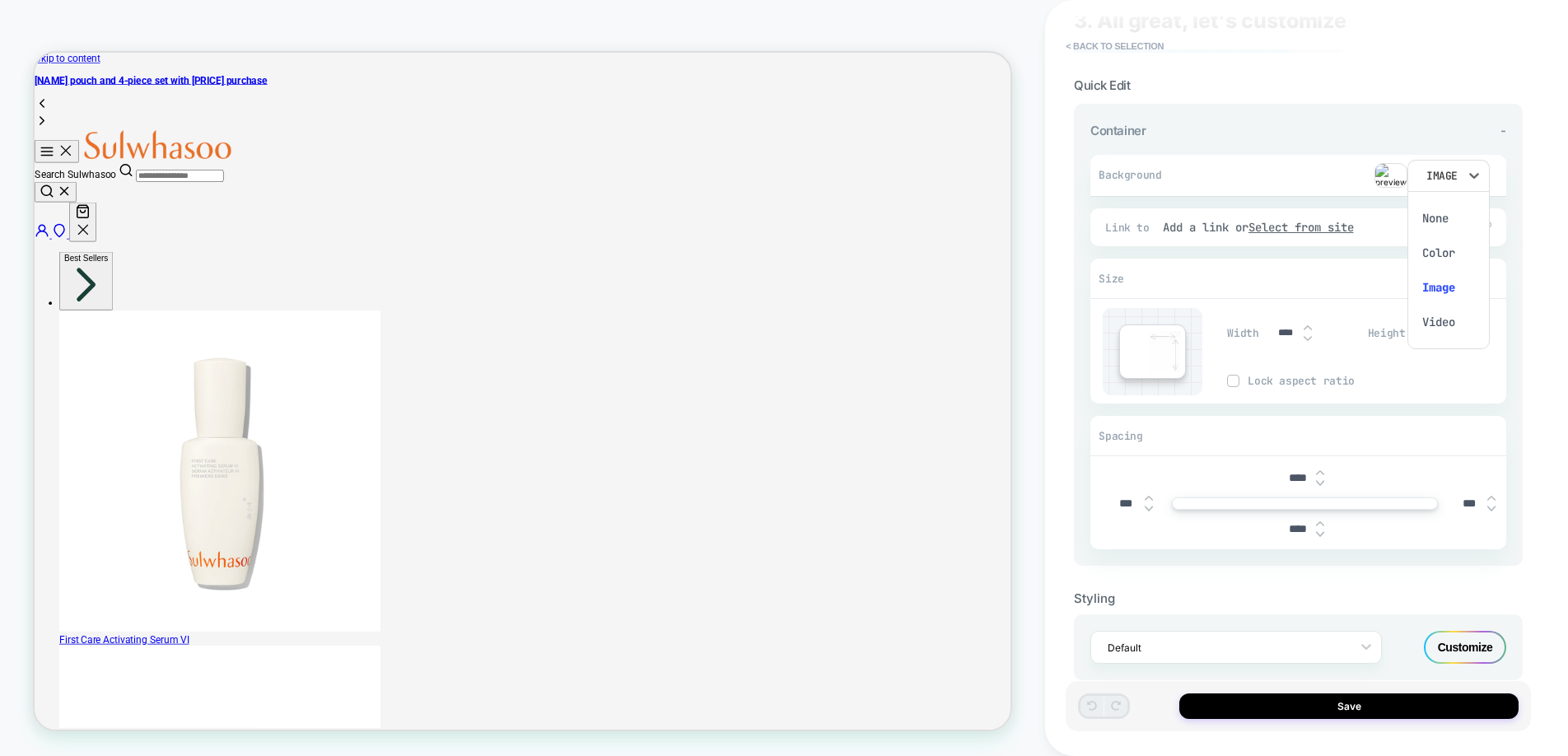 click on "None" at bounding box center [1449, 218] 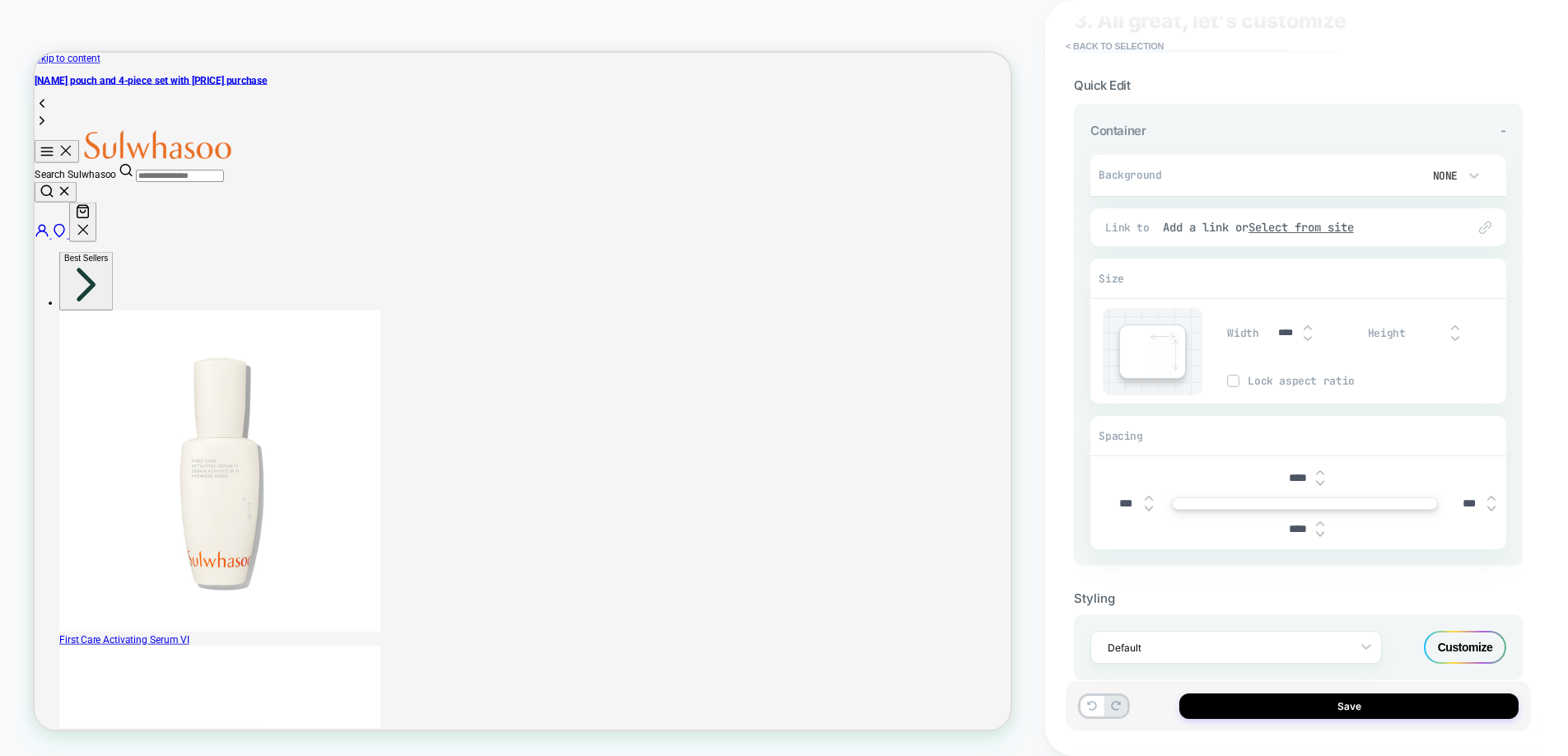 click at bounding box center (685, 7946) 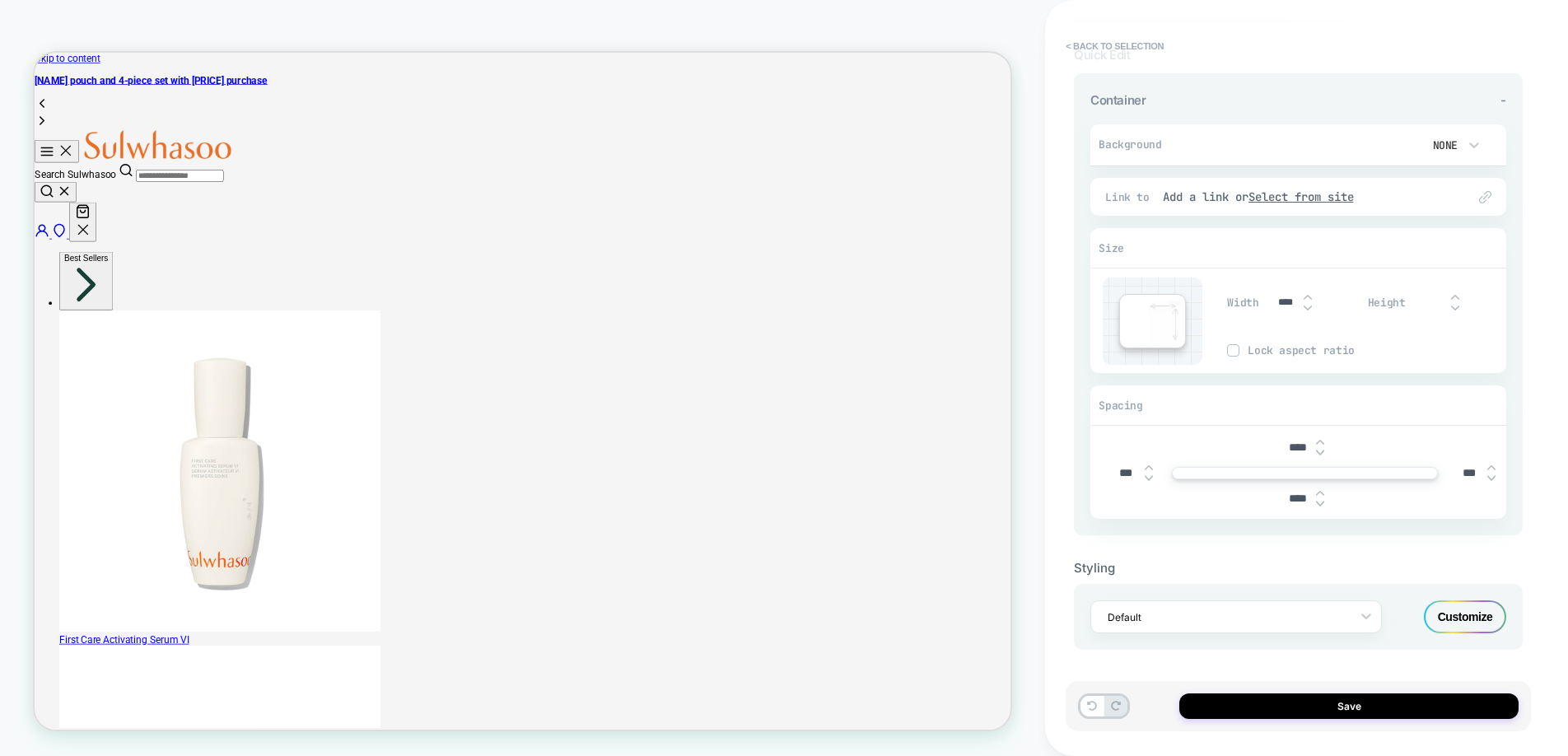 scroll, scrollTop: 89, scrollLeft: 0, axis: vertical 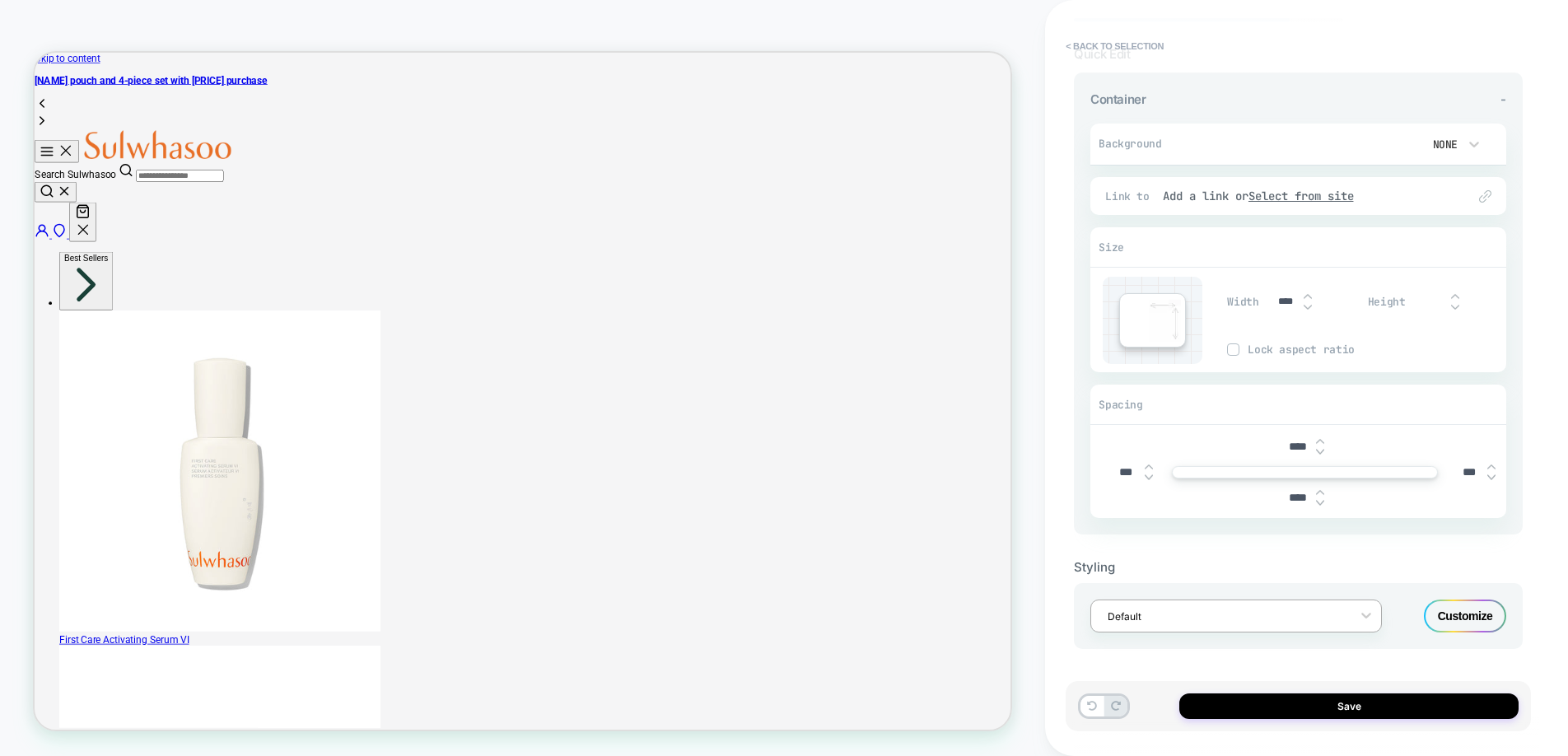 click at bounding box center [1225, 616] 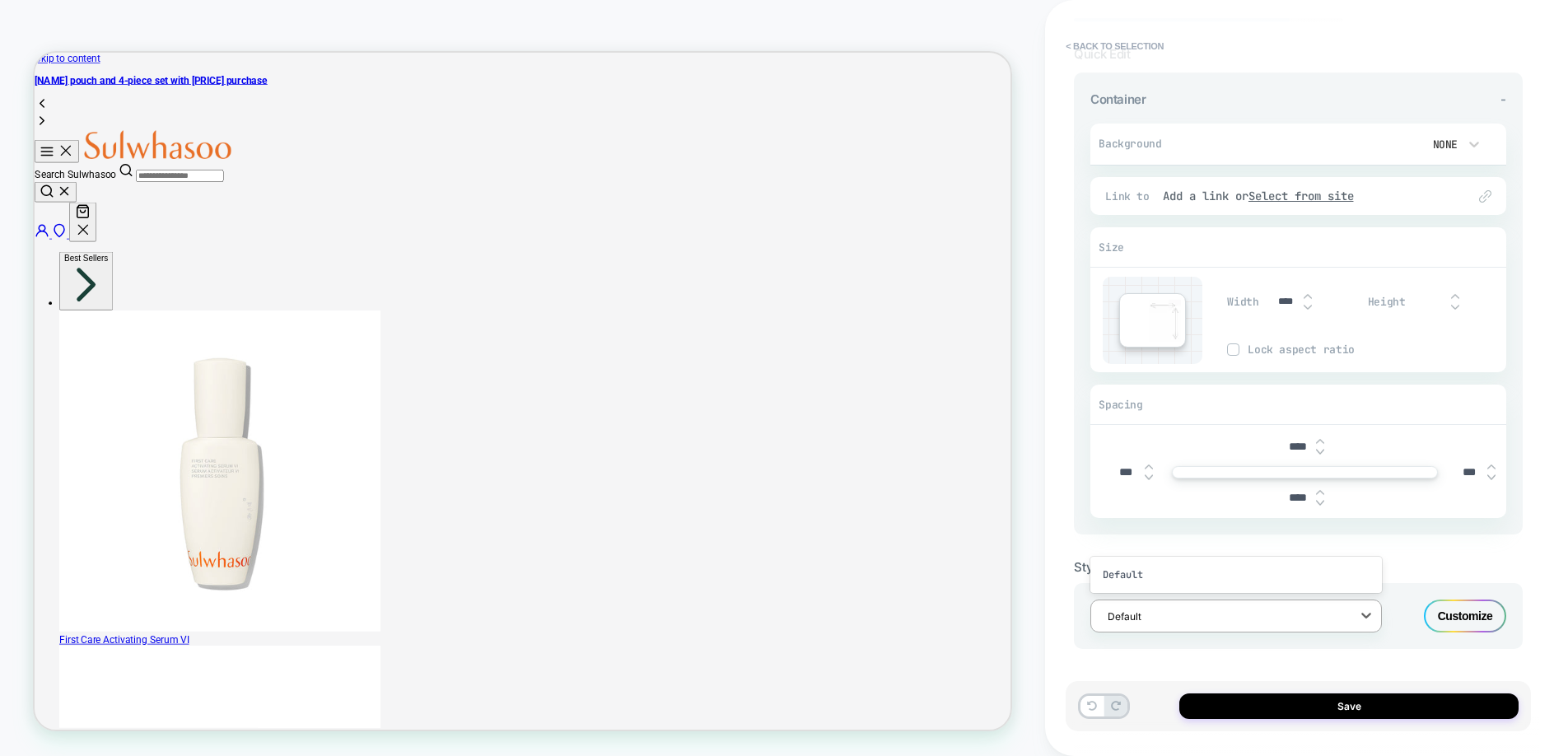 click on "Container - Background None Link to Add a link or  Select from site Size Width **** Height Lock aspect ratio Spacing **** *** *** ****" at bounding box center (1298, 303) 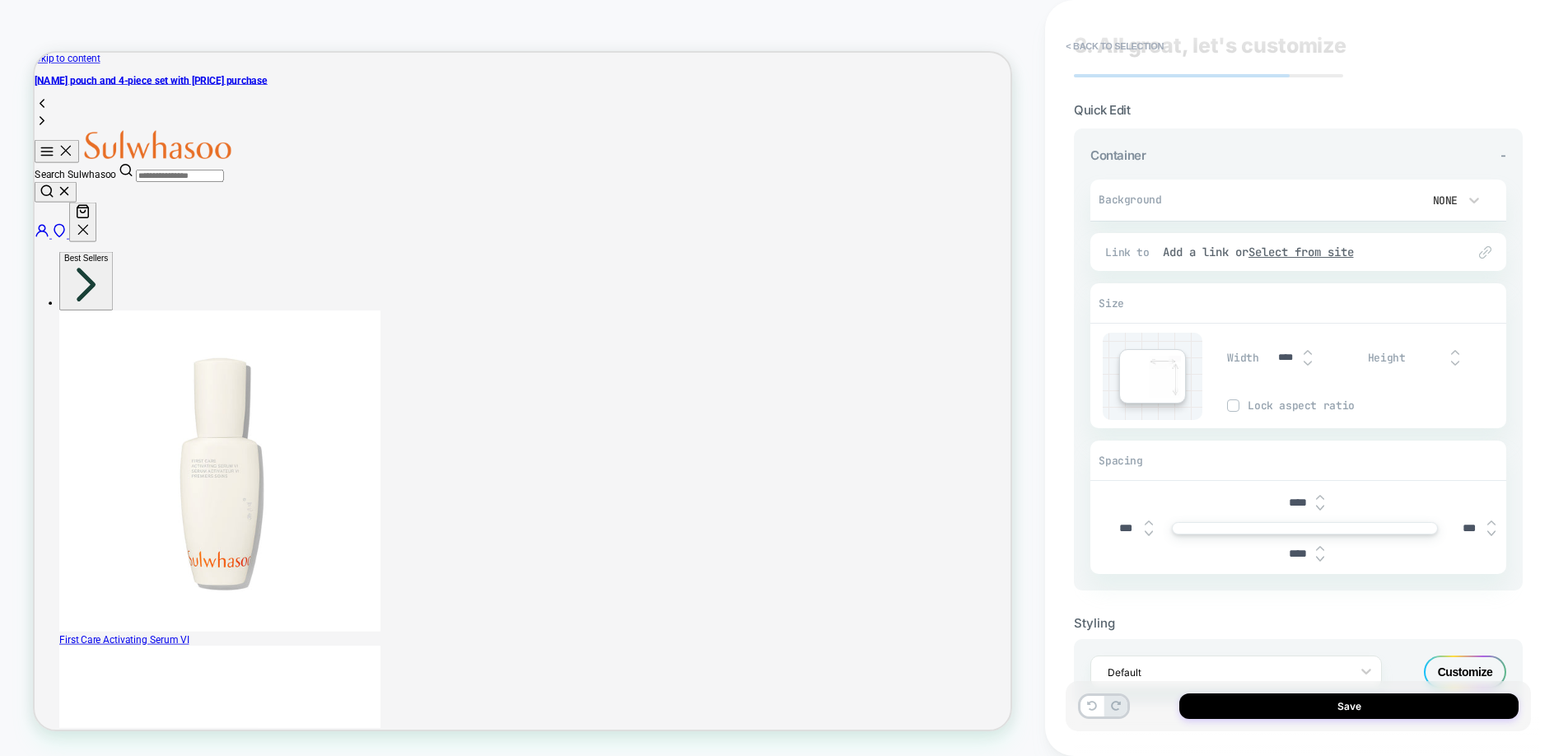 scroll, scrollTop: 0, scrollLeft: 0, axis: both 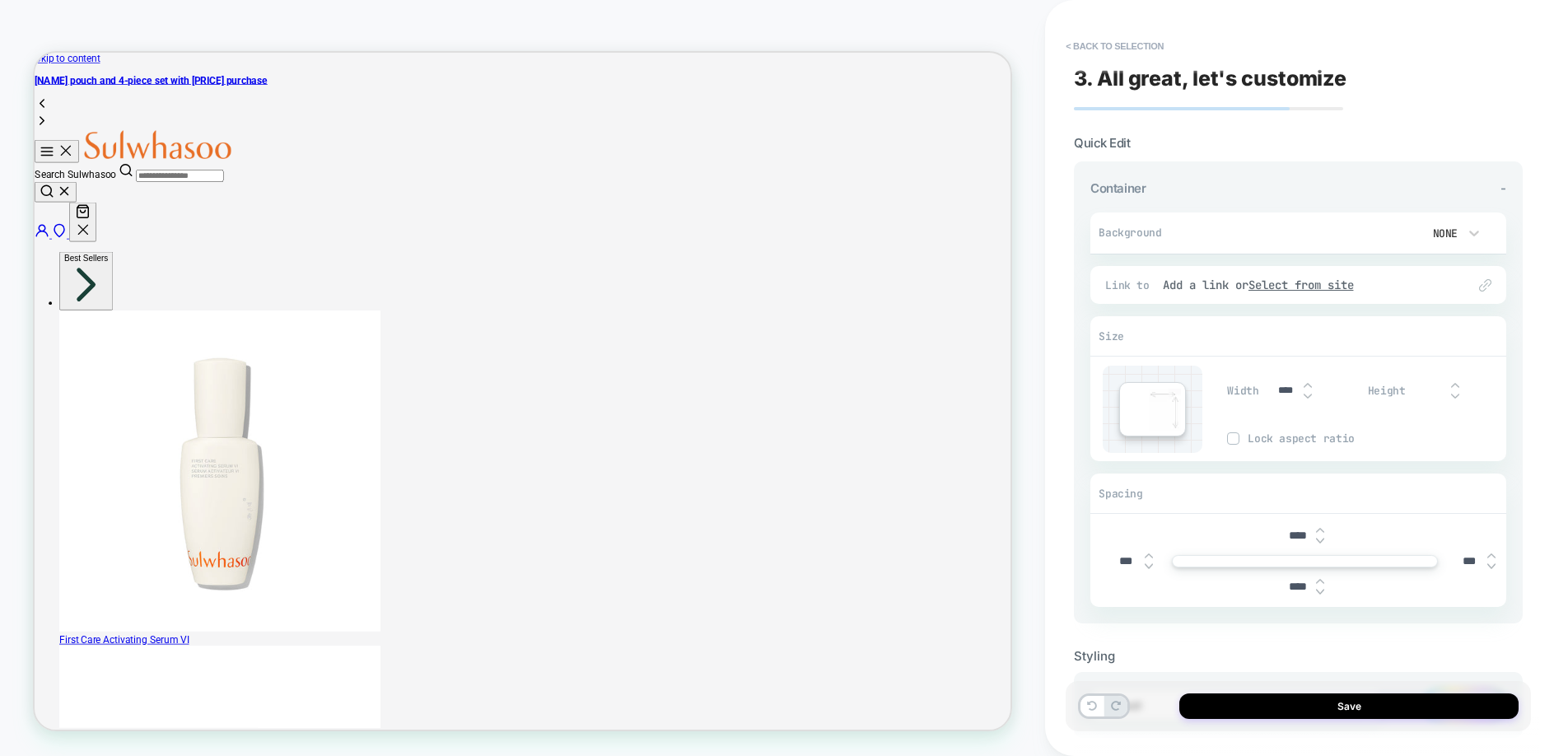 click on "Background None" at bounding box center [1294, 233] 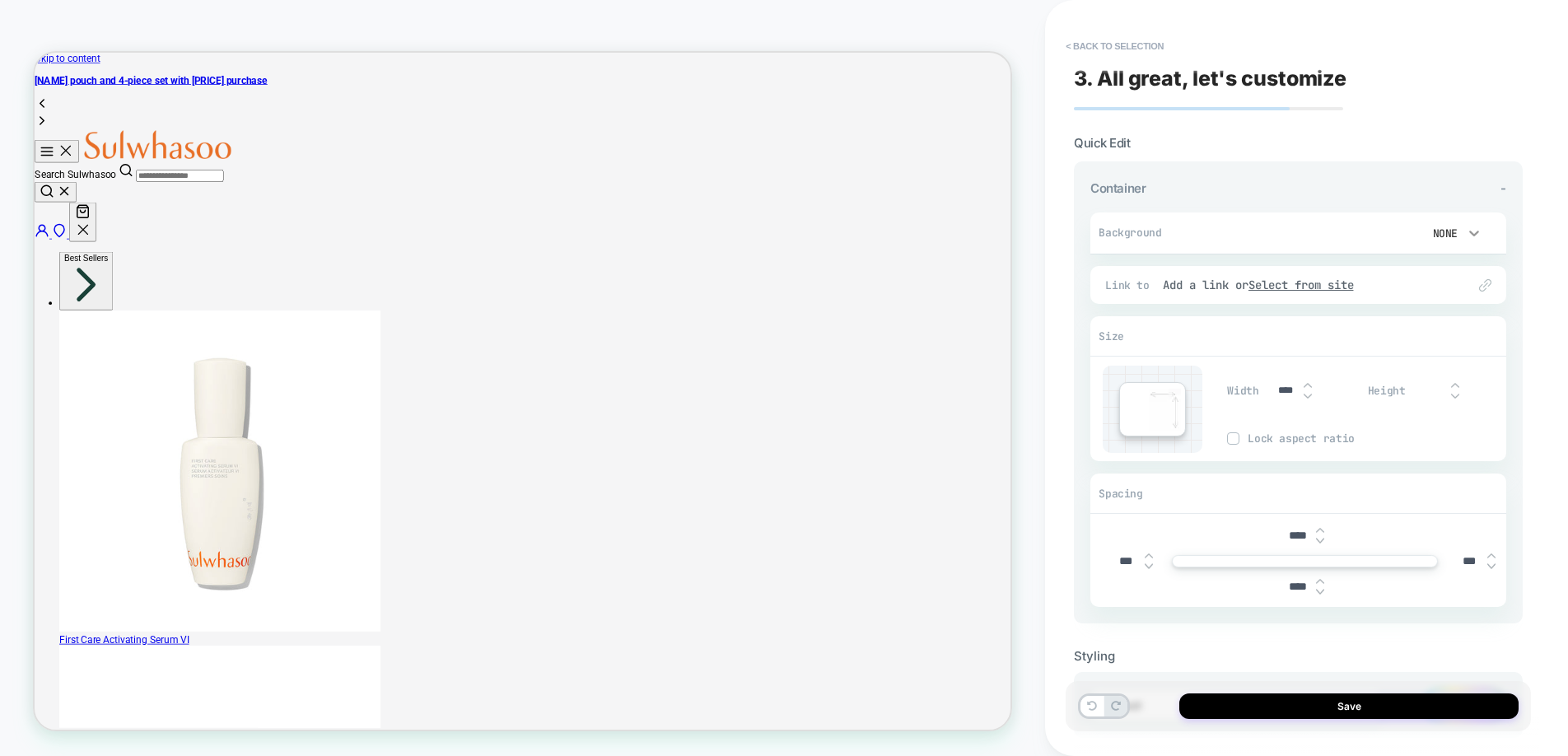 click 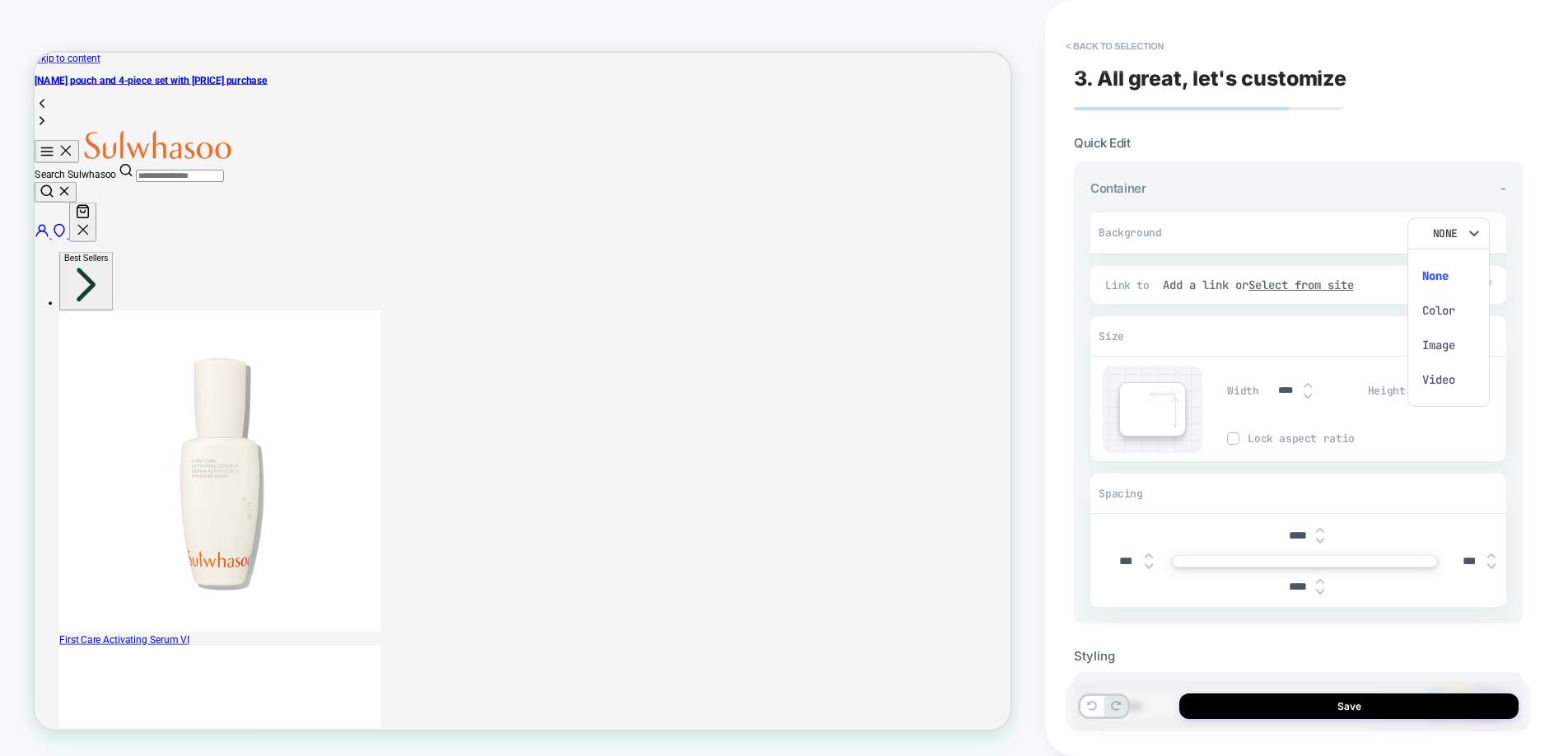 click on "Color" at bounding box center (1449, 310) 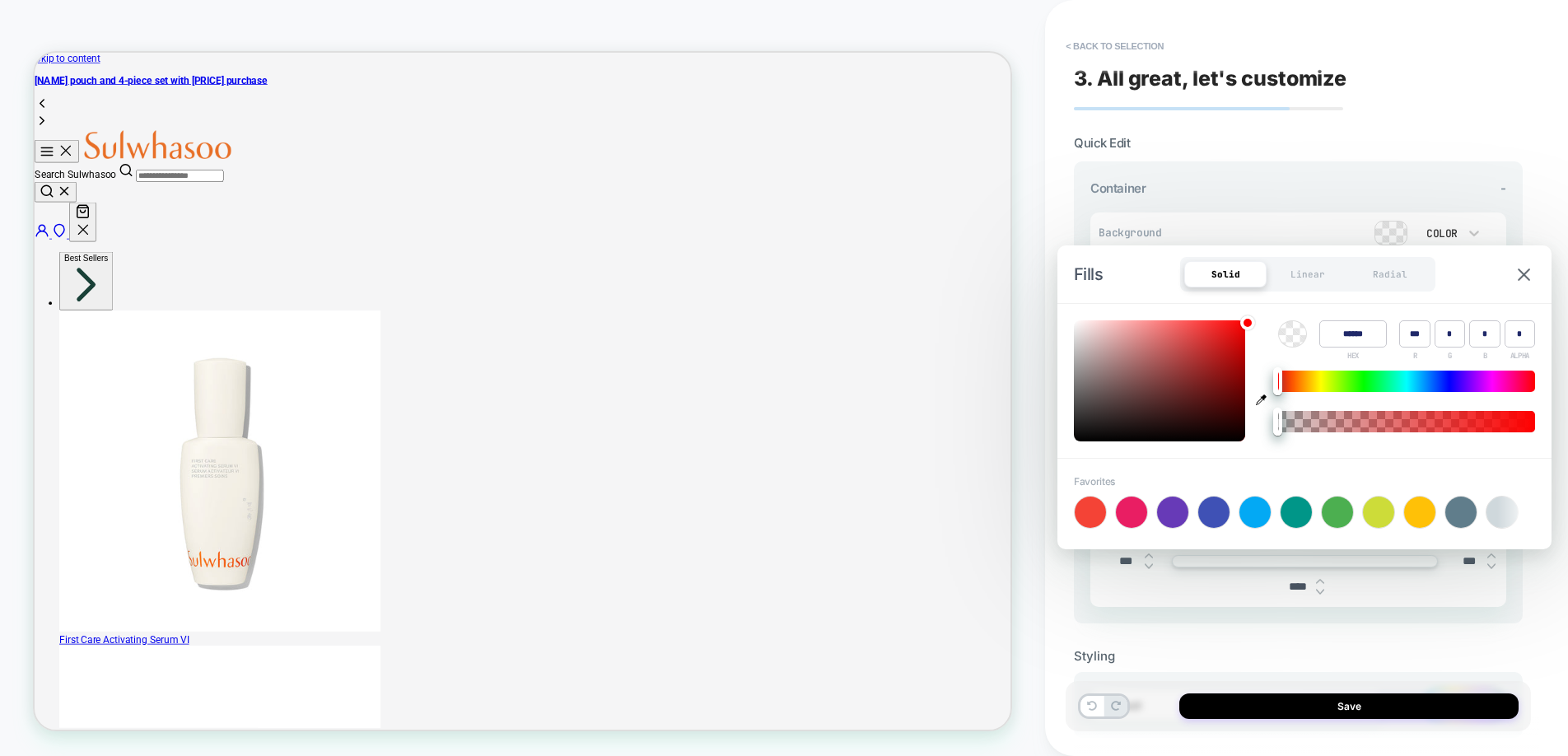 click at bounding box center [1173, 512] 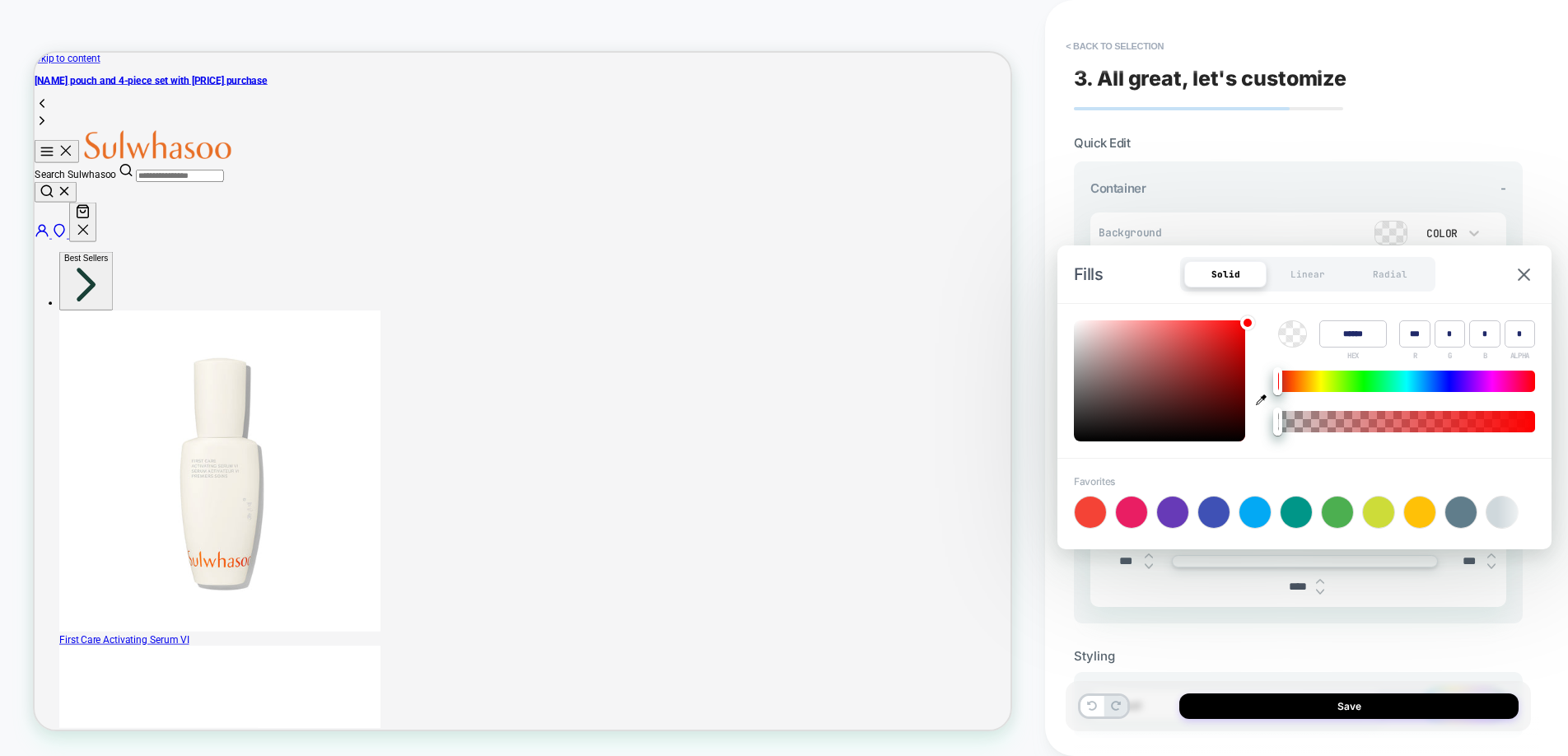 type on "******" 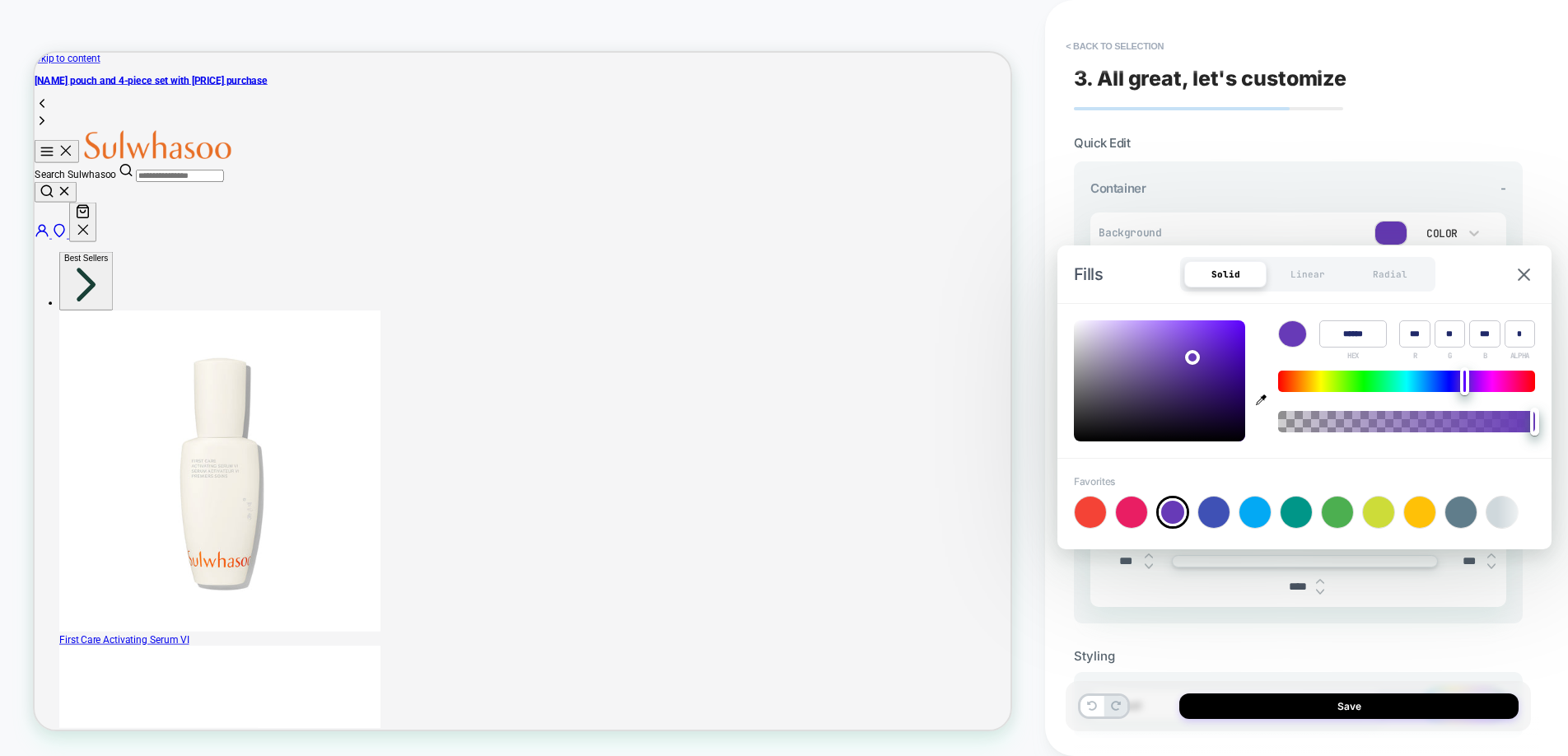 click on "3. All great, let's customize Quick Edit Container - Background Color Link to Add a link or  Select from site Size Width **** Height Lock aspect ratio Spacing **** *** *** **** Styling Default Customize" at bounding box center [1298, 378] 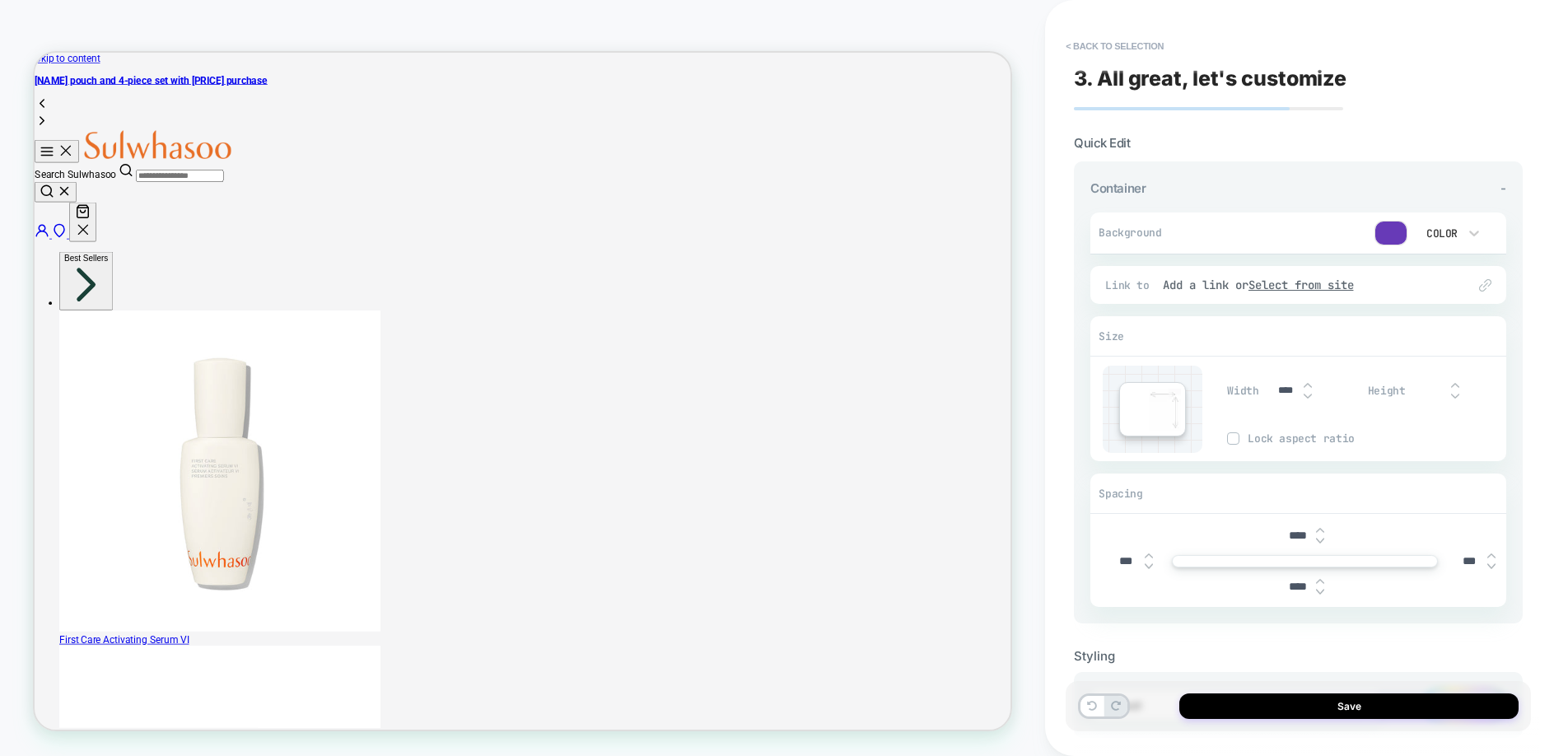 click on "Color" at bounding box center (1440, 233) 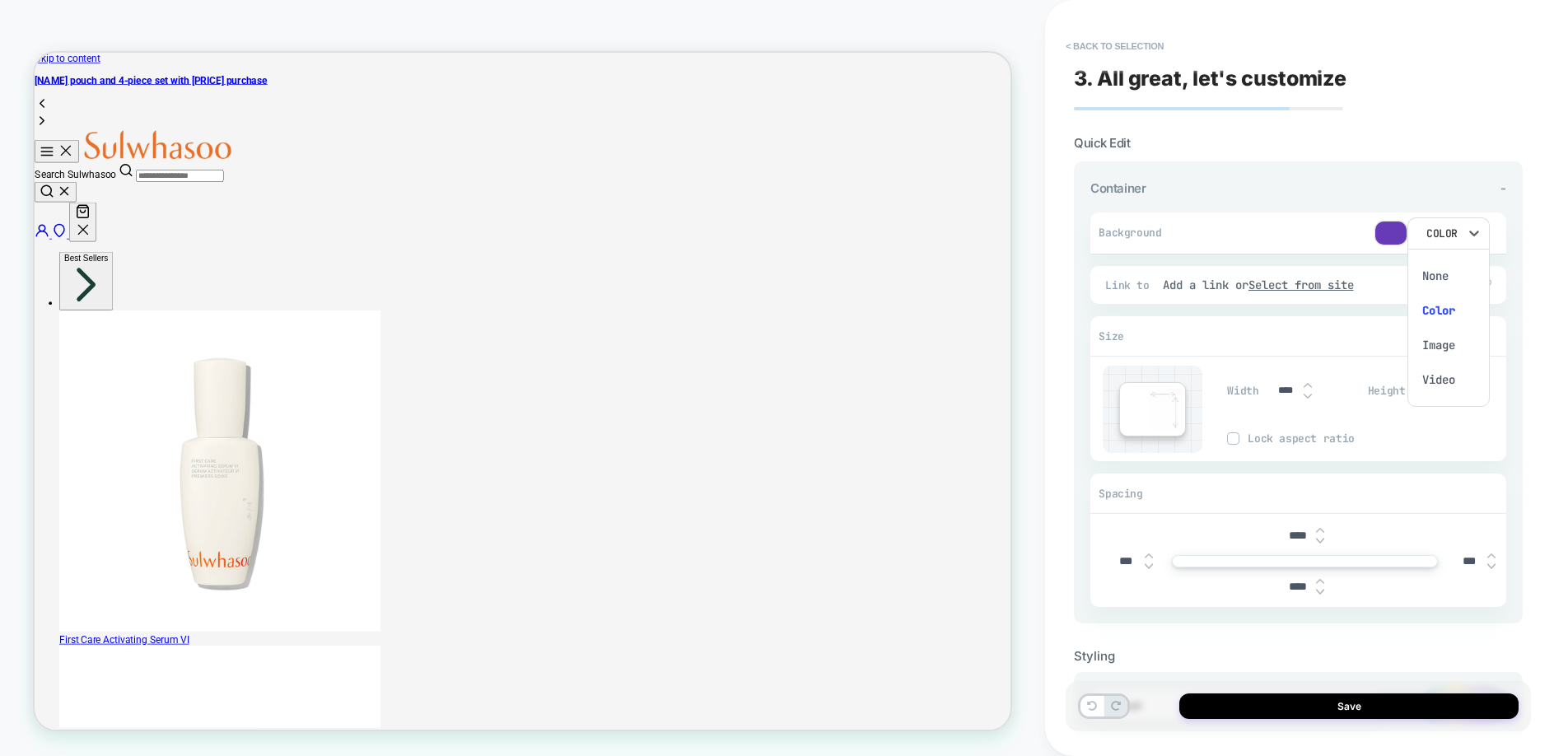 click on "None" at bounding box center [1449, 276] 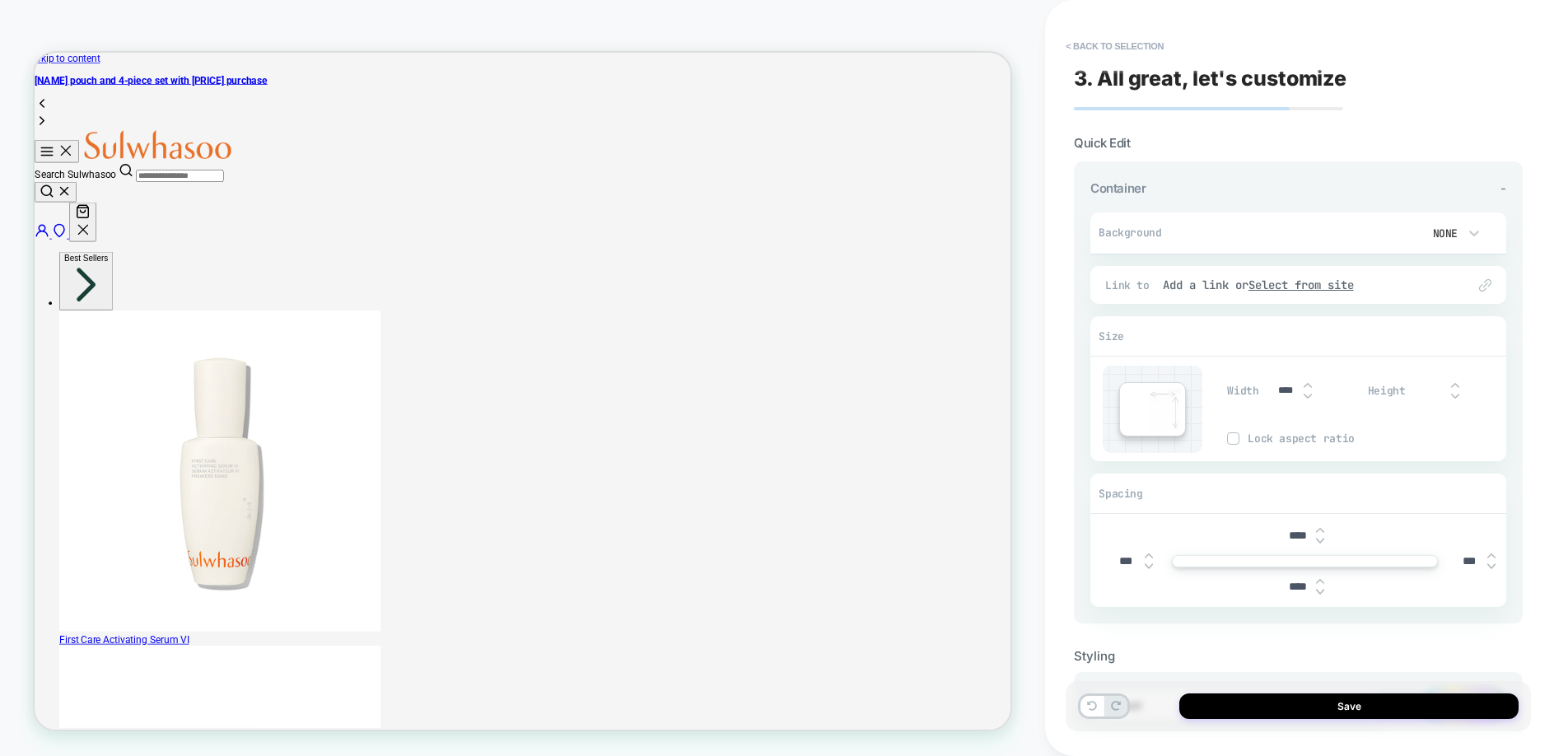 click on "None" at bounding box center (1440, 233) 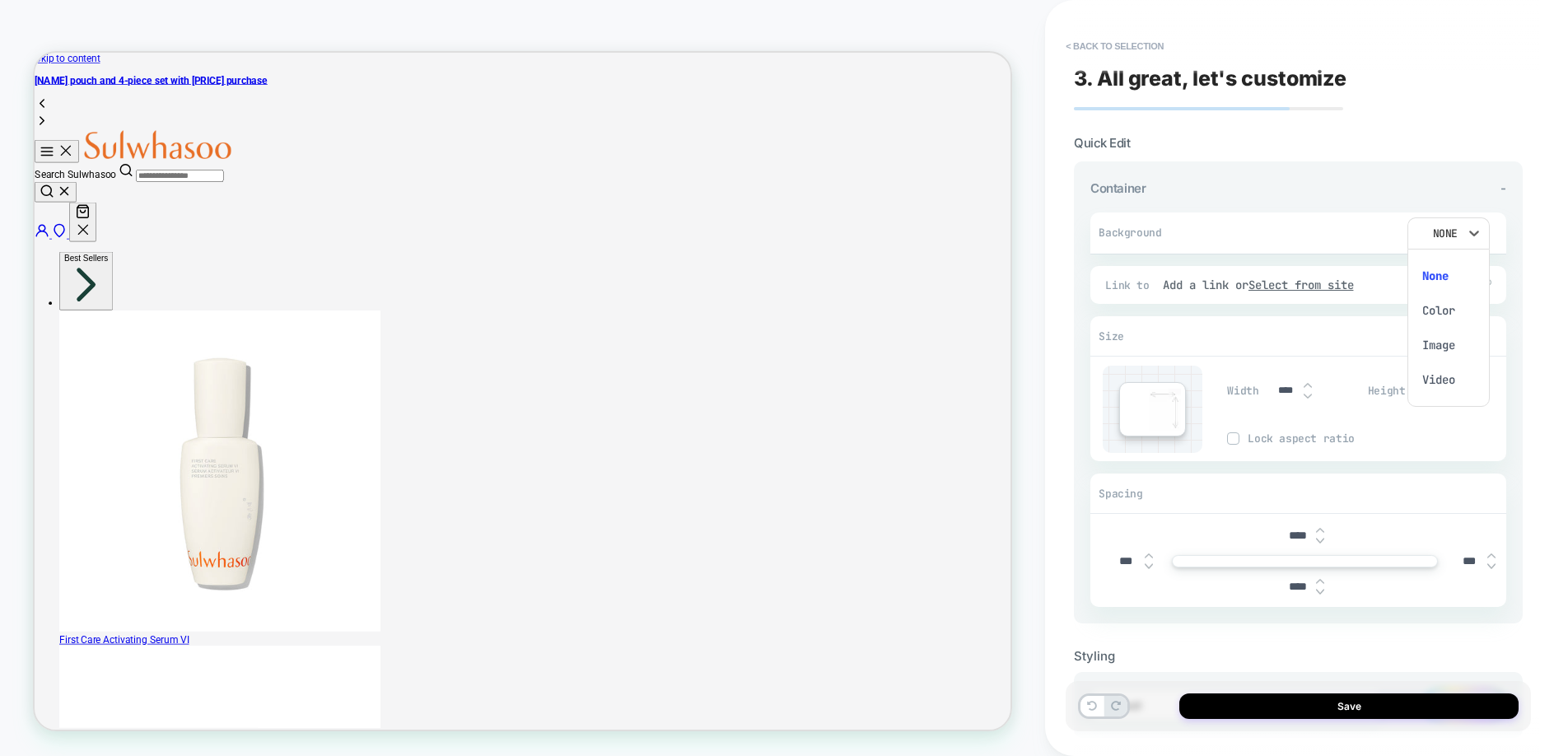 click on "Image" at bounding box center (1449, 345) 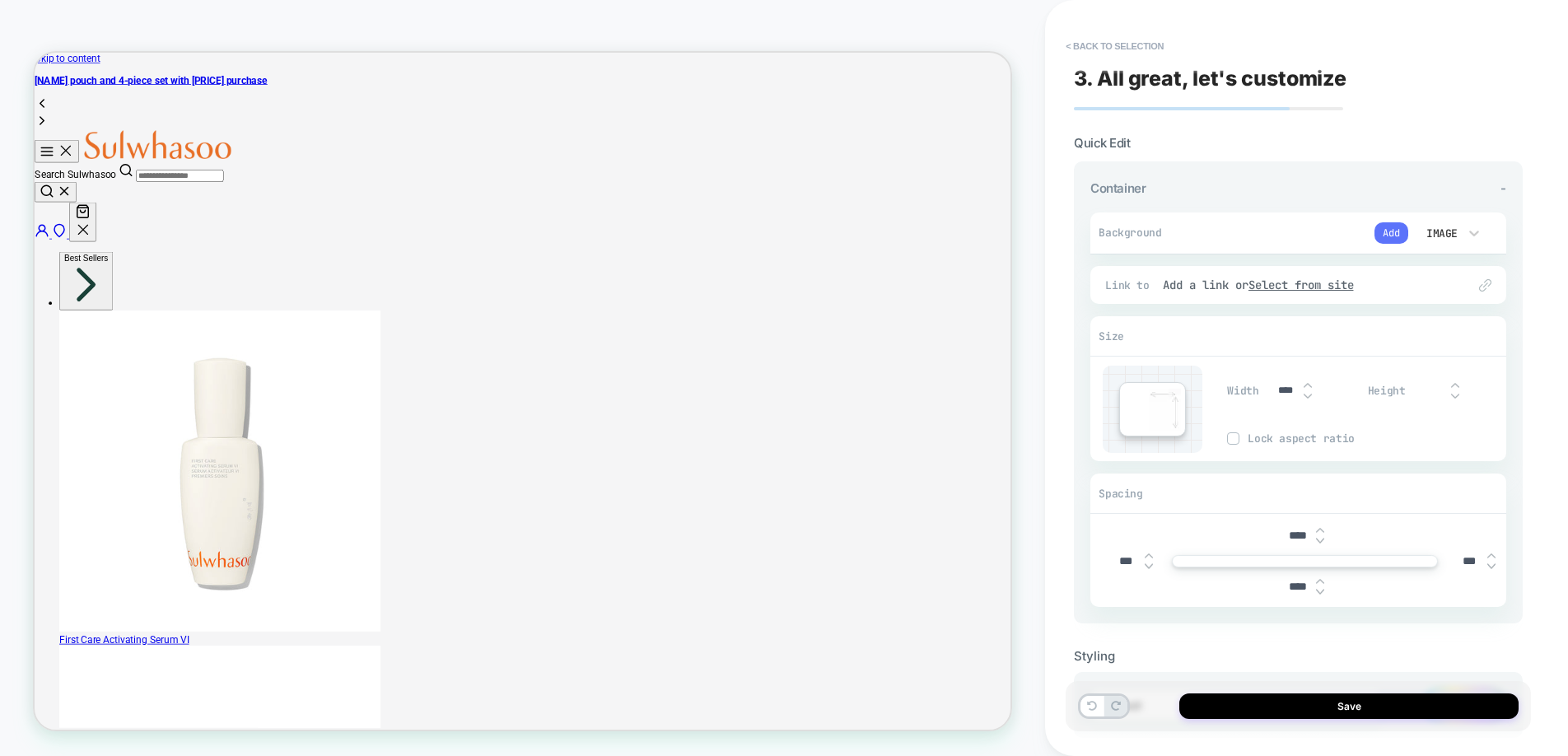 click on "Add" at bounding box center (1391, 233) 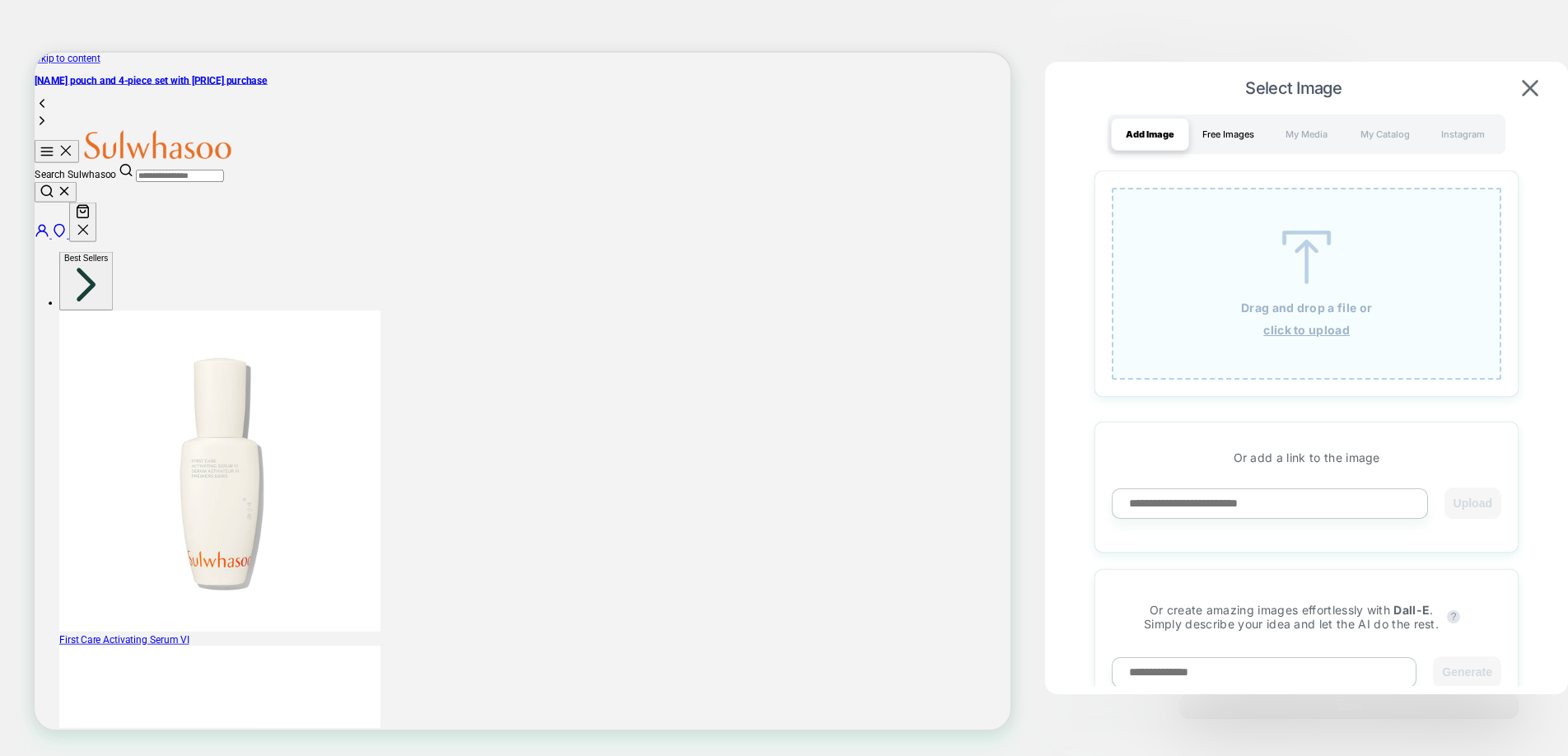 click on "Free Images" at bounding box center (1228, 134) 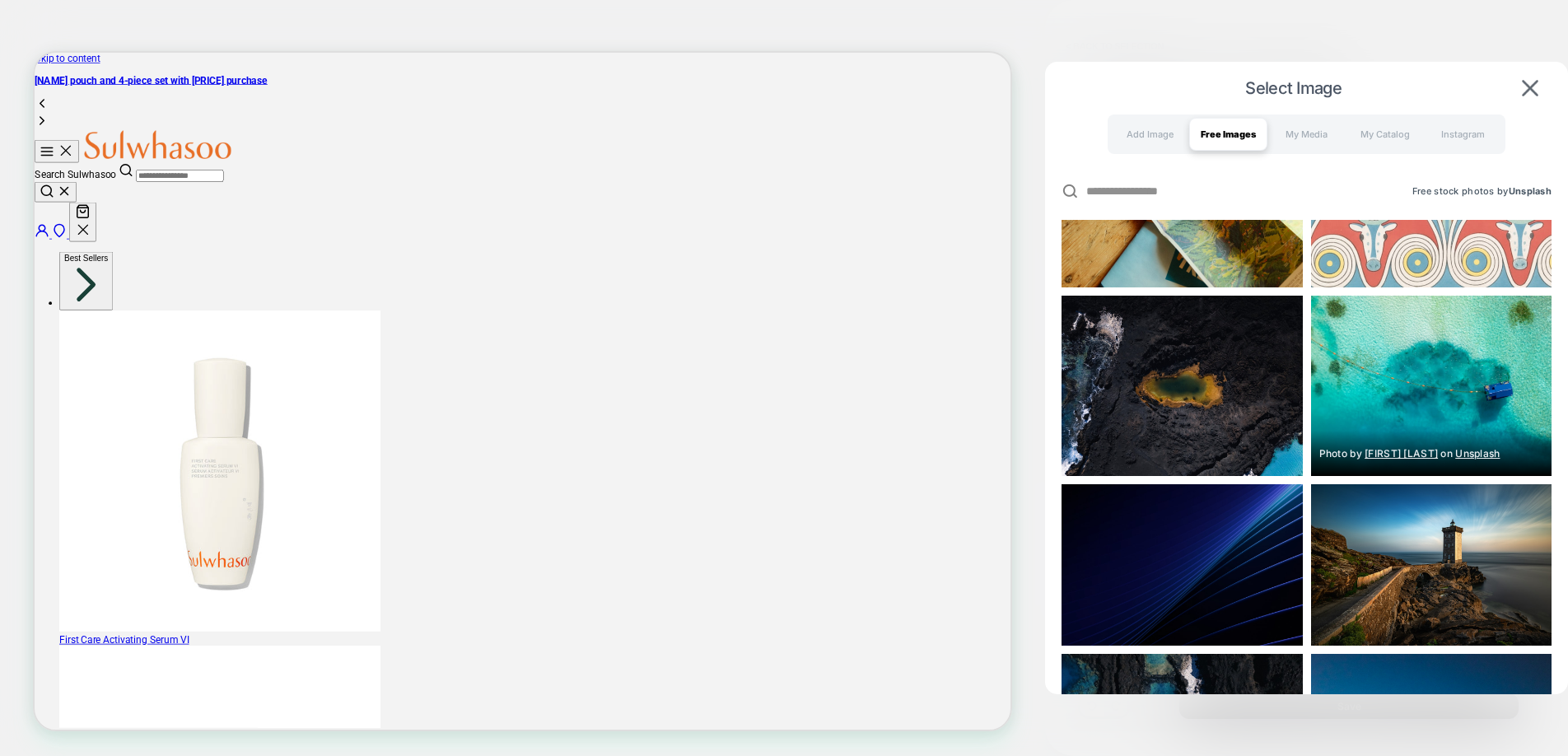 scroll, scrollTop: 21308, scrollLeft: 0, axis: vertical 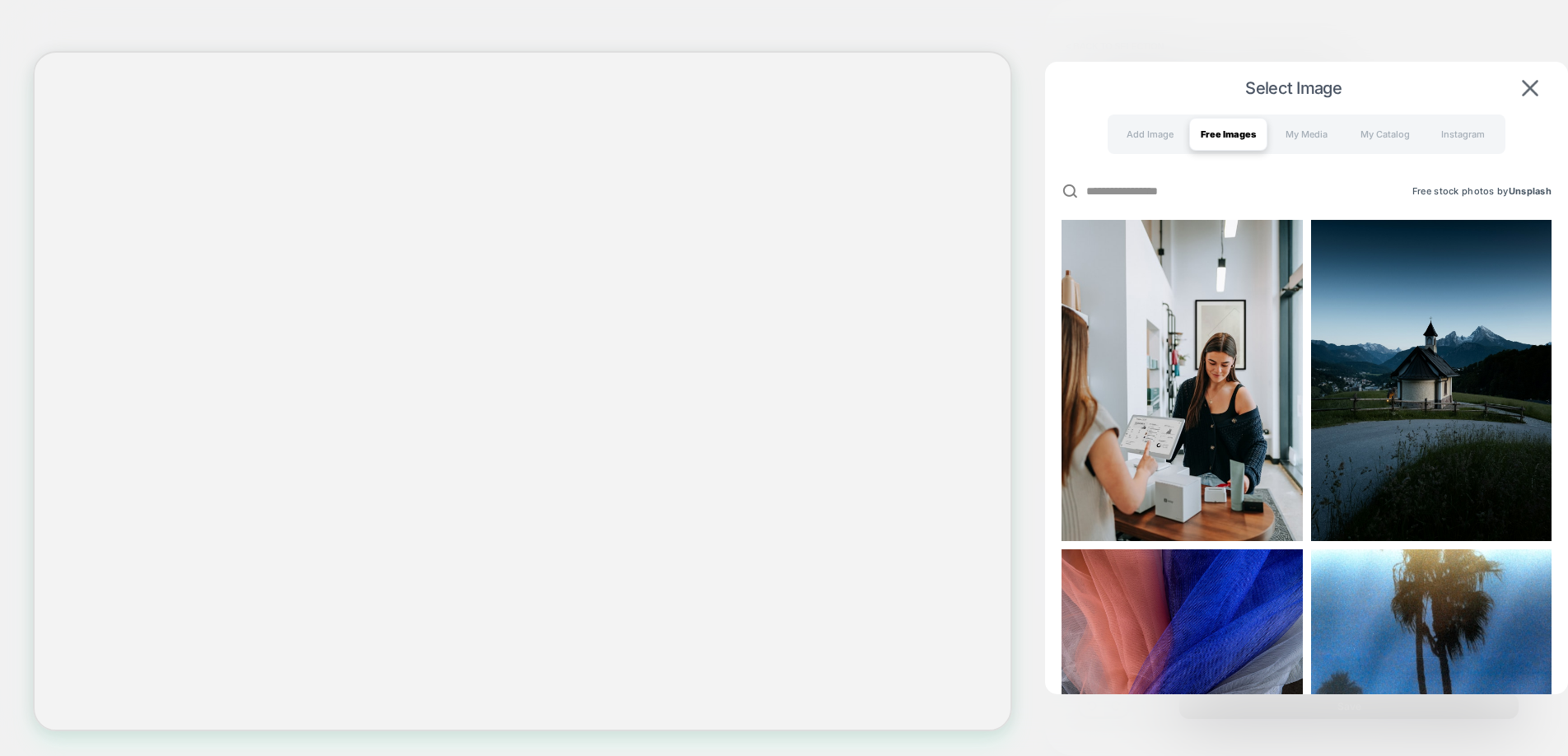 click at bounding box center (1182, 21847) 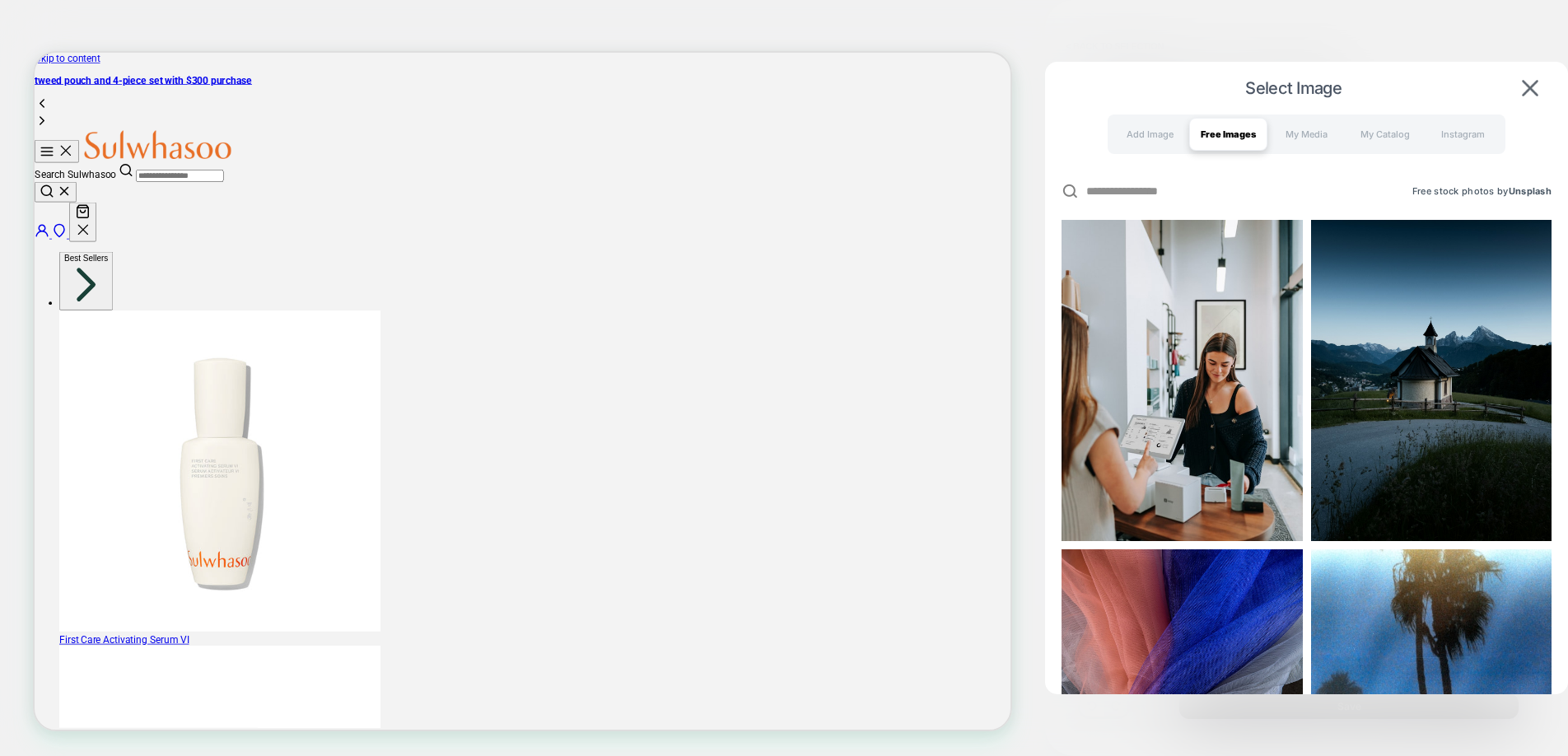 scroll, scrollTop: 0, scrollLeft: 0, axis: both 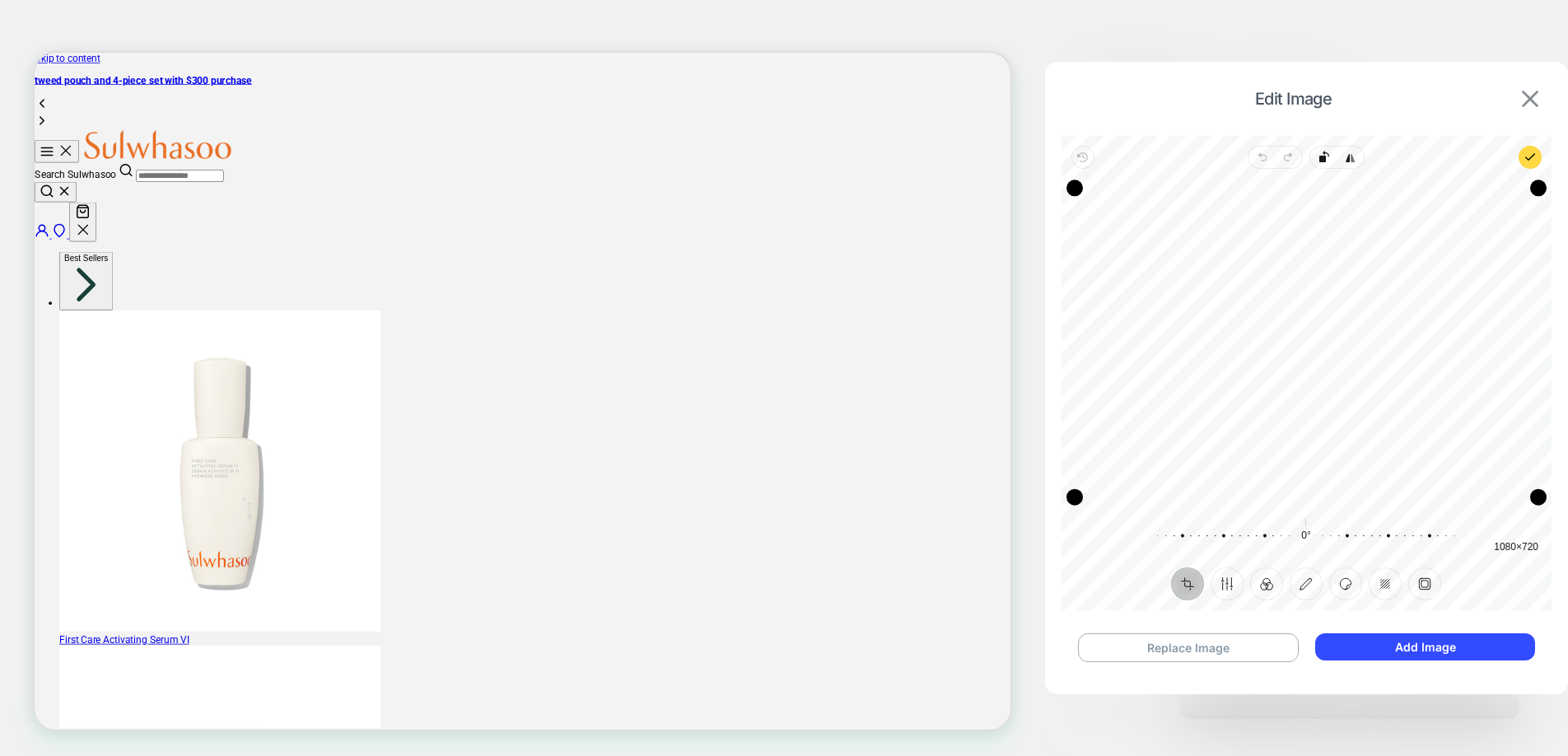 click at bounding box center (1530, 99) 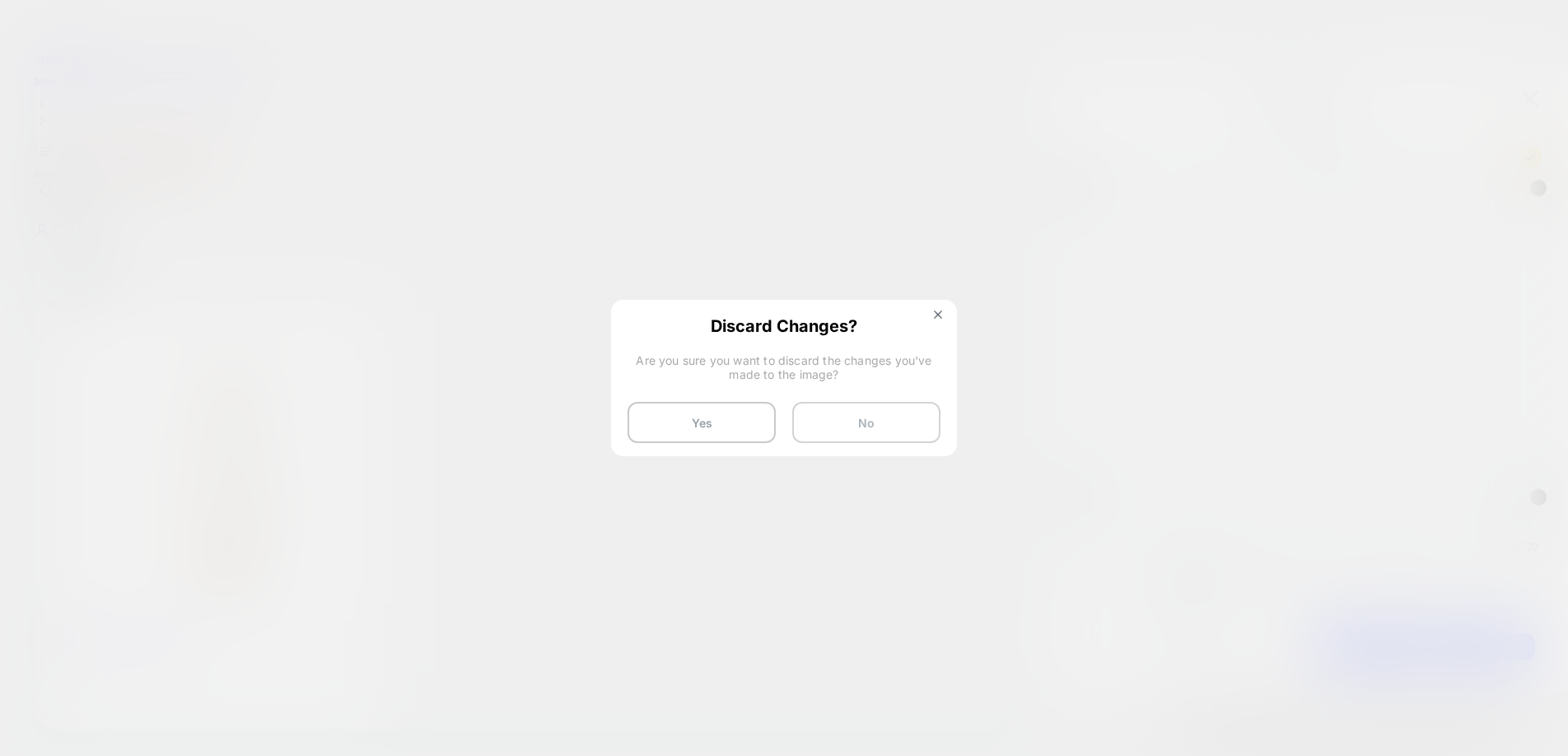 click on "No" at bounding box center [866, 422] 